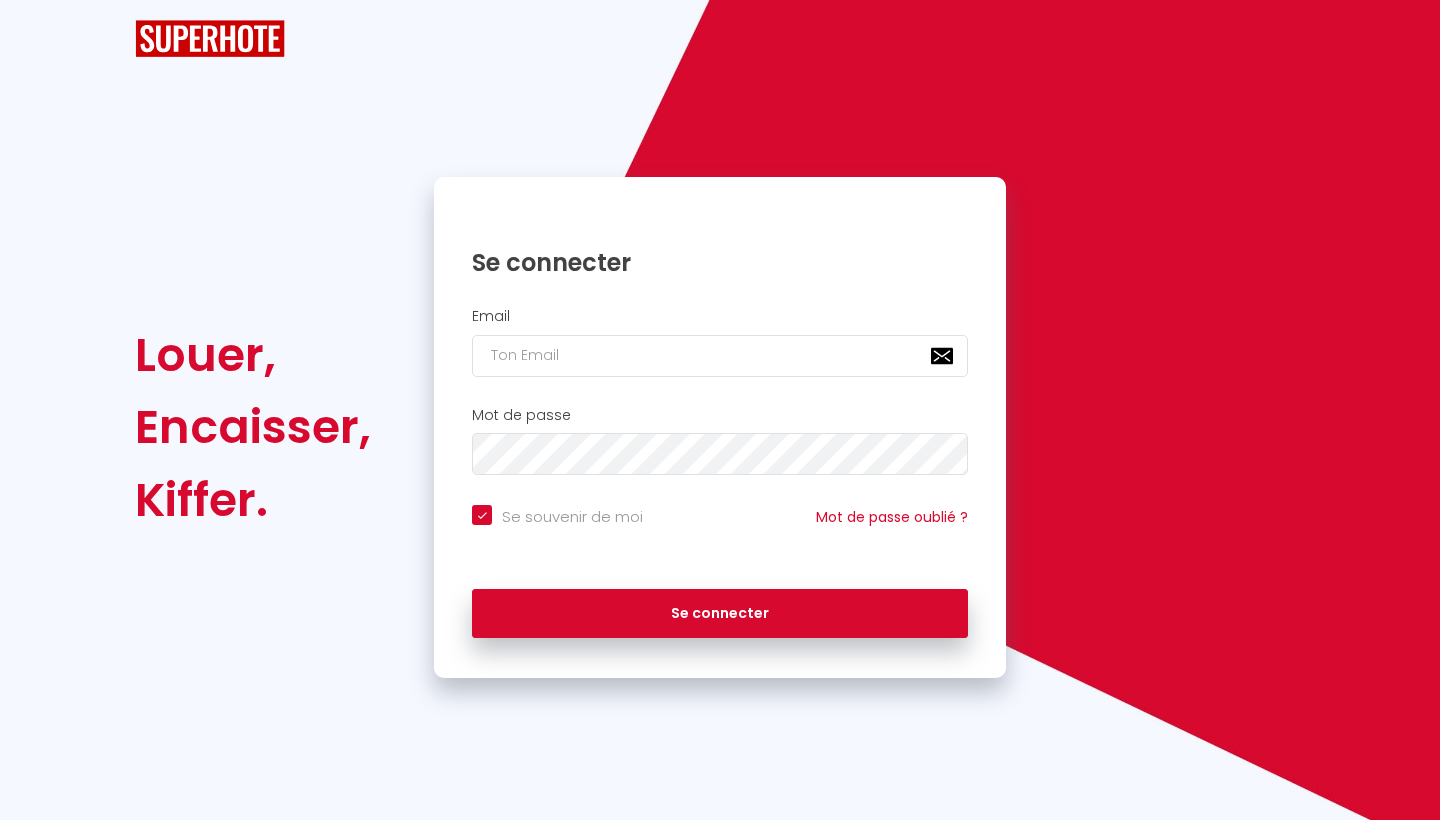 scroll, scrollTop: 0, scrollLeft: 0, axis: both 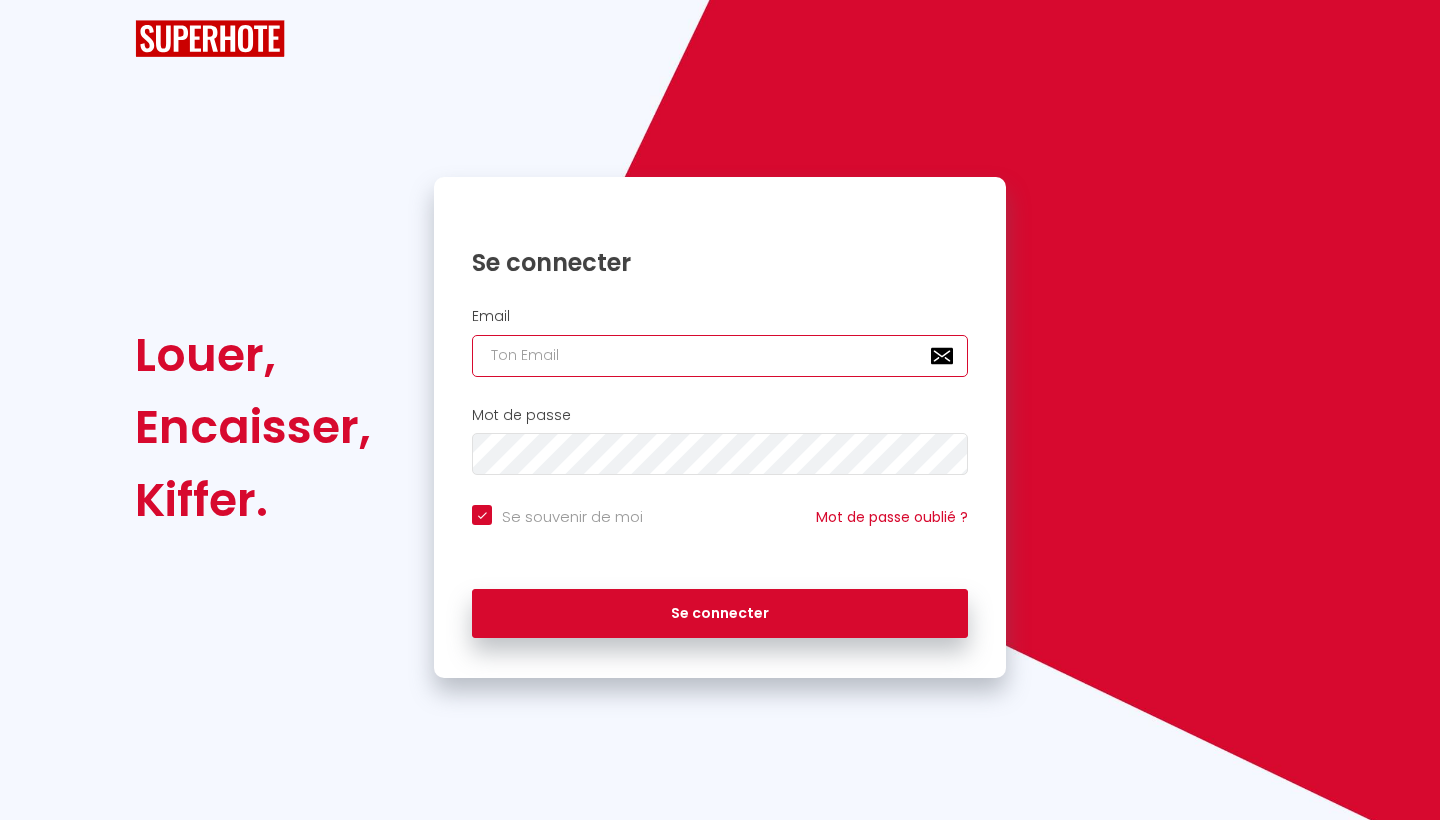 type on "[EMAIL_ADDRESS][DOMAIN_NAME]" 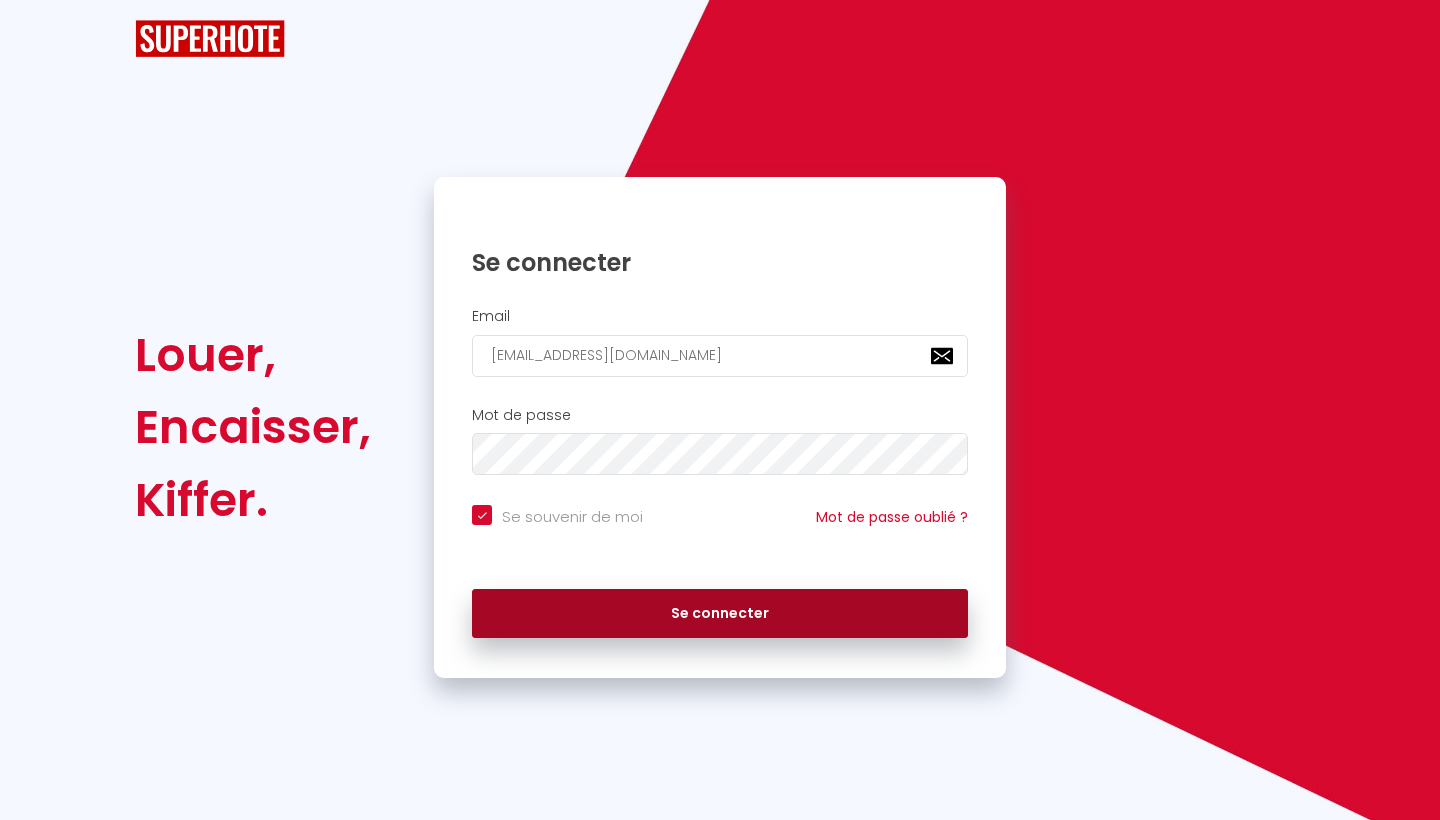 click on "Se connecter" at bounding box center [720, 614] 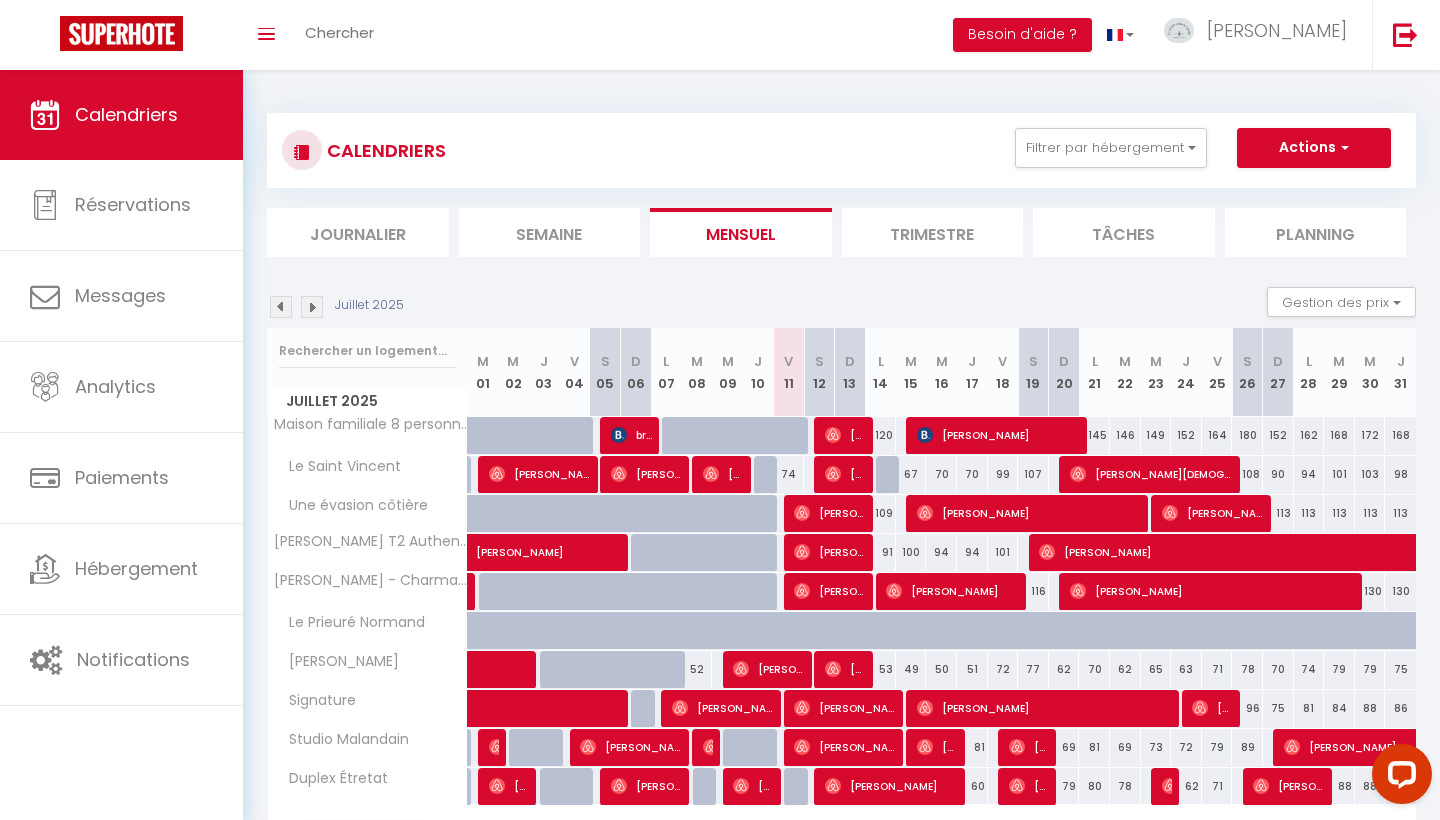 scroll, scrollTop: 0, scrollLeft: 0, axis: both 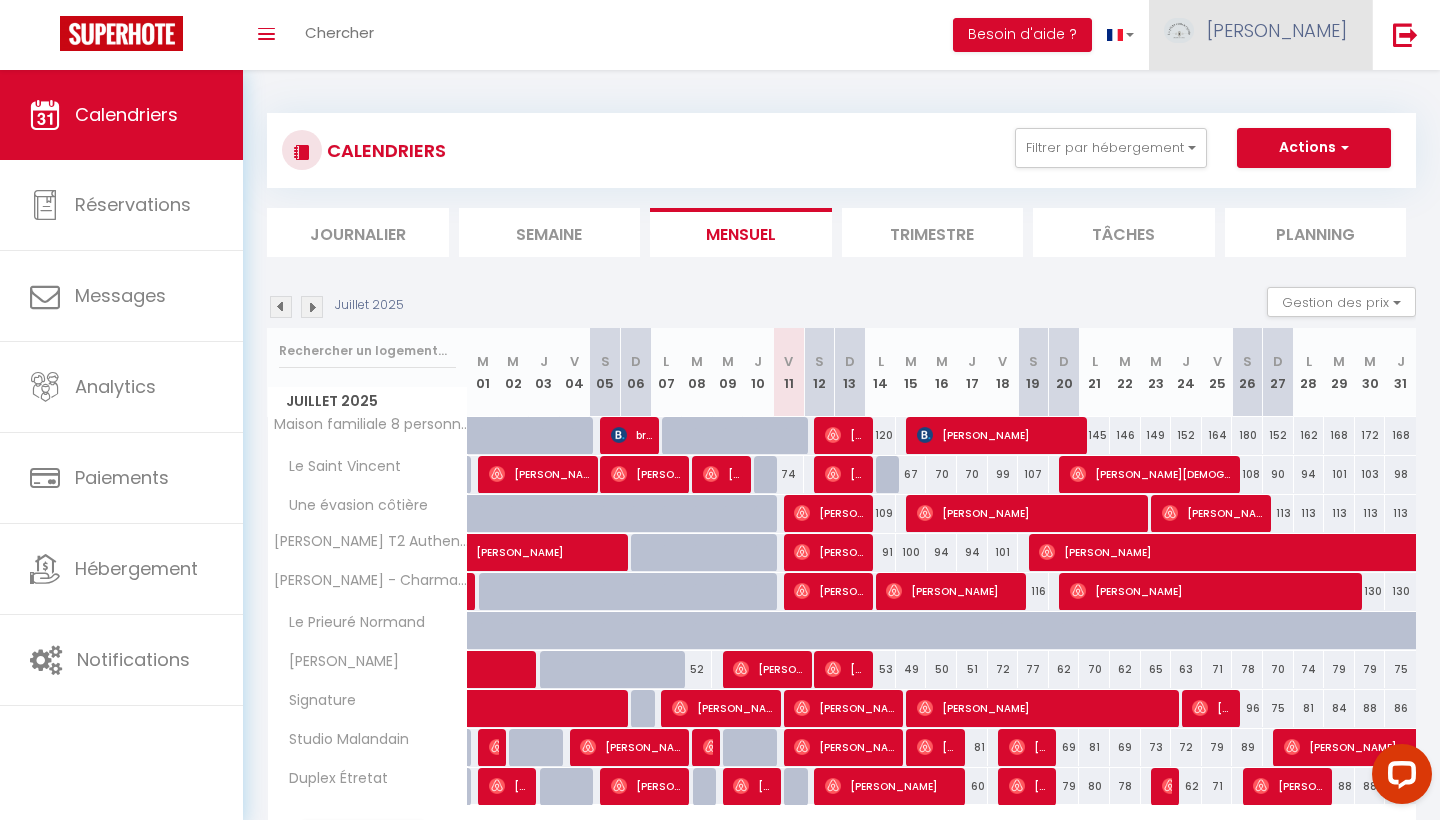 click on "[PERSON_NAME]" at bounding box center (1277, 30) 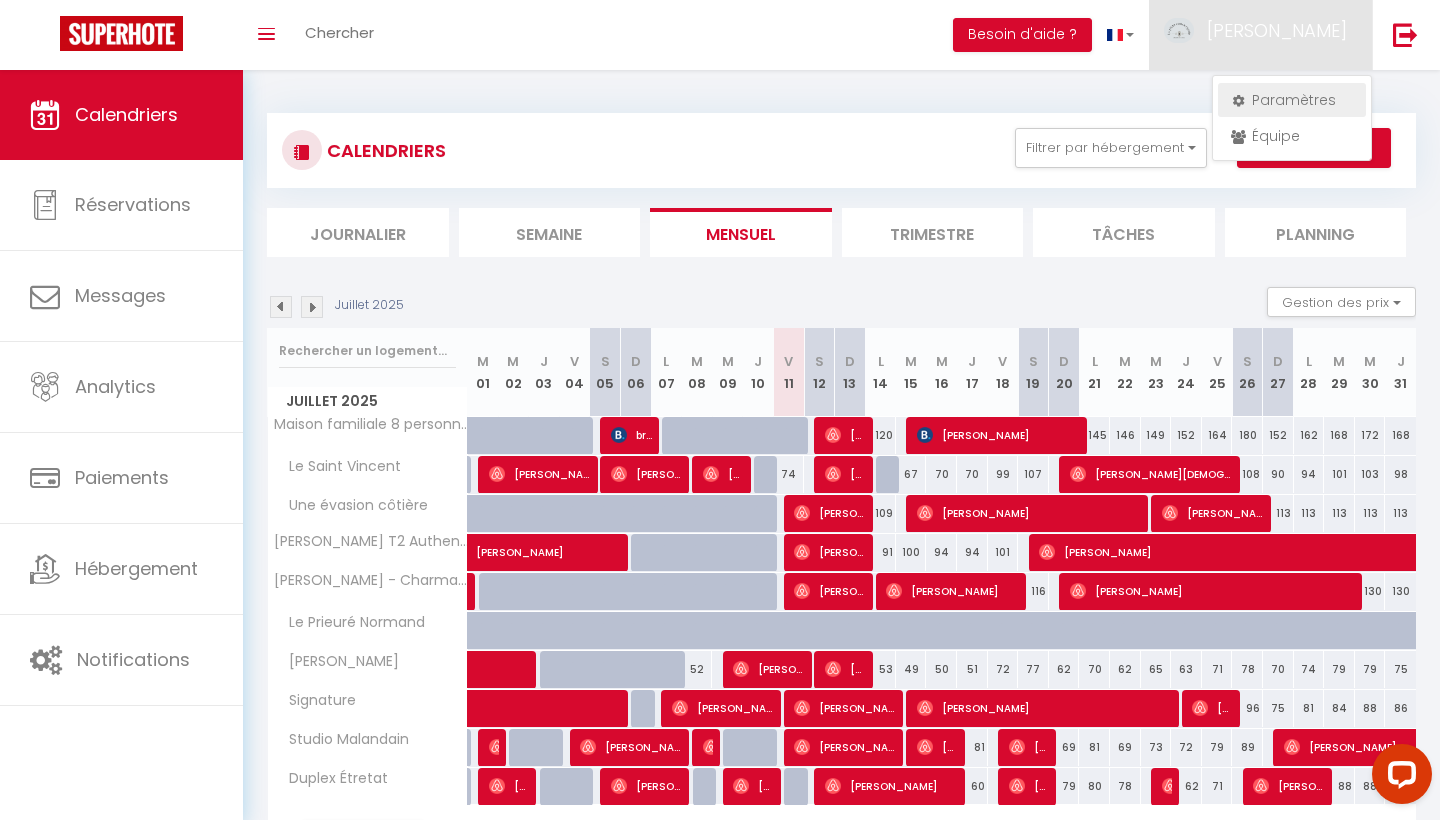 click on "Paramètres" at bounding box center (1292, 100) 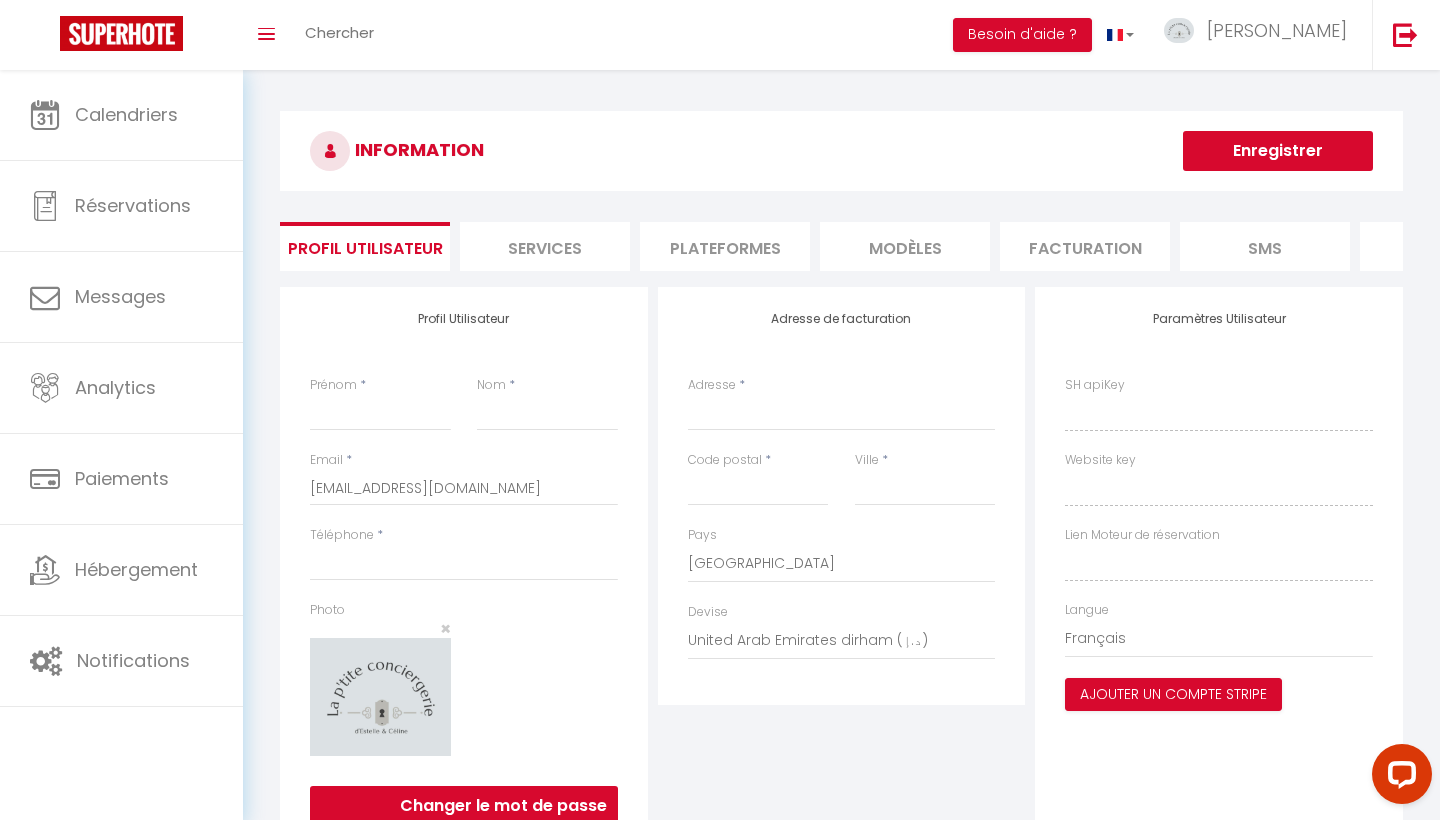 type on "[PERSON_NAME]" 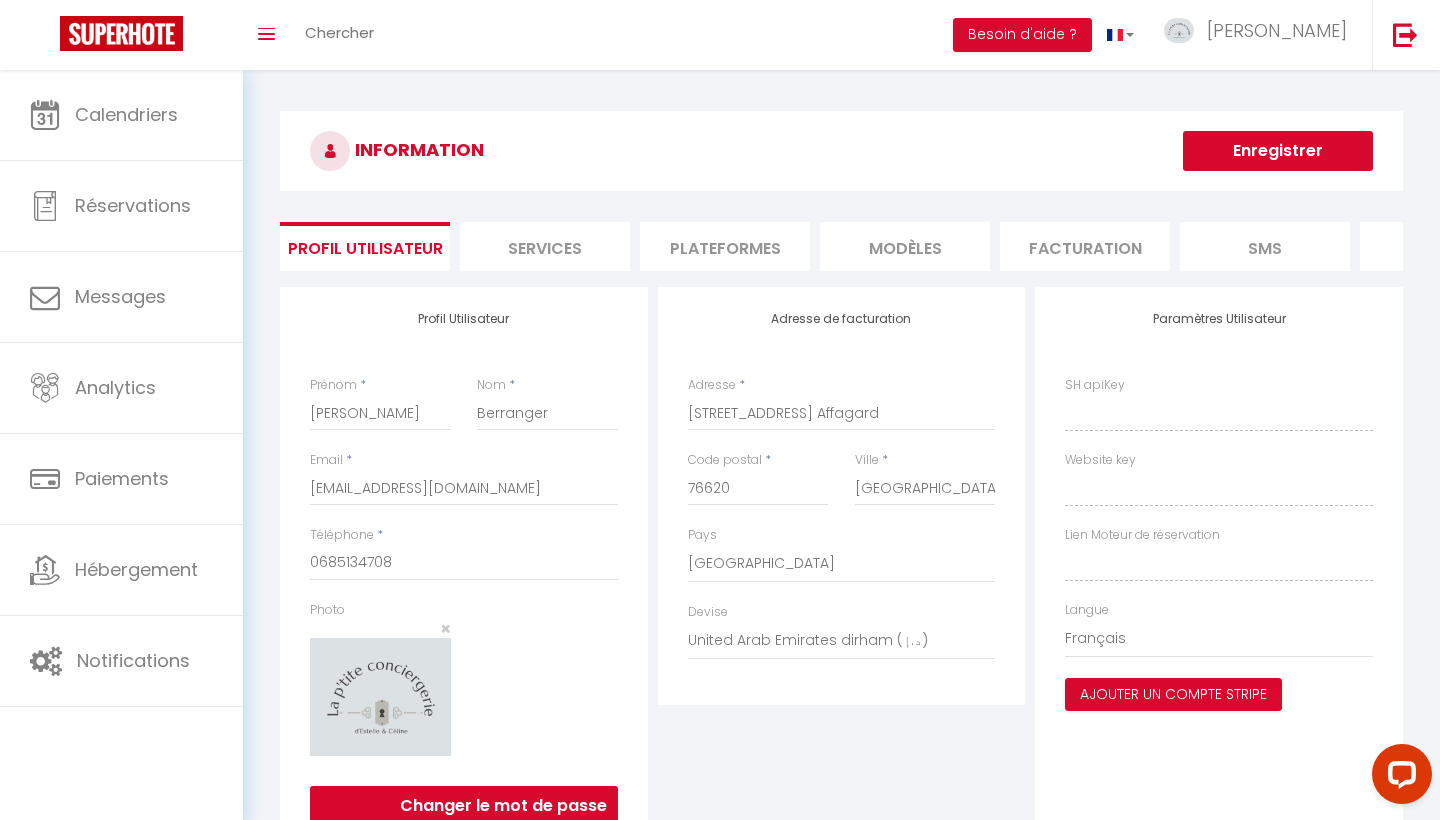select on "28" 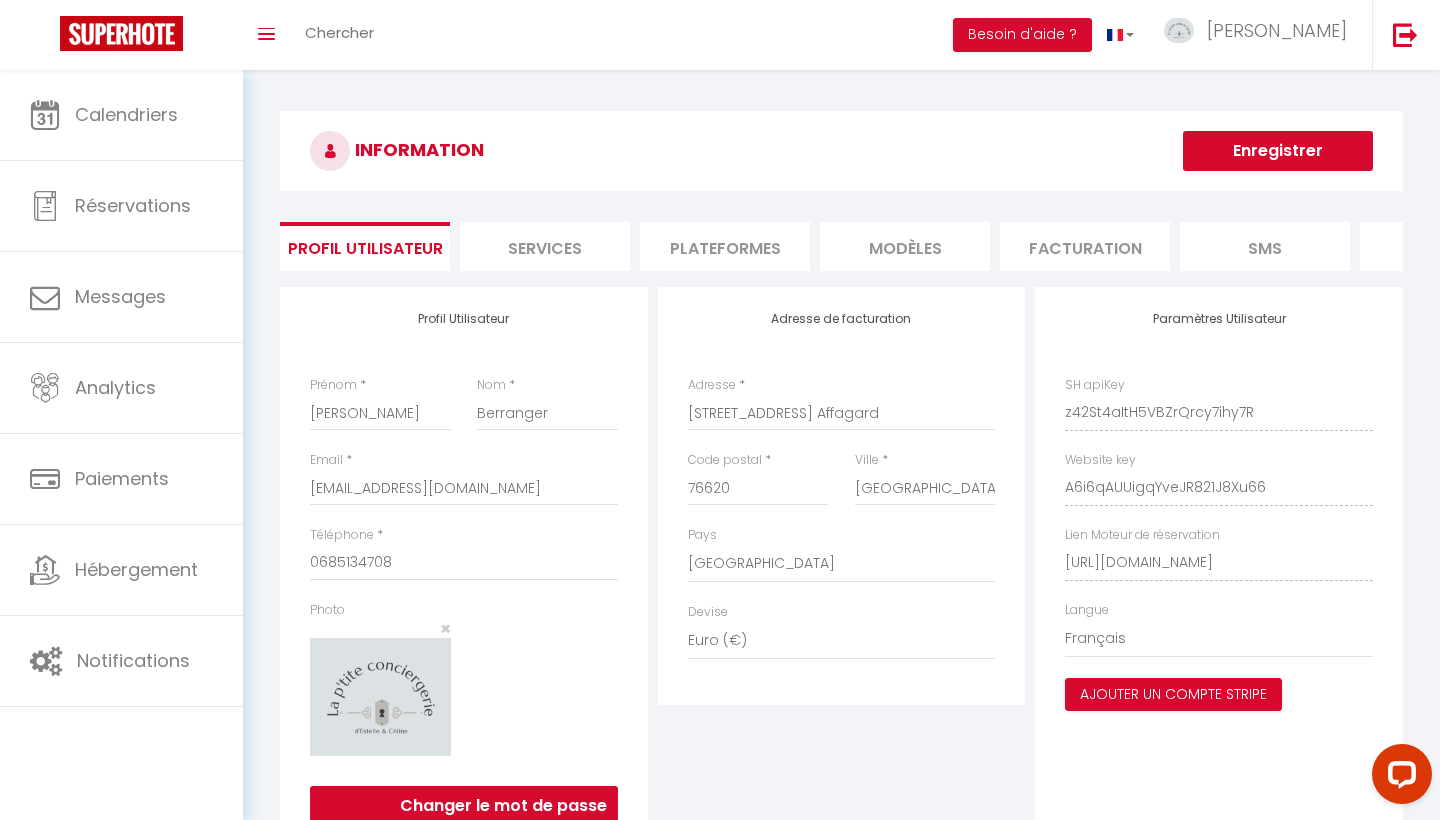 click on "Plateformes" at bounding box center [725, 246] 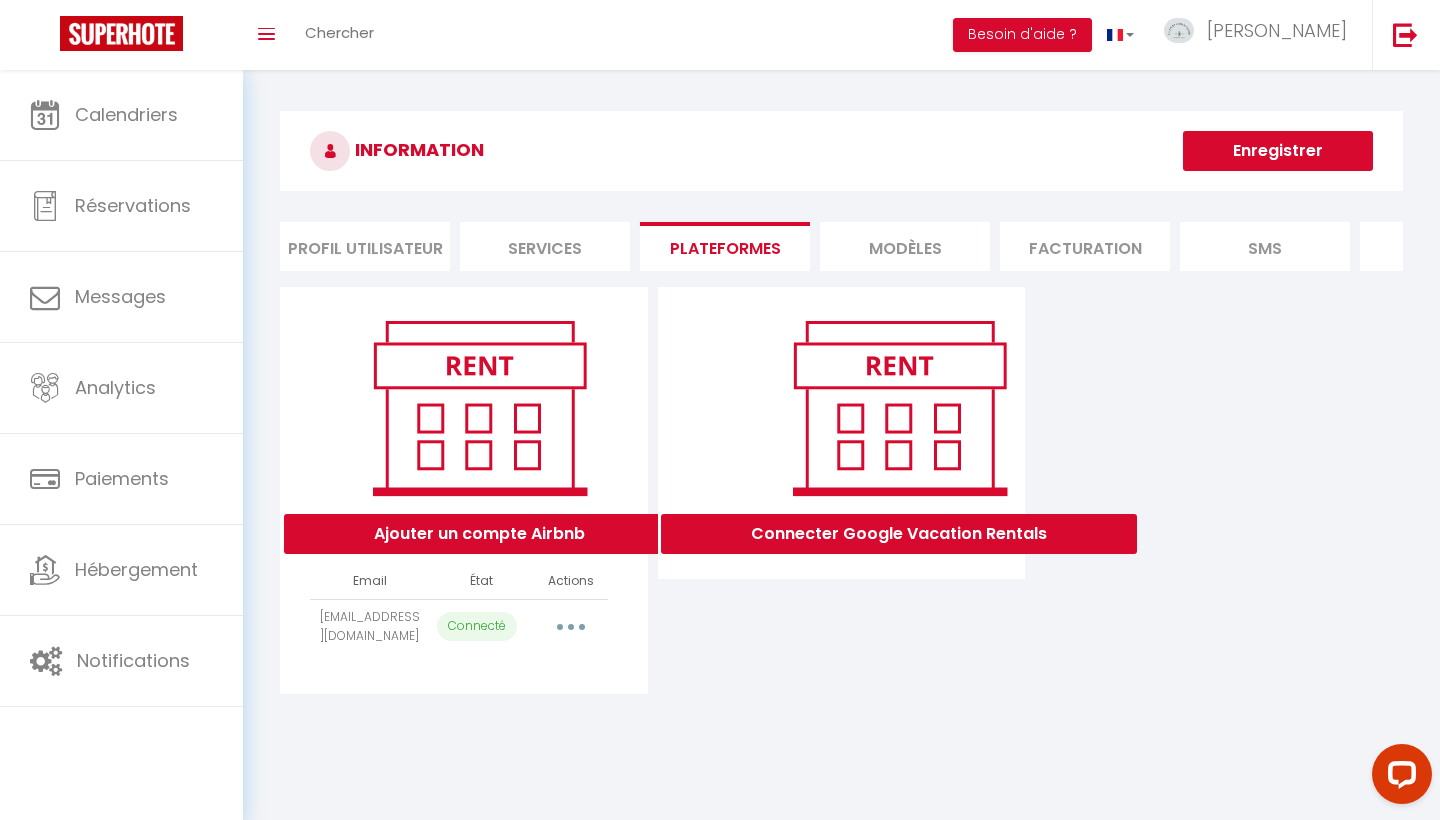 click at bounding box center (571, 627) 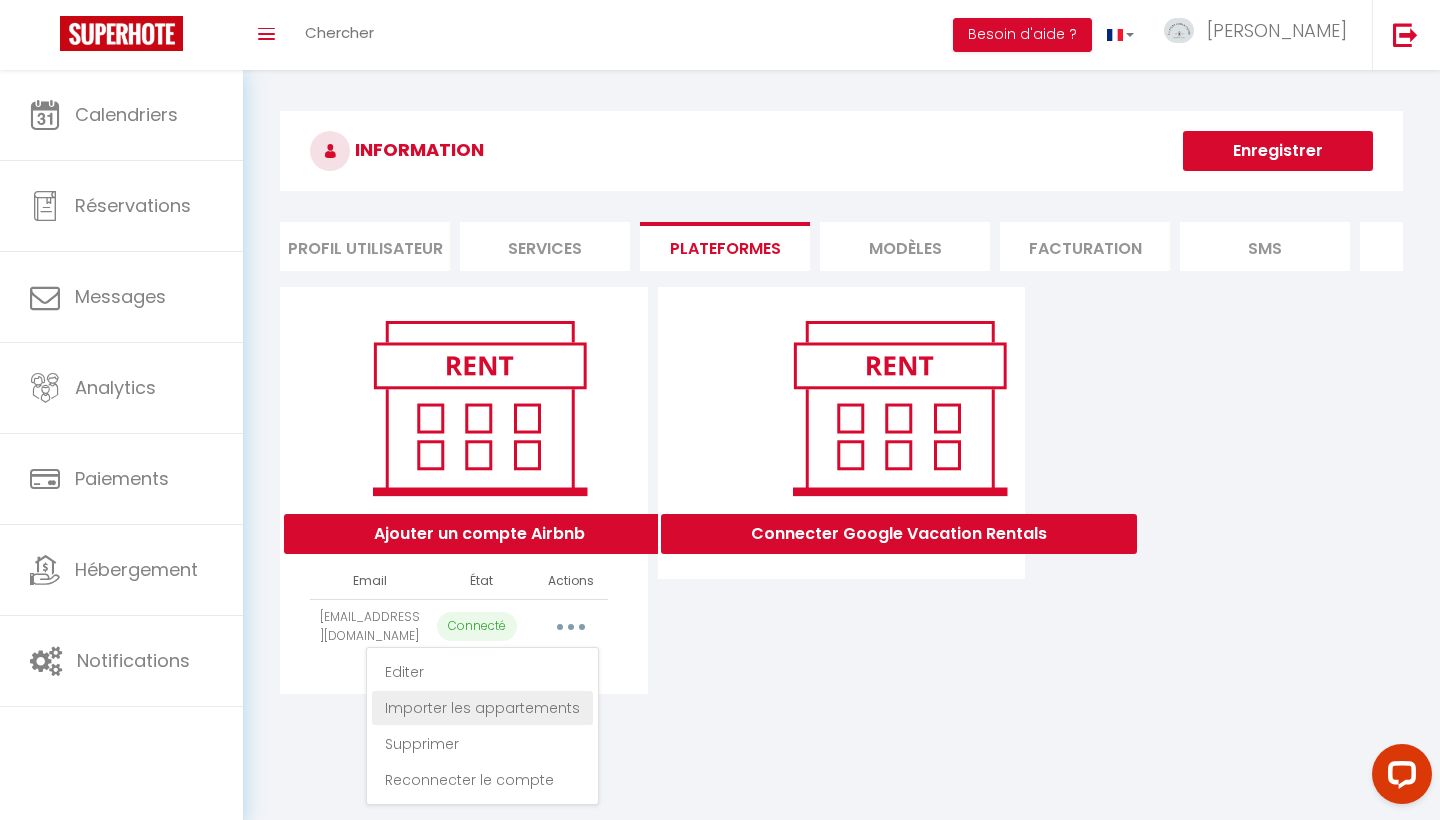 click on "Importer les appartements" at bounding box center (482, 708) 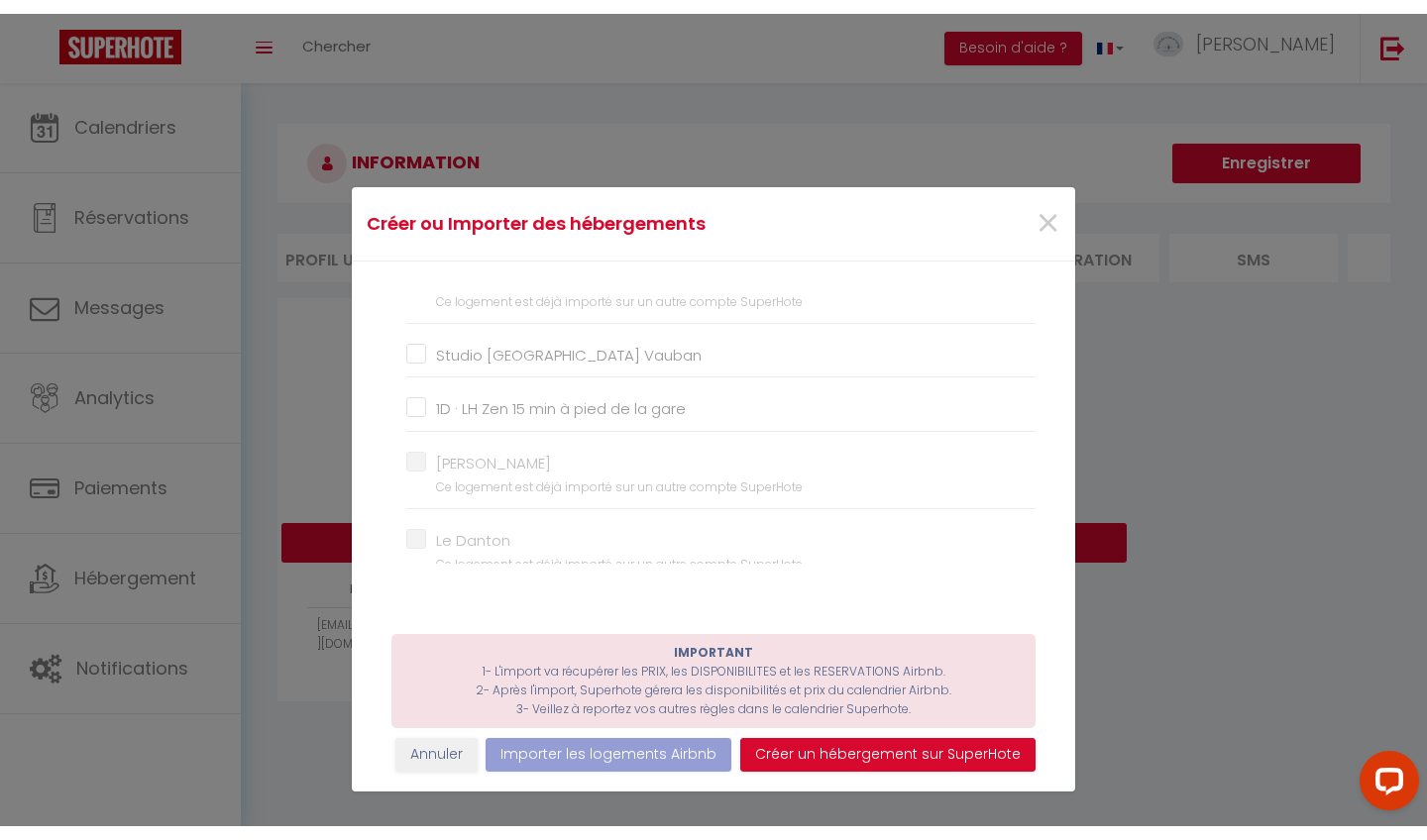 scroll, scrollTop: 2217, scrollLeft: 0, axis: vertical 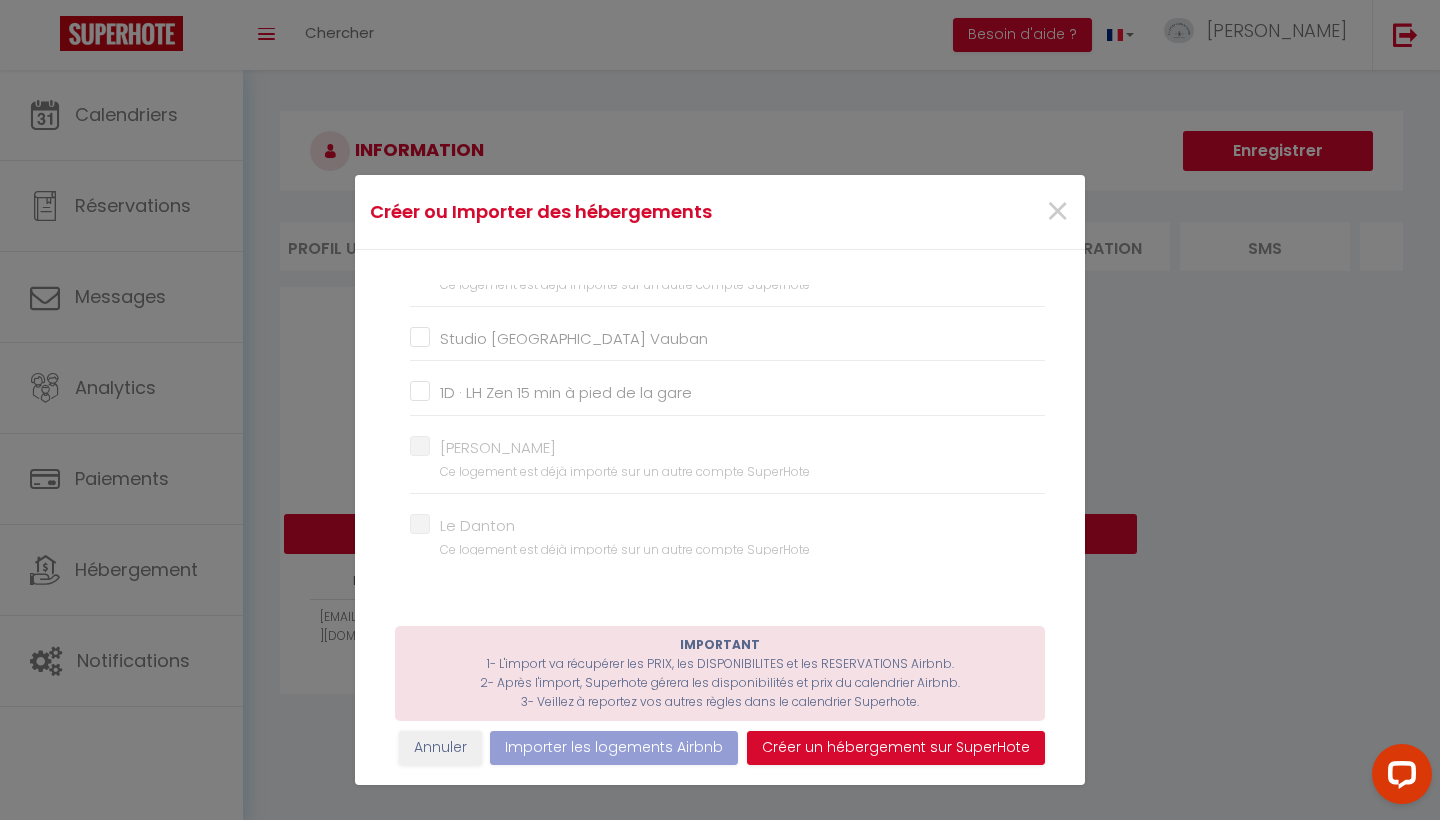 click on "Studio [GEOGRAPHIC_DATA] Vauban" at bounding box center [727, 338] 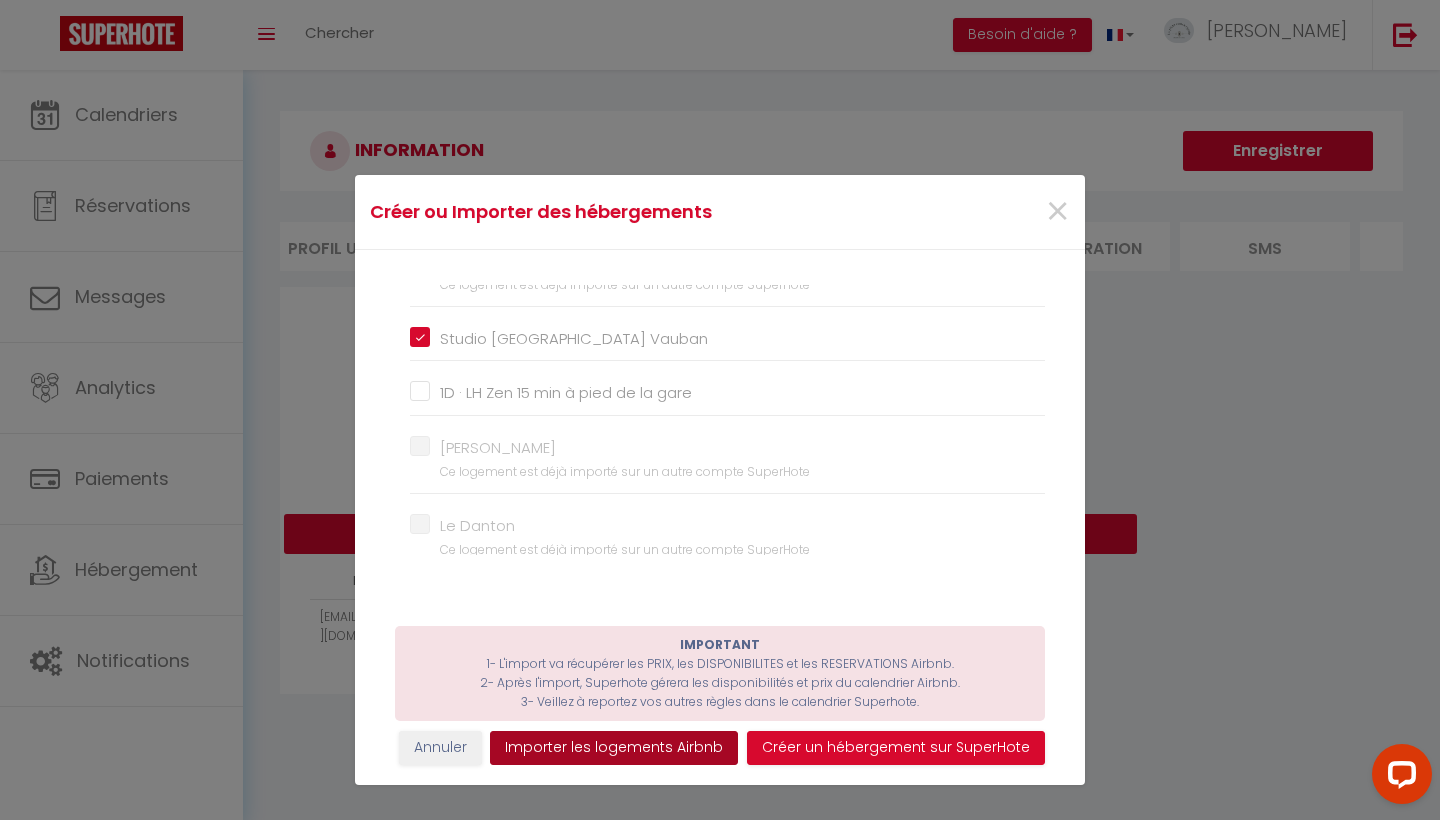 click on "Importer les logements Airbnb" at bounding box center [614, 748] 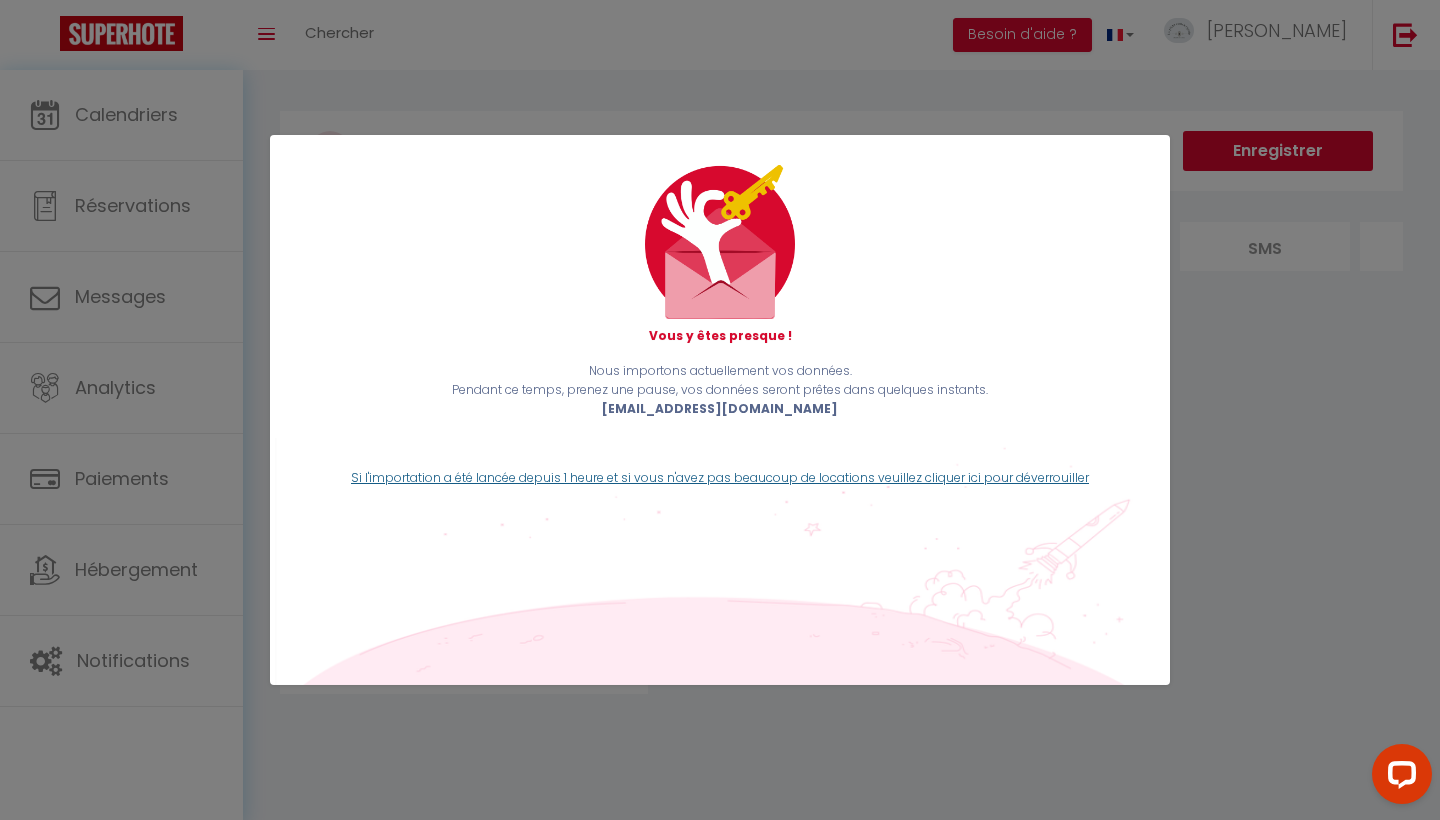 click on "Si l'importation a été lancée depuis 1 heure et si vous n'avez pas beaucoup de locations veuillez cliquer ici pour déverrouiller" at bounding box center [720, 477] 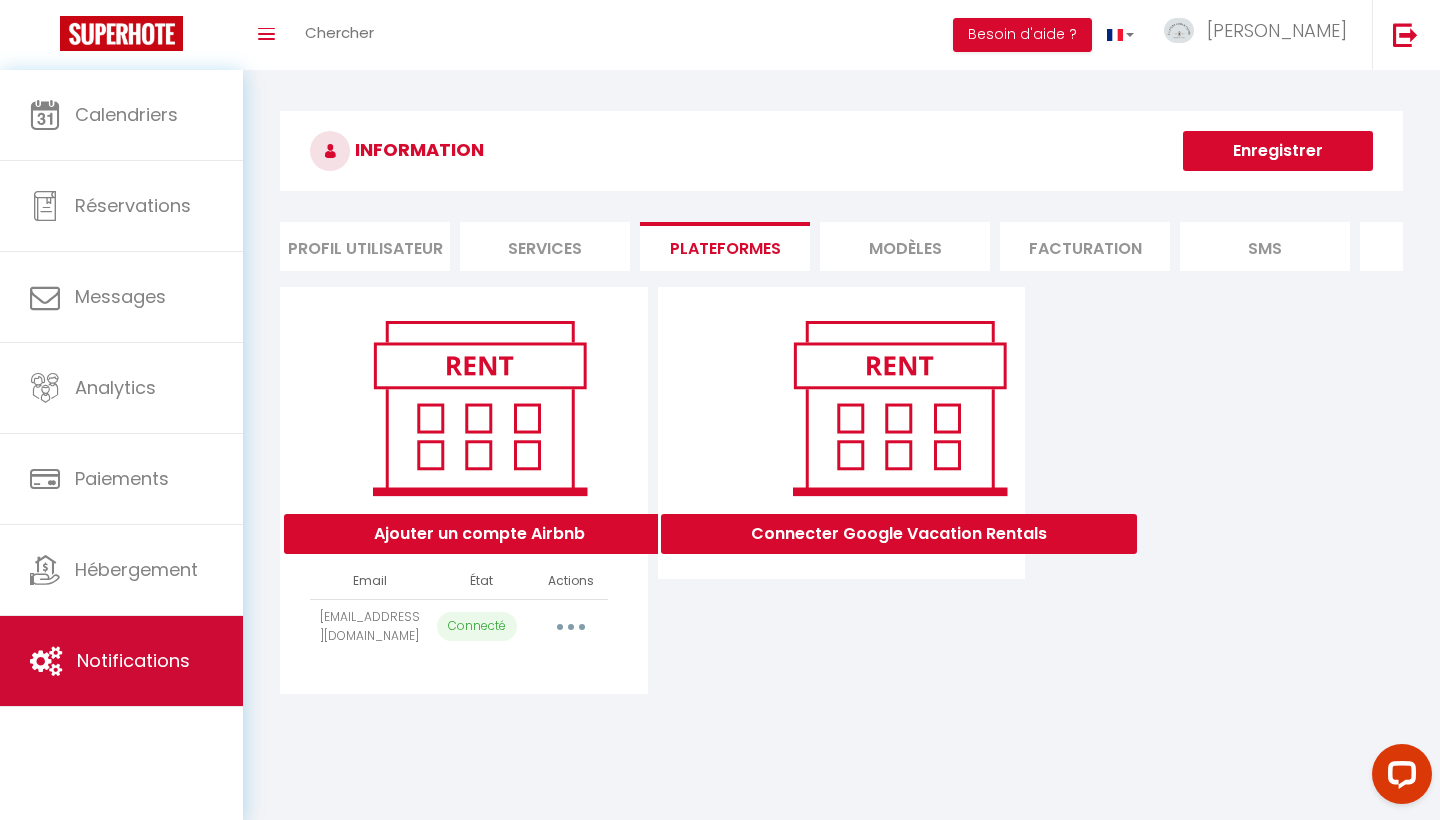 click on "Notifications" at bounding box center (121, 661) 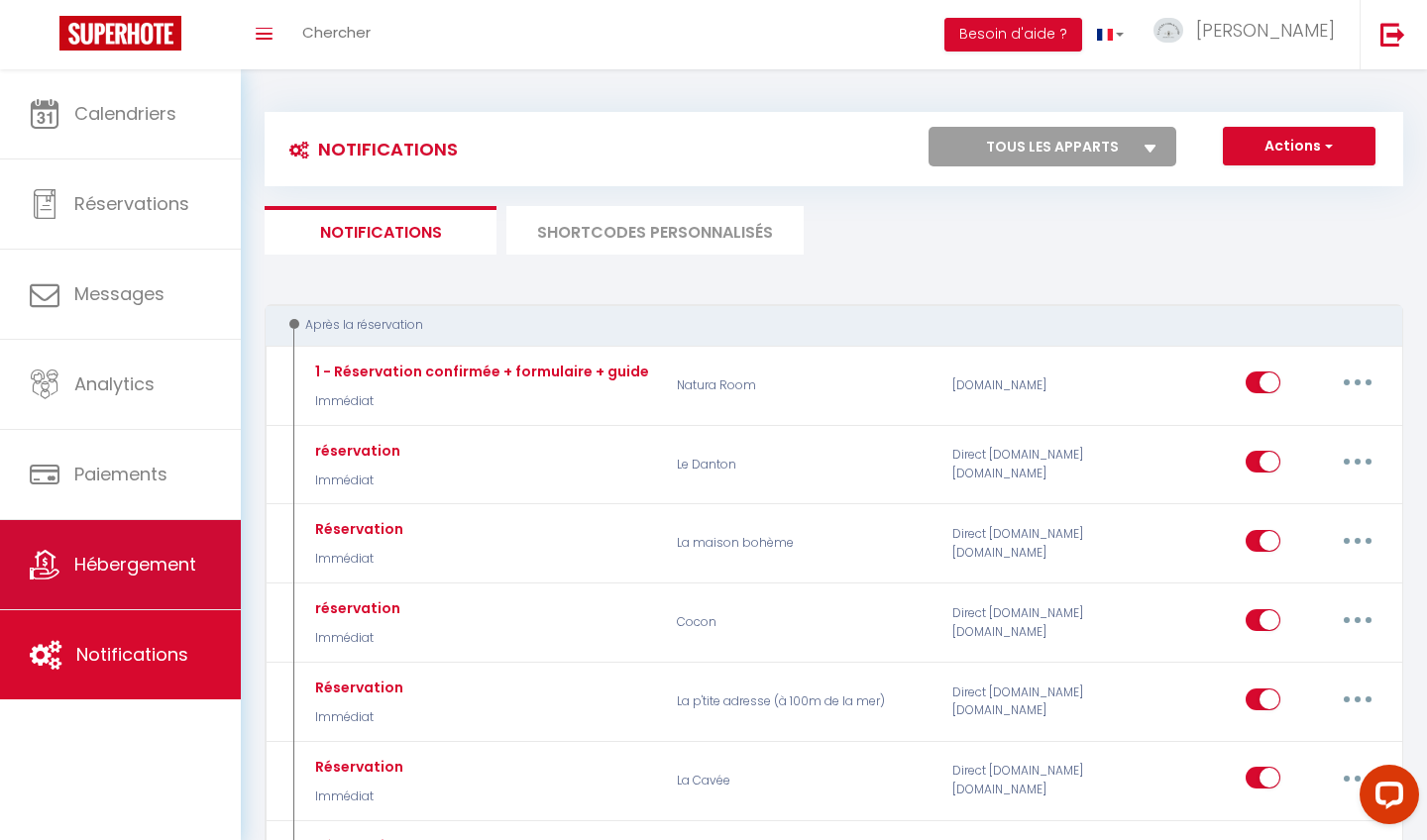 click on "Hébergement" at bounding box center [135, 564] 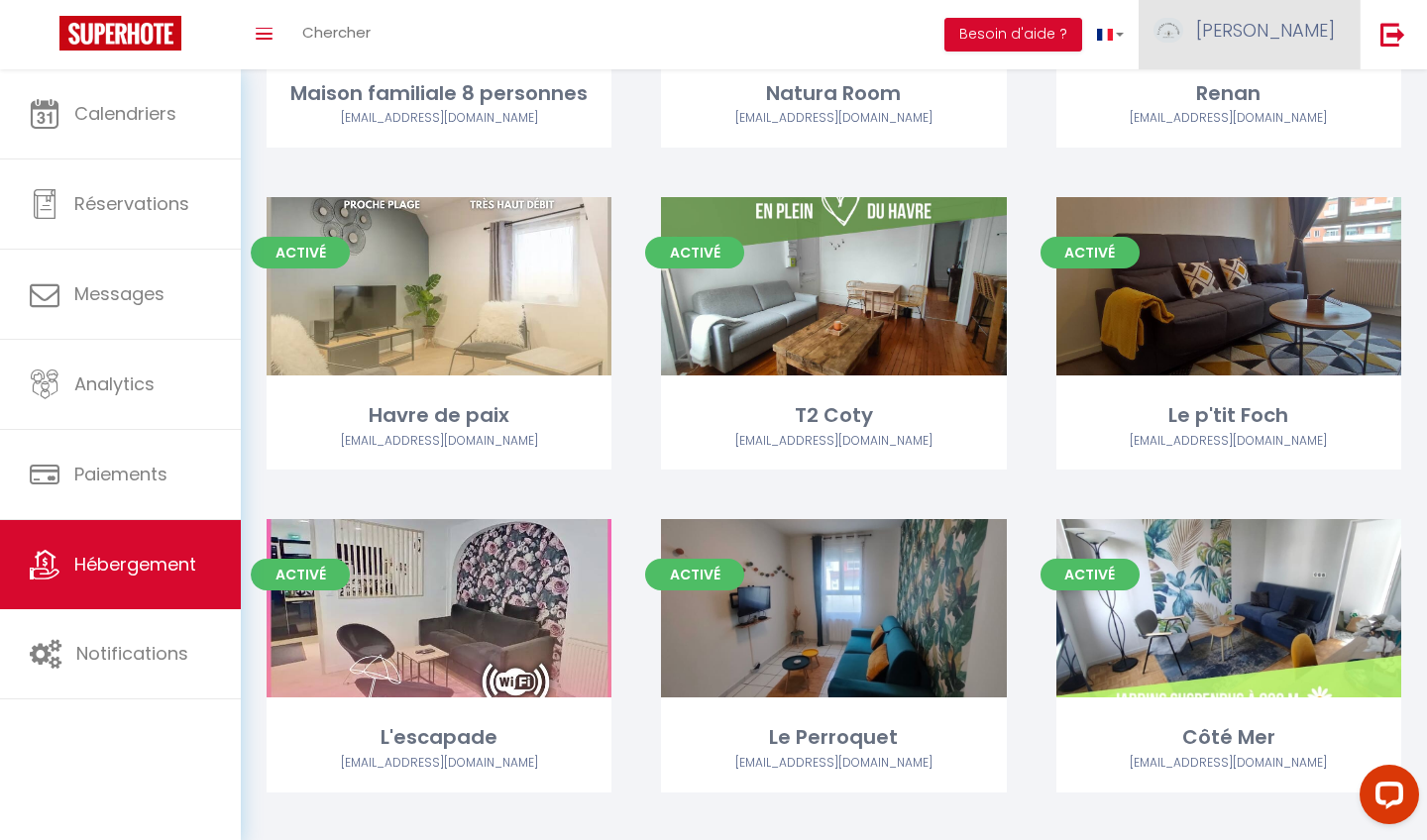 scroll, scrollTop: 204, scrollLeft: 0, axis: vertical 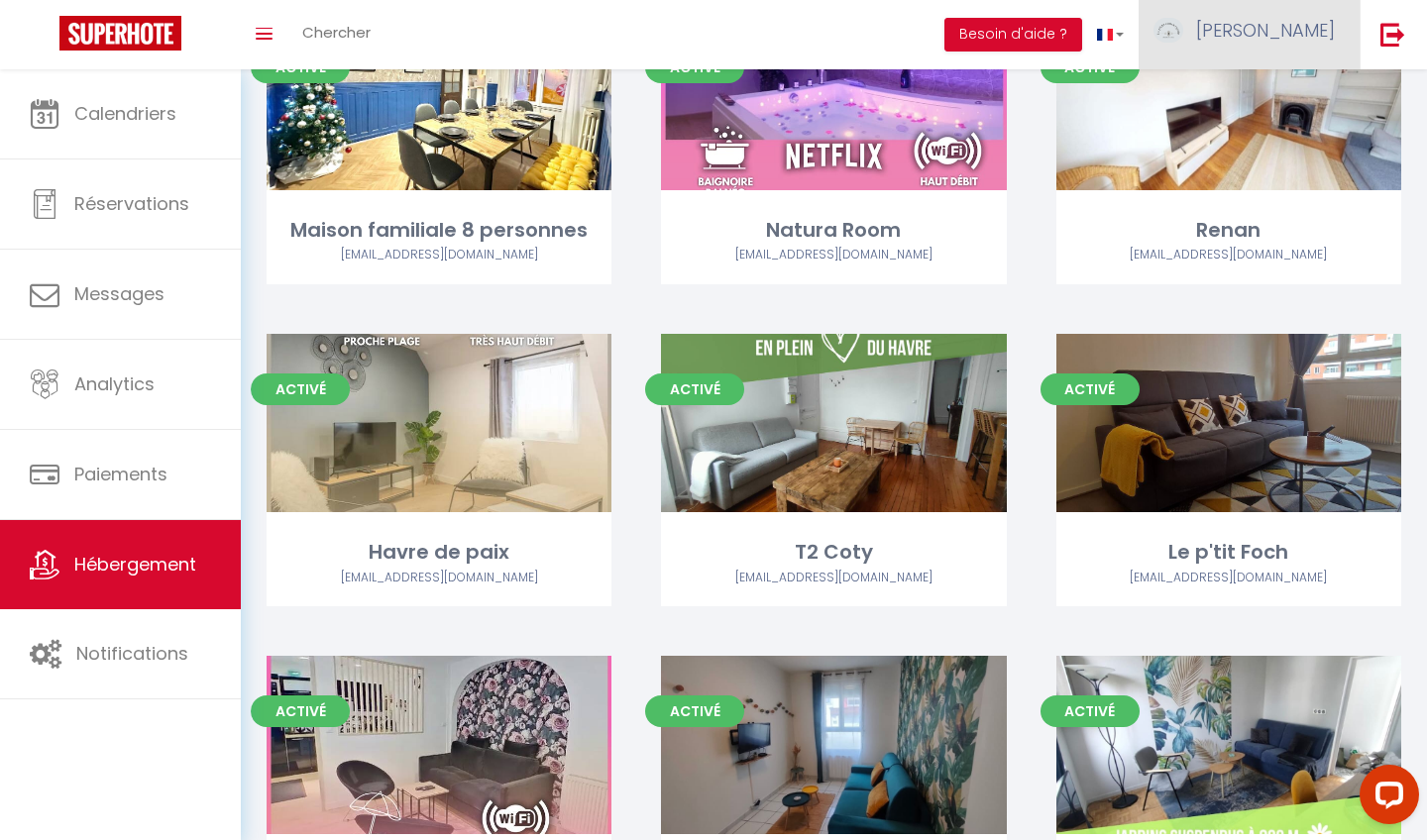 click on "[PERSON_NAME]" at bounding box center (1265, 30) 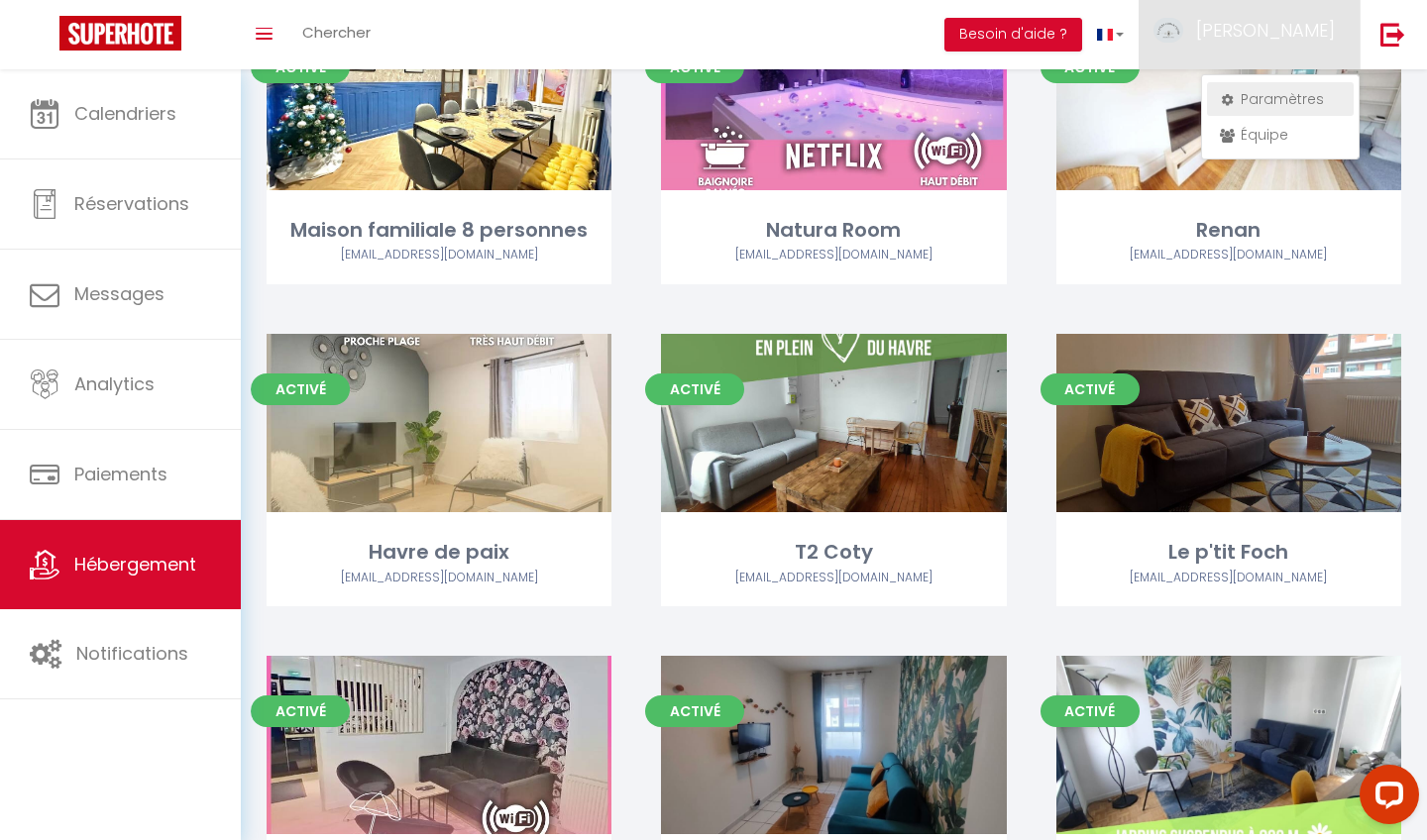 click on "Paramètres" at bounding box center (1280, 99) 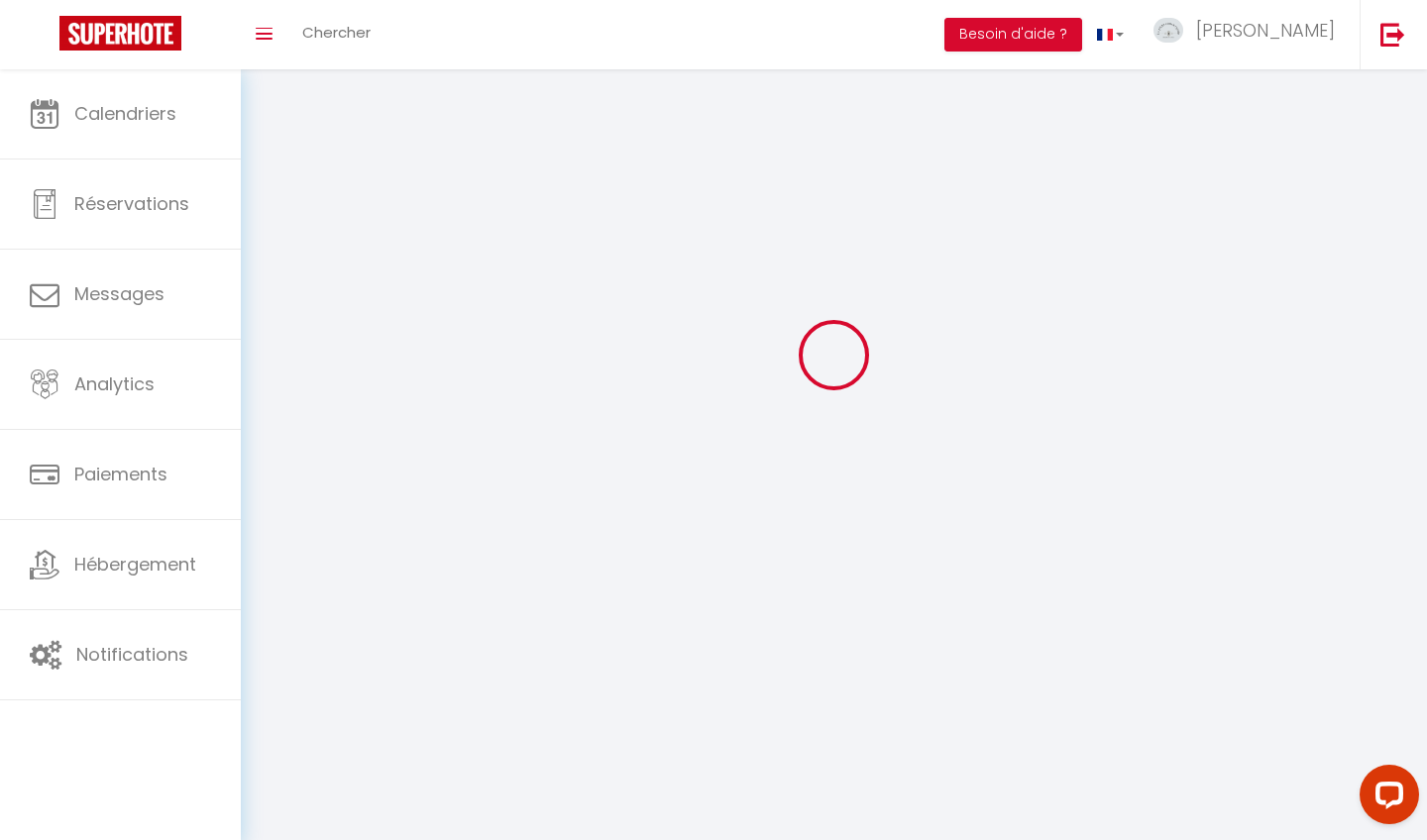 type on "[PERSON_NAME]" 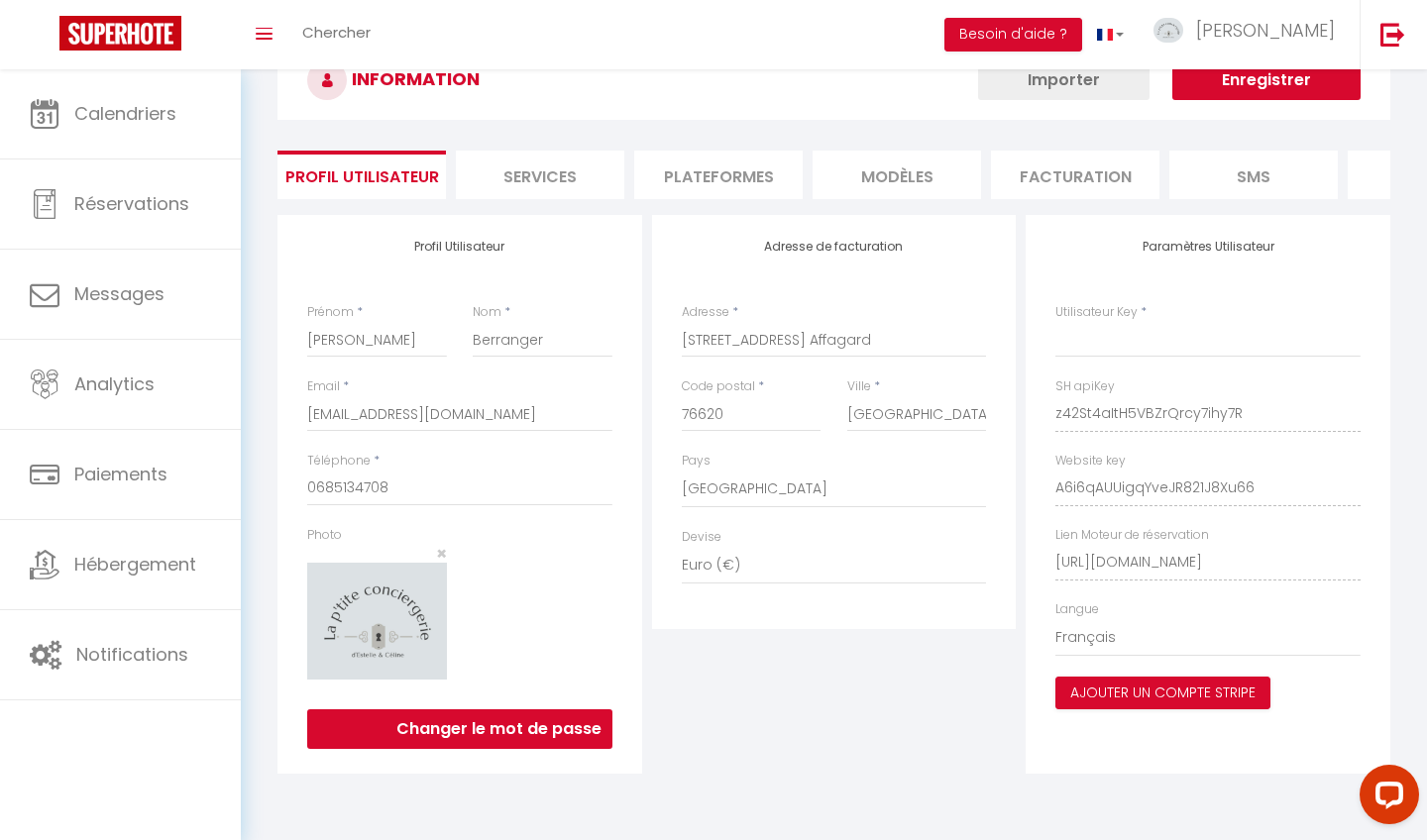 scroll, scrollTop: 0, scrollLeft: 0, axis: both 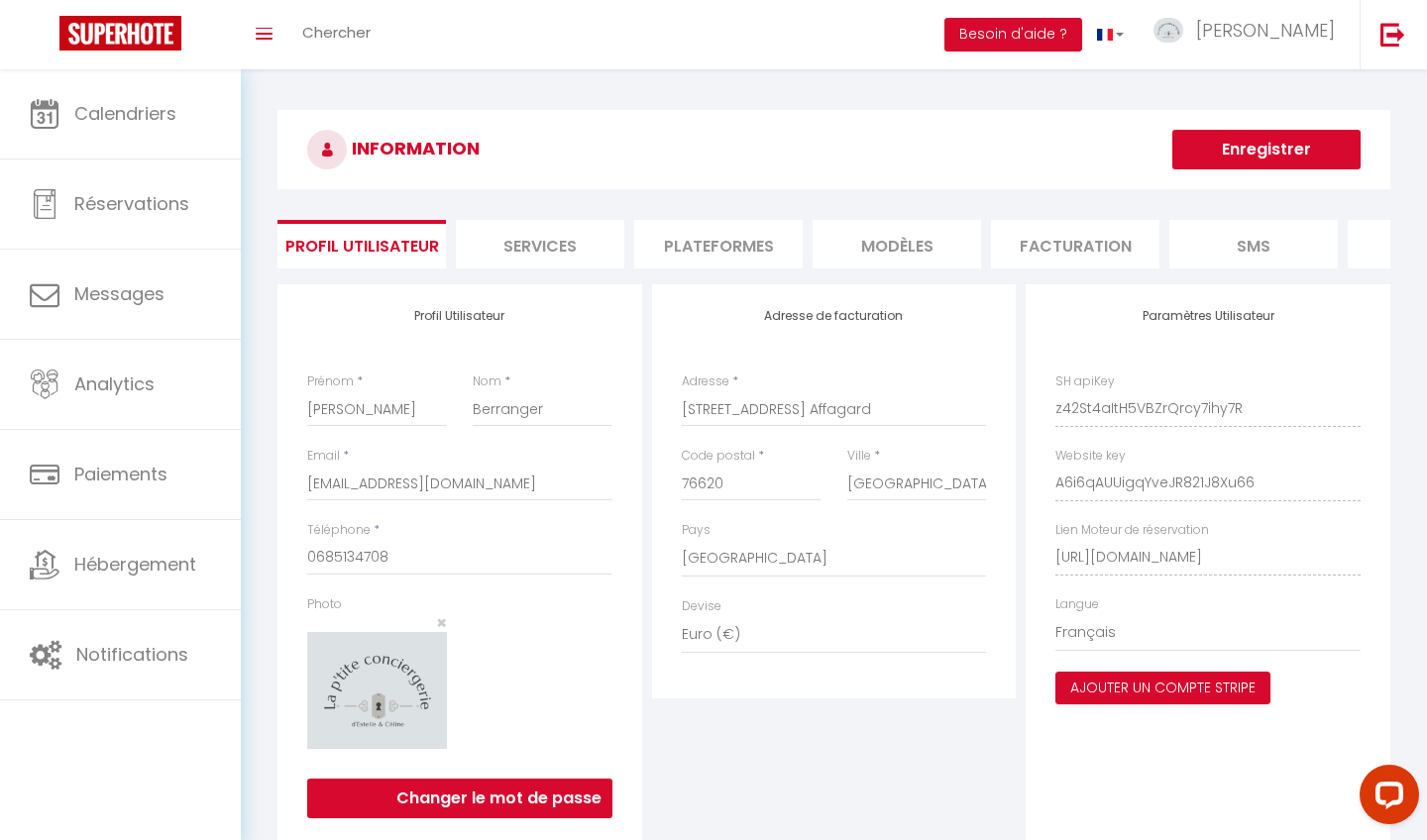 click on "Plateformes" at bounding box center (718, 244) 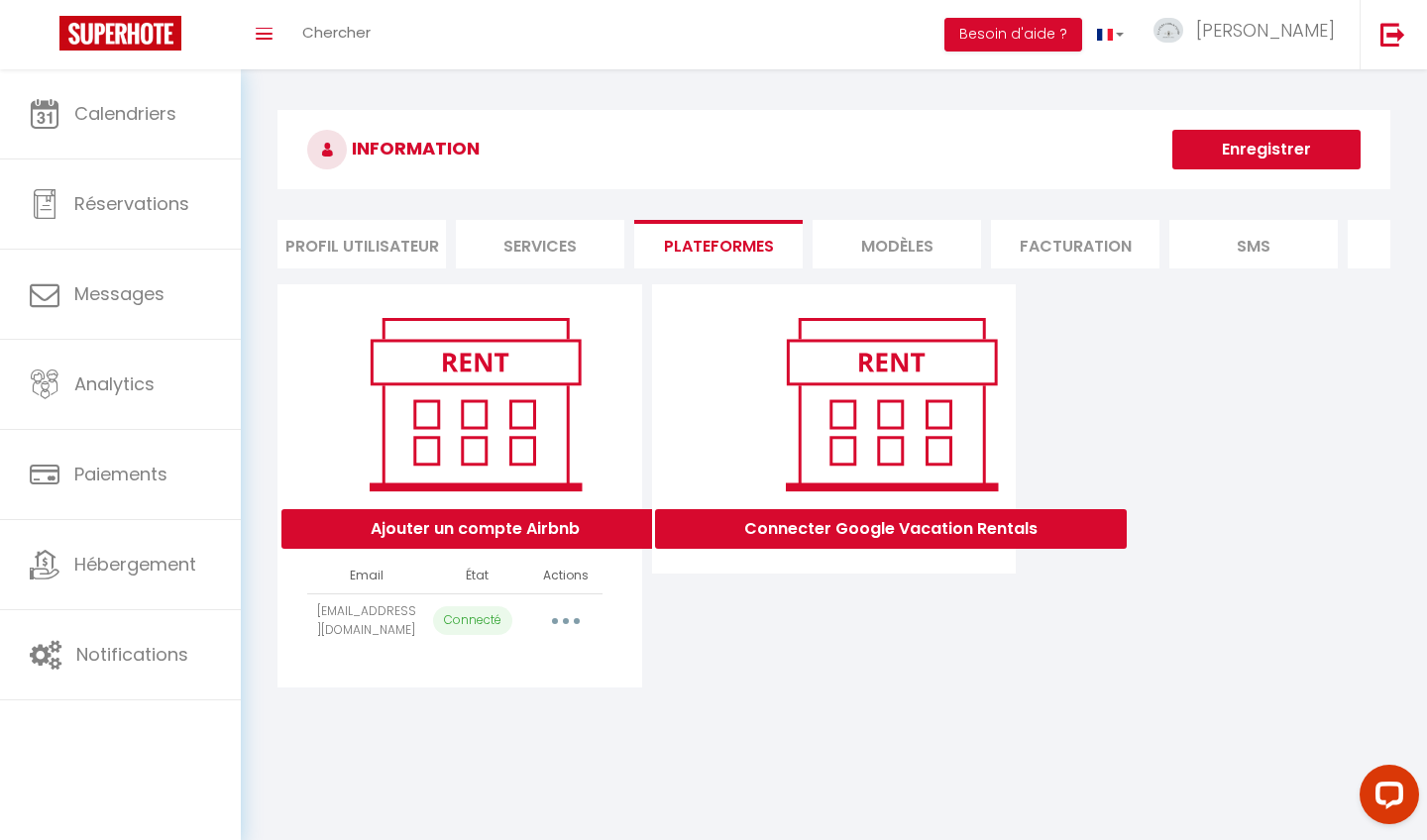 click at bounding box center [566, 621] 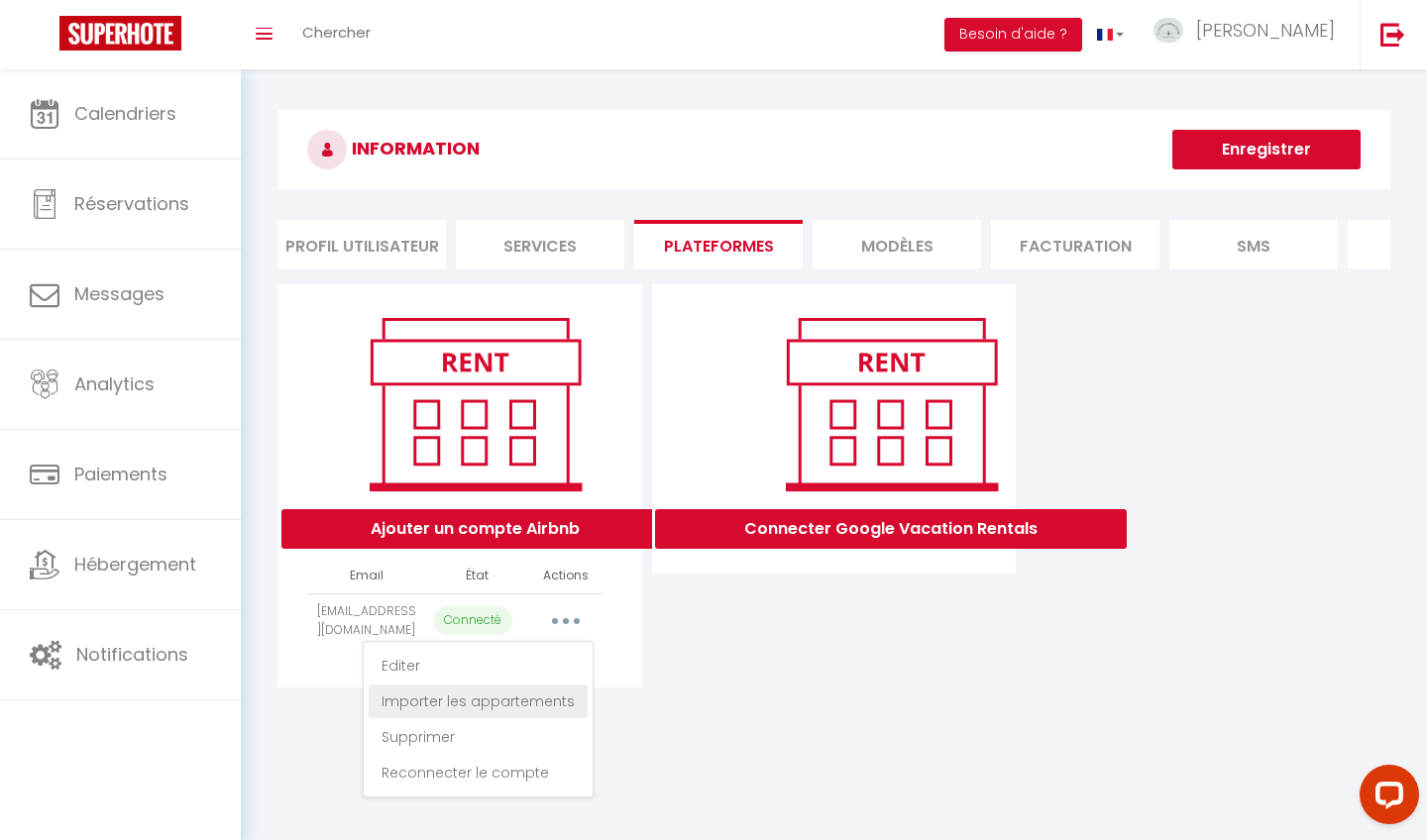click on "Importer les appartements" at bounding box center (478, 701) 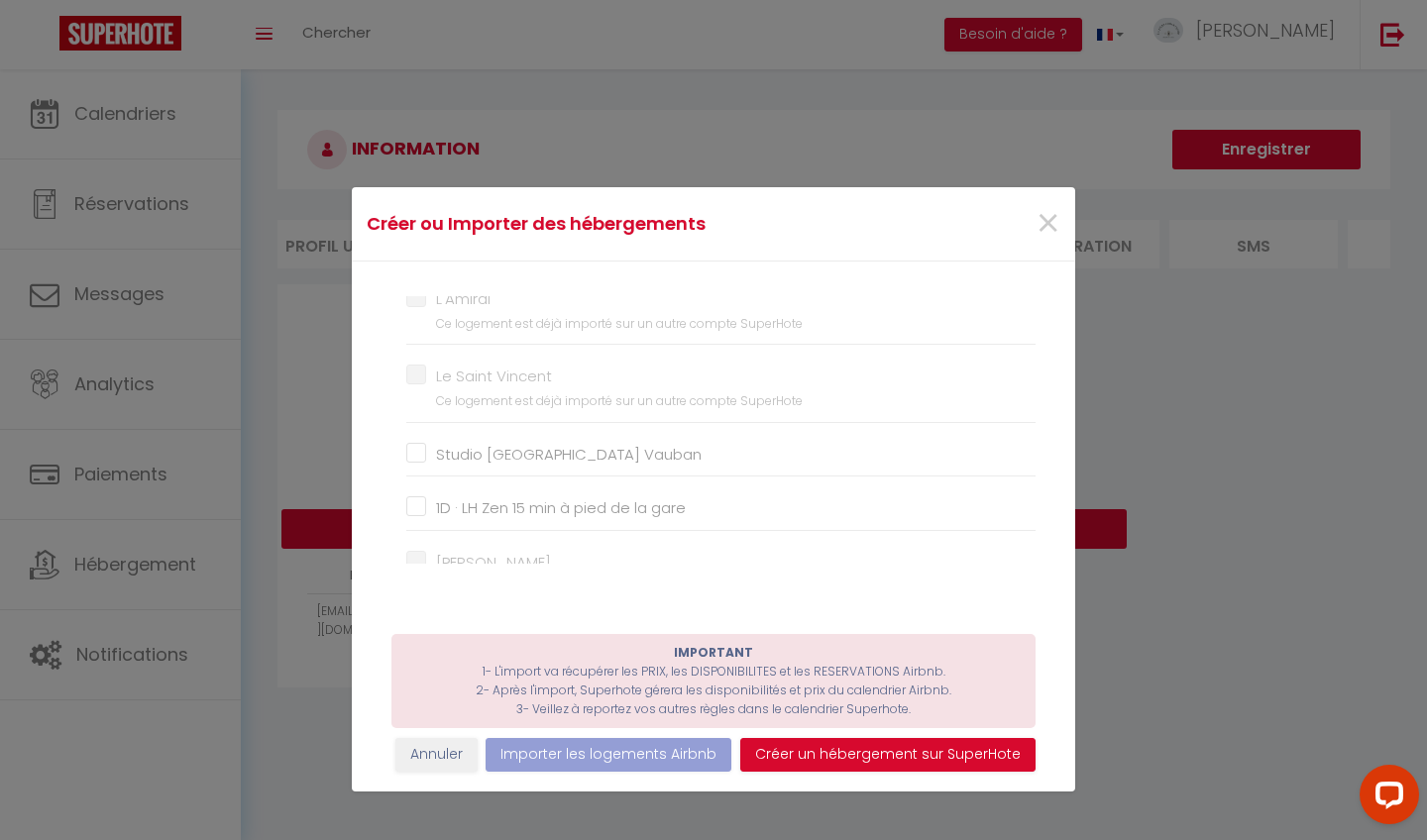 scroll, scrollTop: 2114, scrollLeft: 0, axis: vertical 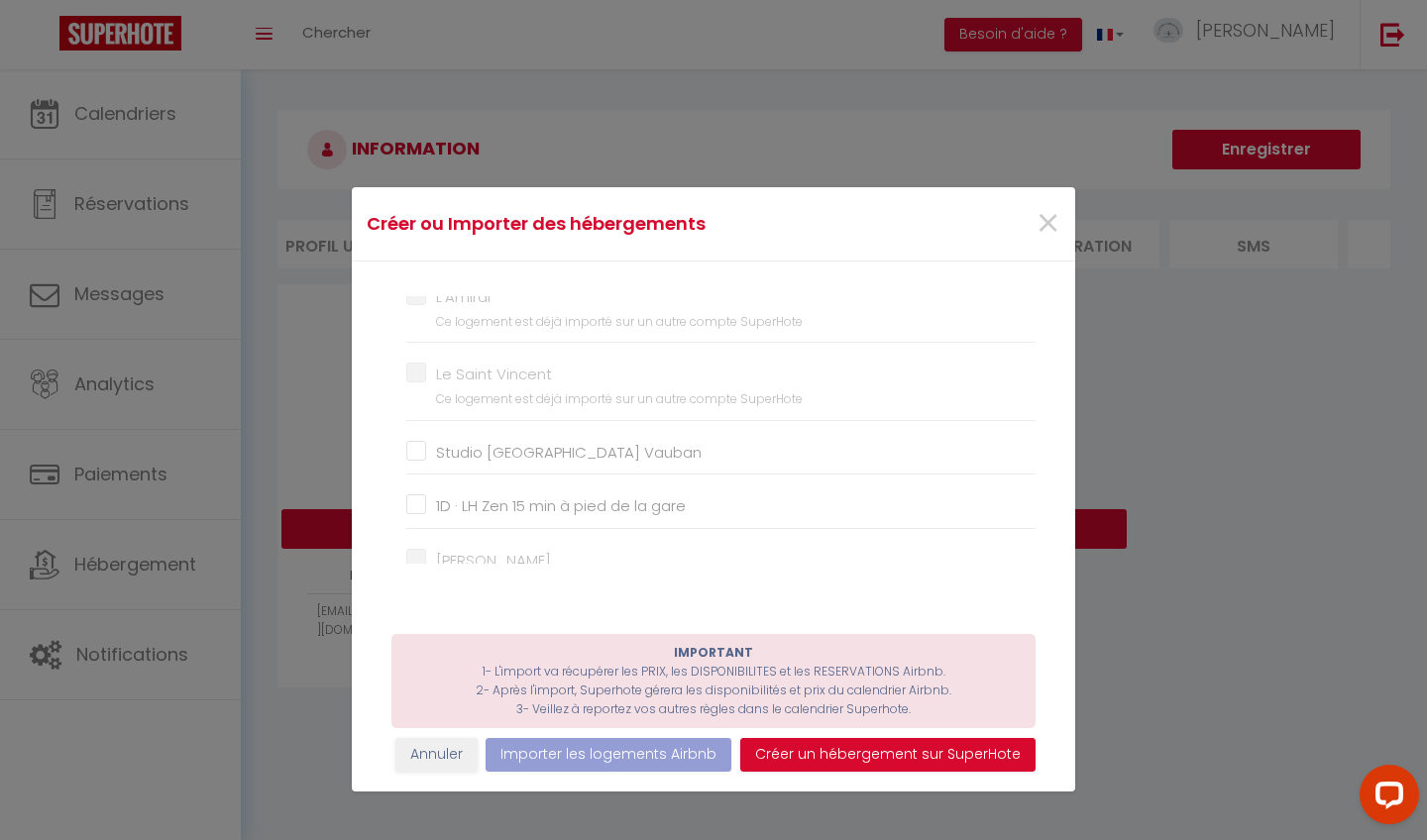 click on "Studio [GEOGRAPHIC_DATA] Vauban" at bounding box center [720, 452] 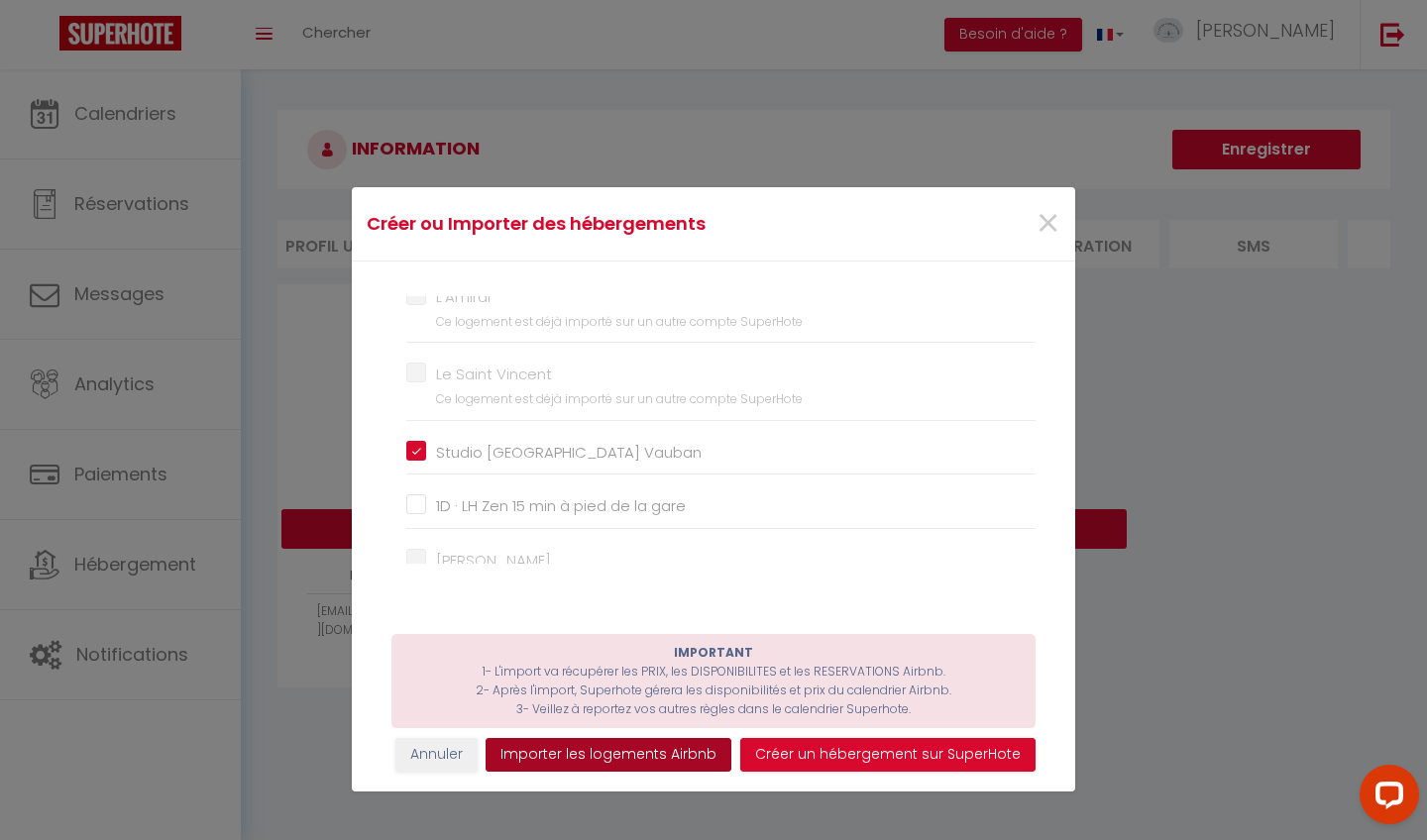 click on "Importer les logements Airbnb" at bounding box center (608, 755) 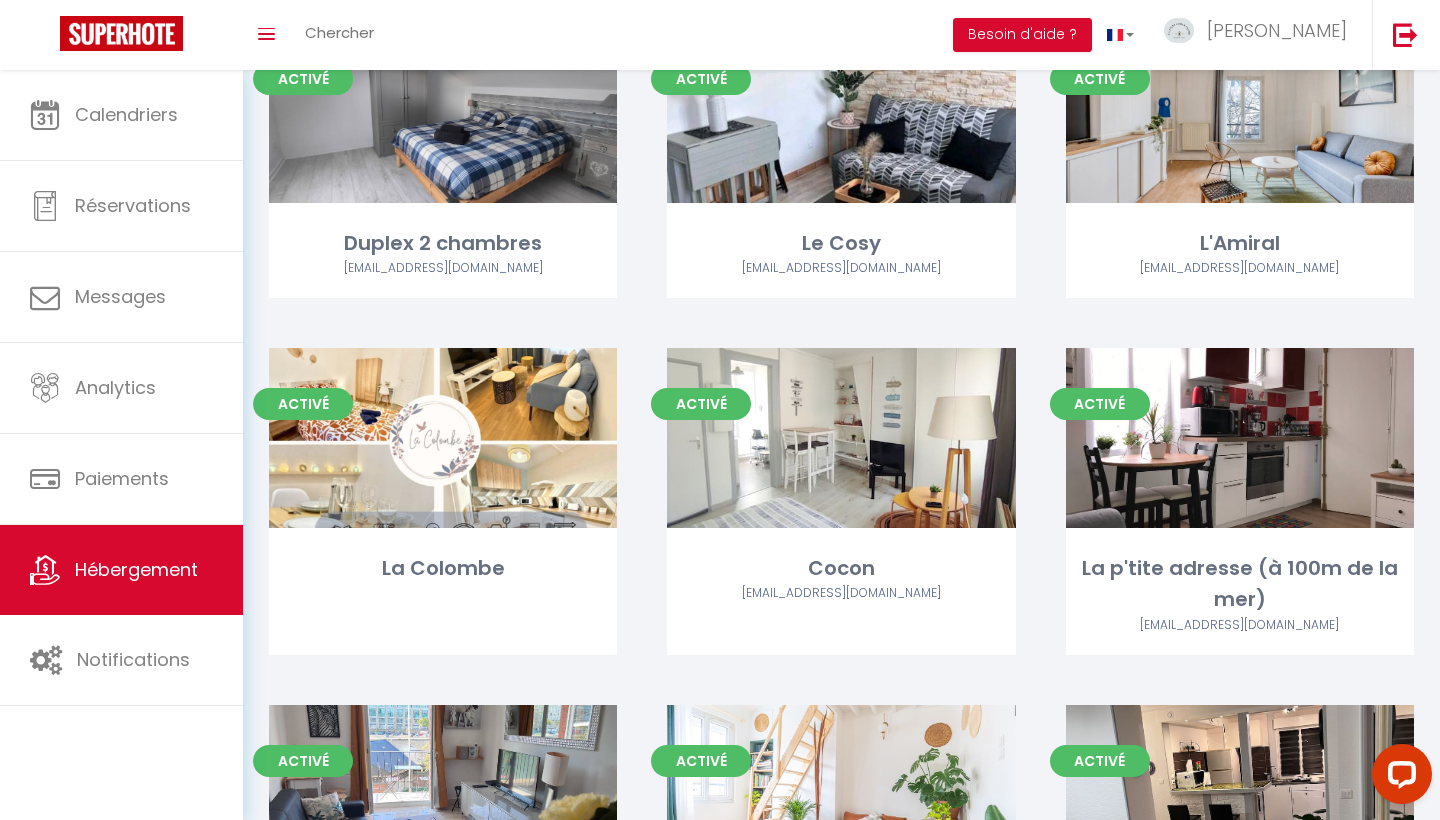 scroll, scrollTop: 659, scrollLeft: 0, axis: vertical 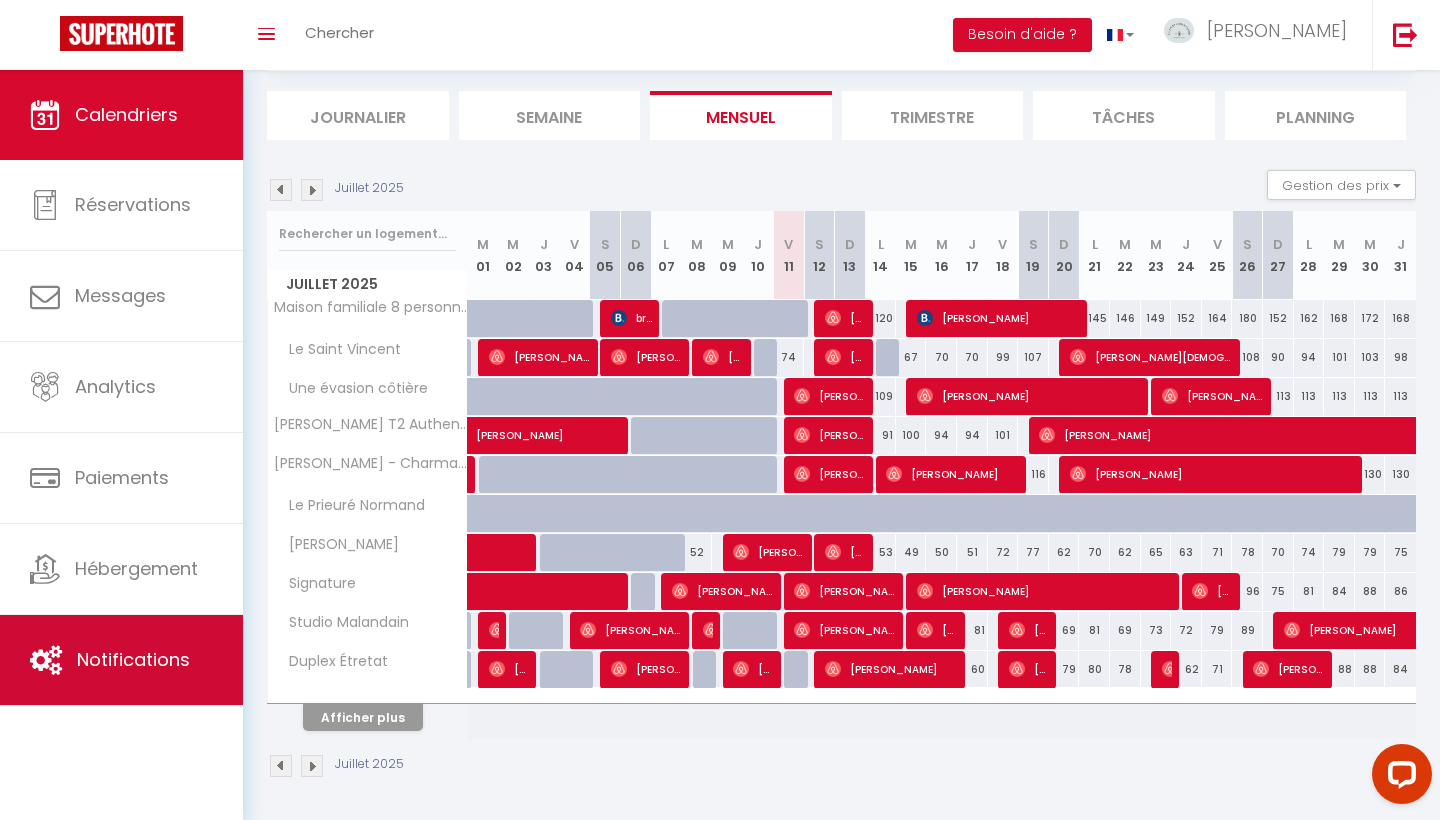 click on "Notifications" at bounding box center [121, 660] 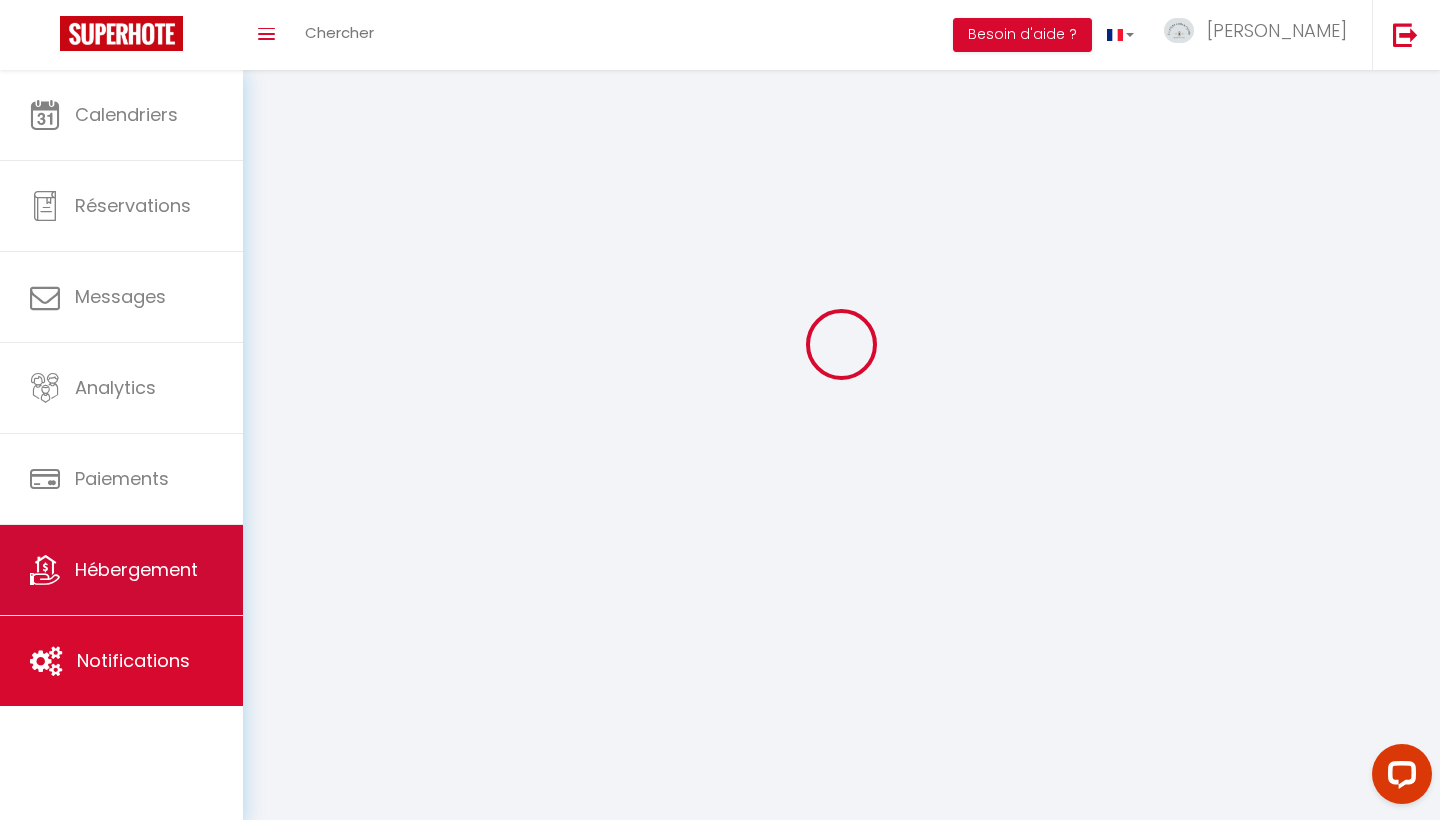 scroll, scrollTop: 0, scrollLeft: 0, axis: both 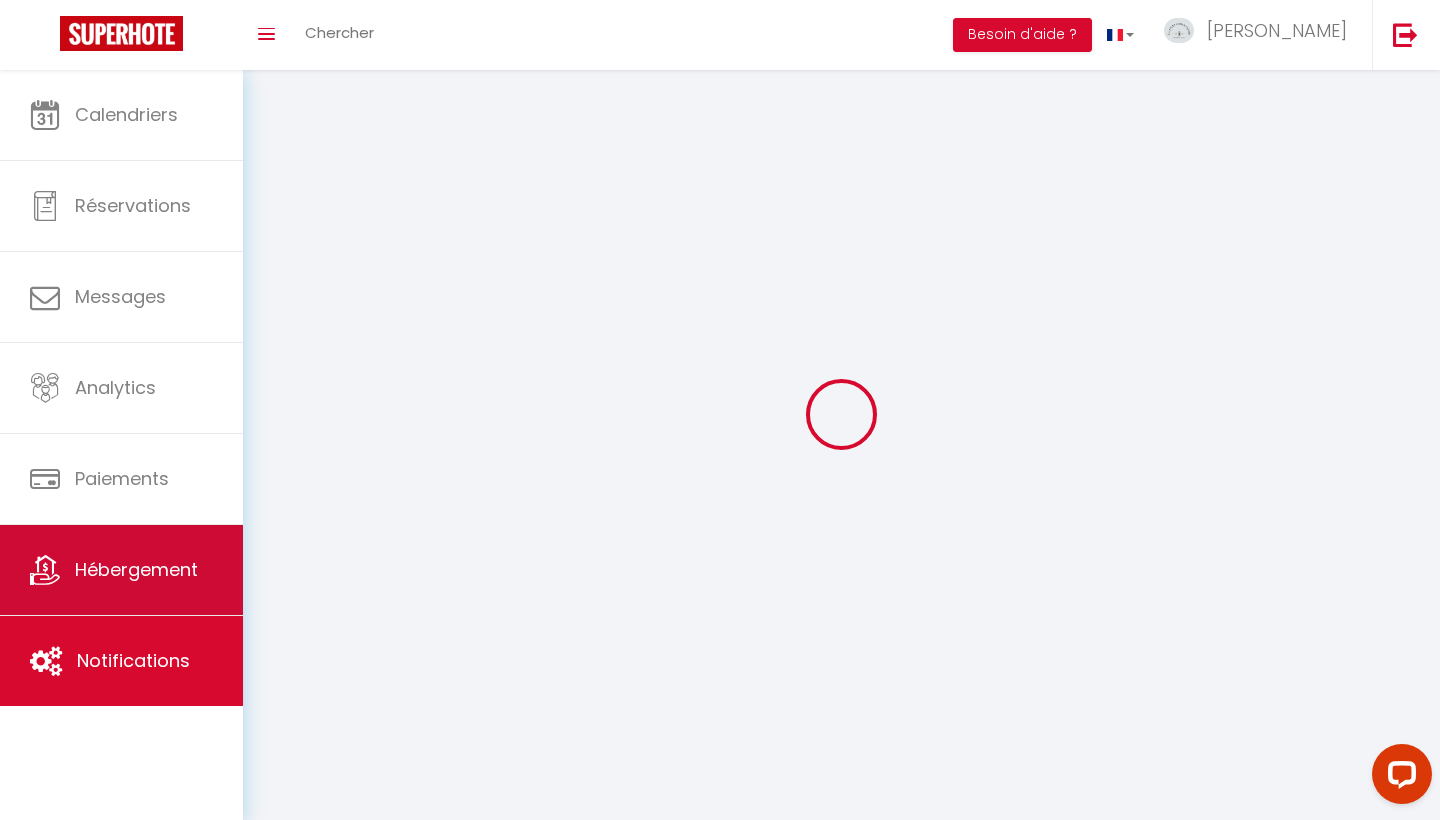 click on "Hébergement" at bounding box center [121, 570] 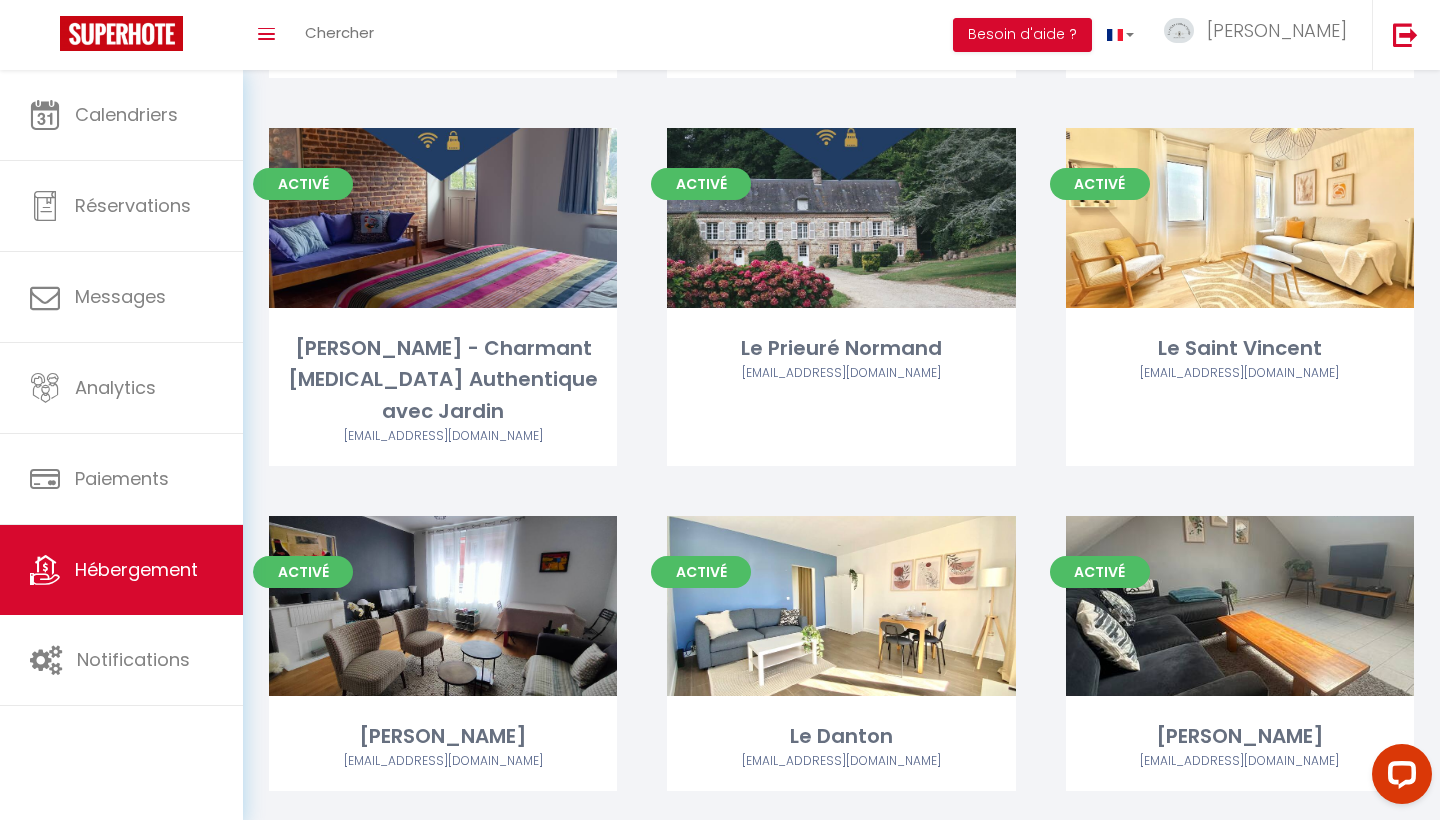 scroll, scrollTop: 2754, scrollLeft: 0, axis: vertical 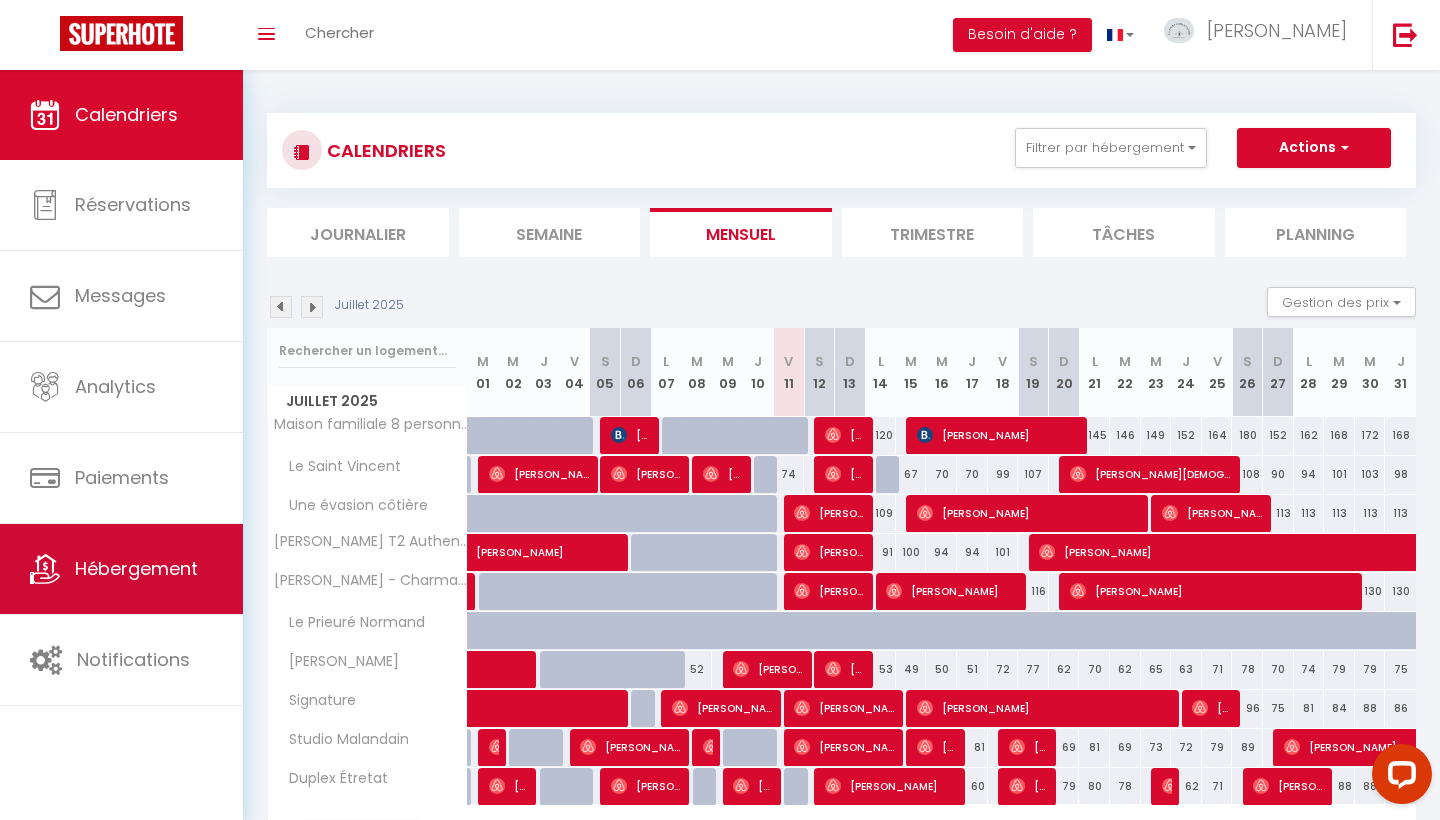 click on "Hébergement" at bounding box center [136, 568] 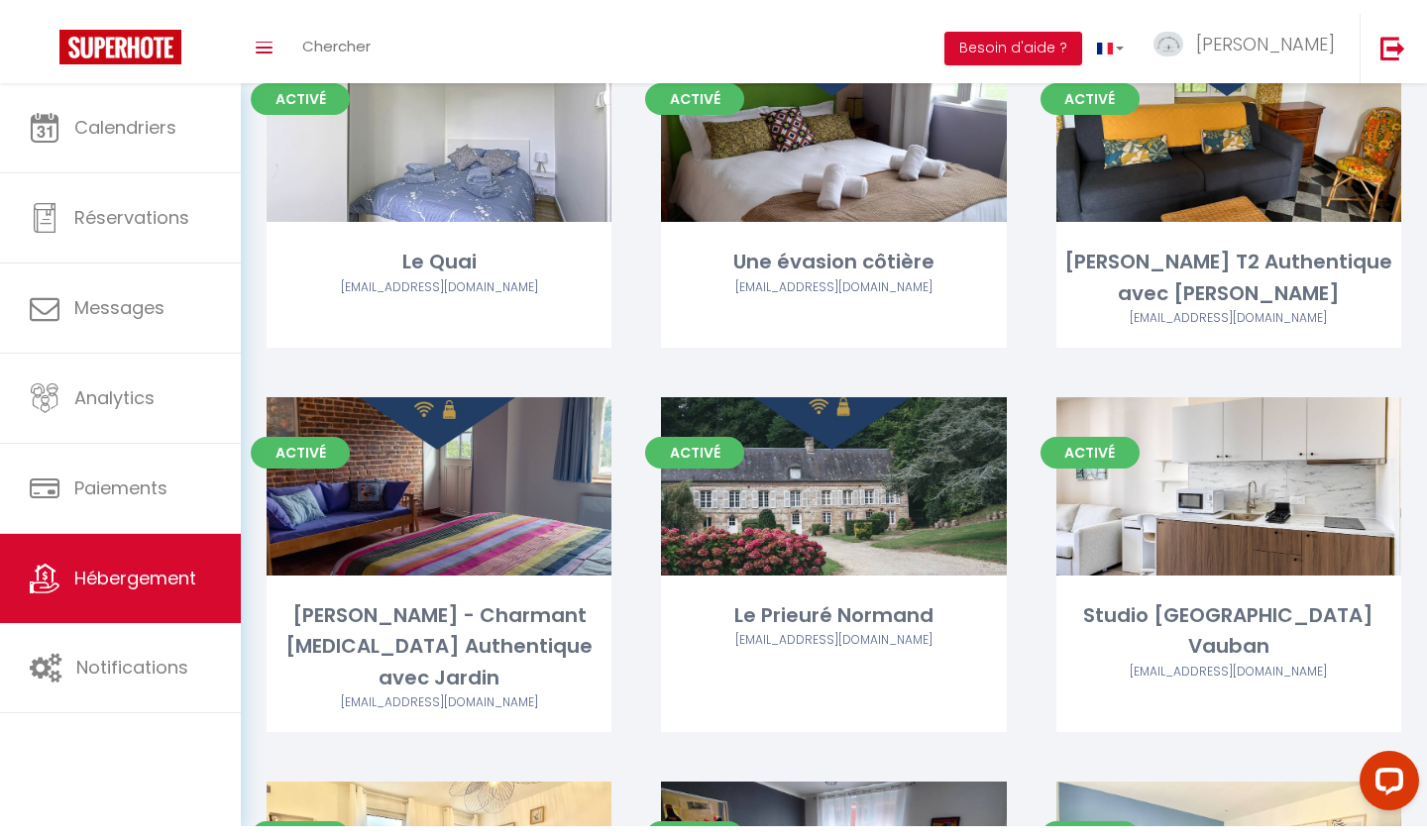 scroll, scrollTop: 2470, scrollLeft: 0, axis: vertical 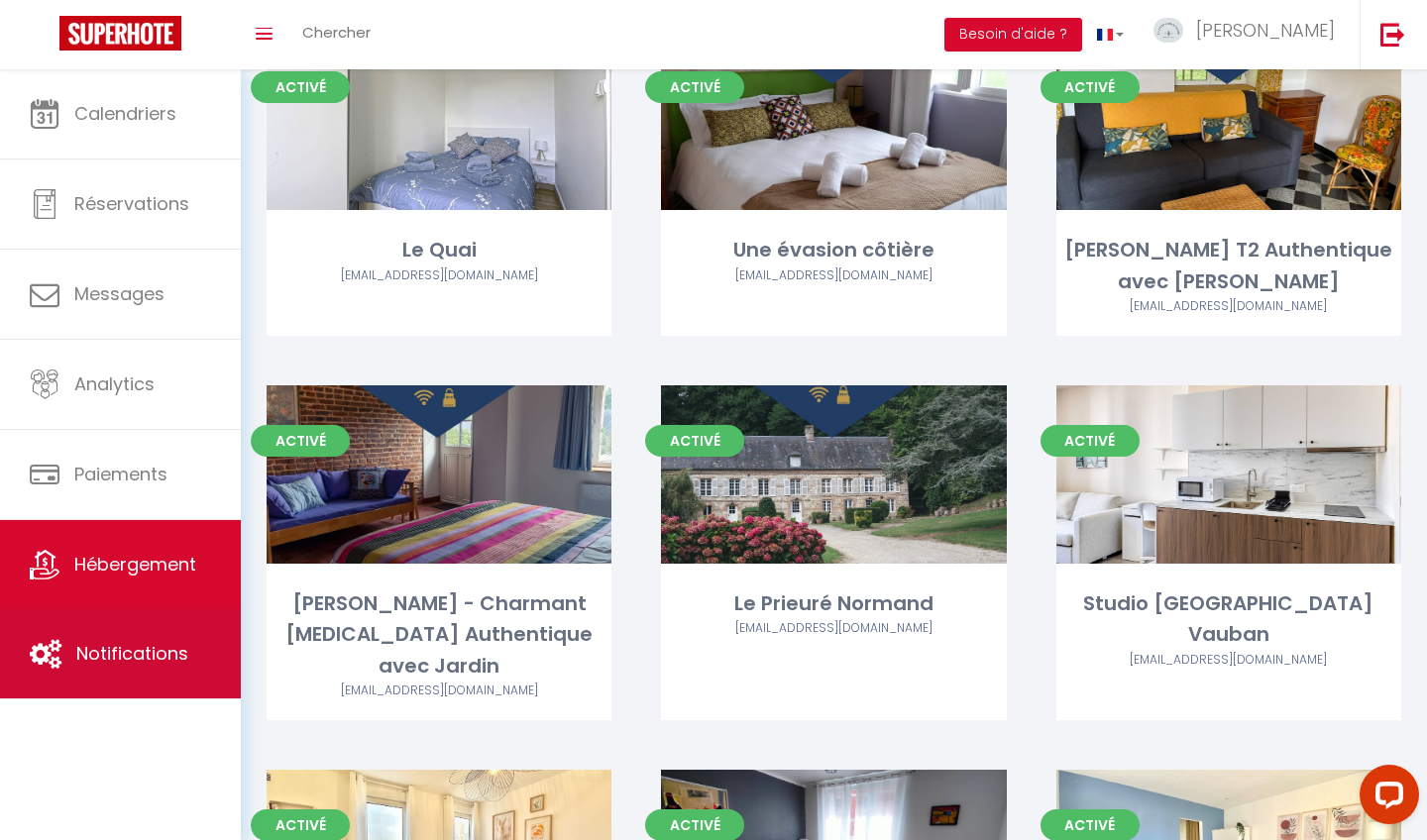 click on "Notifications" at bounding box center [120, 654] 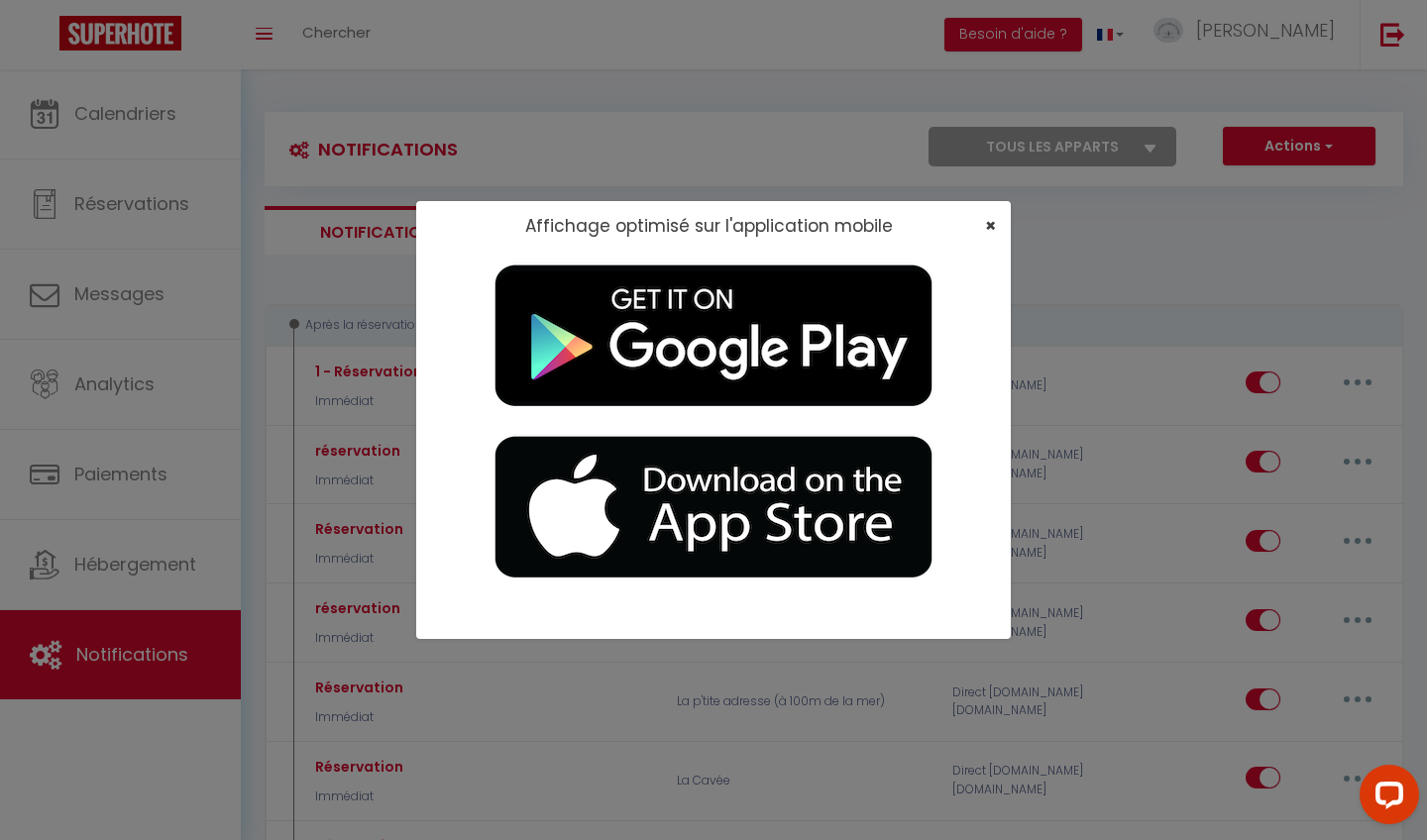 click on "×" at bounding box center (990, 225) 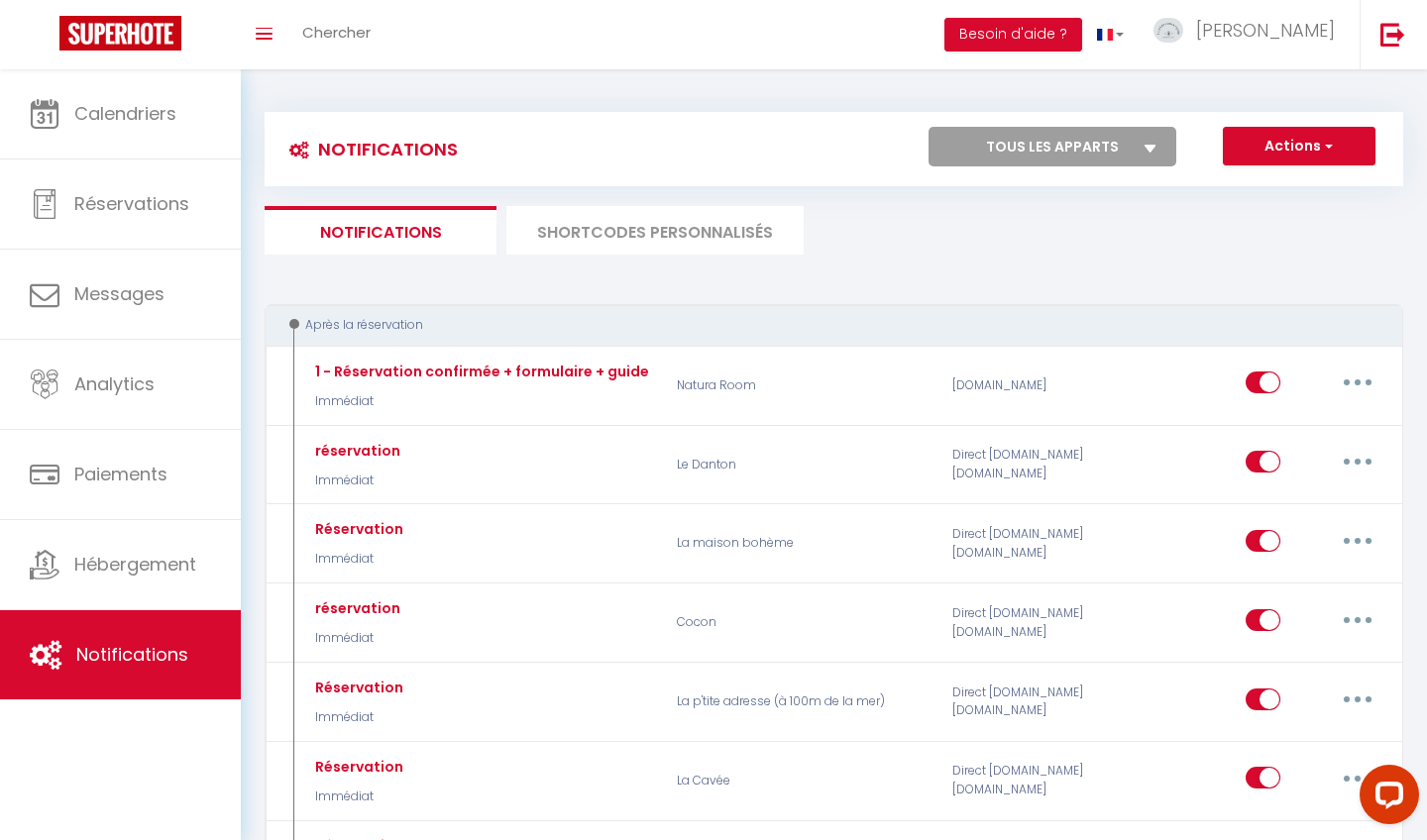 click on "Actions" at bounding box center (1299, 147) 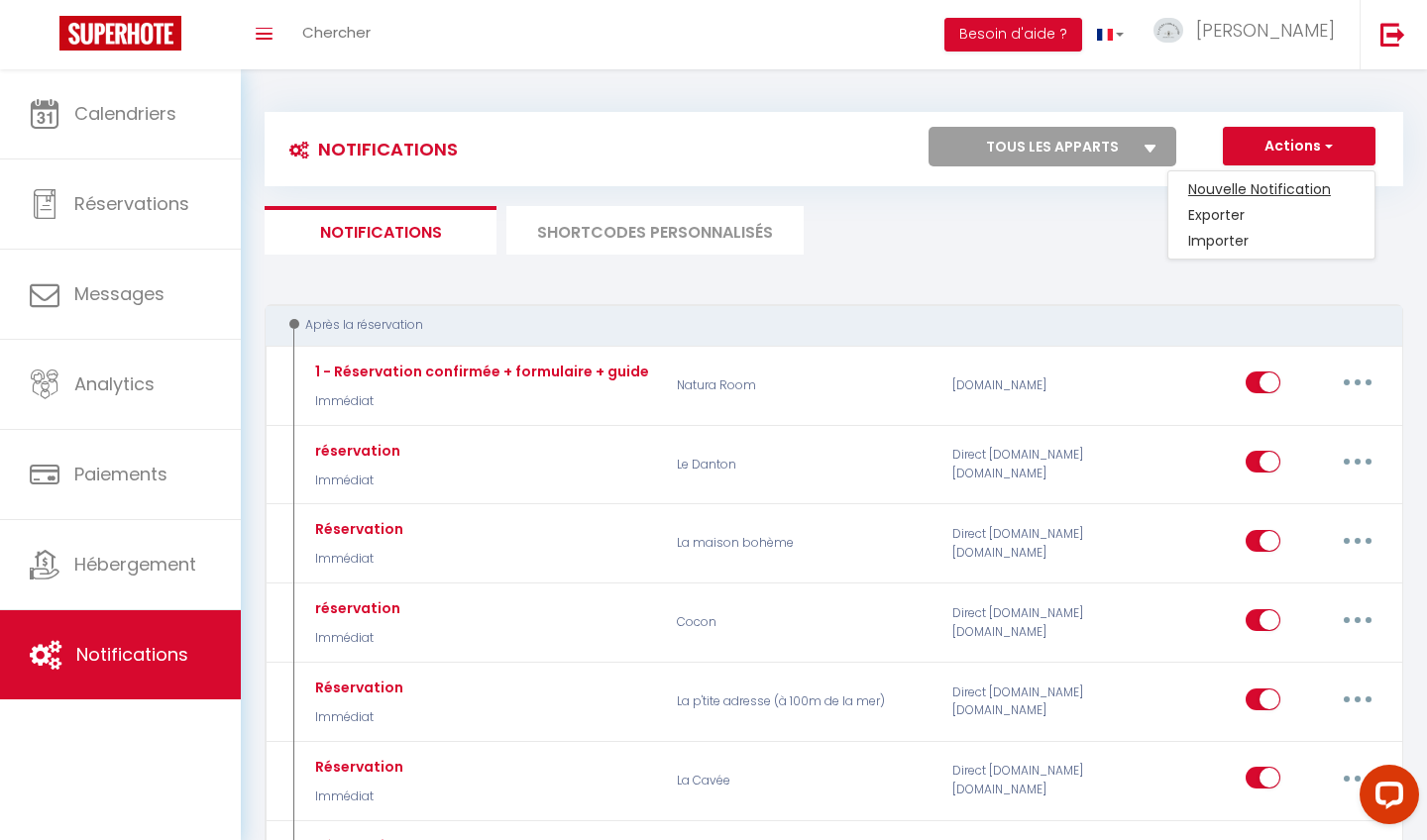 click on "Nouvelle Notification" at bounding box center (1271, 189) 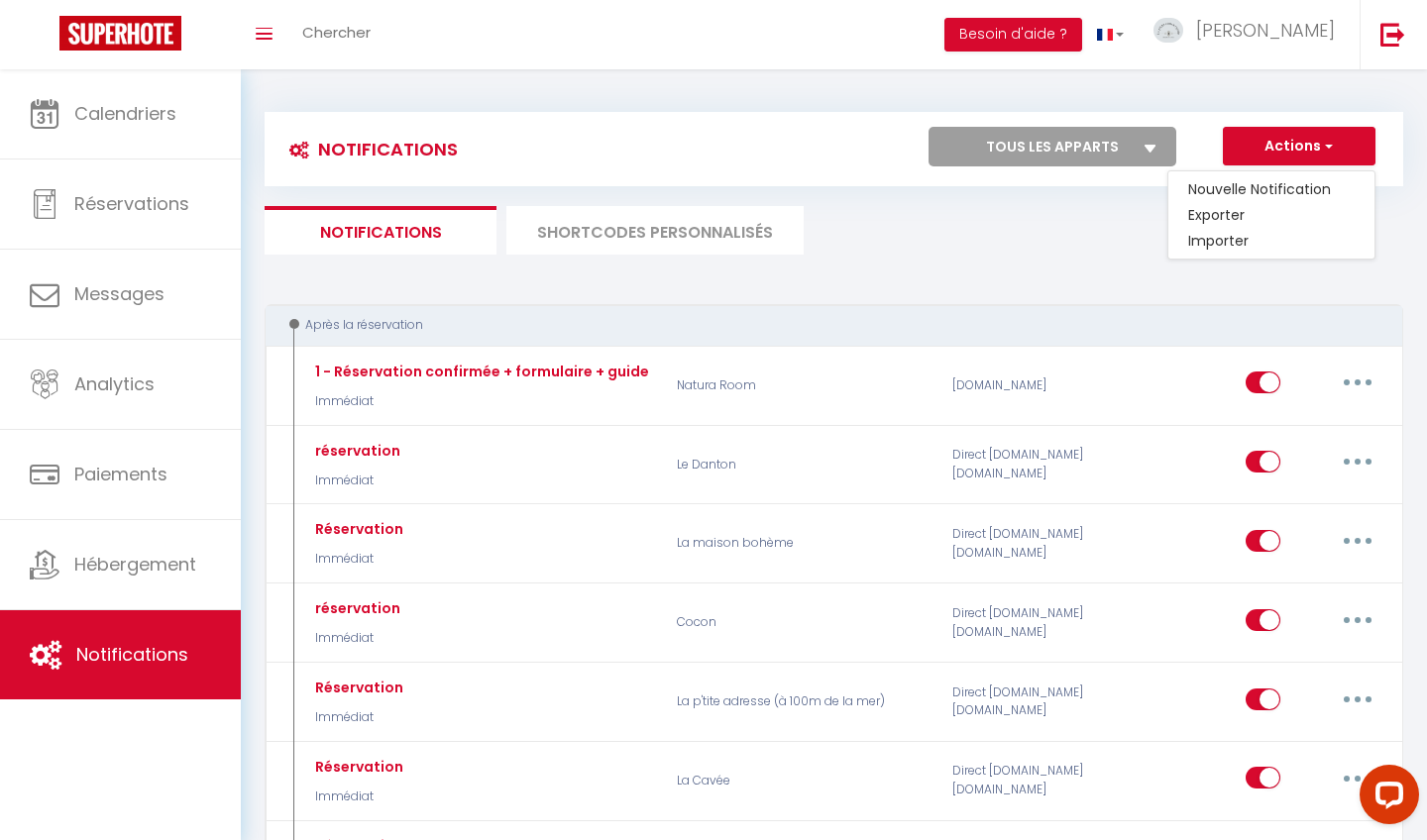 select on "Immédiat" 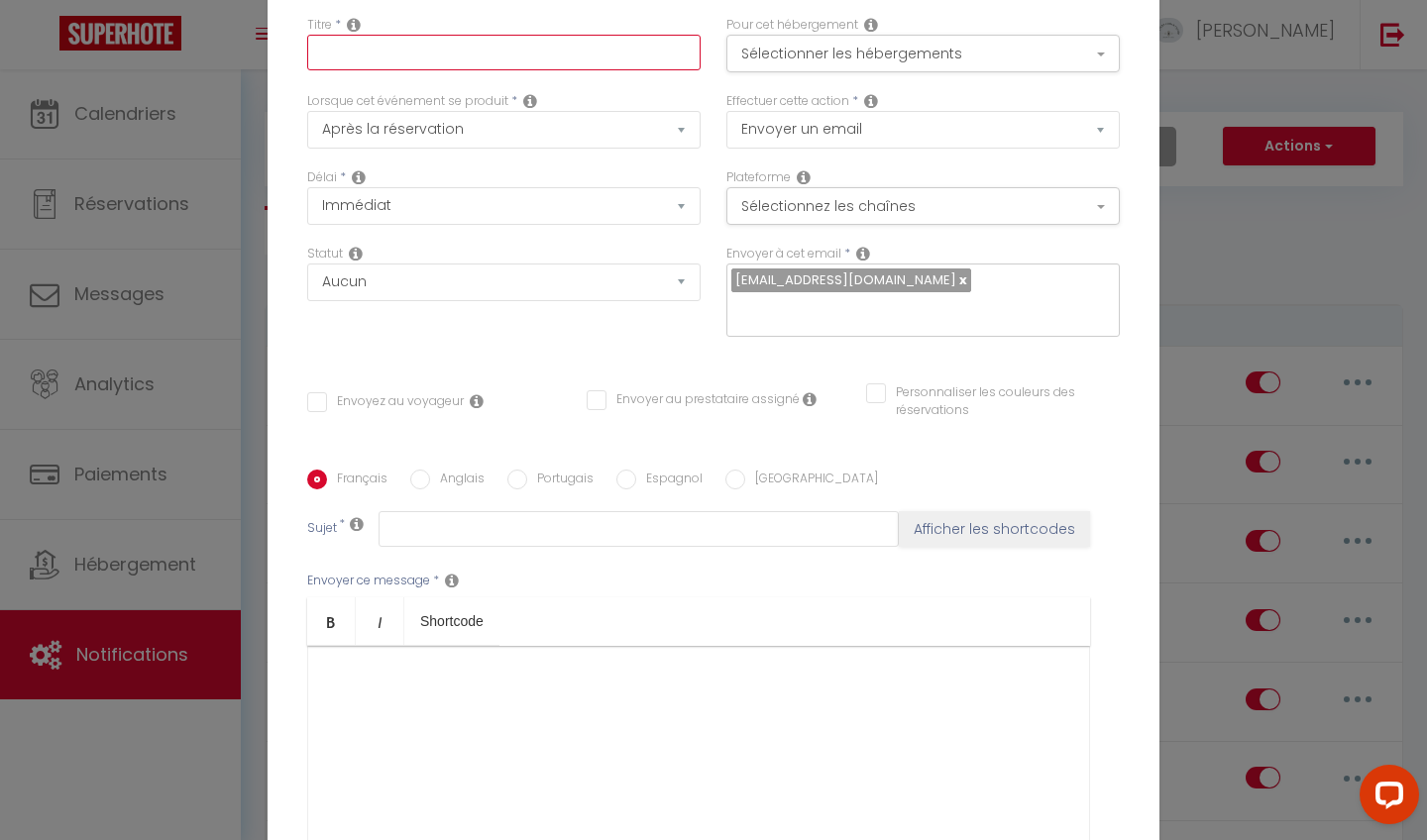 click at bounding box center [503, 52] 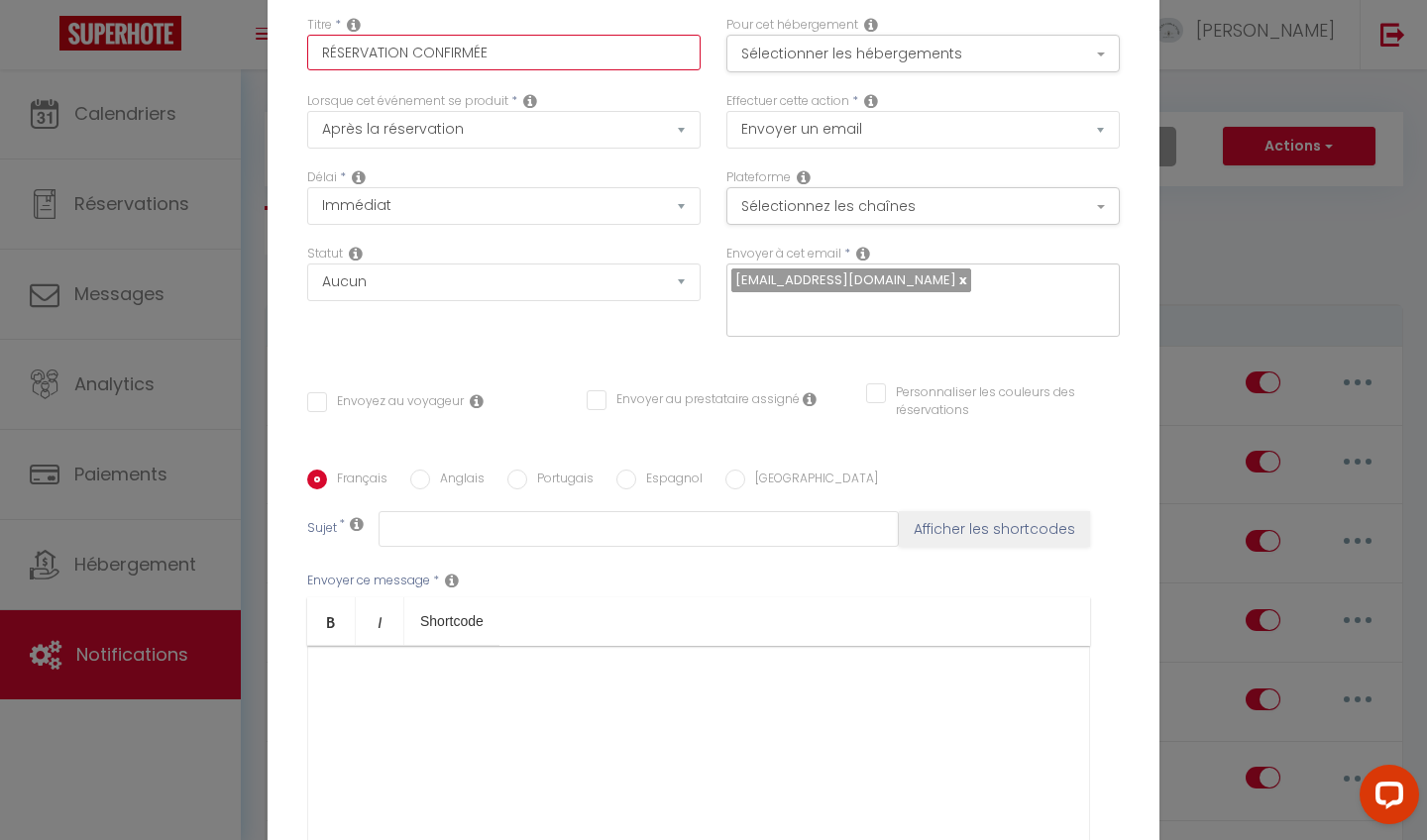 type on "RÉSERVATION CONFIRMÉE" 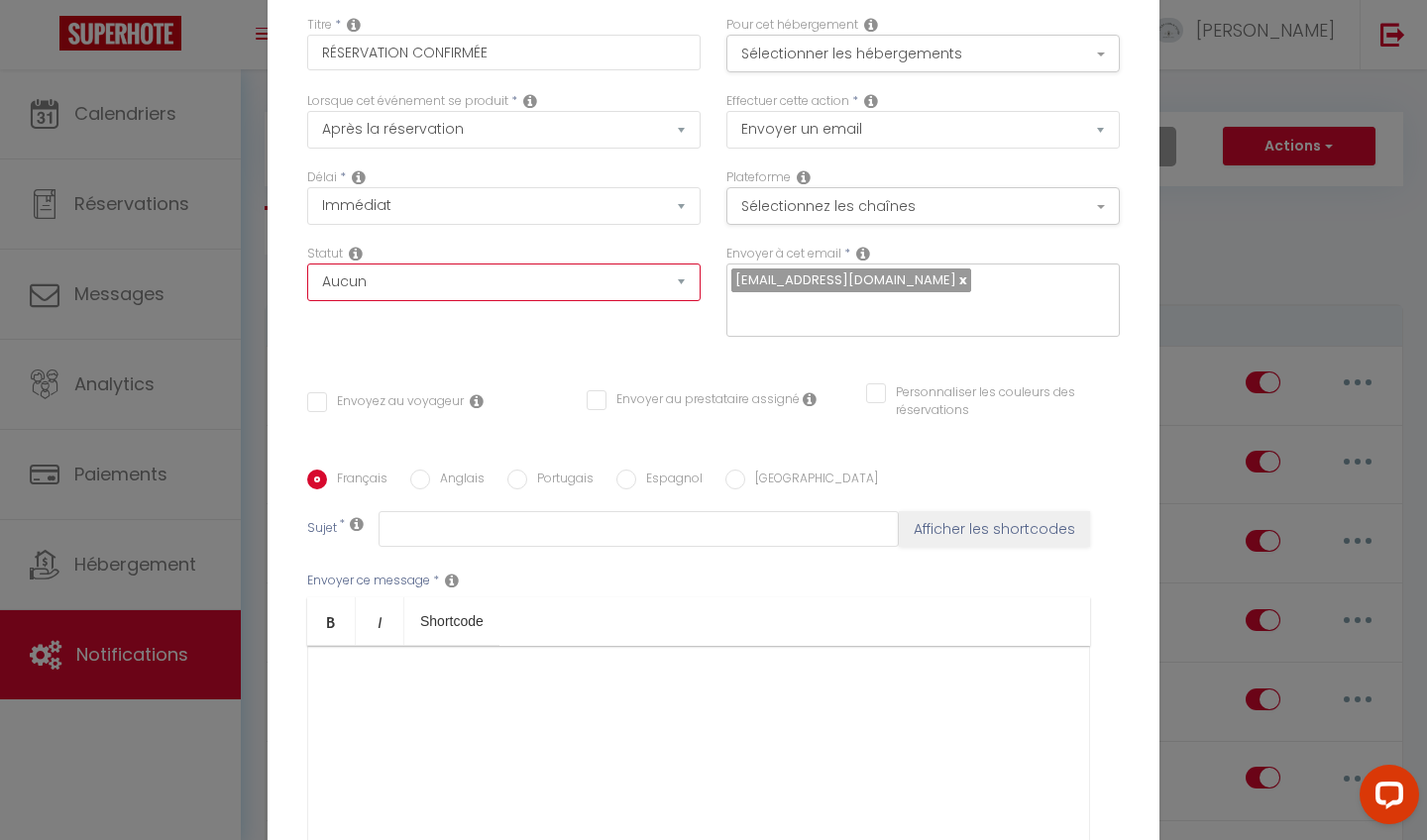 select on "if_booking_is_paid" 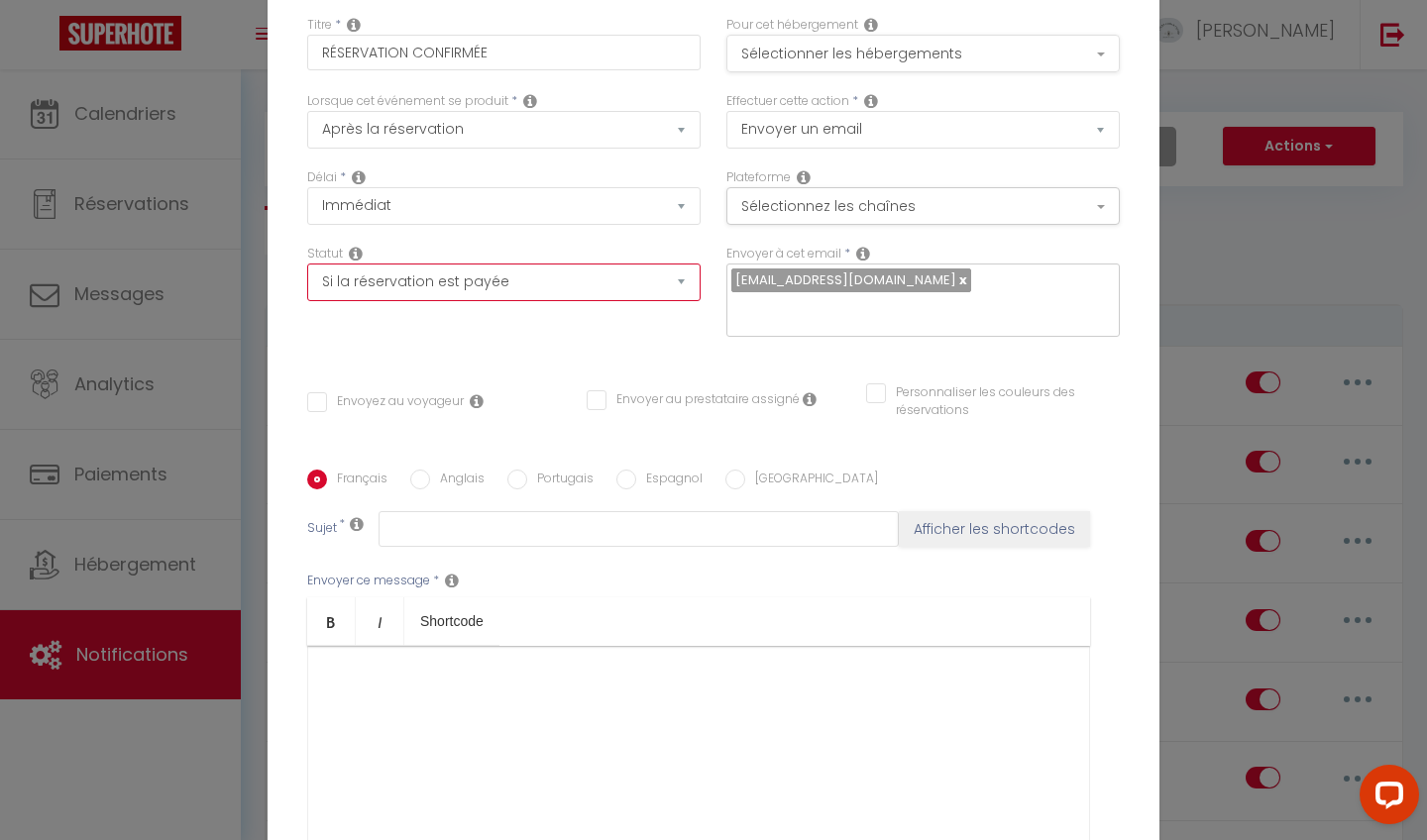 click on "Sélectionner les hébergements" at bounding box center (923, 53) 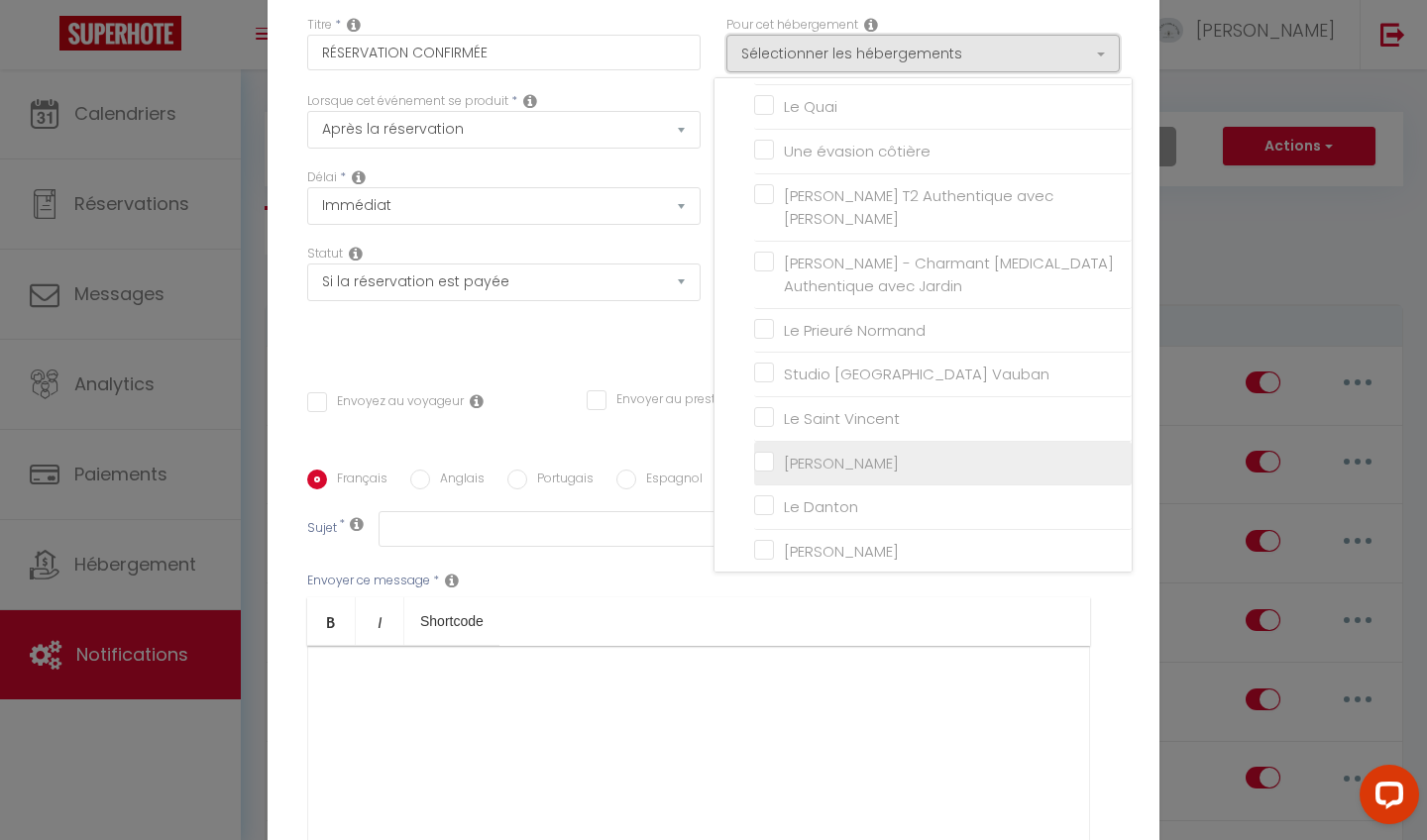 scroll, scrollTop: 989, scrollLeft: 0, axis: vertical 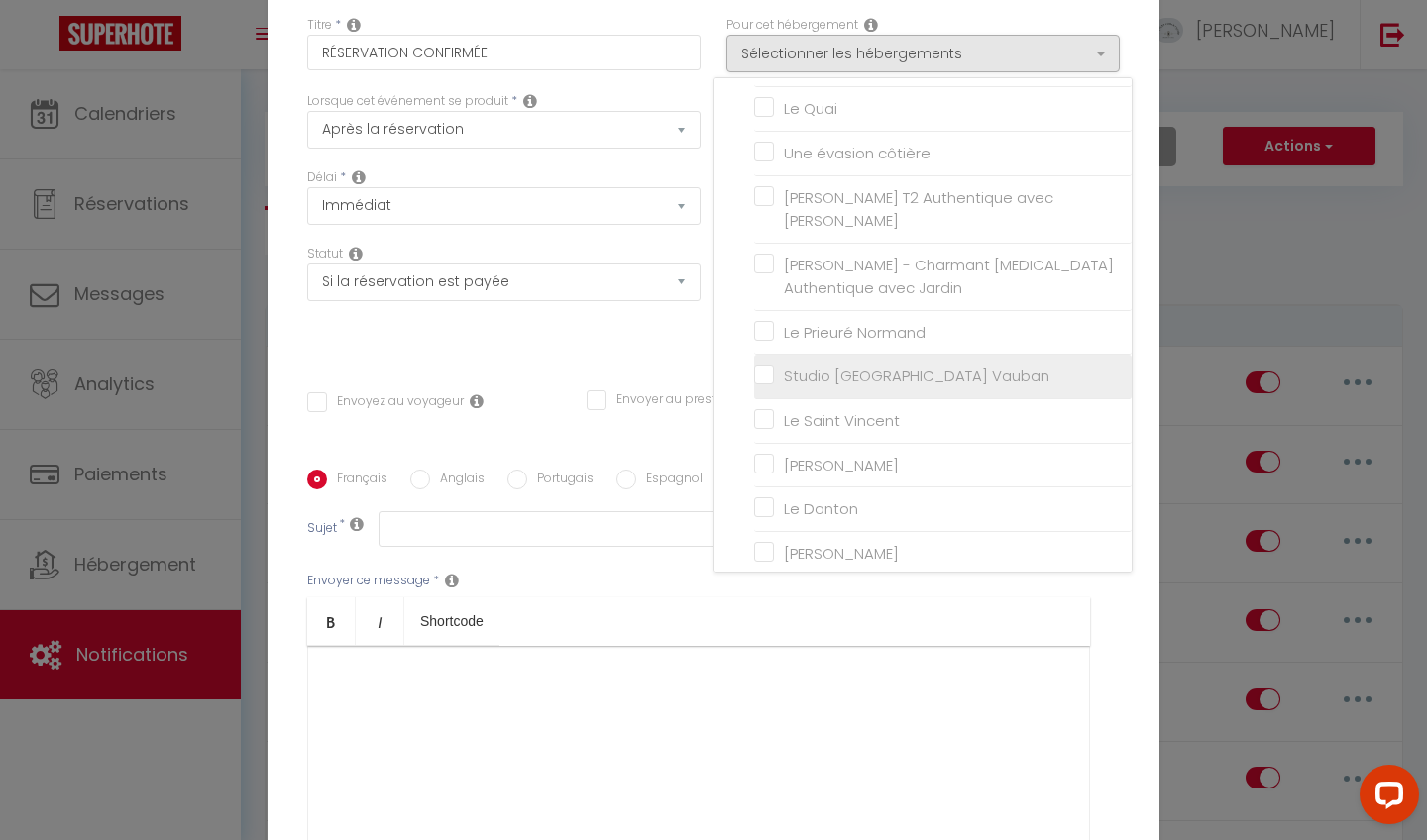 click on "Studio [GEOGRAPHIC_DATA] Vauban" at bounding box center (942, 376) 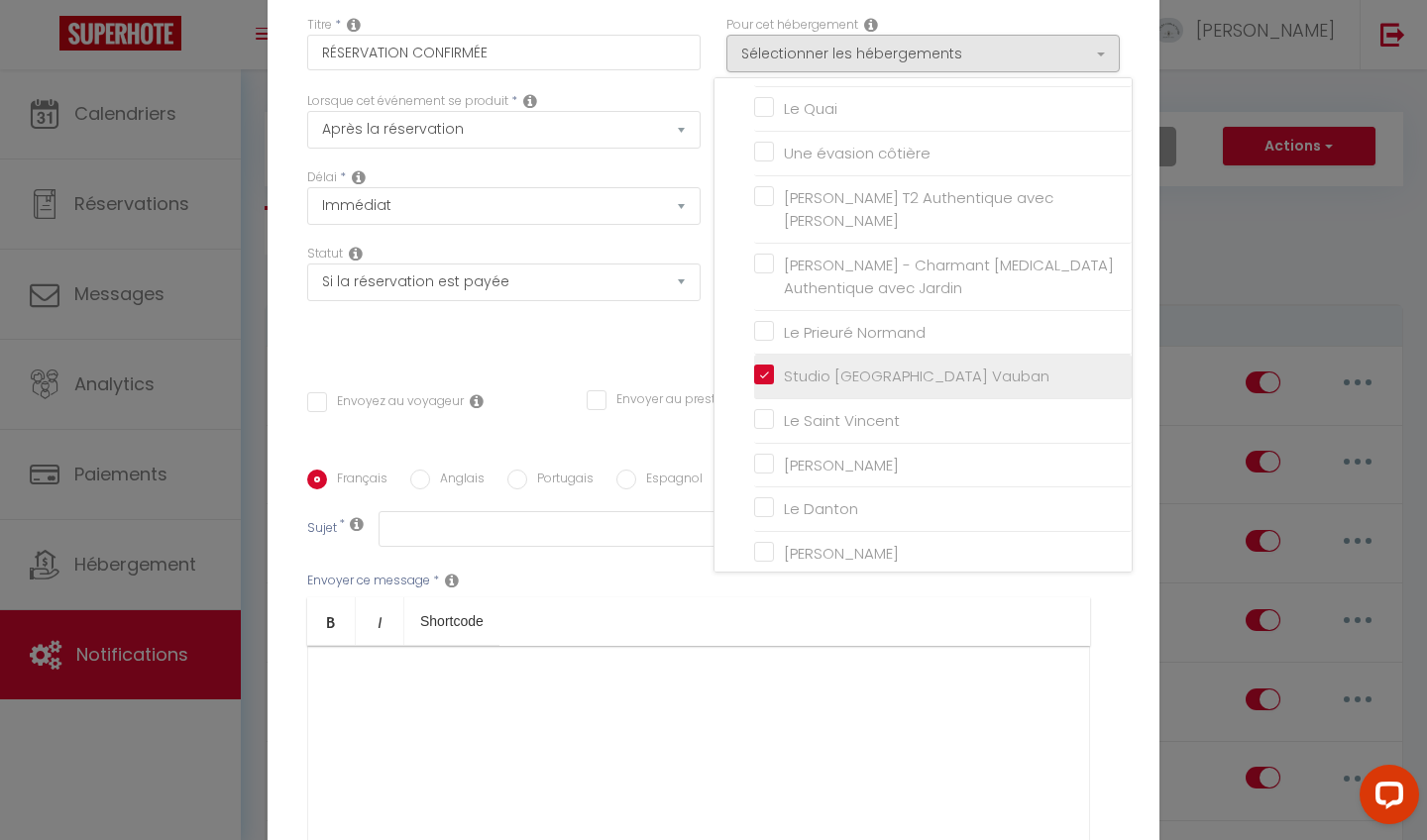 checkbox on "false" 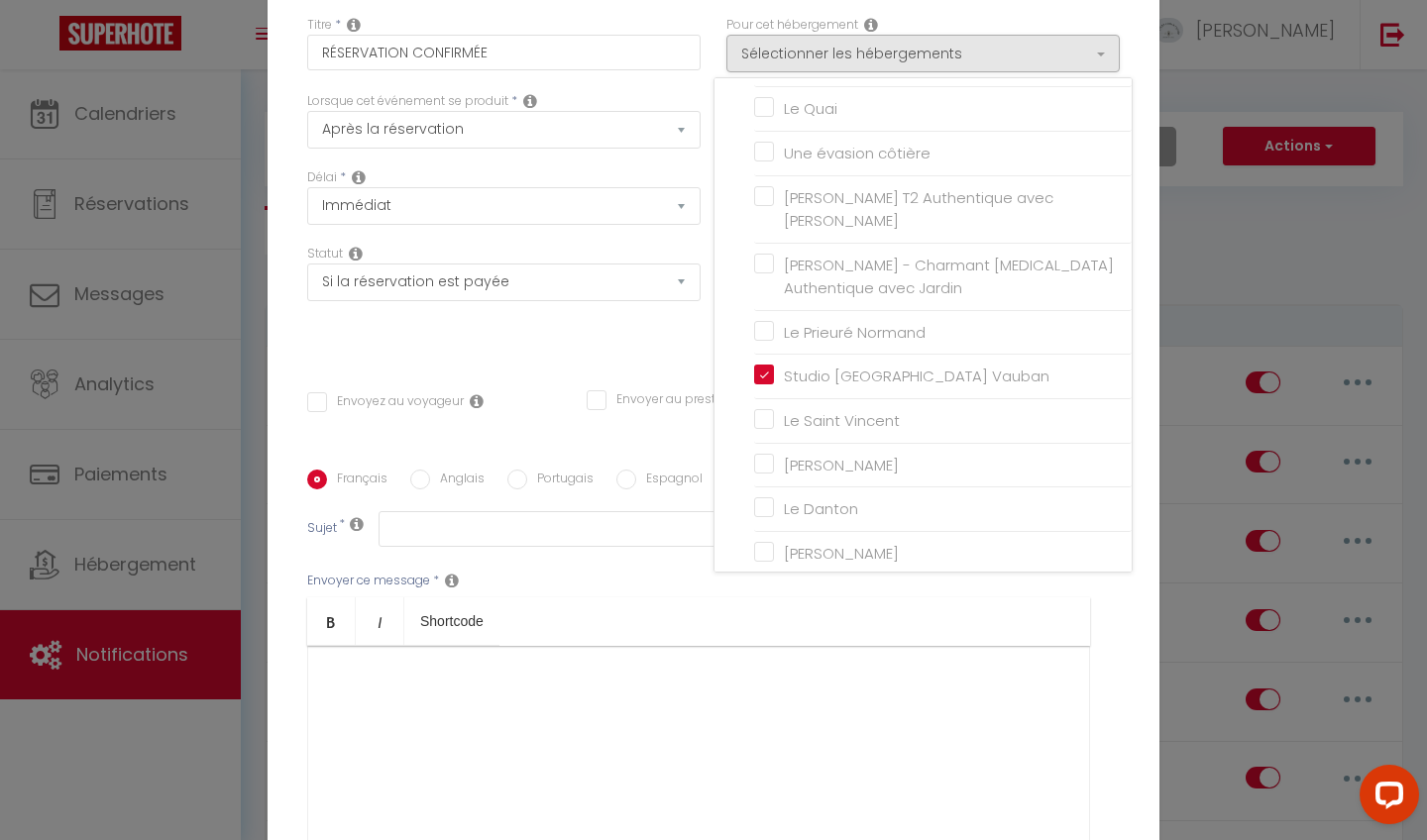 click on "Statut     Aucun   Si la réservation est payée   Si réservation non payée   Si la caution a été prise   Si caution non payée" at bounding box center [503, 300] 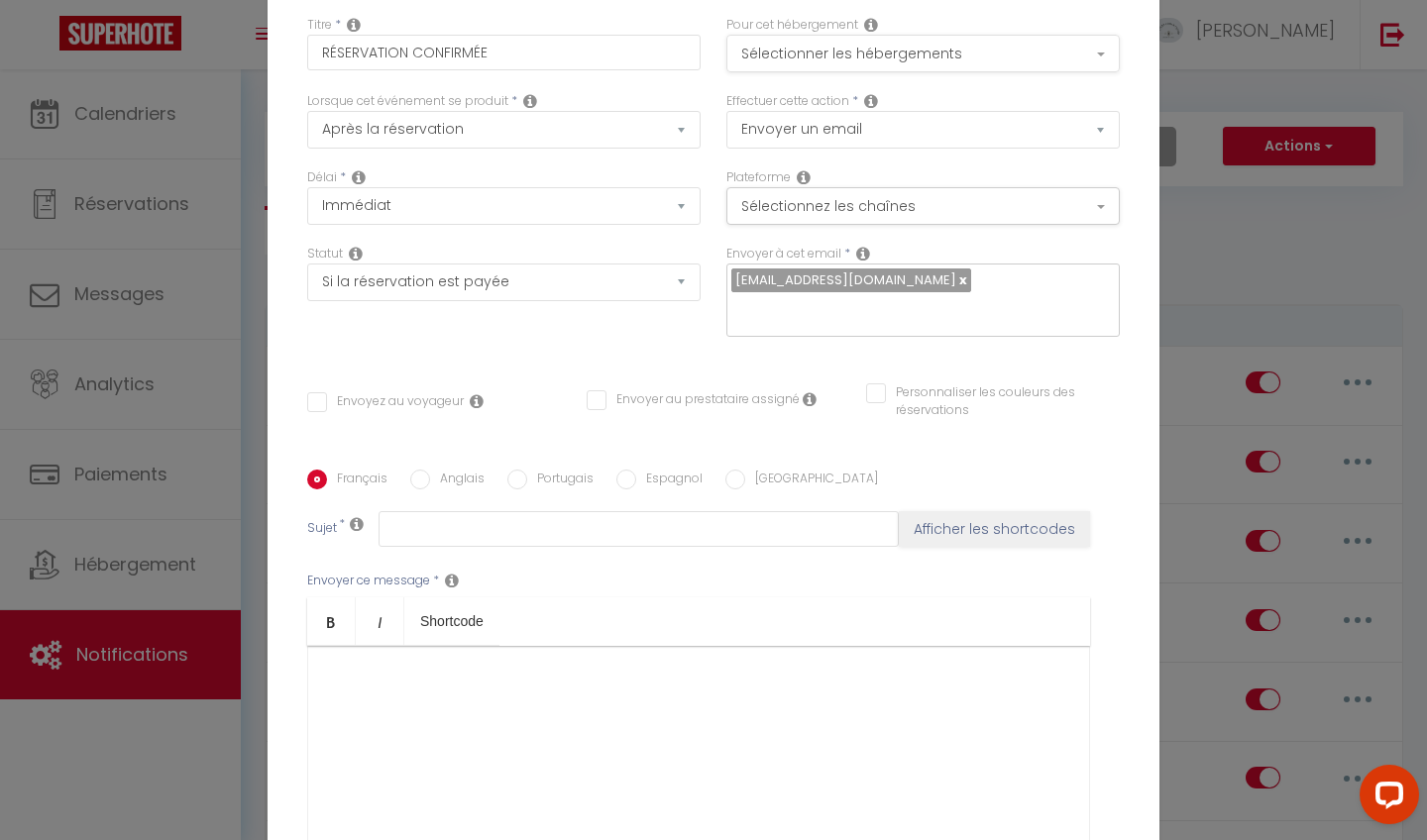 click on "Sélectionner les hébergements" at bounding box center (923, 53) 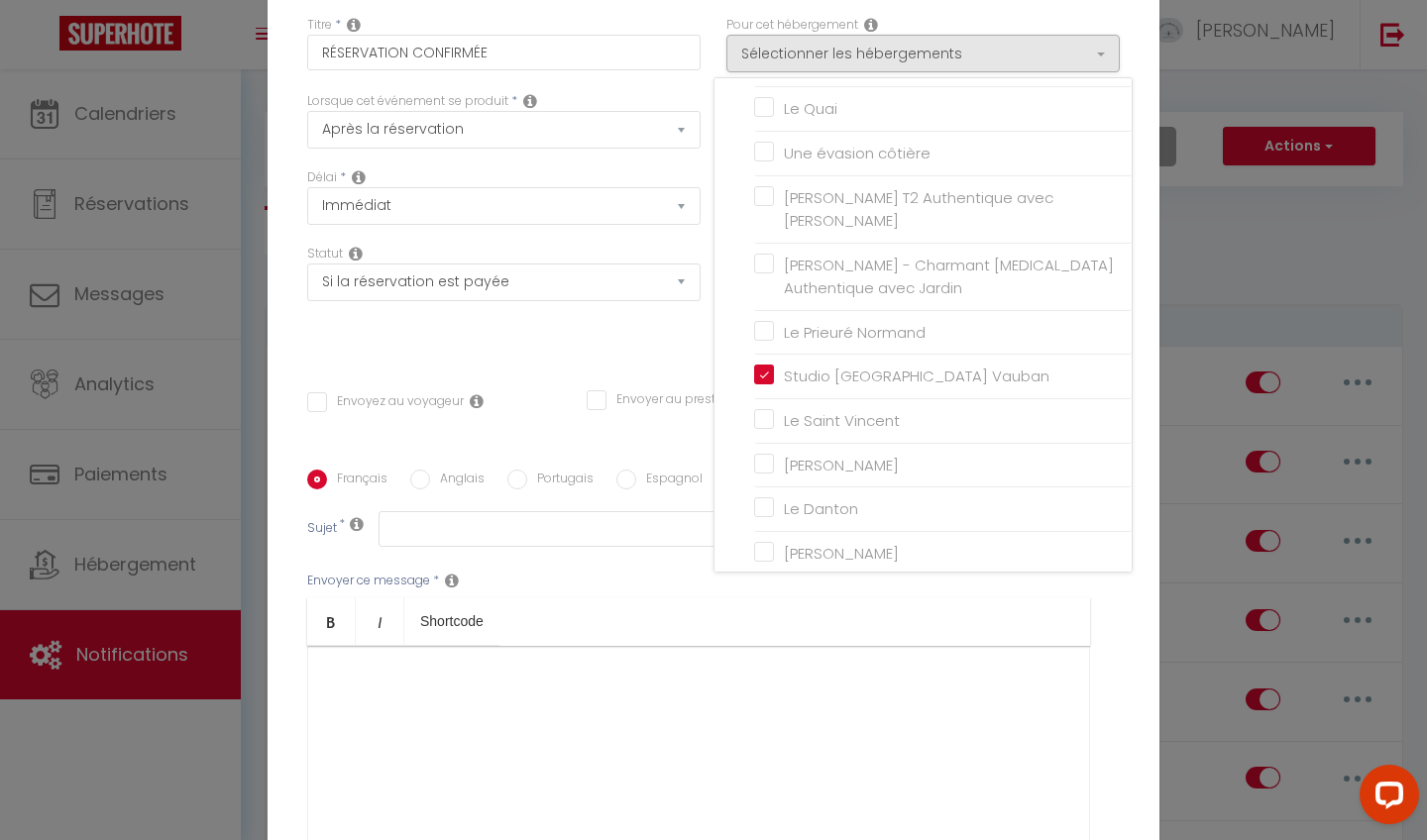 click on "Statut     Aucun   Si la réservation est payée   Si réservation non payée   Si la caution a été prise   Si caution non payée" at bounding box center (503, 300) 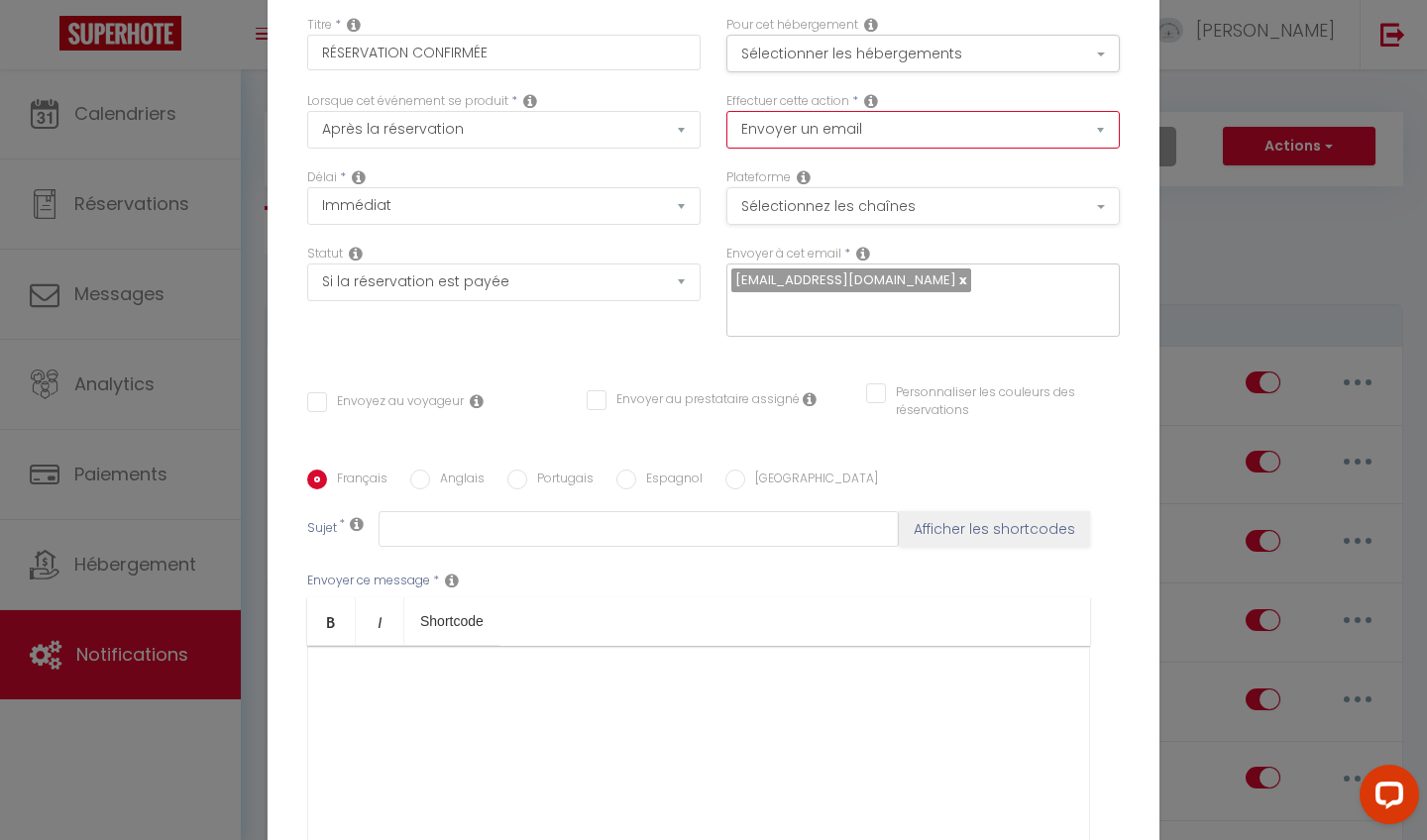 click on "Sélectionnez les chaînes" at bounding box center [923, 206] 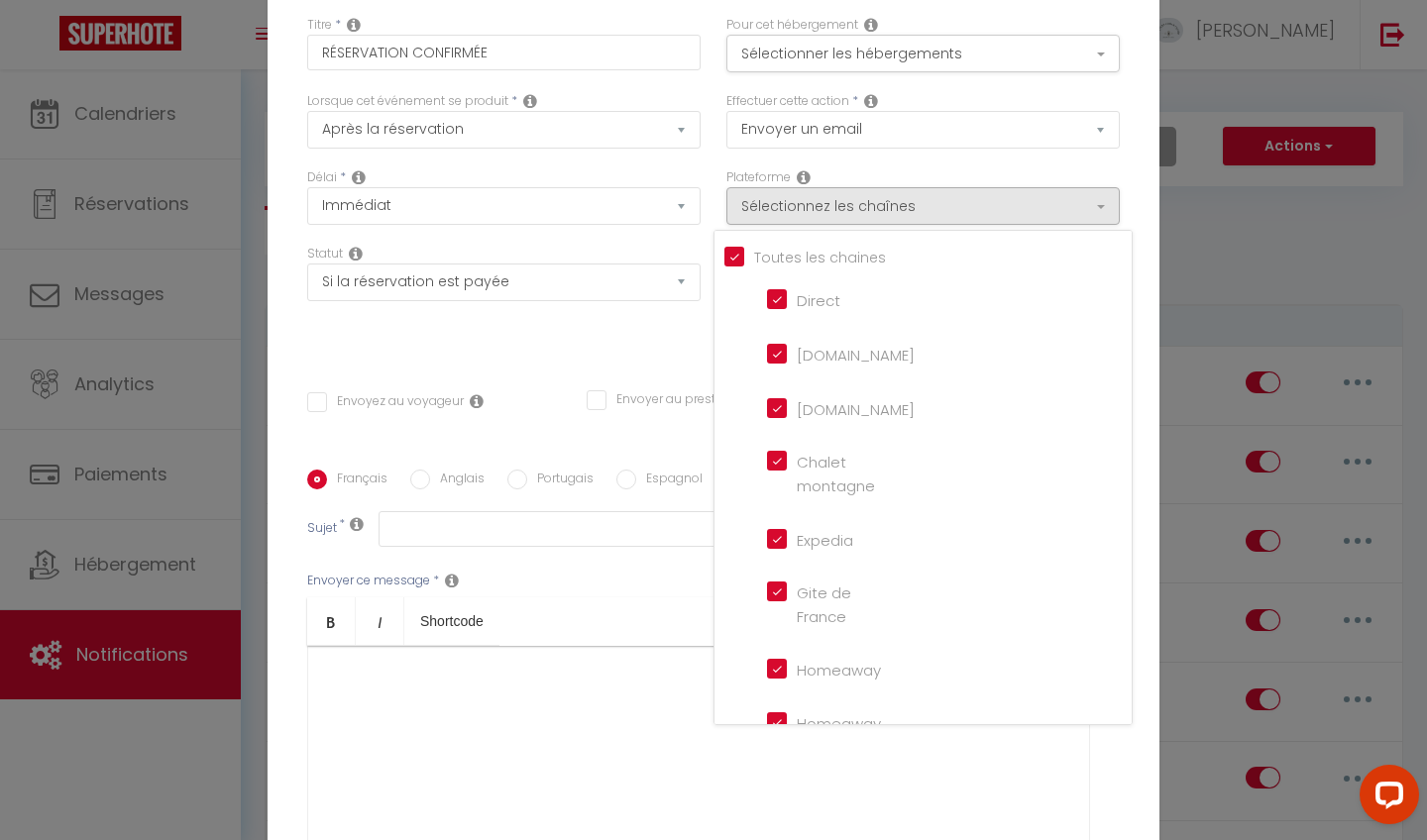 click on "Tous les apparts" at bounding box center [928, 256] 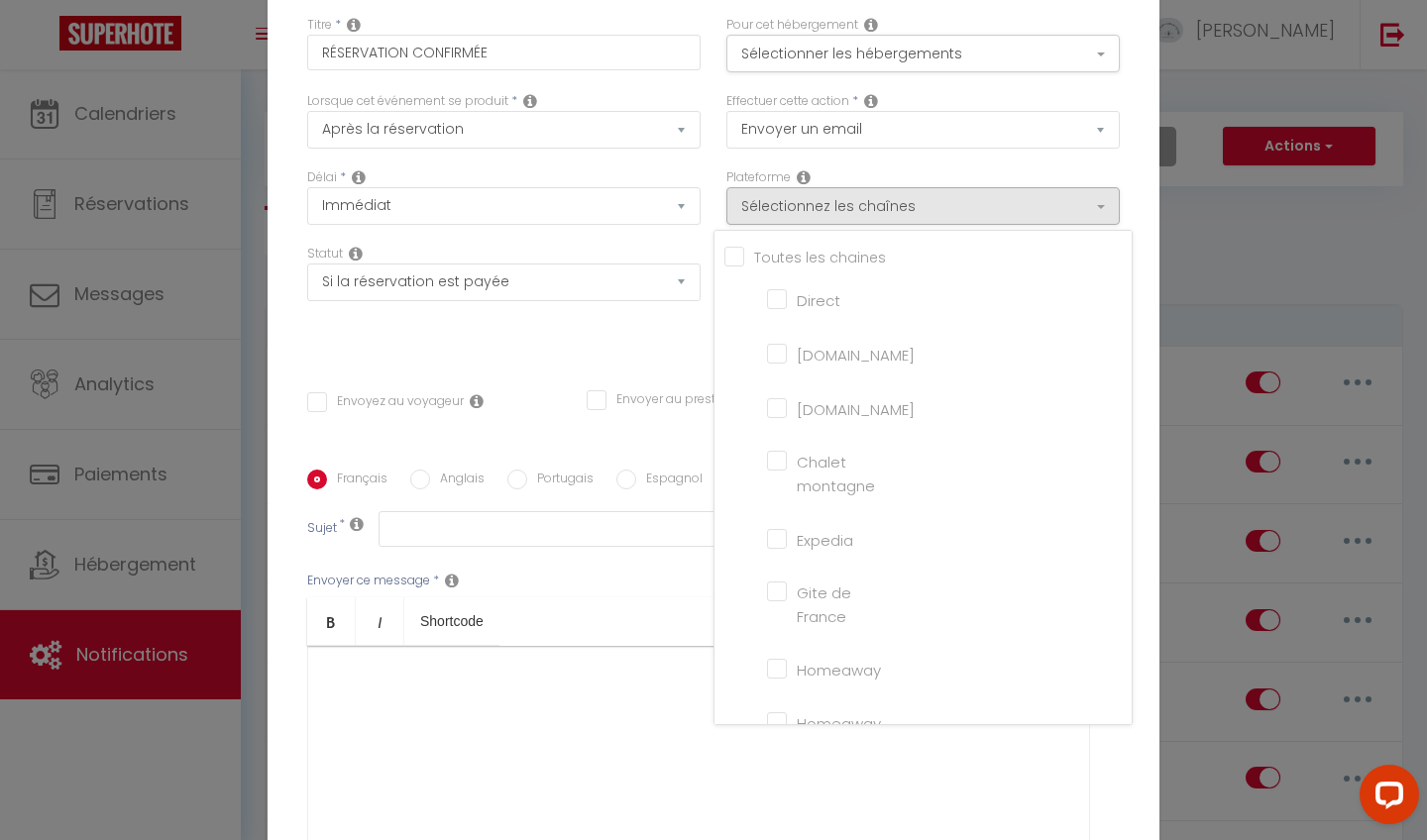 checkbox on "false" 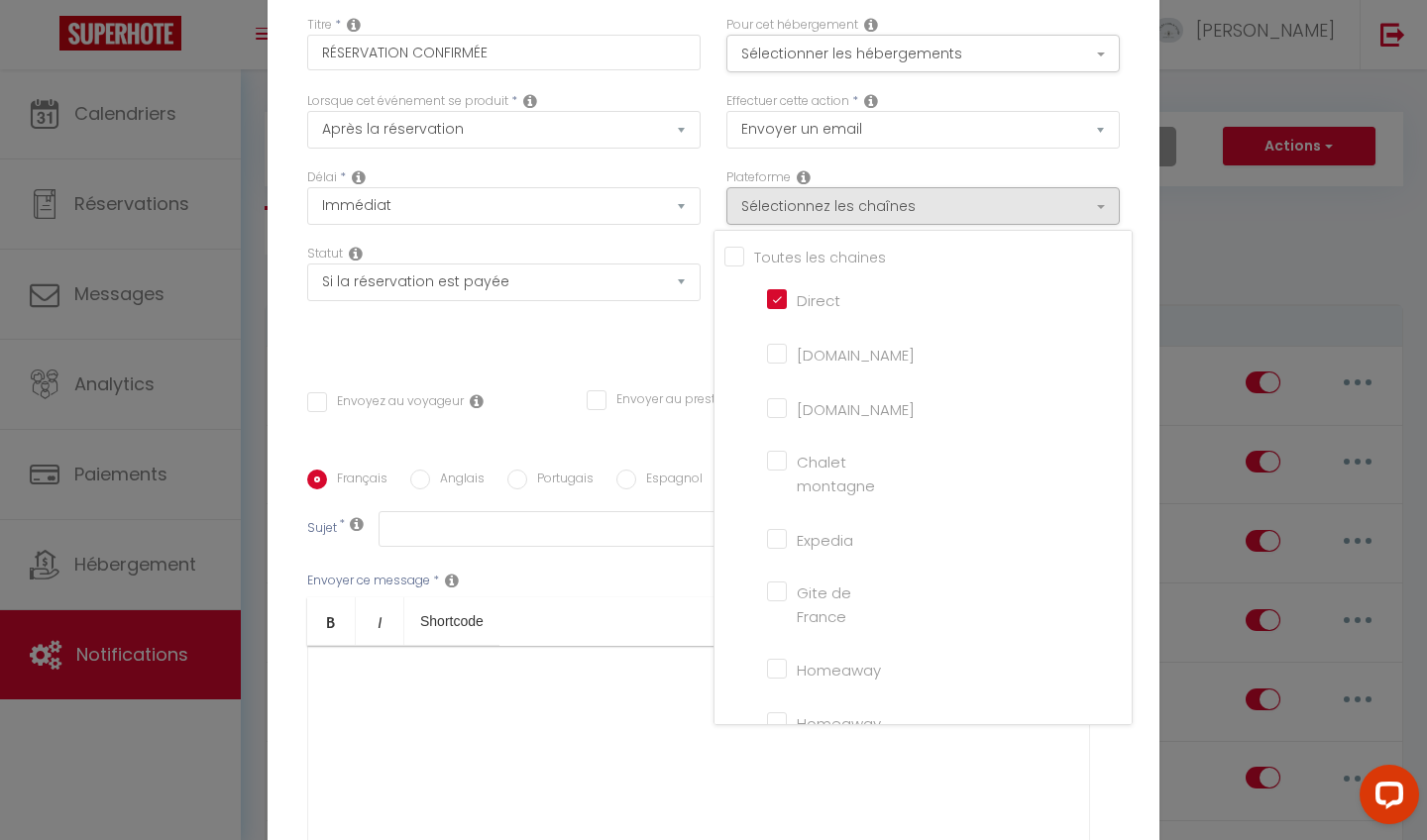 checkbox on "false" 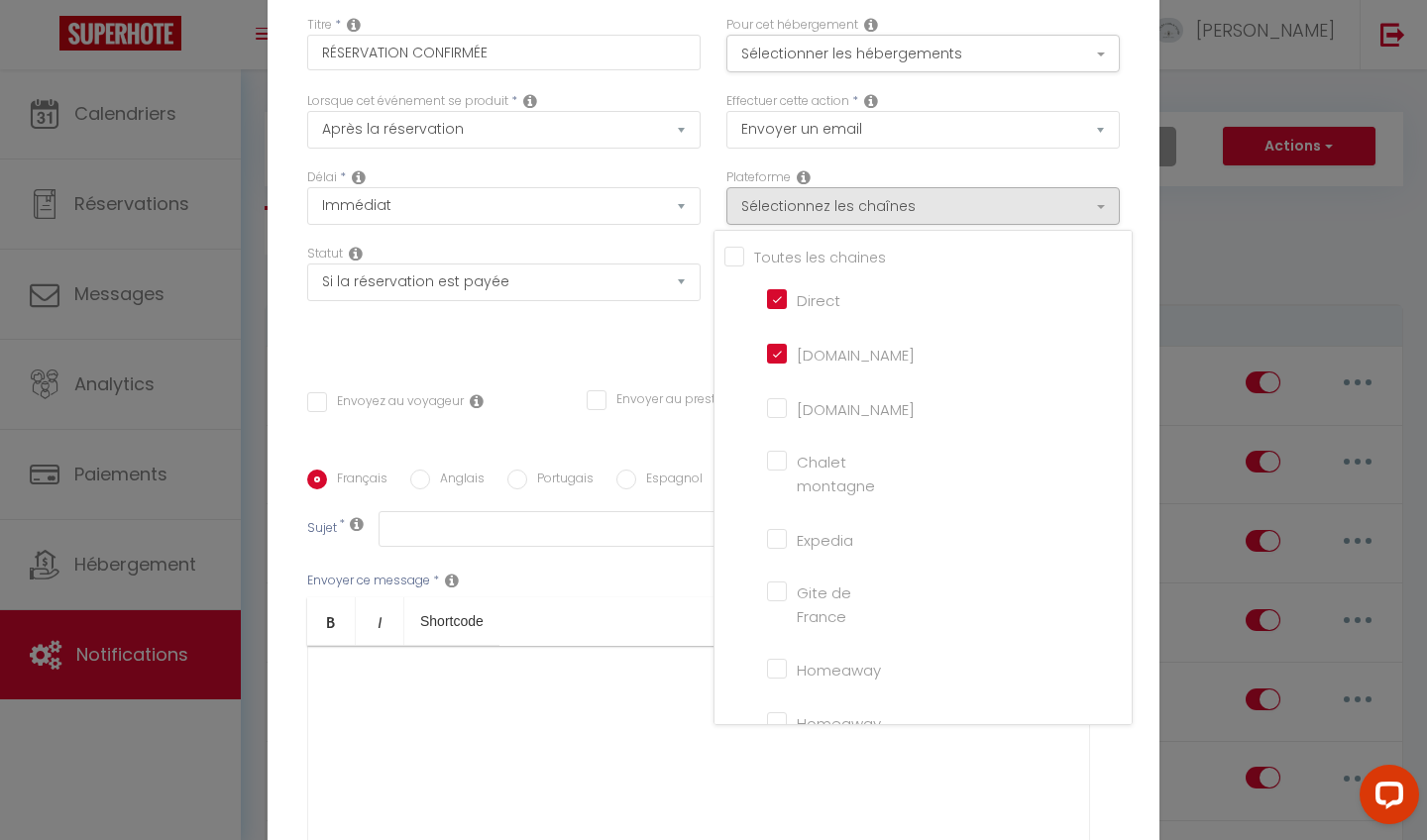 checkbox on "false" 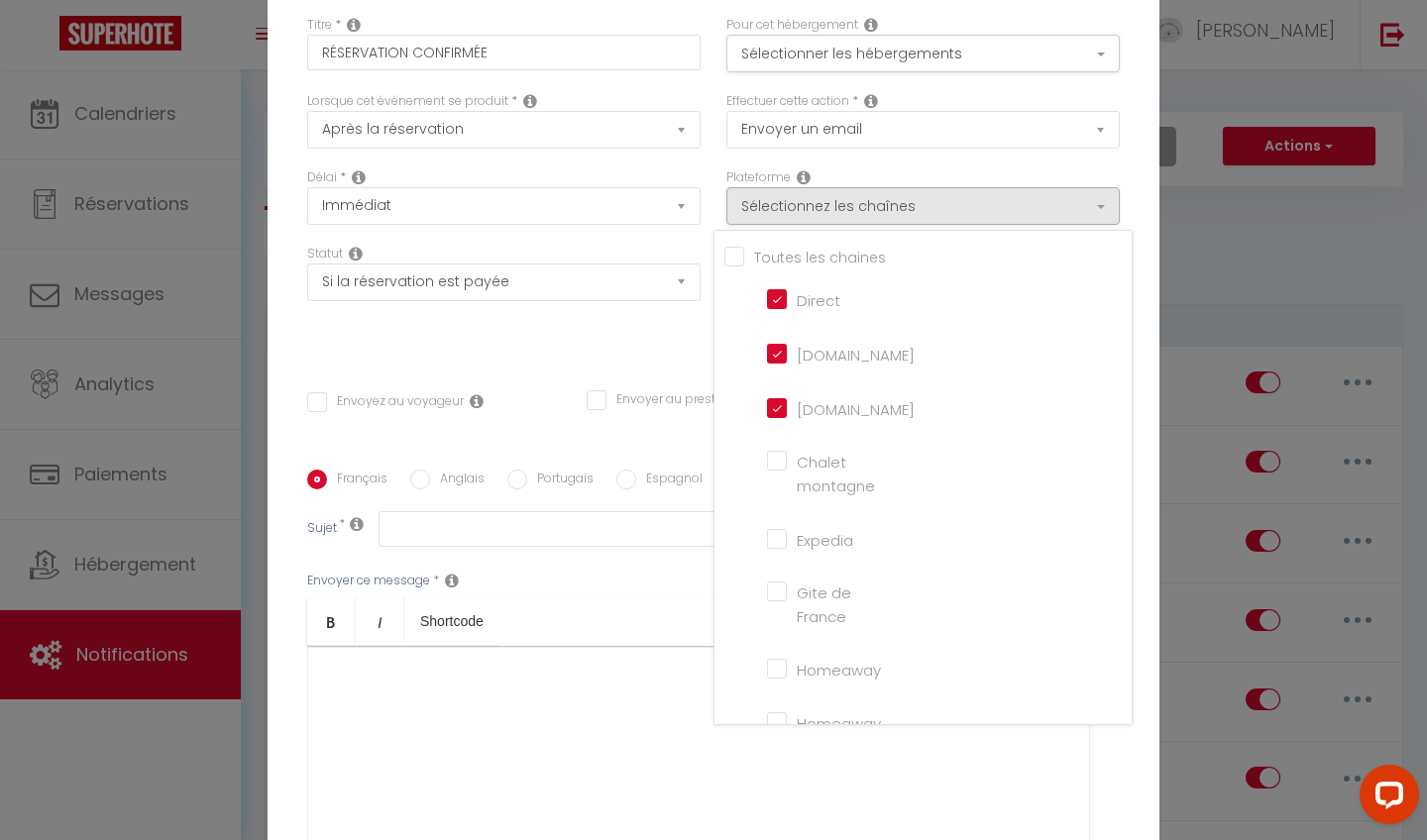 checkbox on "false" 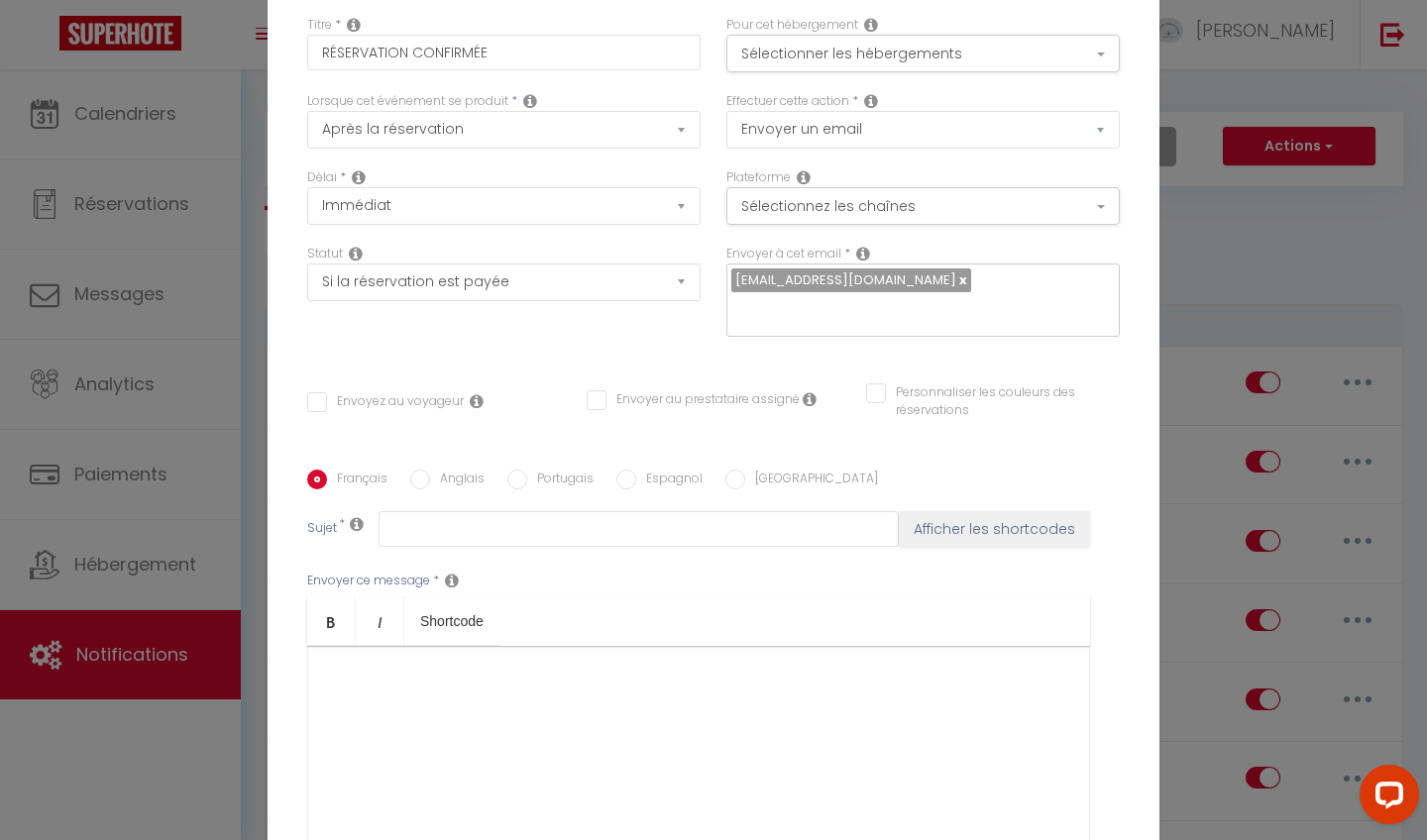 click on "Envoyez au voyageur" at bounding box center (385, 402) 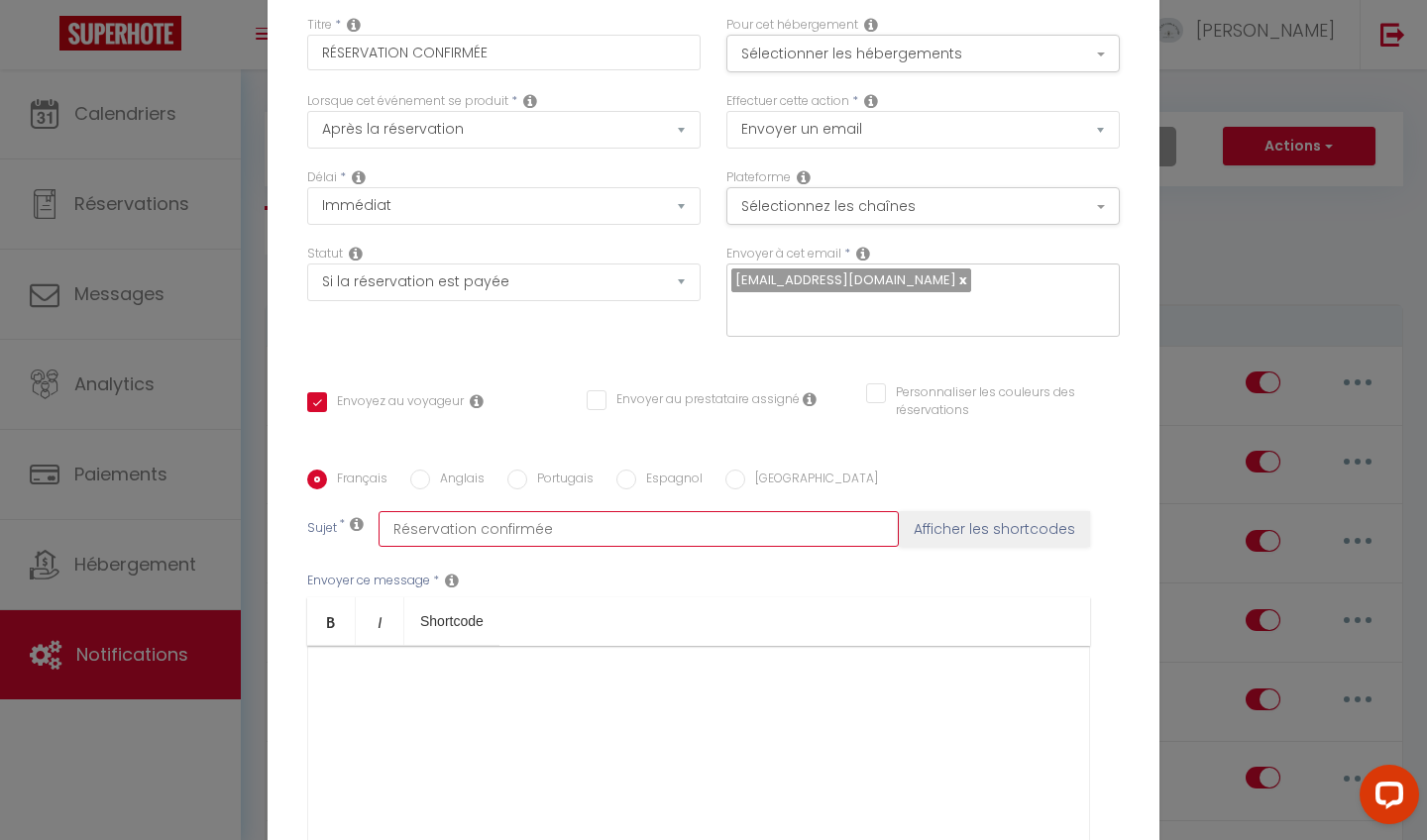 type on "Réservation confirmée" 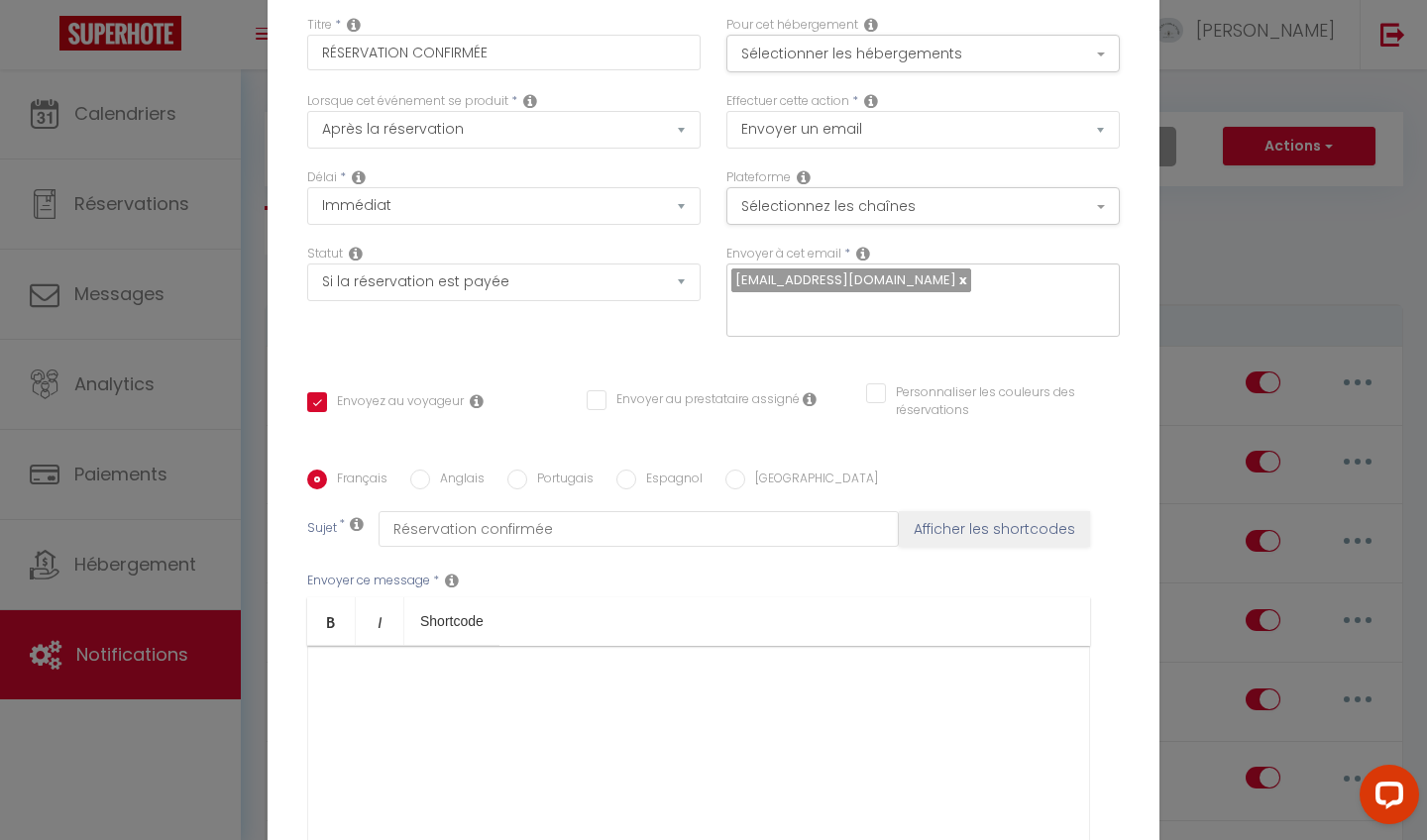 click at bounding box center (699, 745) 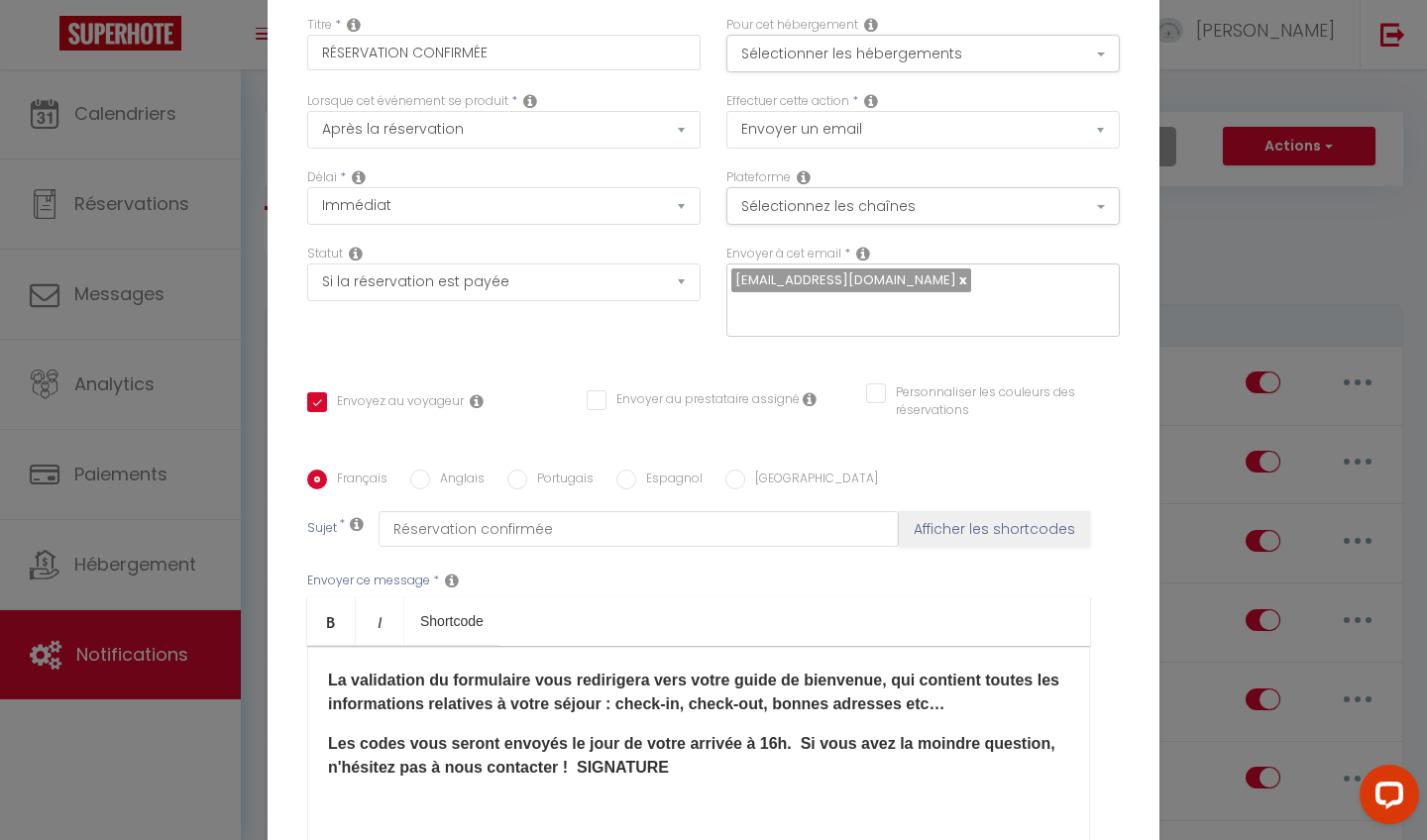 scroll, scrollTop: 149, scrollLeft: 0, axis: vertical 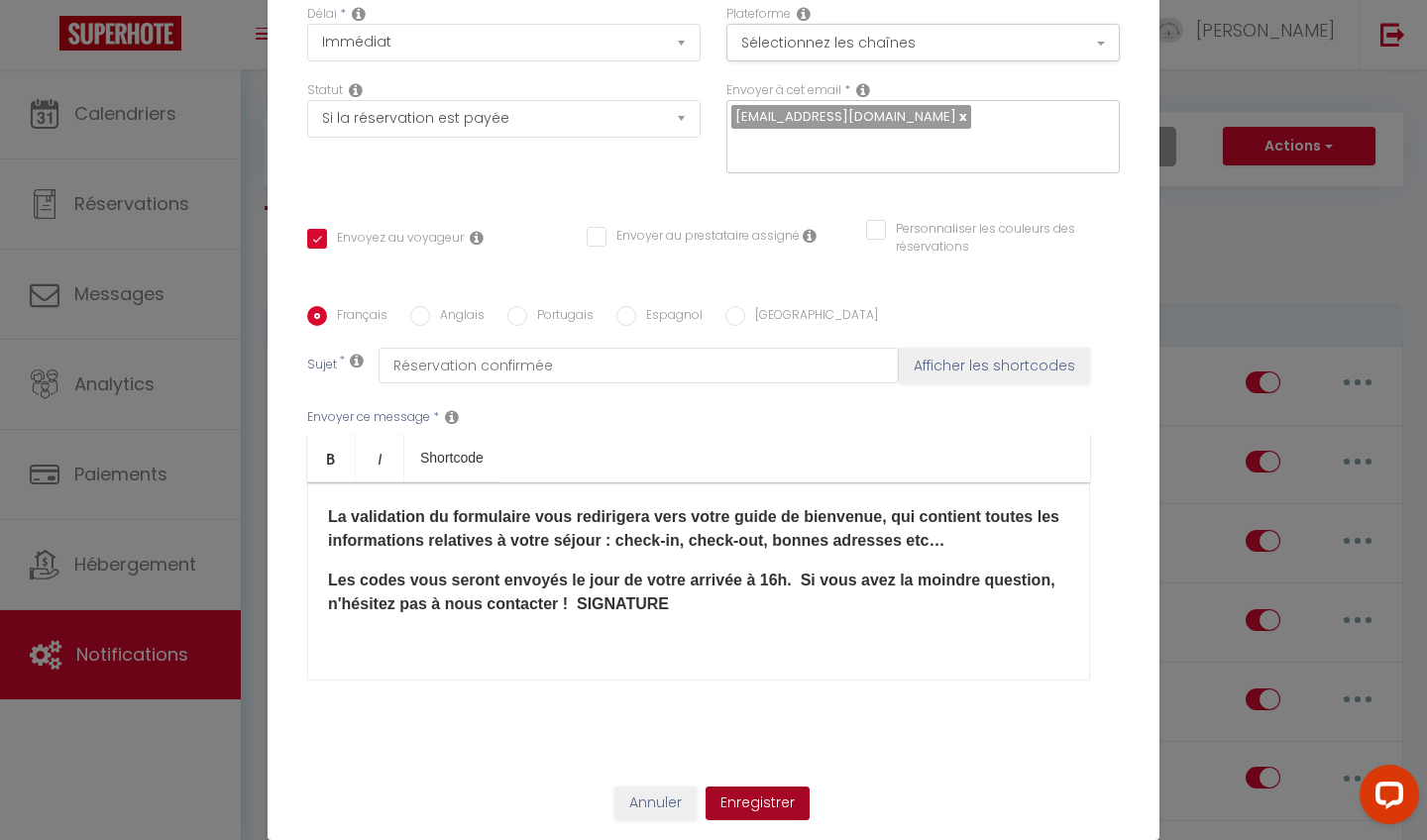 click on "Enregistrer" at bounding box center (757, 803) 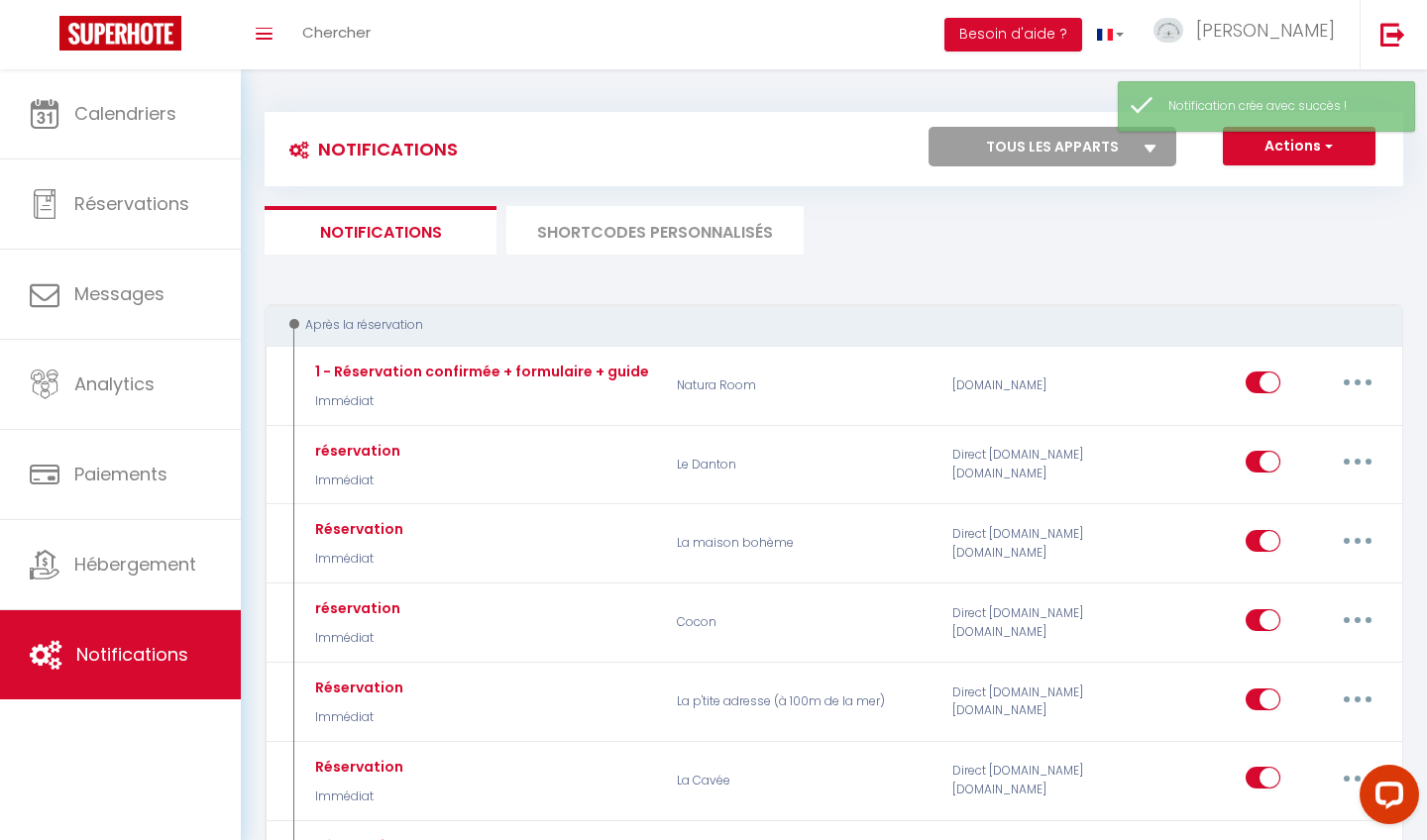 checkbox on "false" 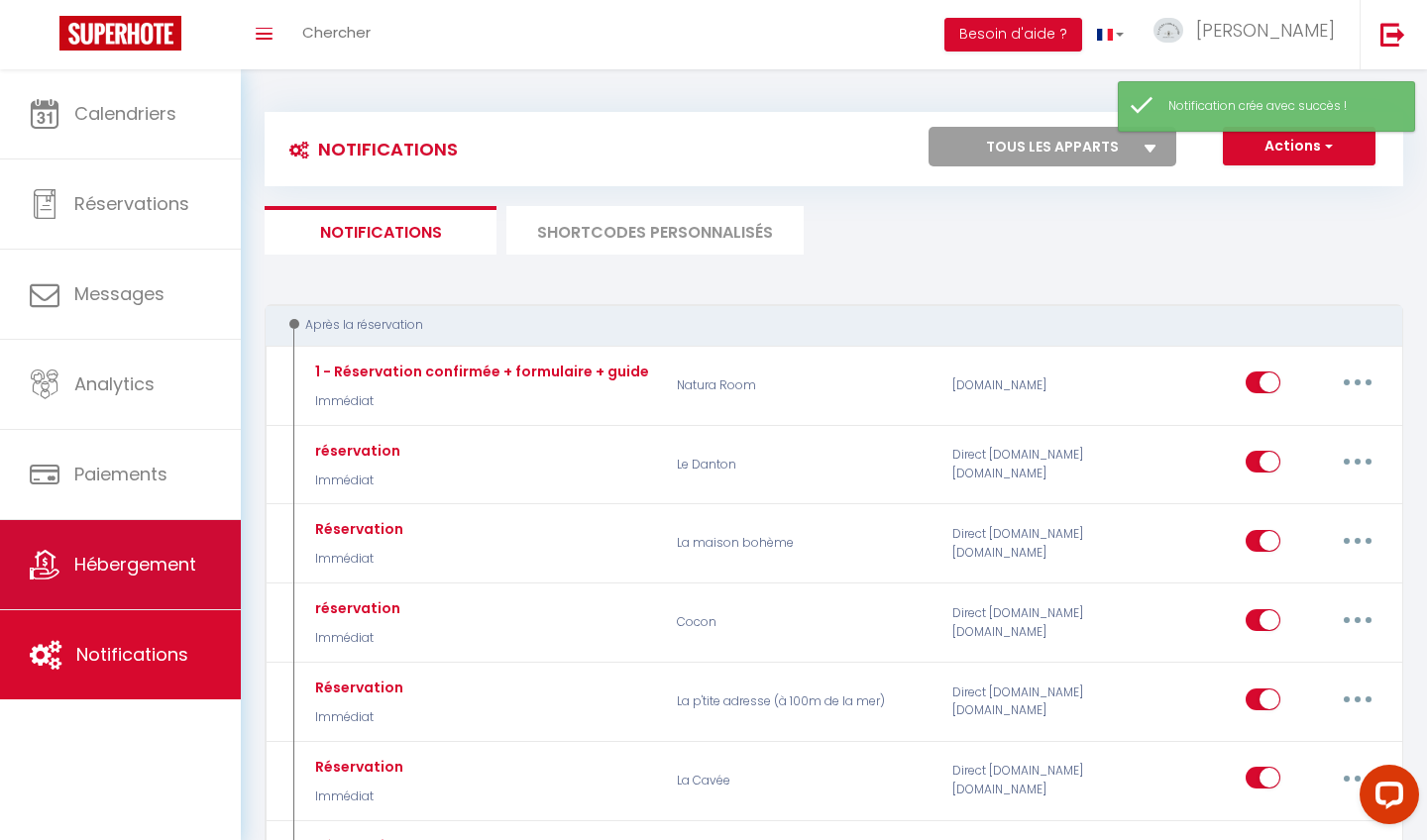 click on "Hébergement" at bounding box center (135, 564) 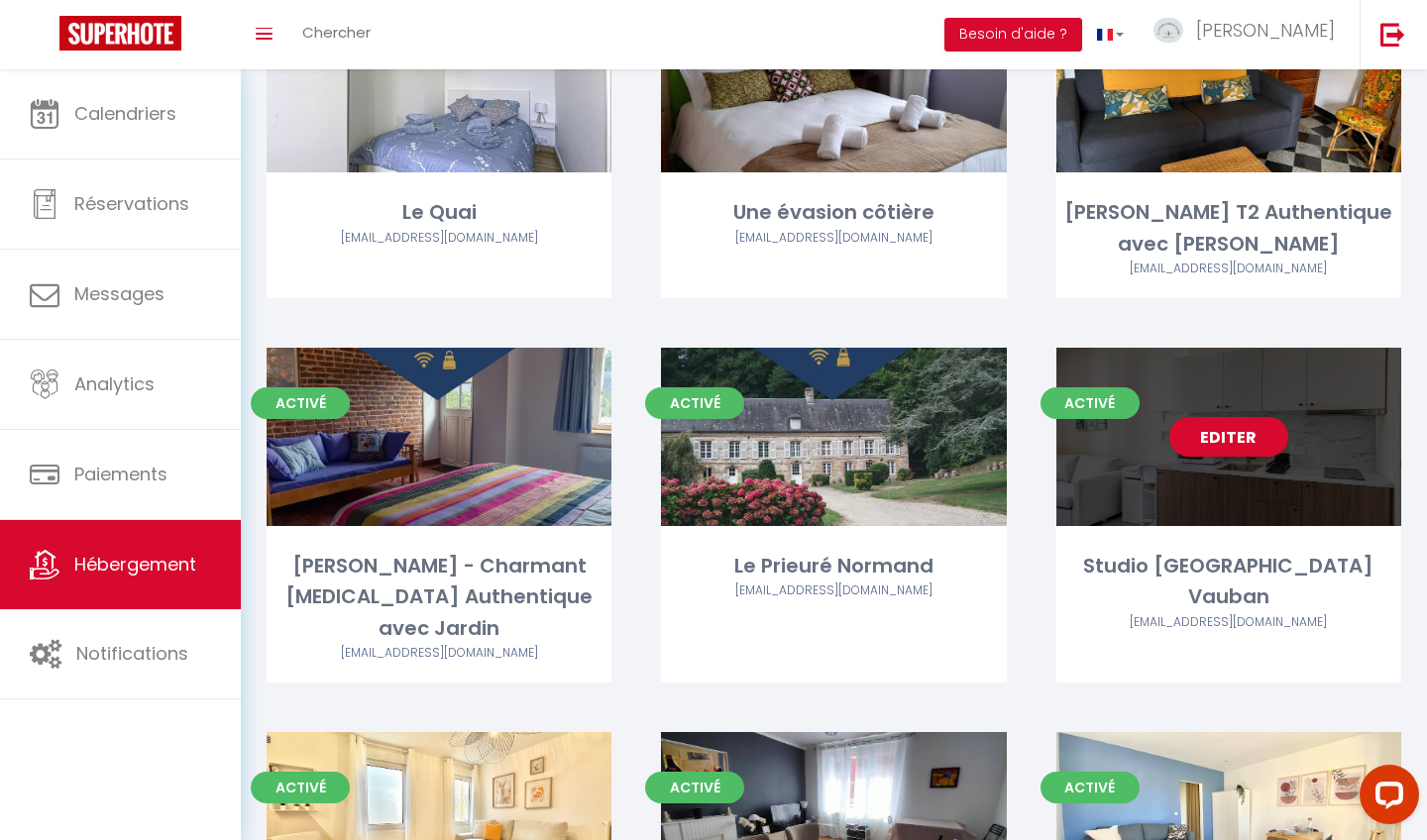 scroll, scrollTop: 2516, scrollLeft: 0, axis: vertical 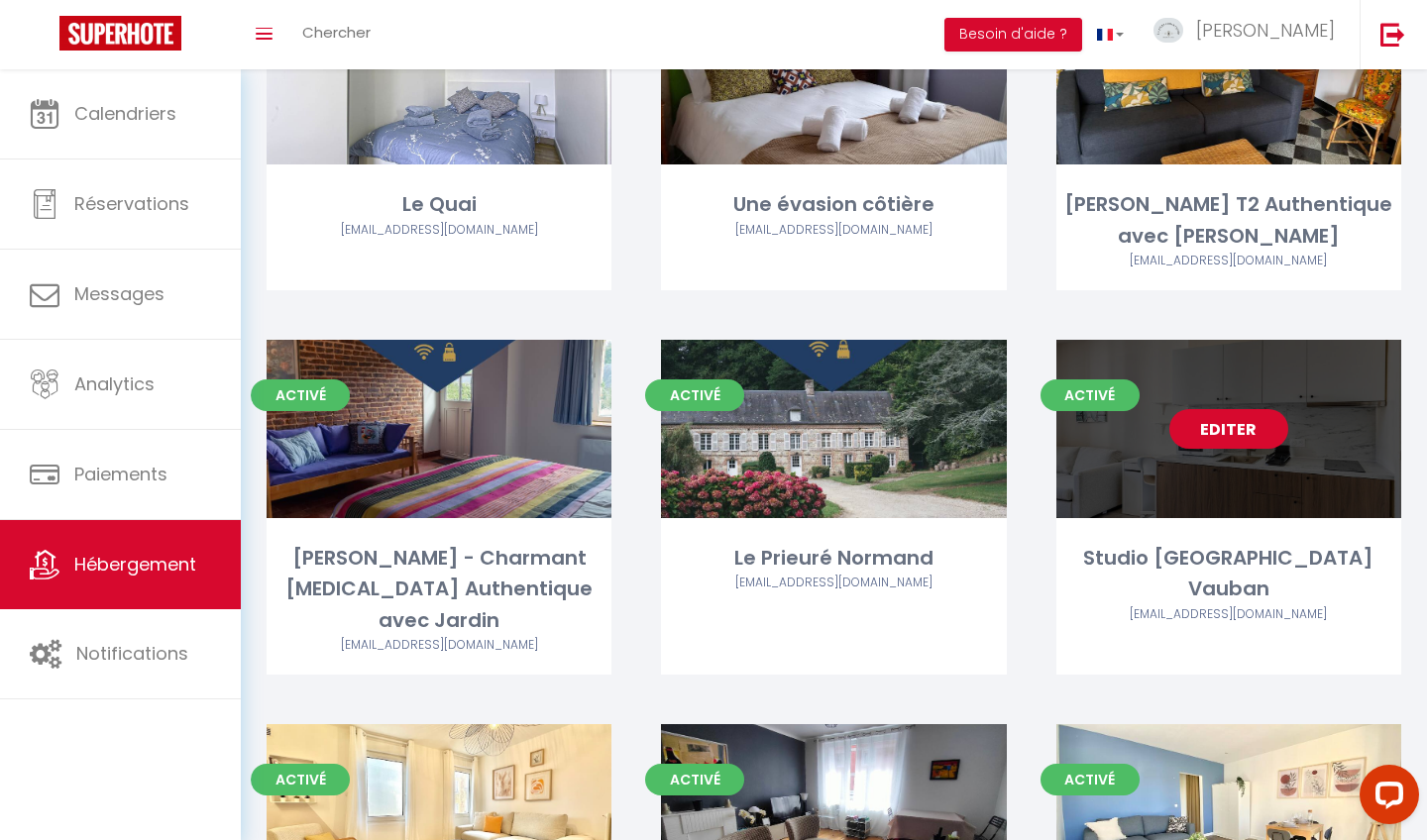 click on "Editer" at bounding box center (1229, 429) 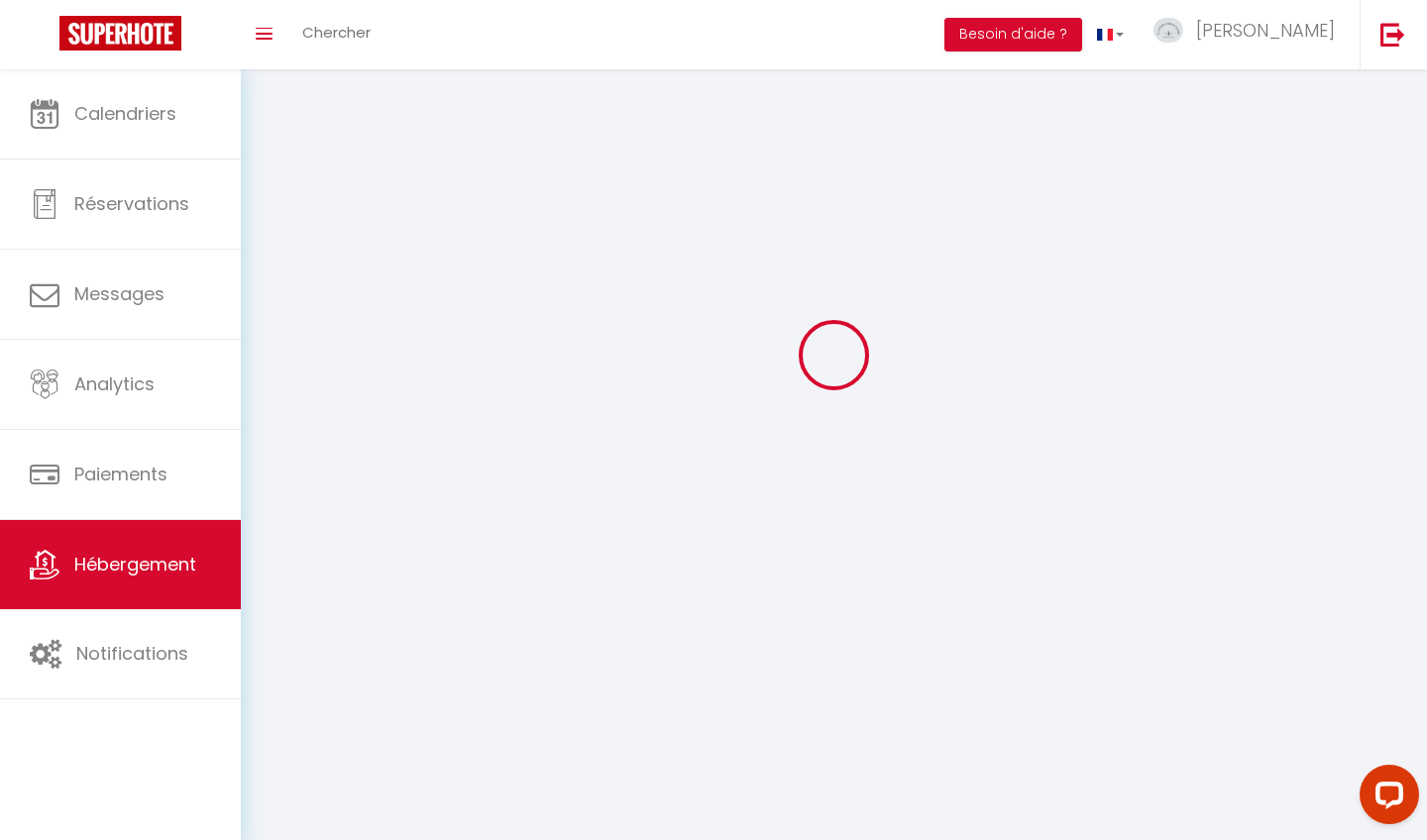 select 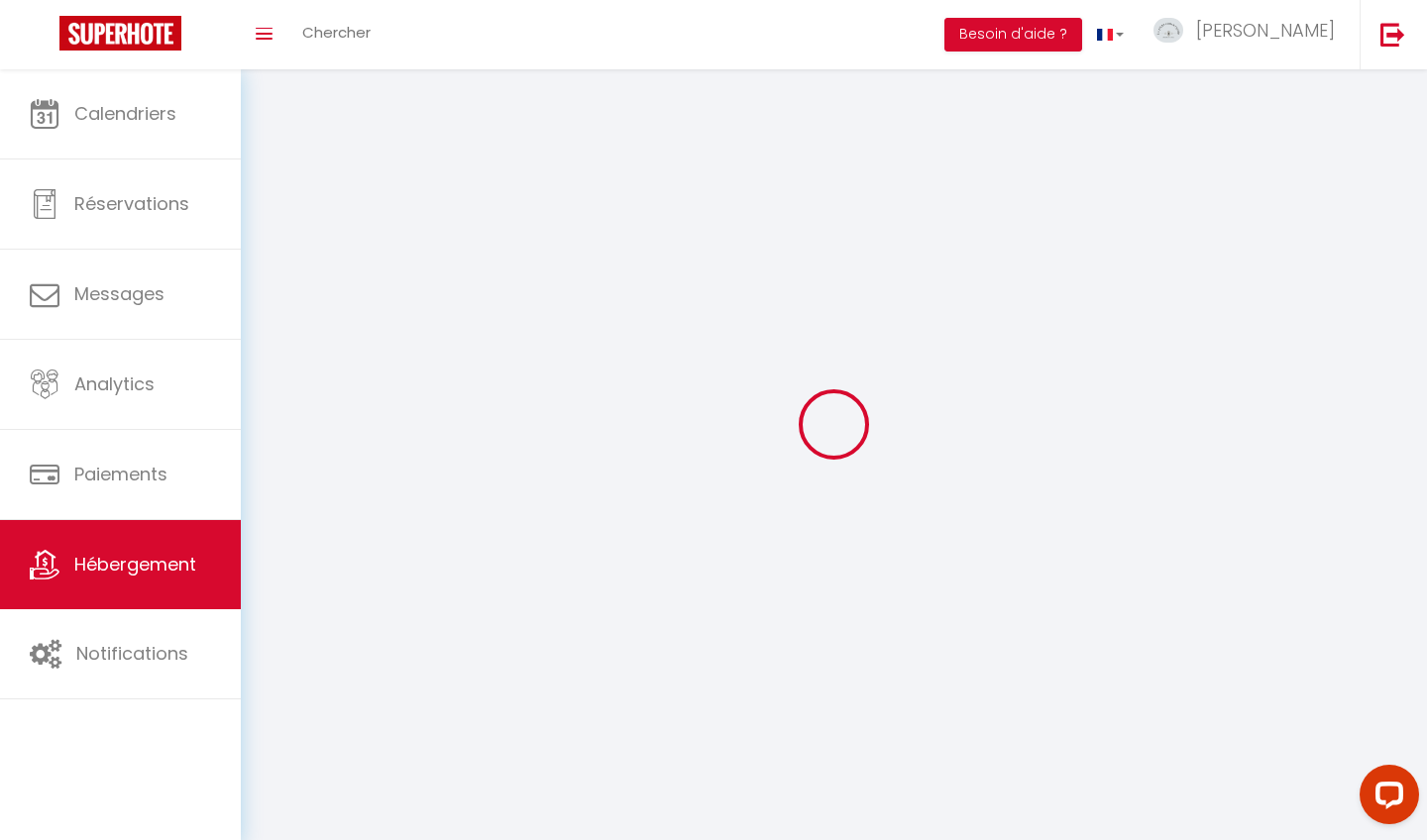 select on "1" 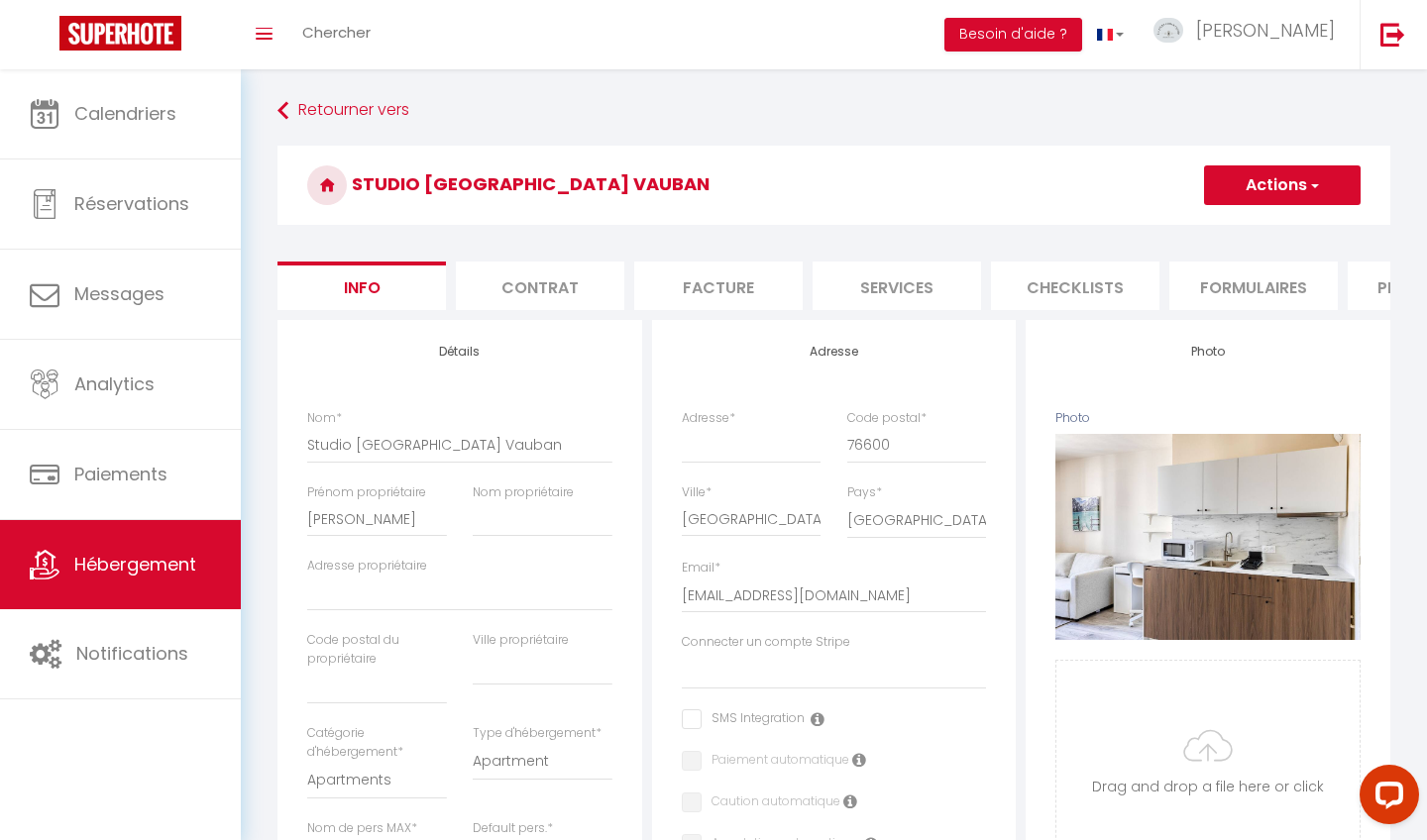 select 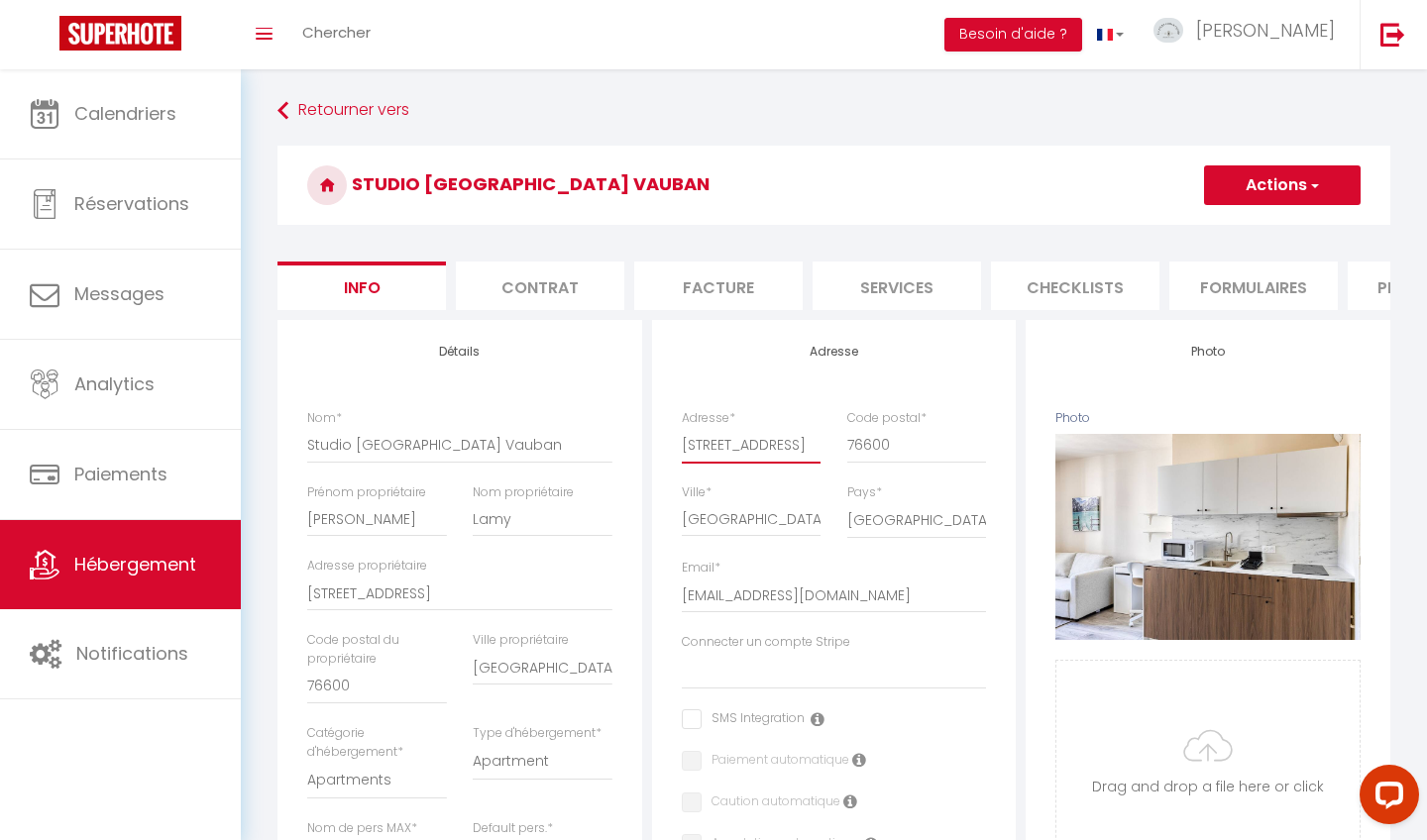 click on "63 rue de l'&glise" at bounding box center (751, 445) 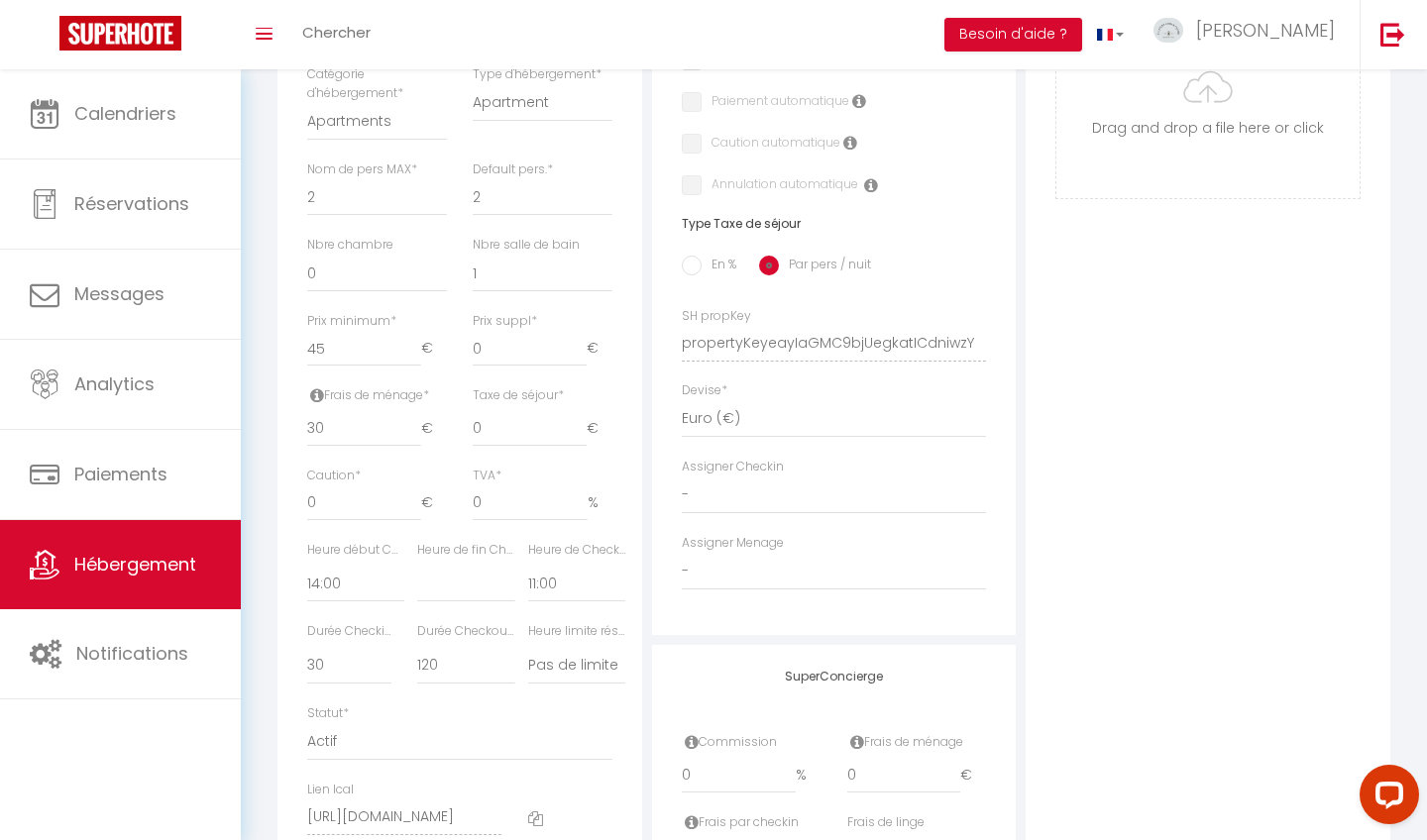 scroll, scrollTop: 662, scrollLeft: 0, axis: vertical 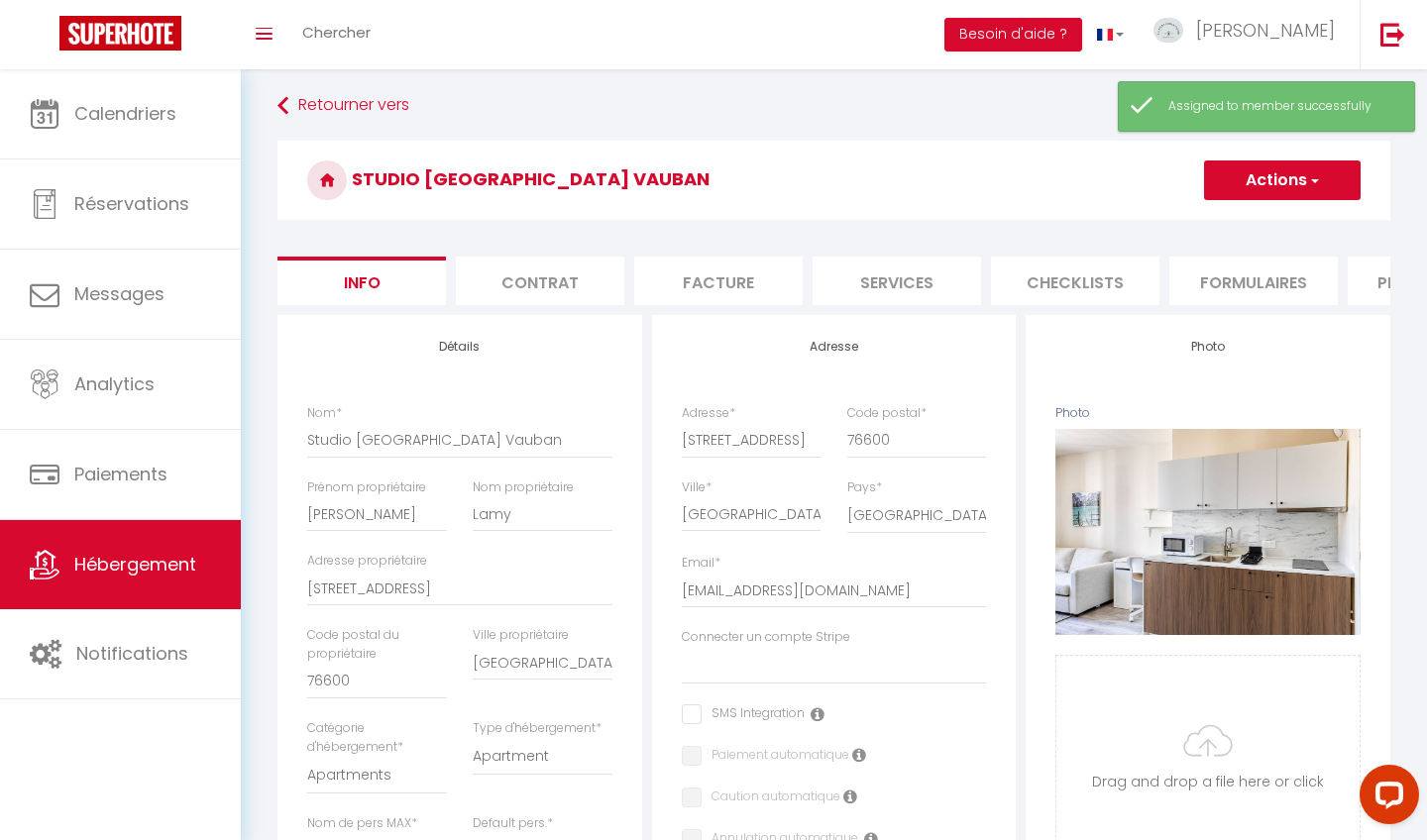 click on "Actions" at bounding box center [1282, 180] 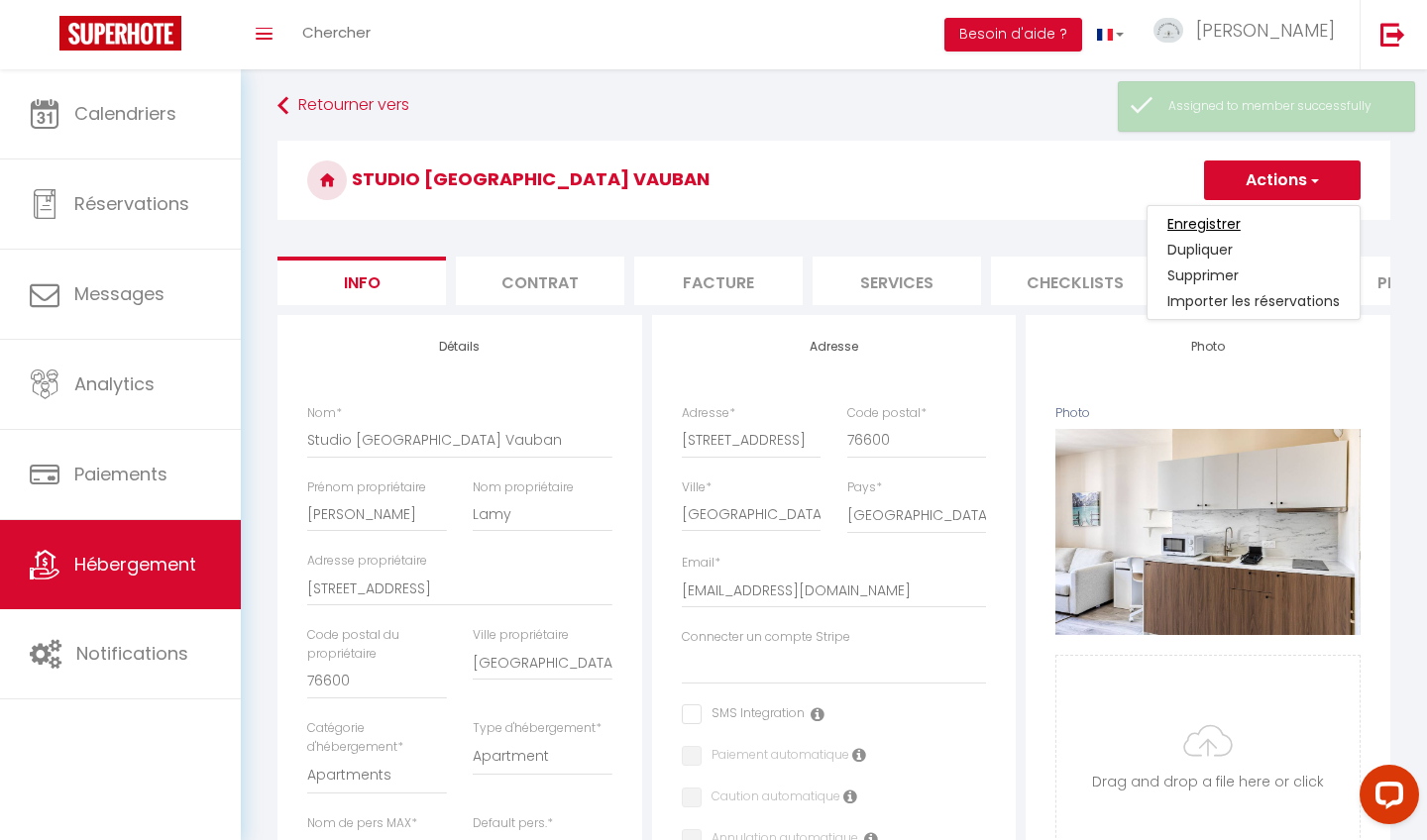 click on "Enregistrer" at bounding box center [1204, 224] 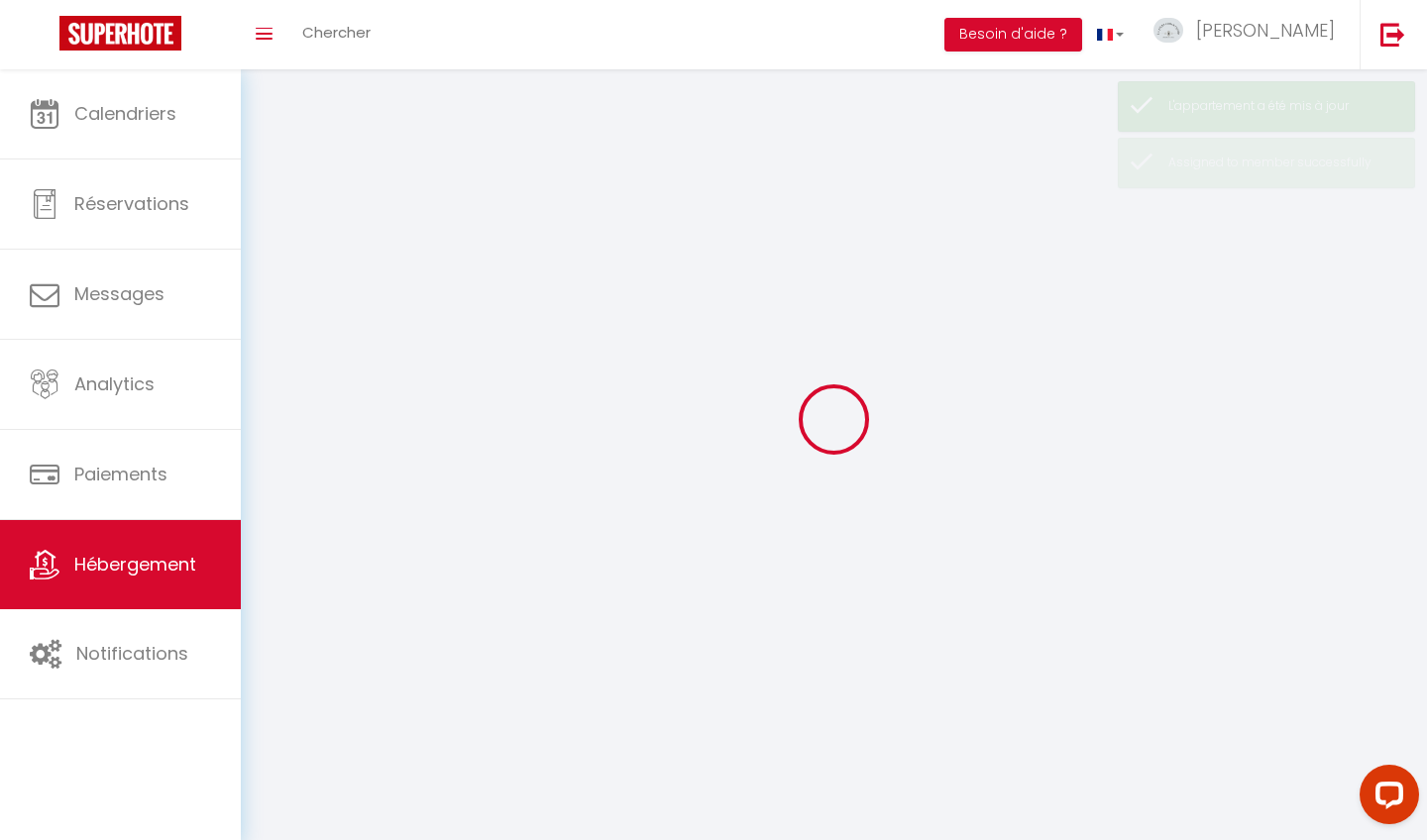 scroll, scrollTop: 0, scrollLeft: 0, axis: both 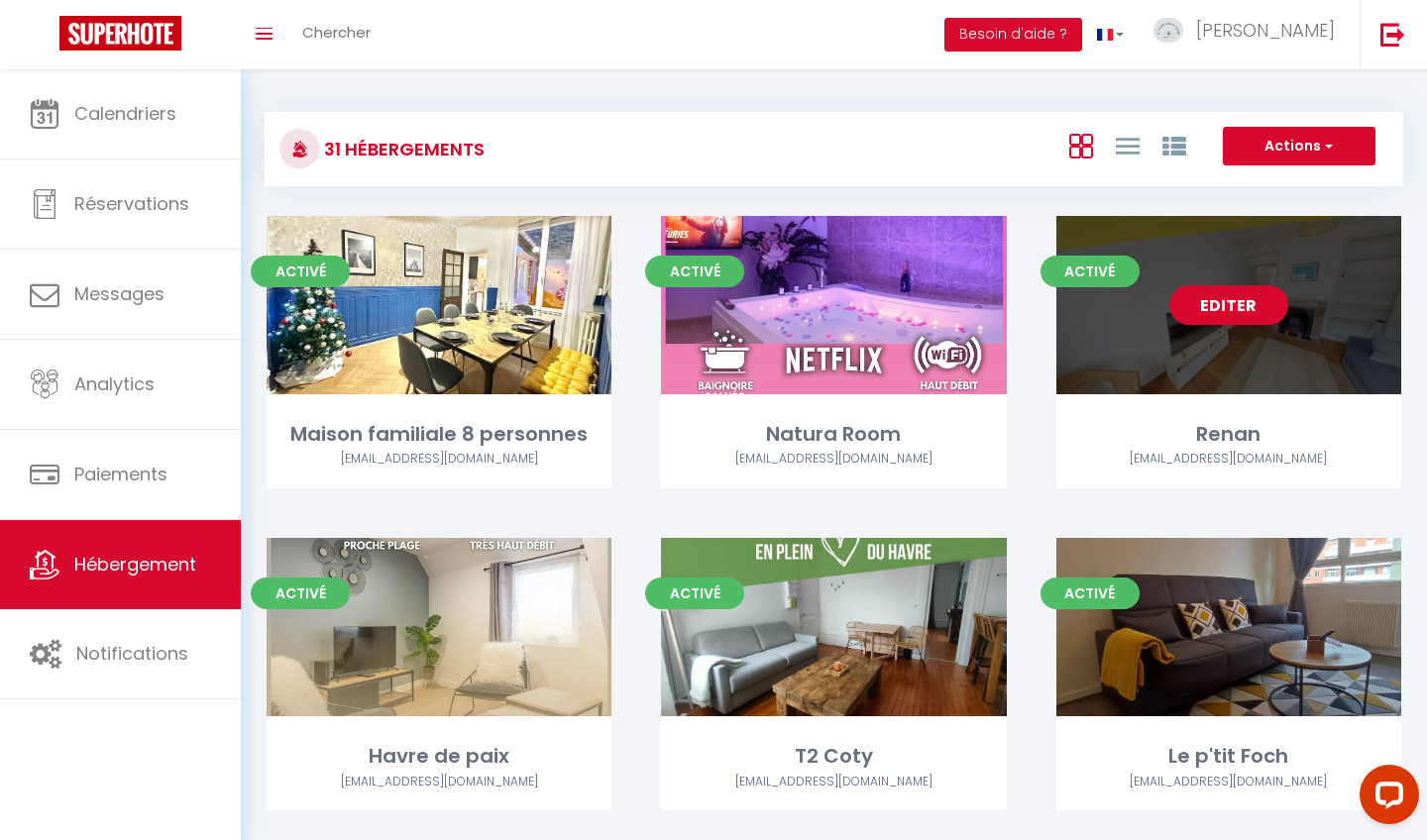 click on "Editer" at bounding box center (1229, 305) 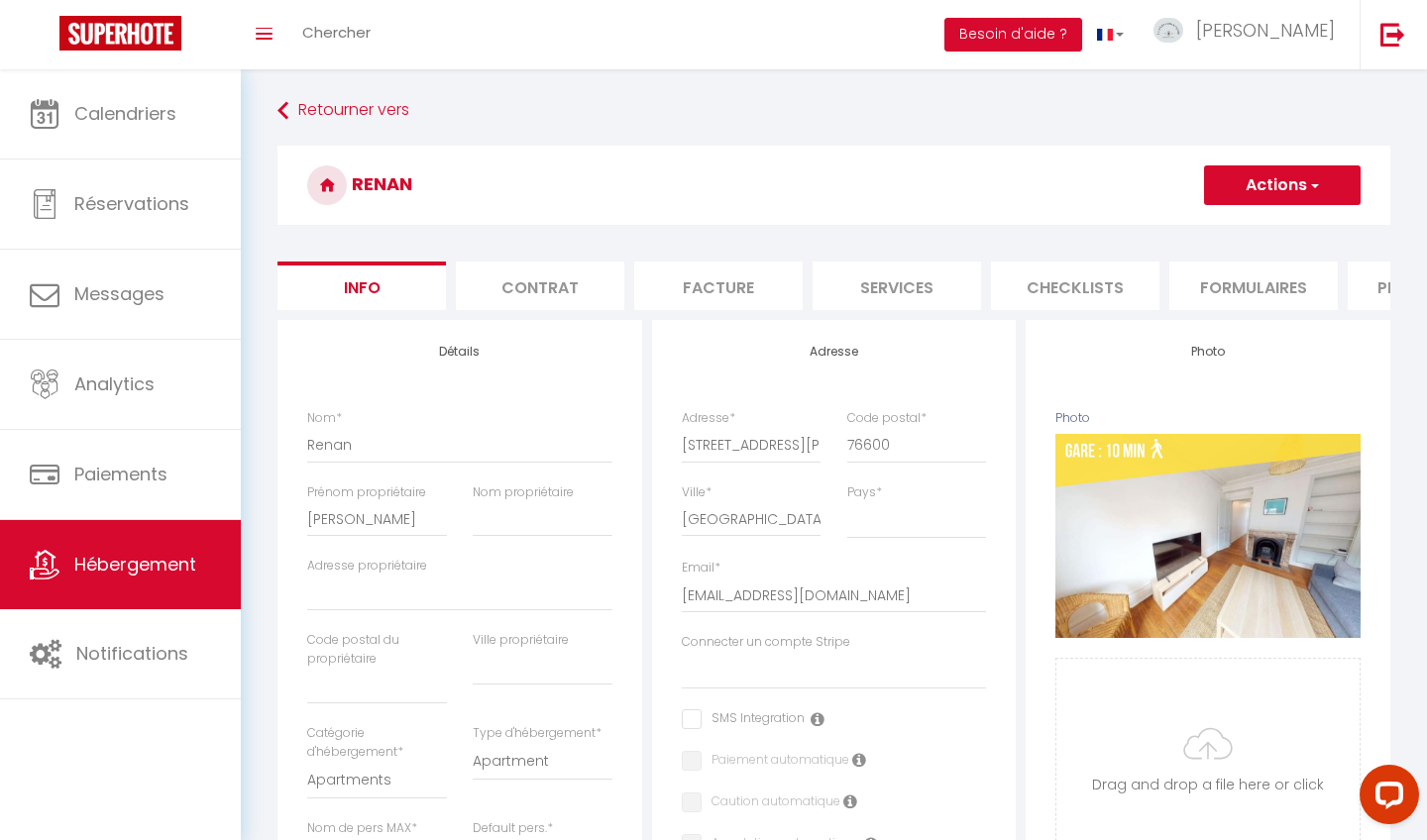 click on "Checklists" at bounding box center [1075, 285] 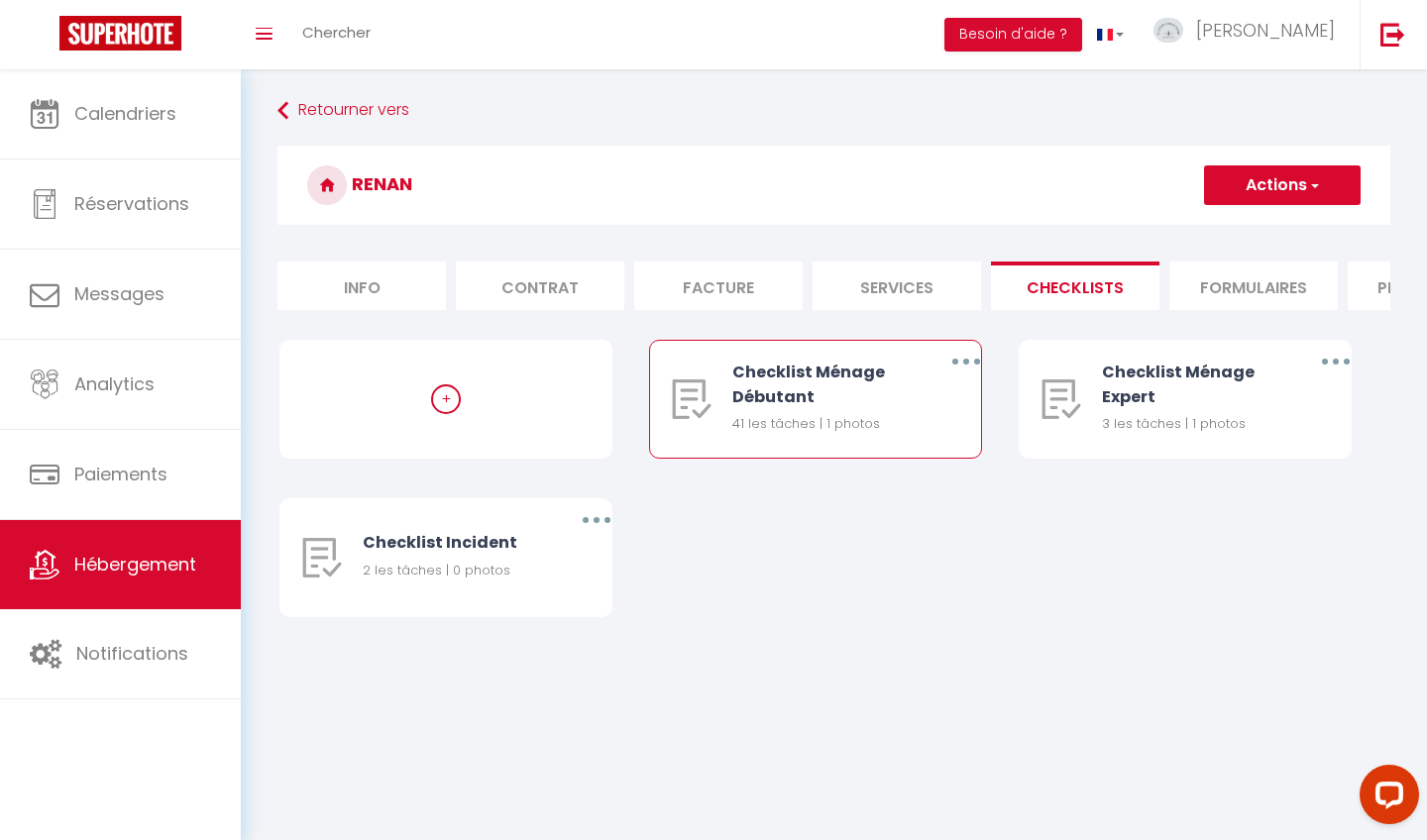 click at bounding box center [966, 362] 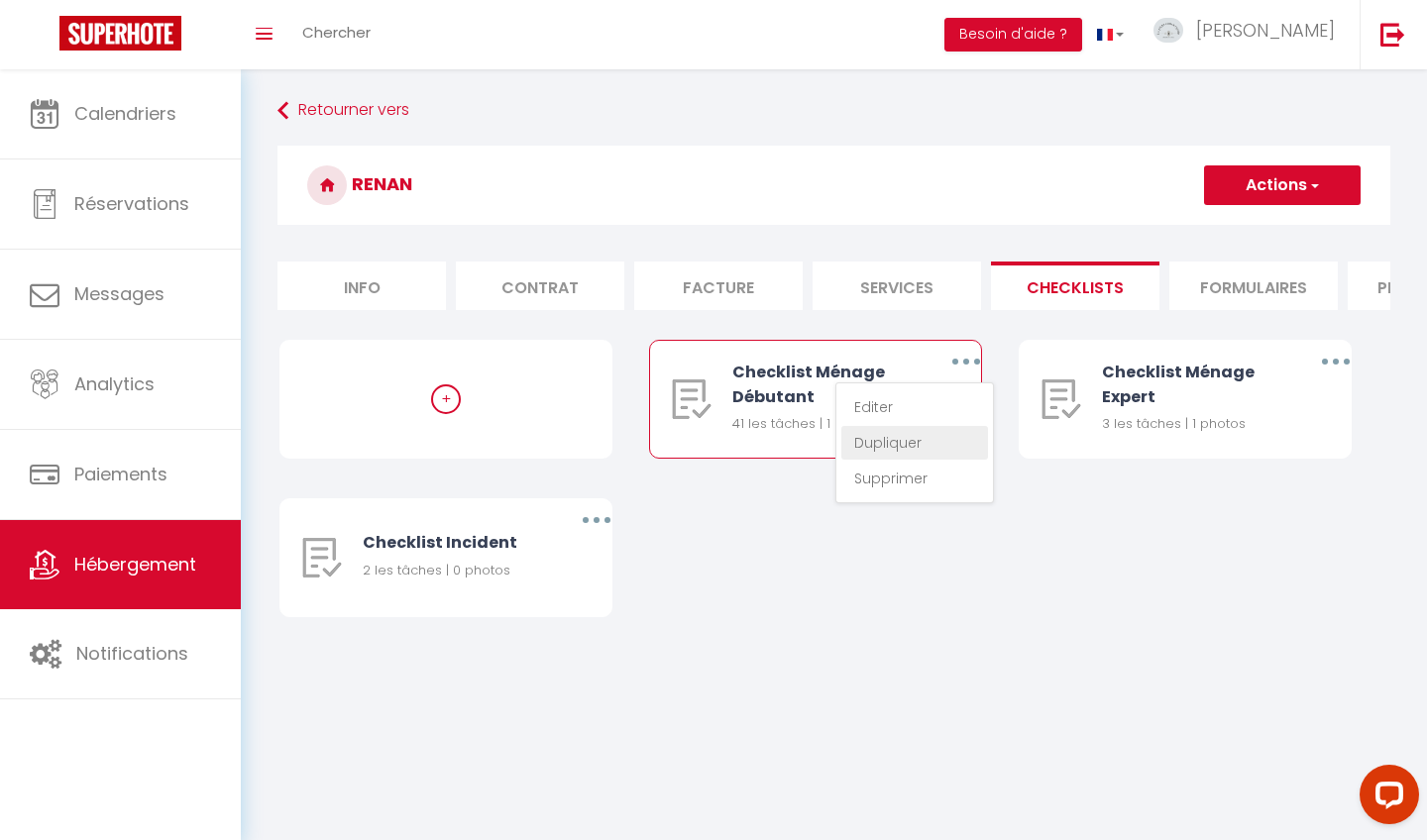 click on "Dupliquer" at bounding box center [915, 443] 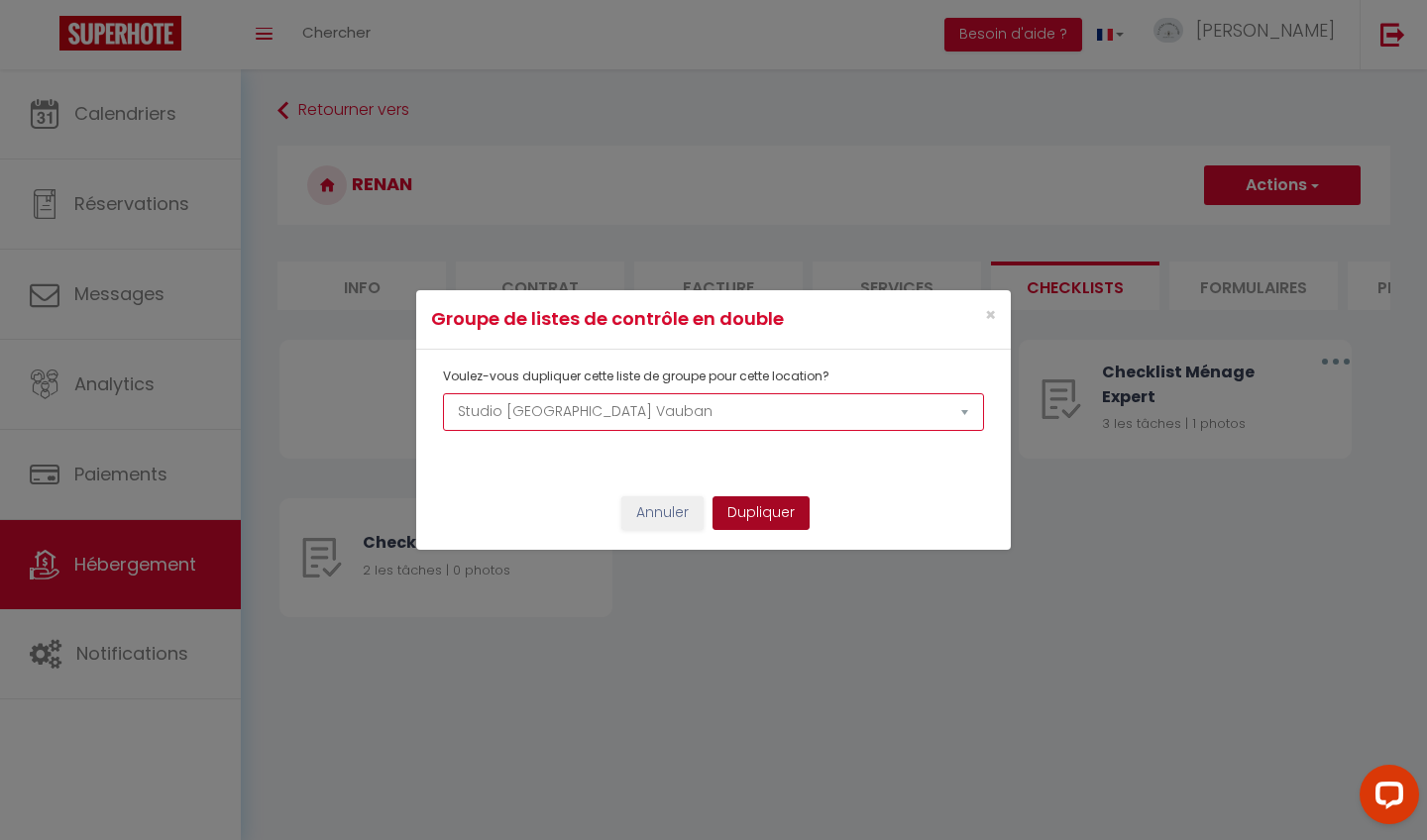 click on "Dupliquer" at bounding box center [761, 513] 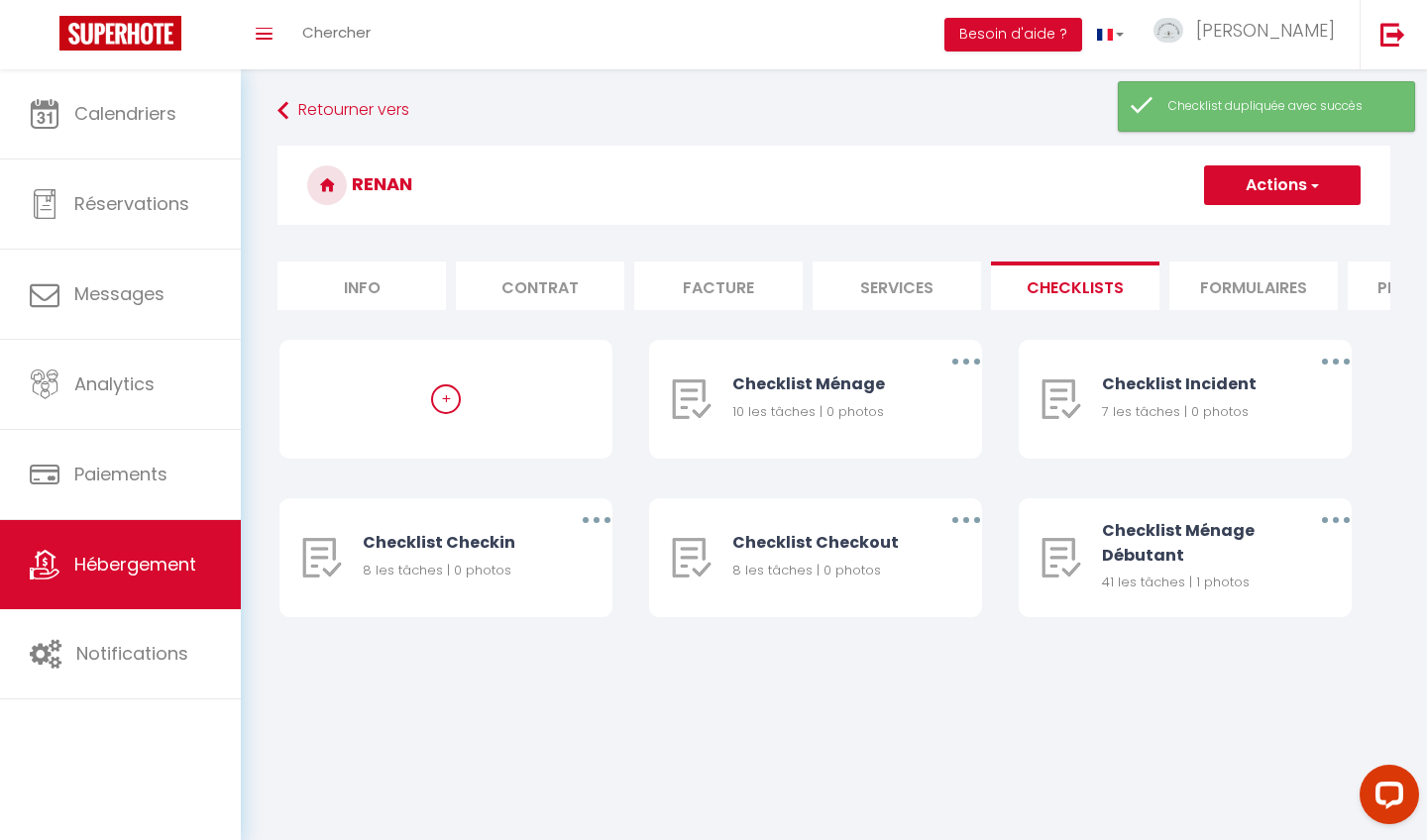 click on "Retourner vers    Renan
Actions
Créer une nouvelle liste de checklist
Info
Contrat
Facture
Services
Checklists
Formulaires
Plateformes
Paramètres
website
Journal
Modèle personnalisé
×         Titre Modèle
Annuler
Enregistrer
Liste de checklist
×   *     *                   Remove                  ×   *" at bounding box center [833, 374] 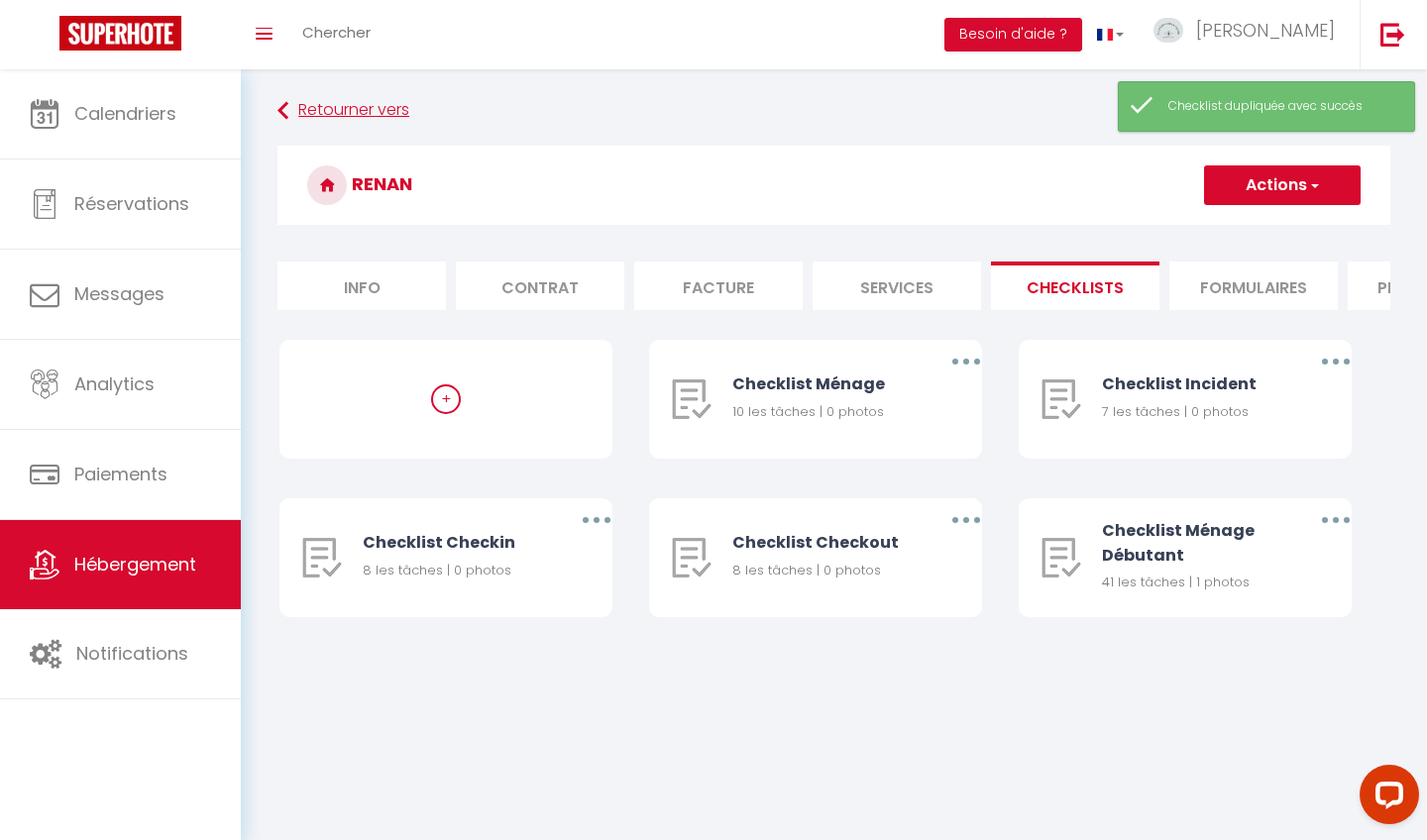 click at bounding box center [282, 111] 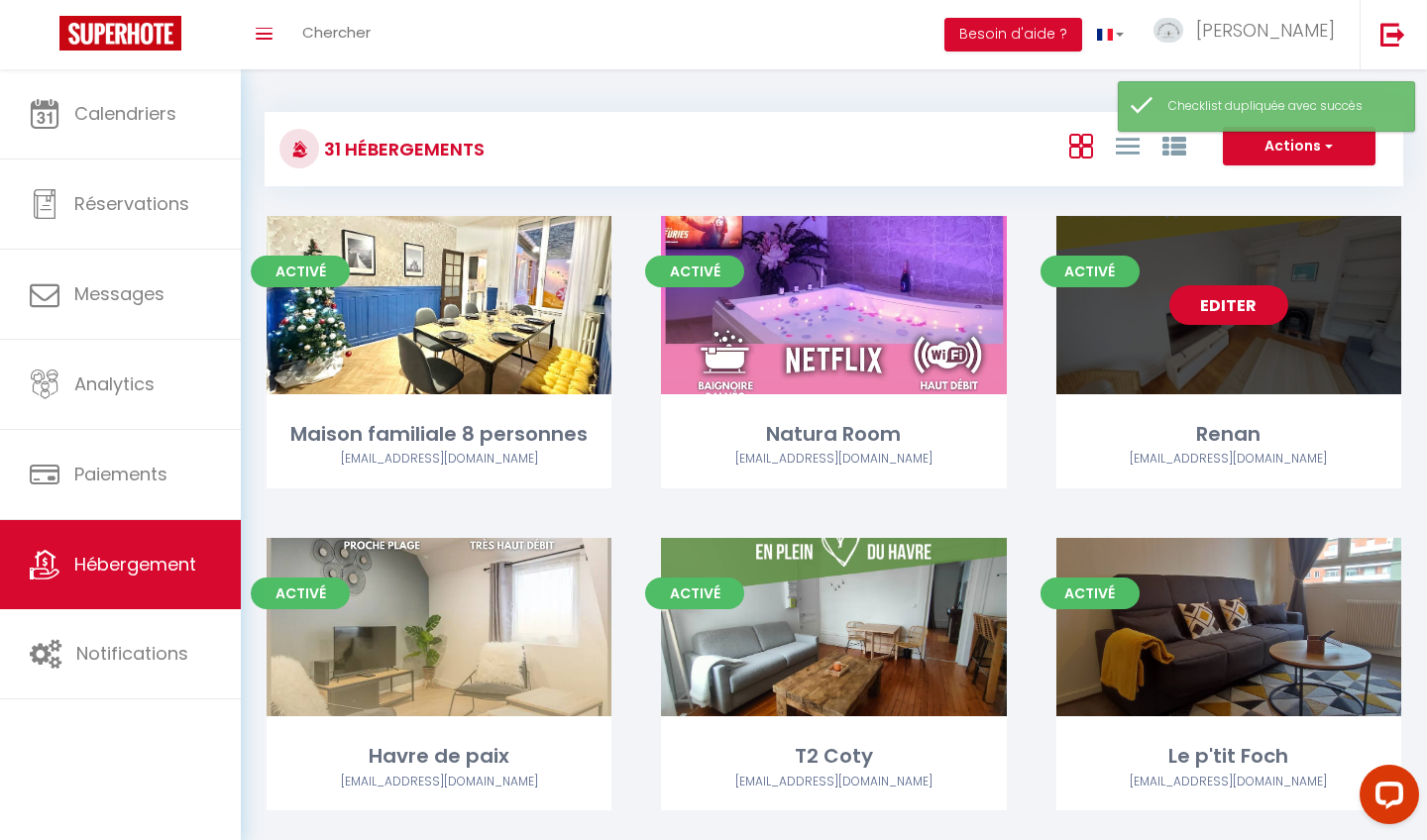 click on "Editer" at bounding box center (1229, 305) 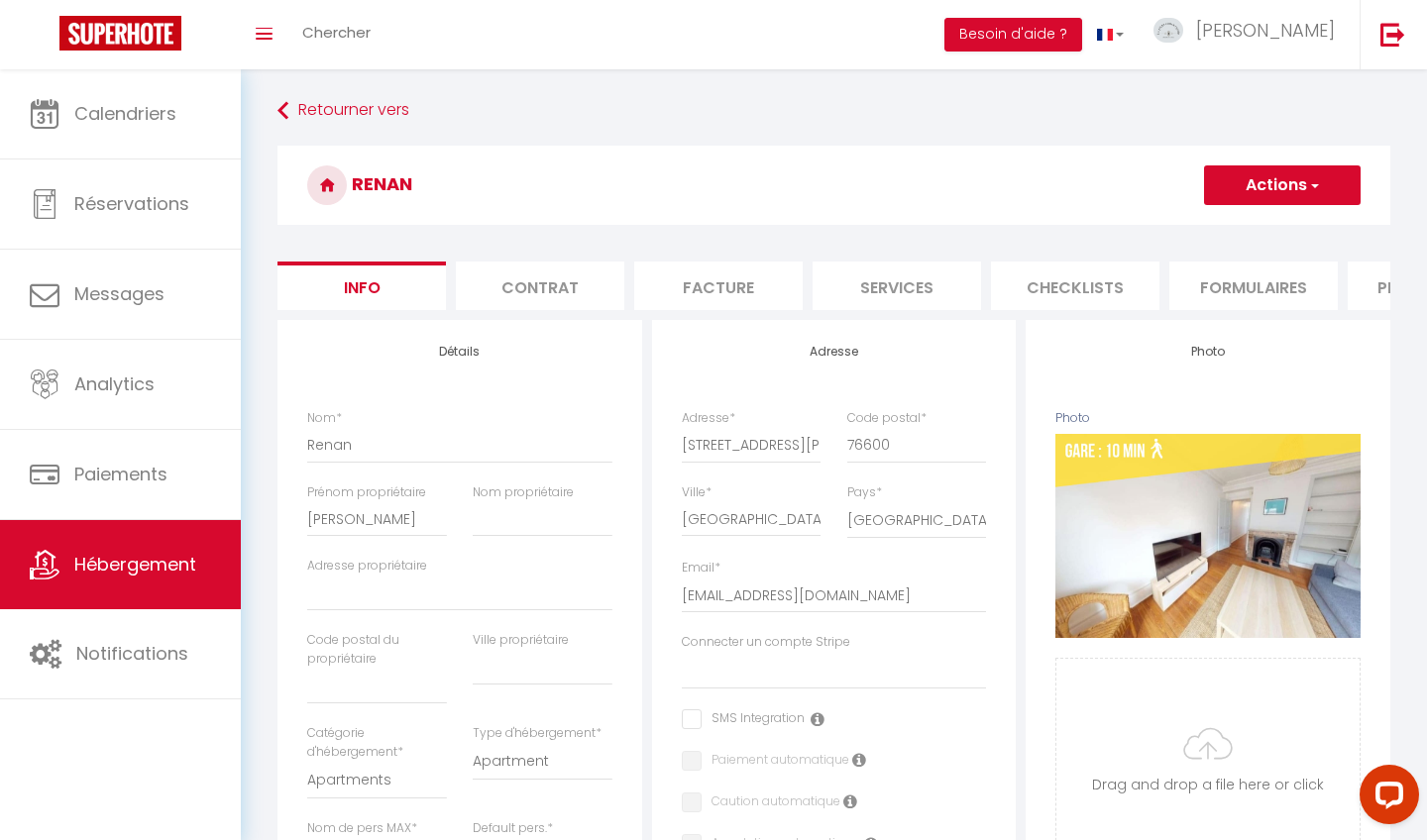 click on "Checklists" at bounding box center (1075, 285) 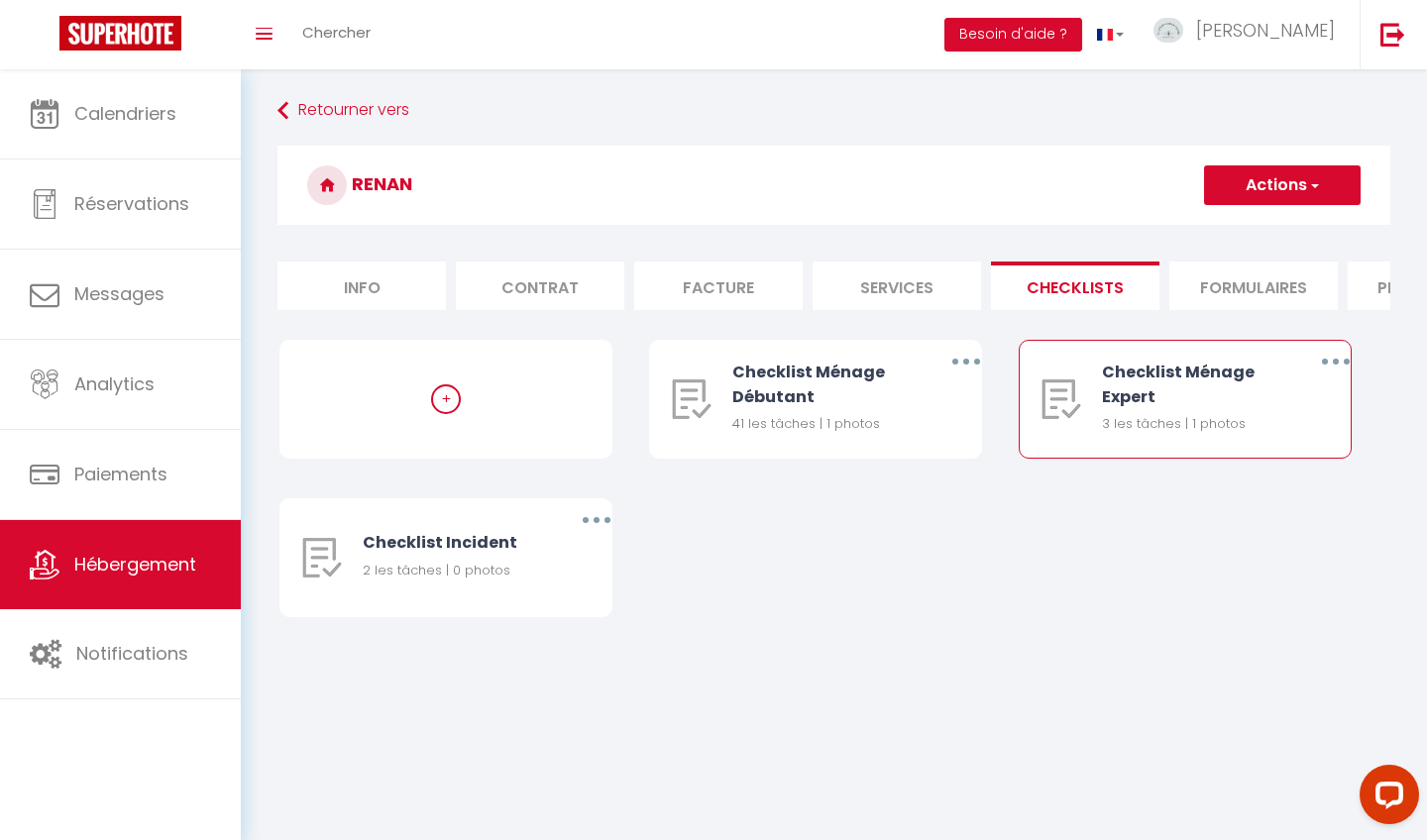click at bounding box center (1336, 362) 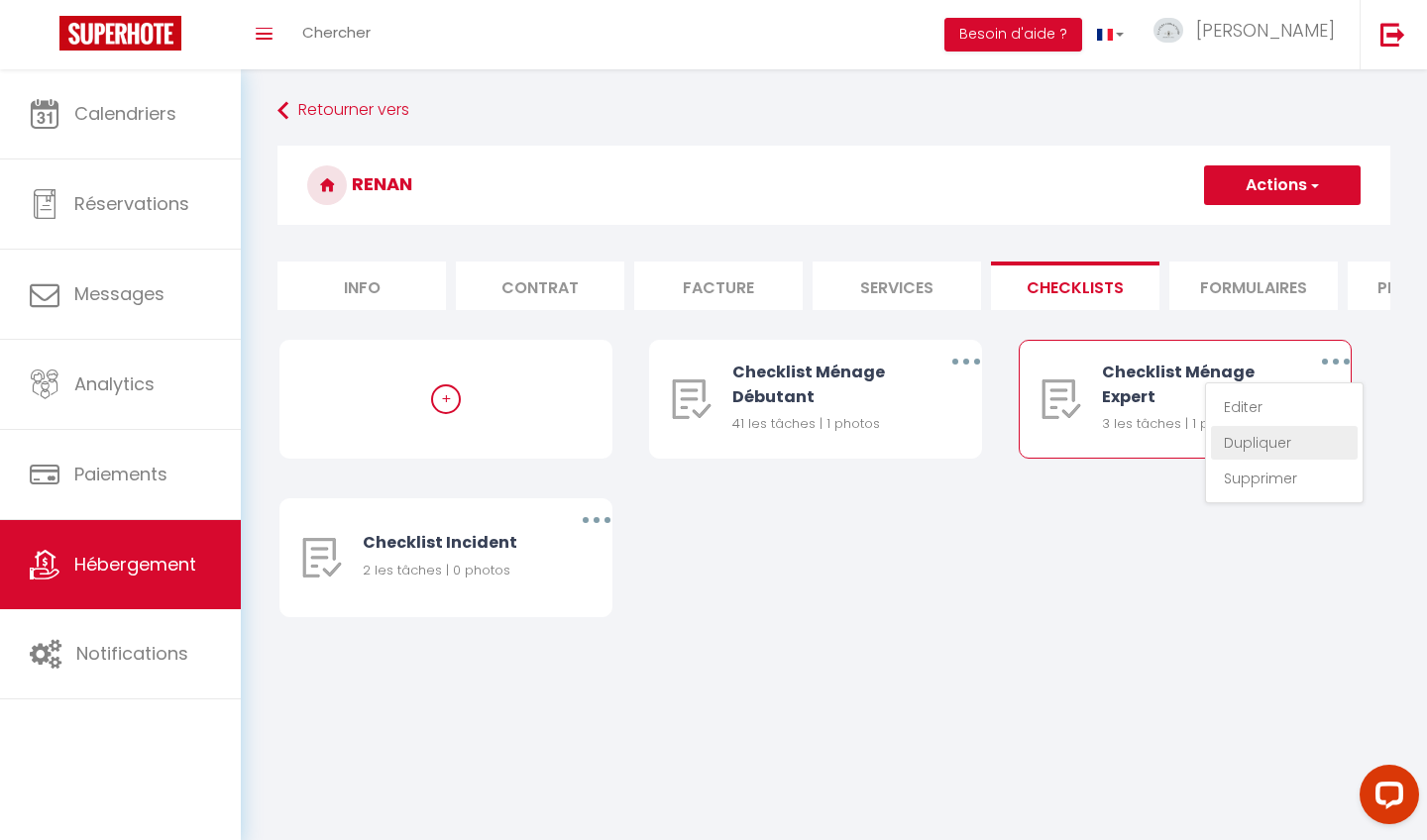 click on "Dupliquer" at bounding box center (1284, 443) 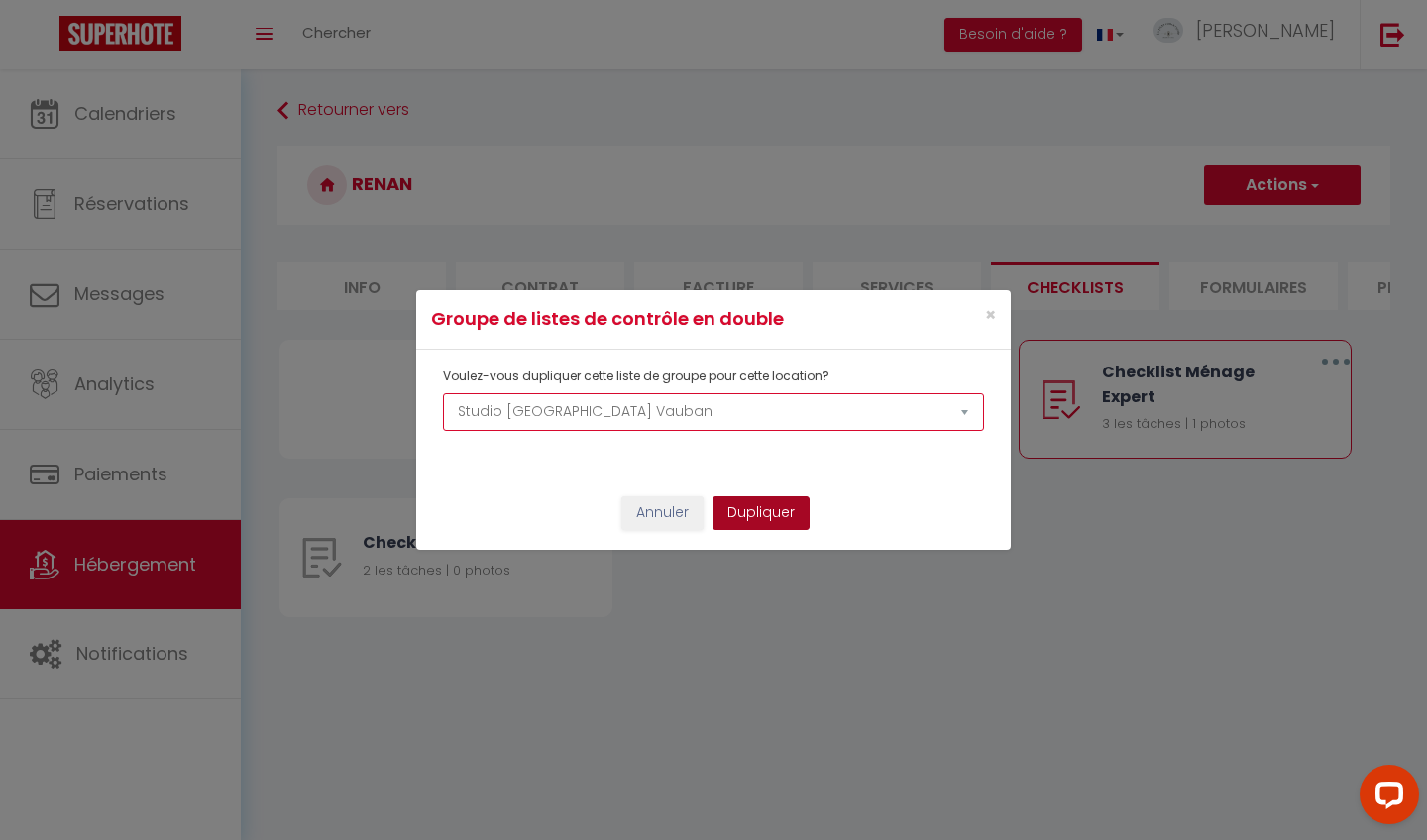 click on "Dupliquer" at bounding box center (761, 513) 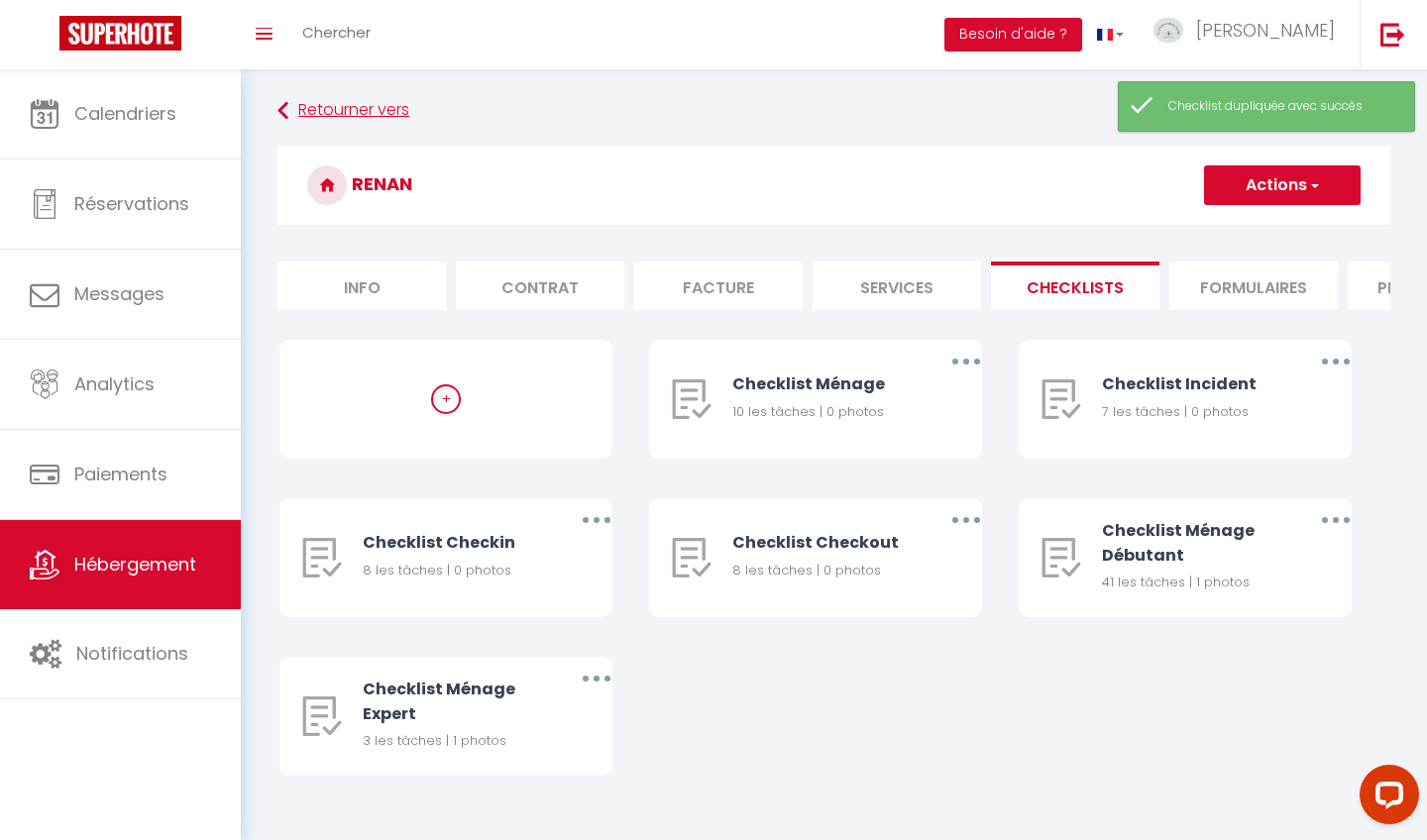 click at bounding box center (282, 111) 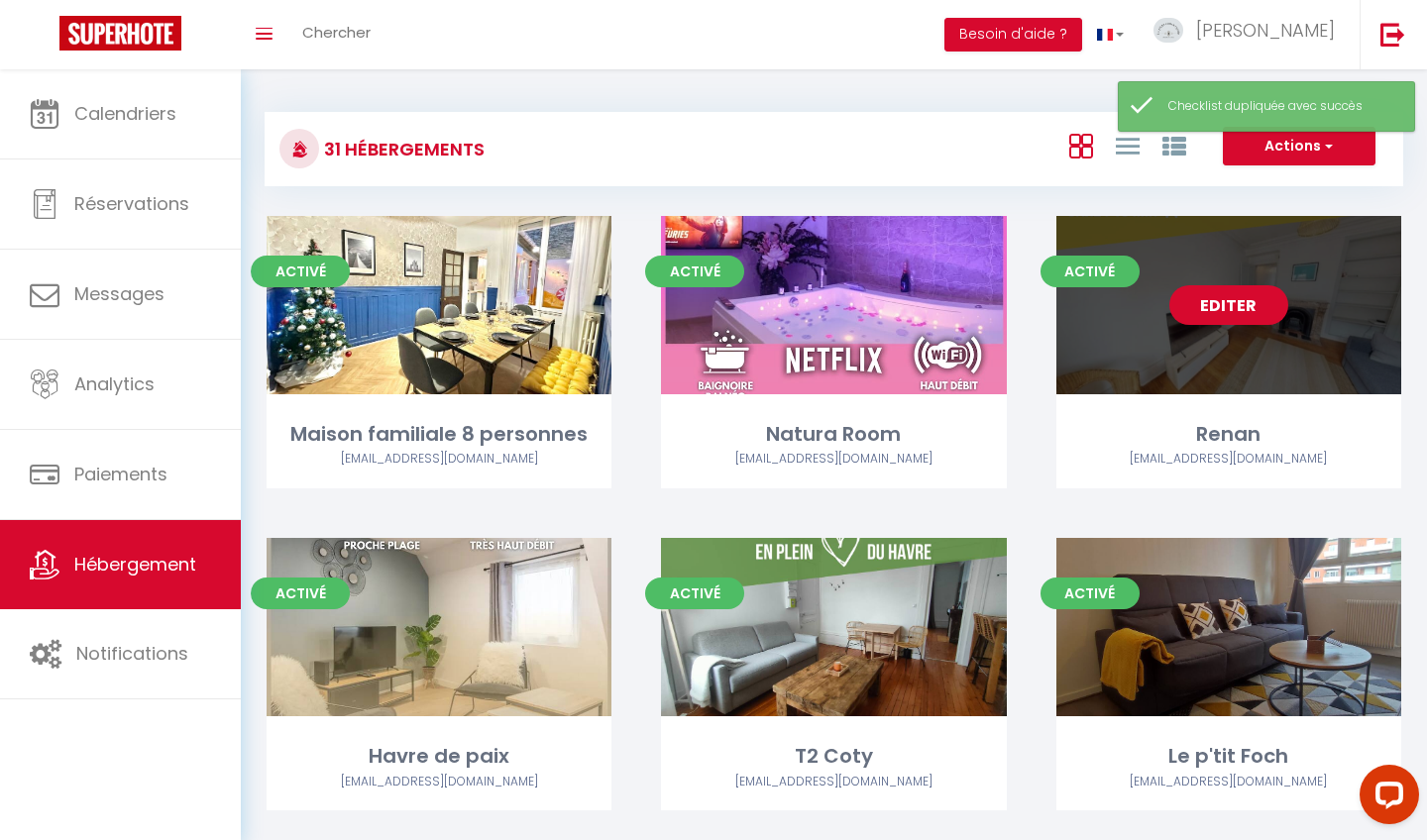 click on "Editer" at bounding box center (1229, 305) 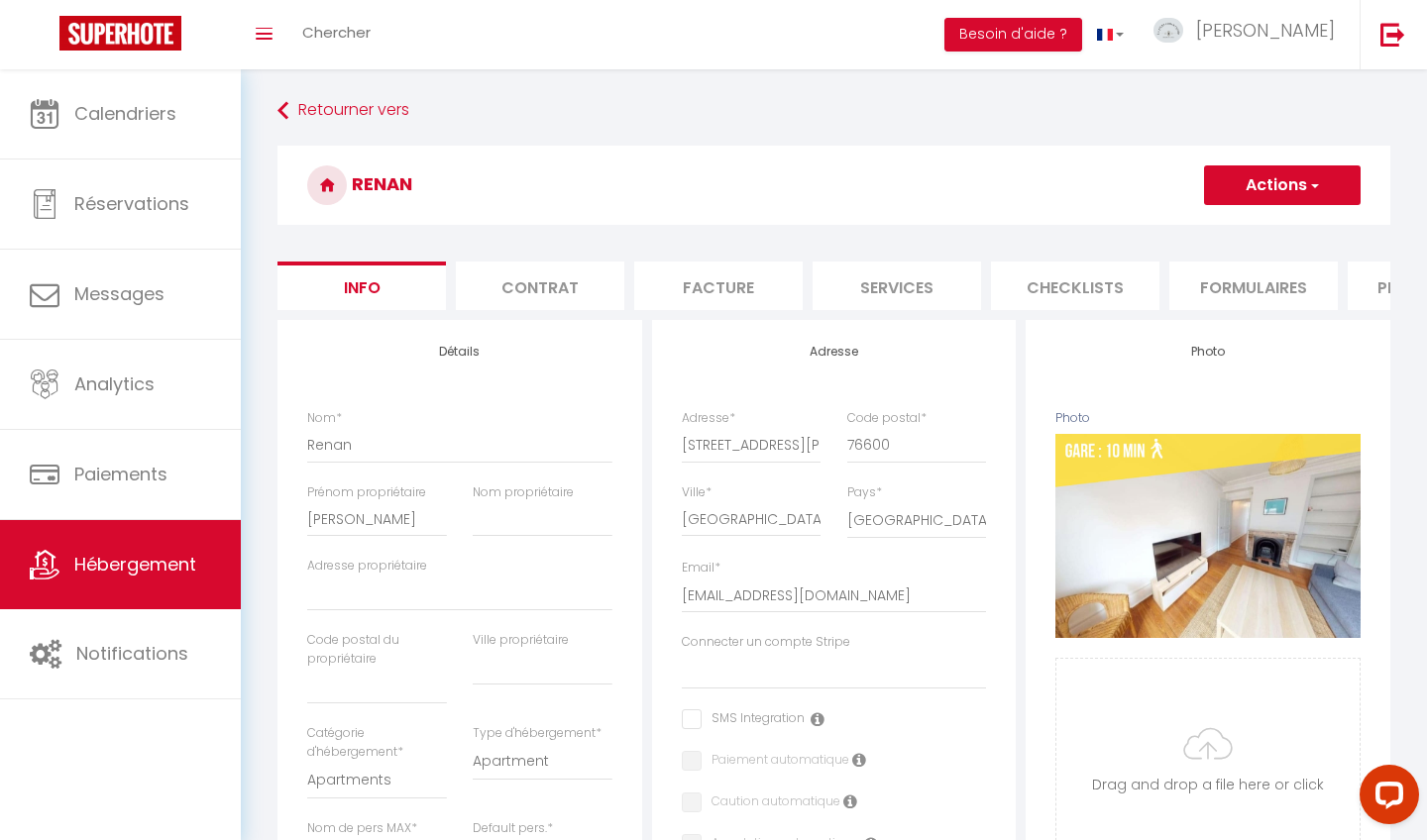 click on "Checklists" at bounding box center (1075, 285) 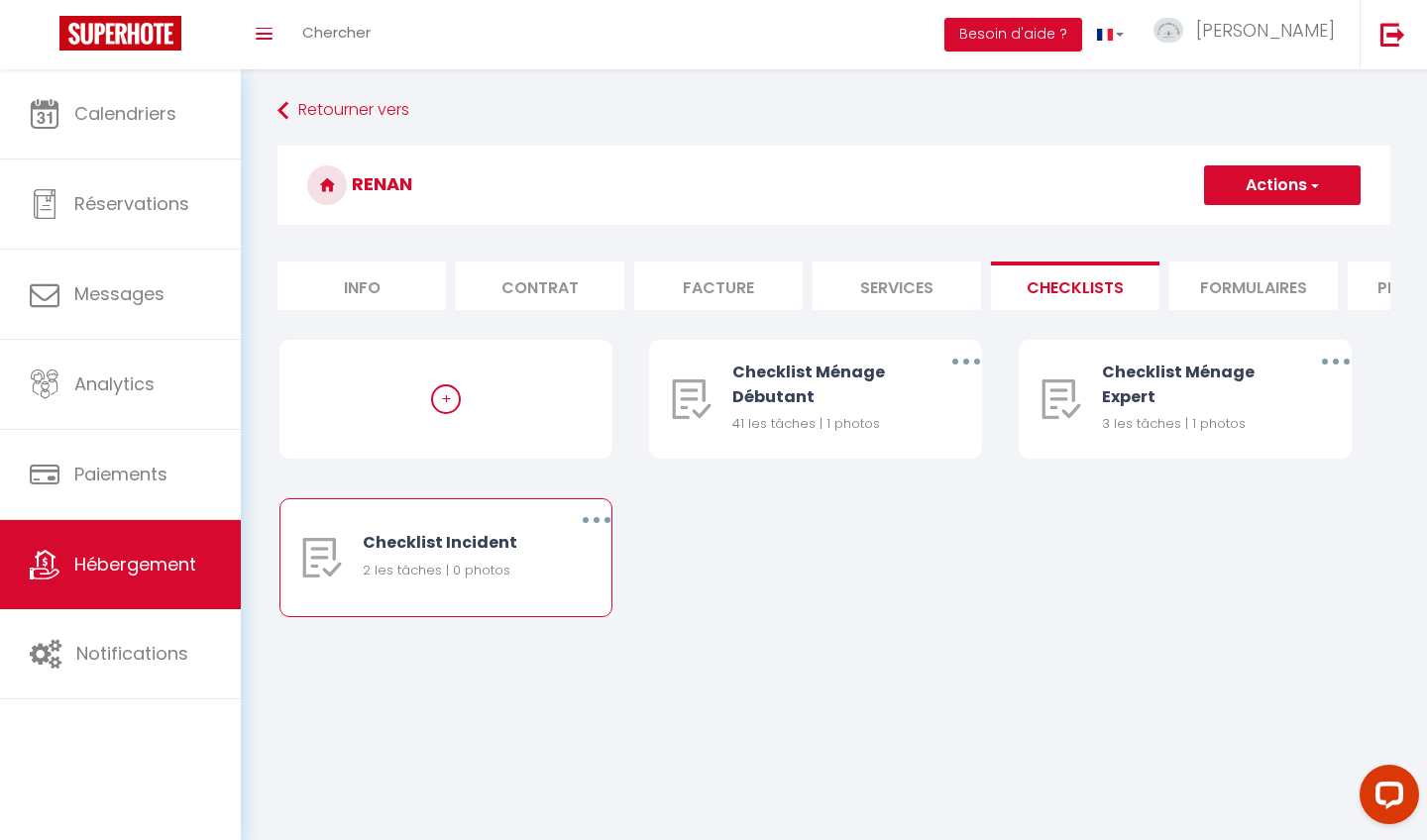 click at bounding box center (597, 520) 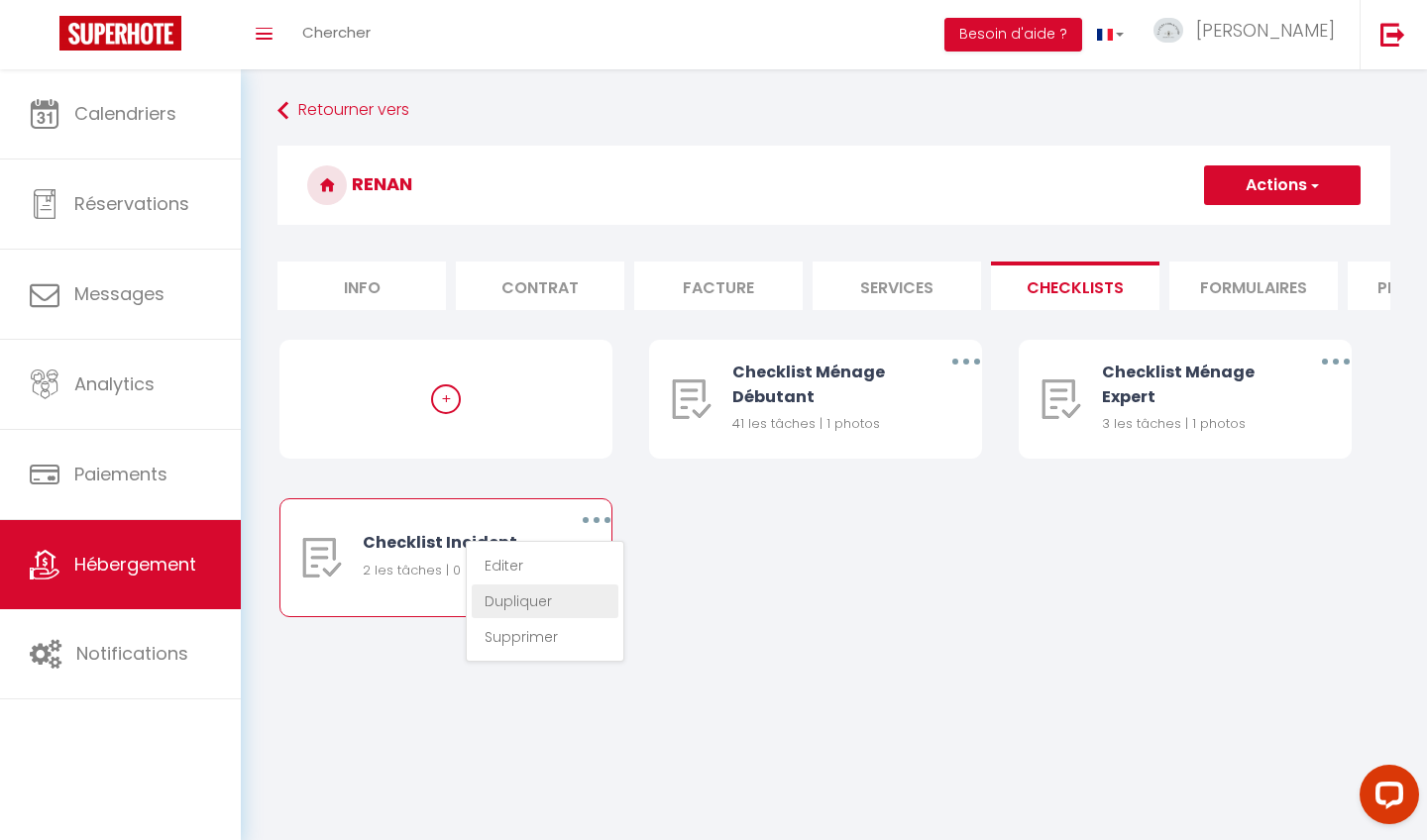 click on "Dupliquer" at bounding box center (545, 601) 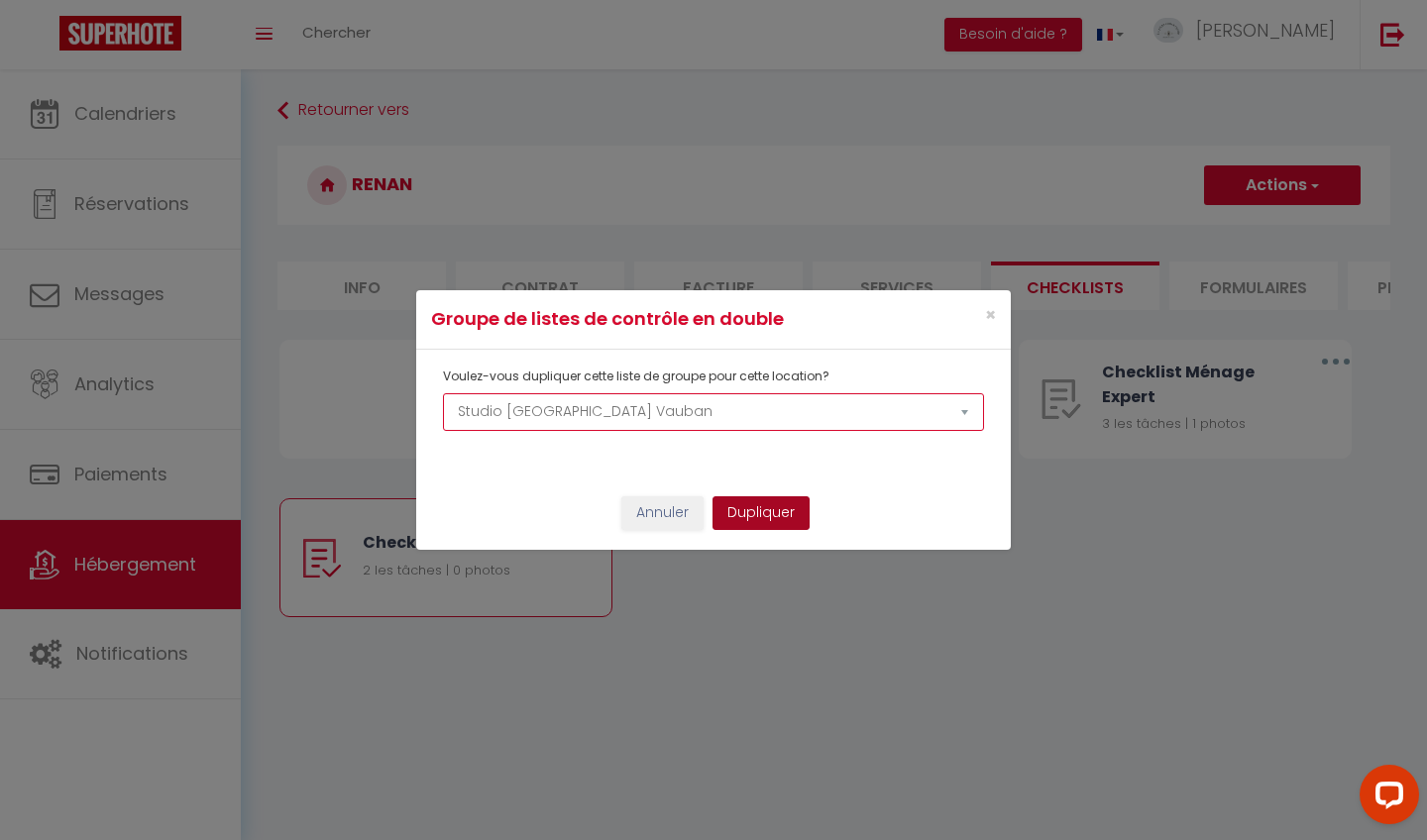 click on "Dupliquer" at bounding box center (761, 513) 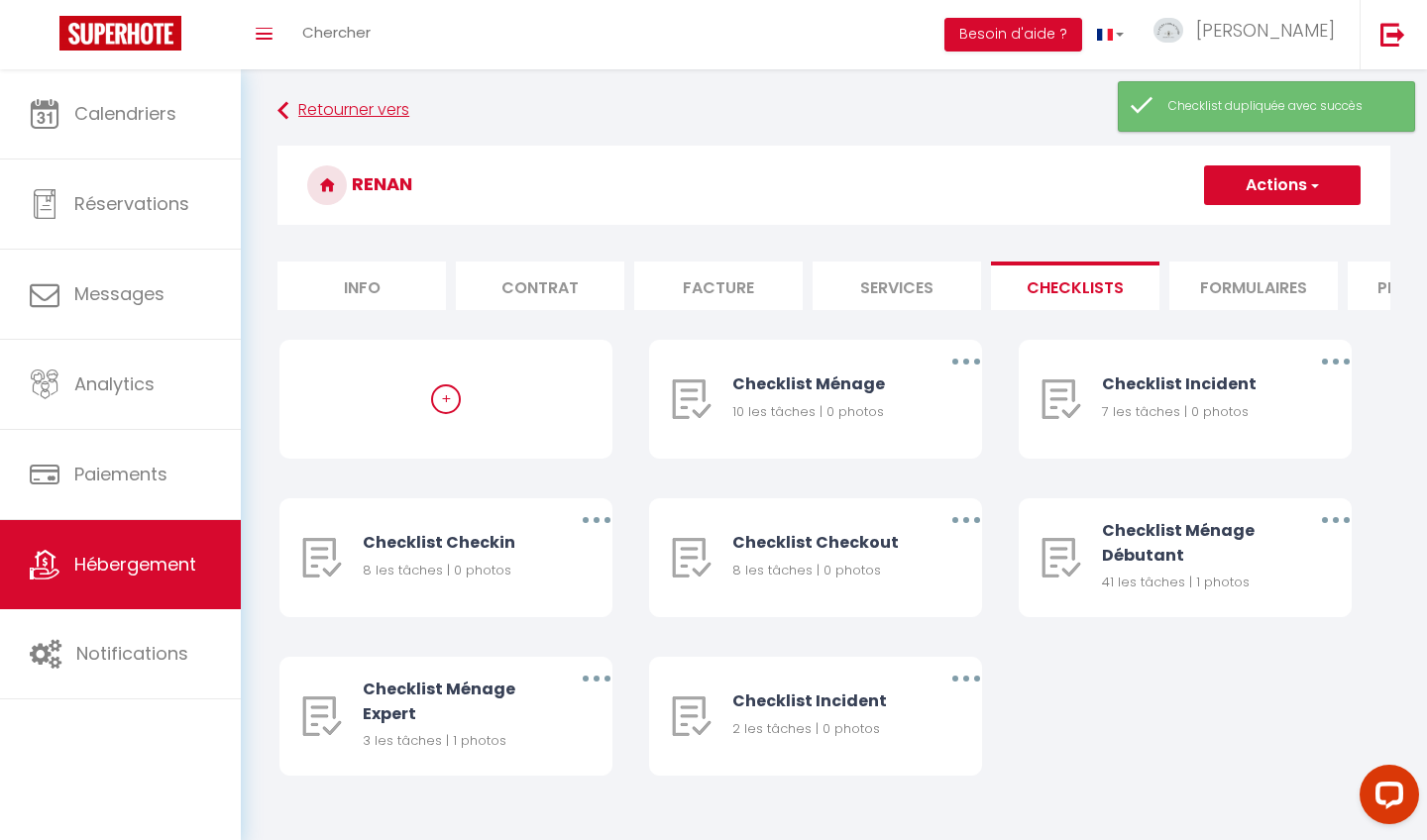 click on "Retourner vers" at bounding box center (833, 111) 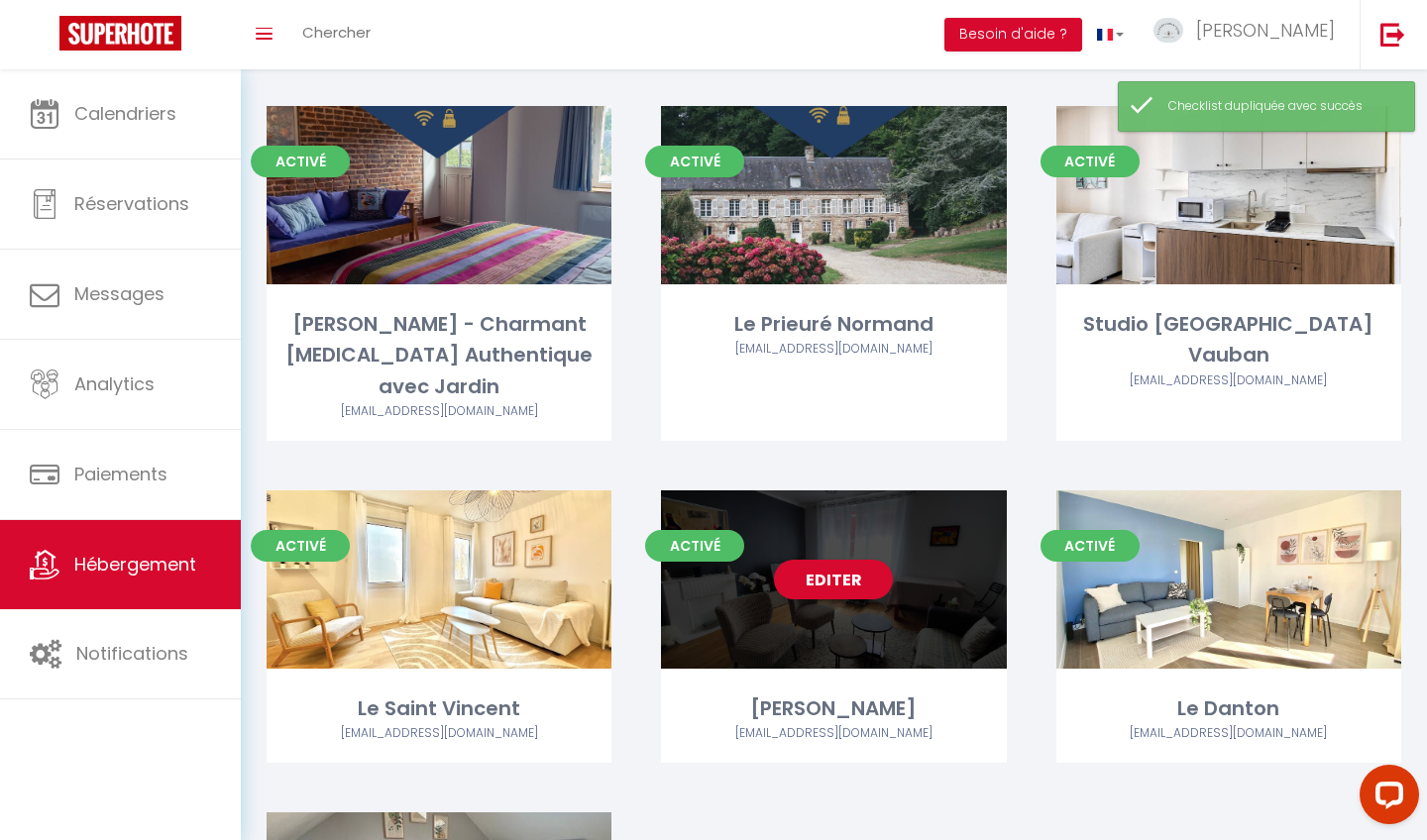 scroll, scrollTop: 2631, scrollLeft: 0, axis: vertical 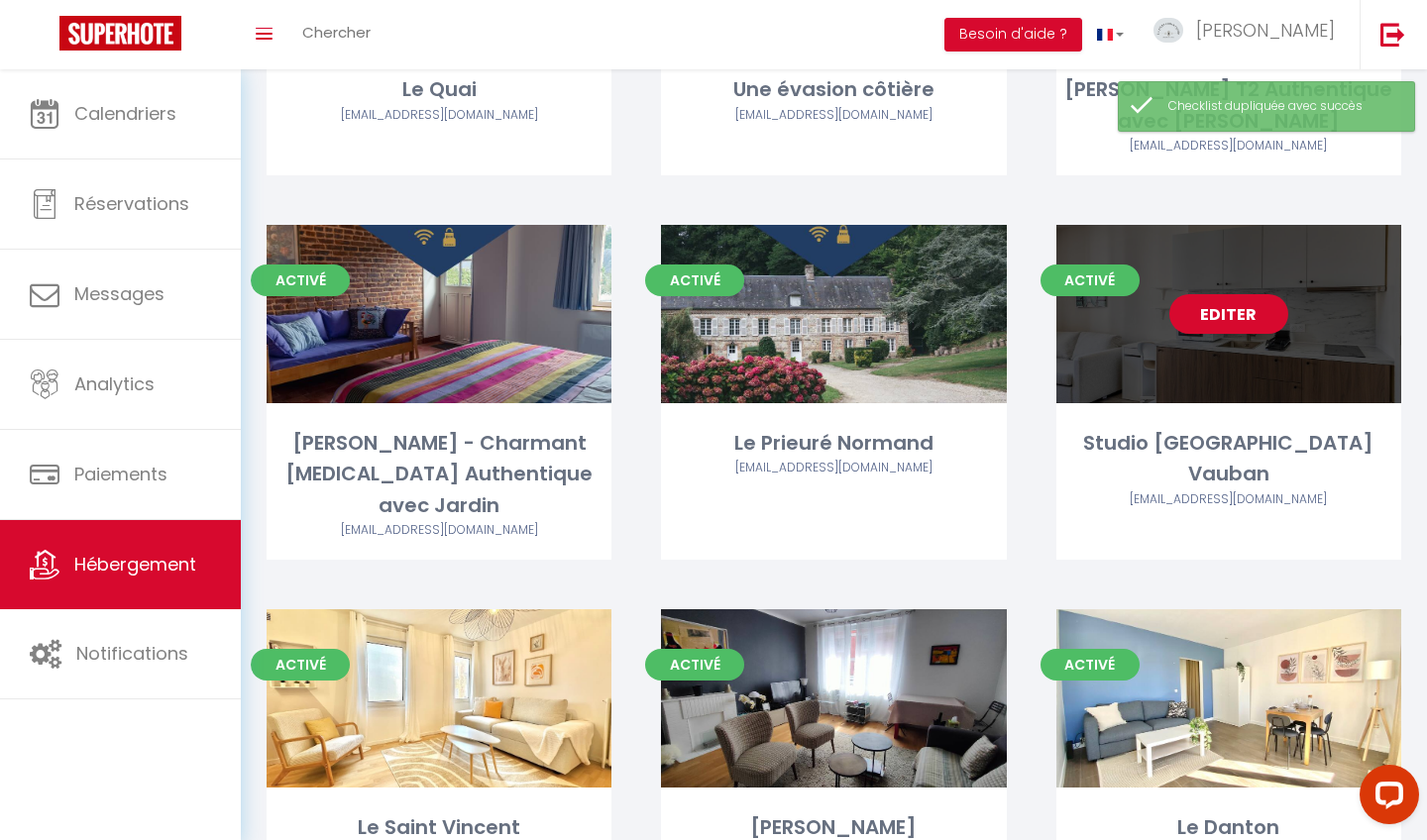 click on "Editer" at bounding box center [1229, 314] 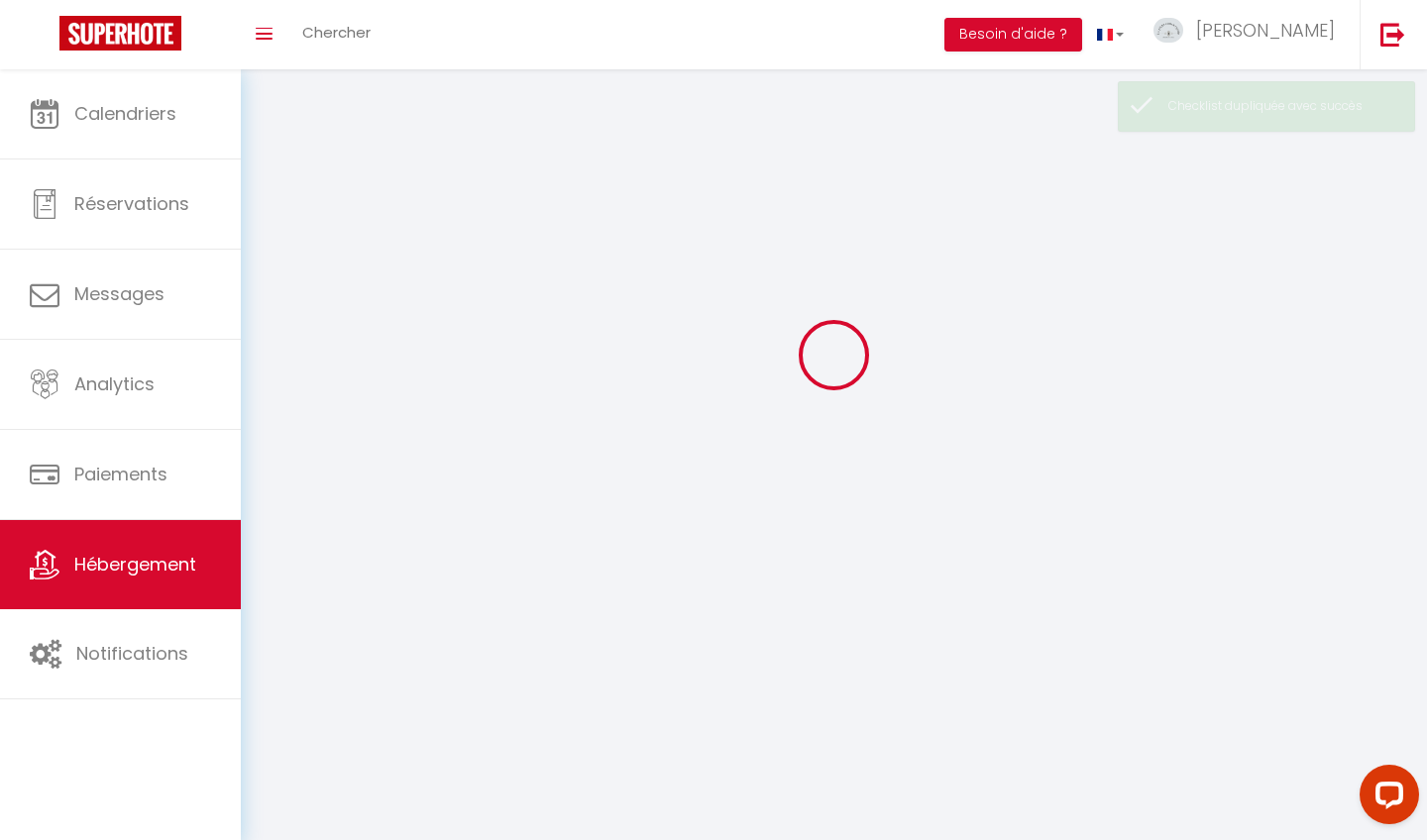 scroll, scrollTop: 0, scrollLeft: 0, axis: both 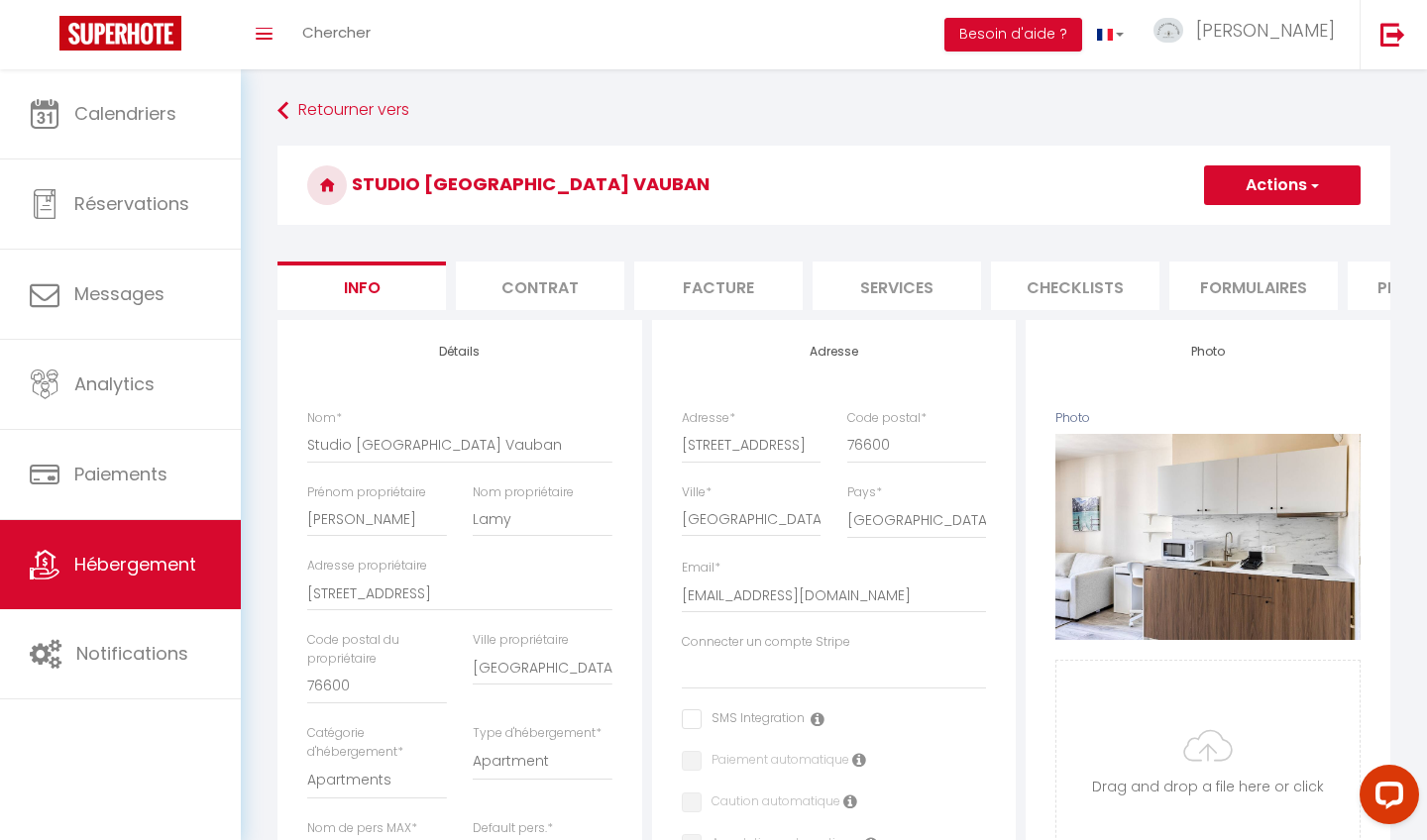 click on "Checklists" at bounding box center (1075, 285) 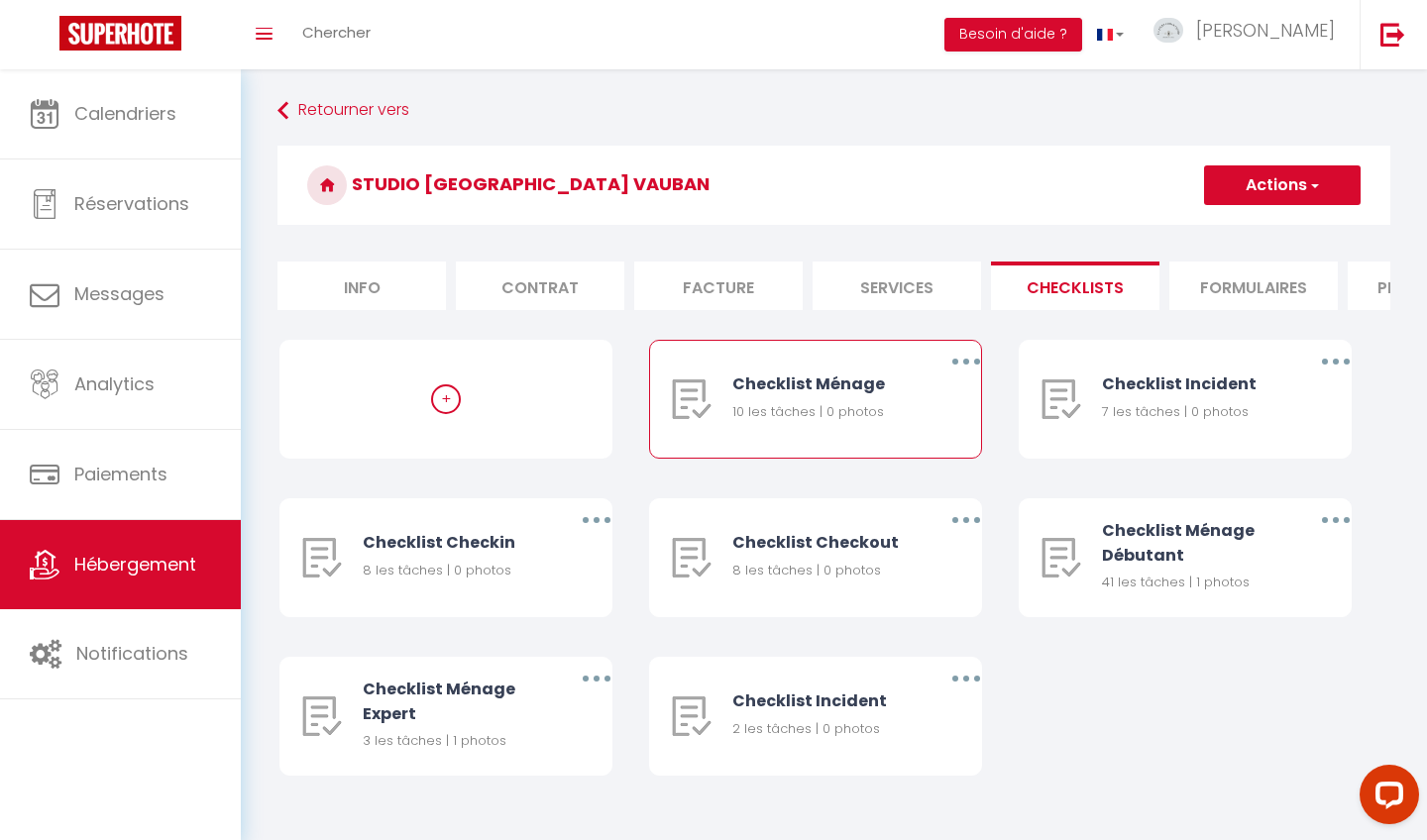 click at bounding box center (966, 362) 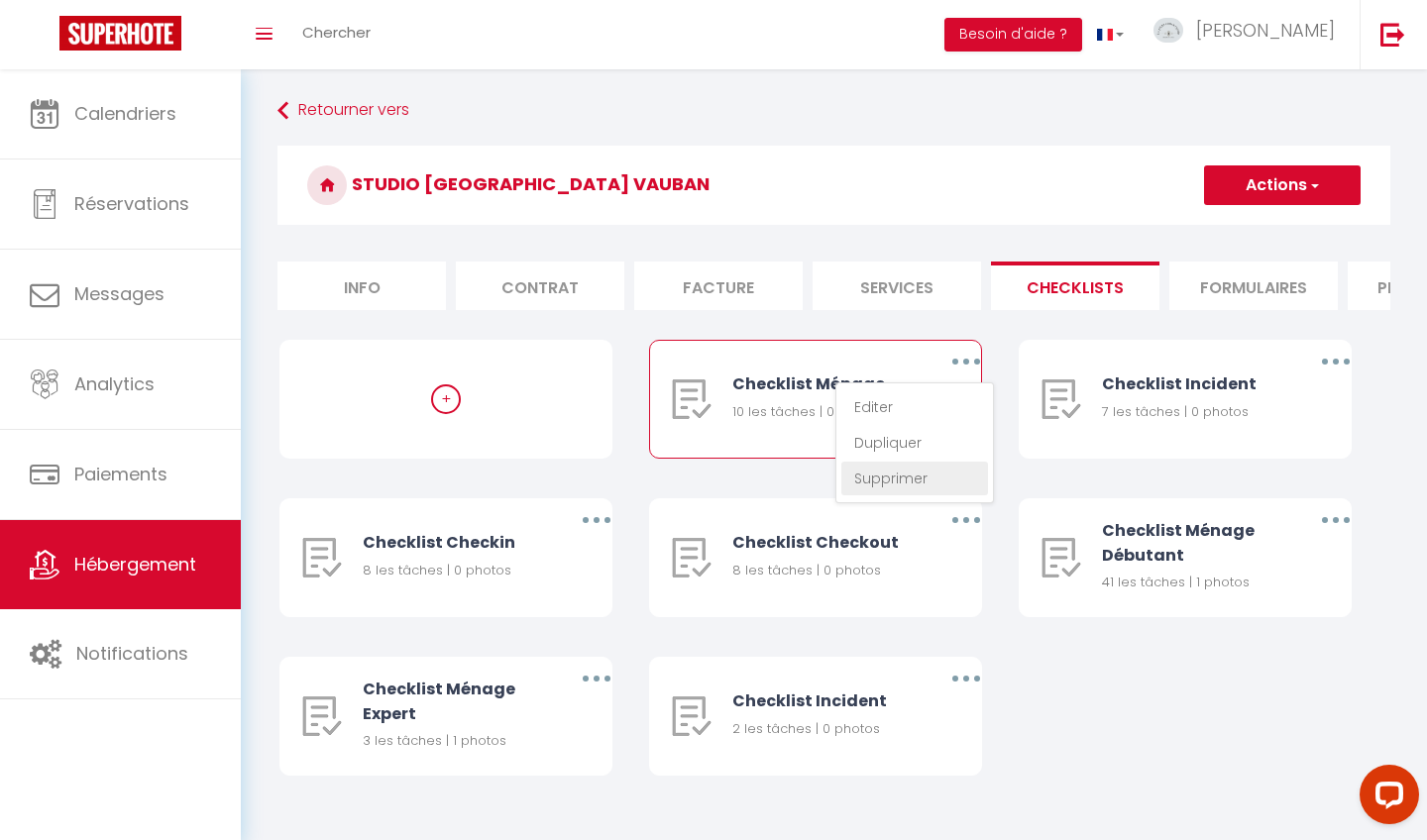 click on "Supprimer" at bounding box center [915, 478] 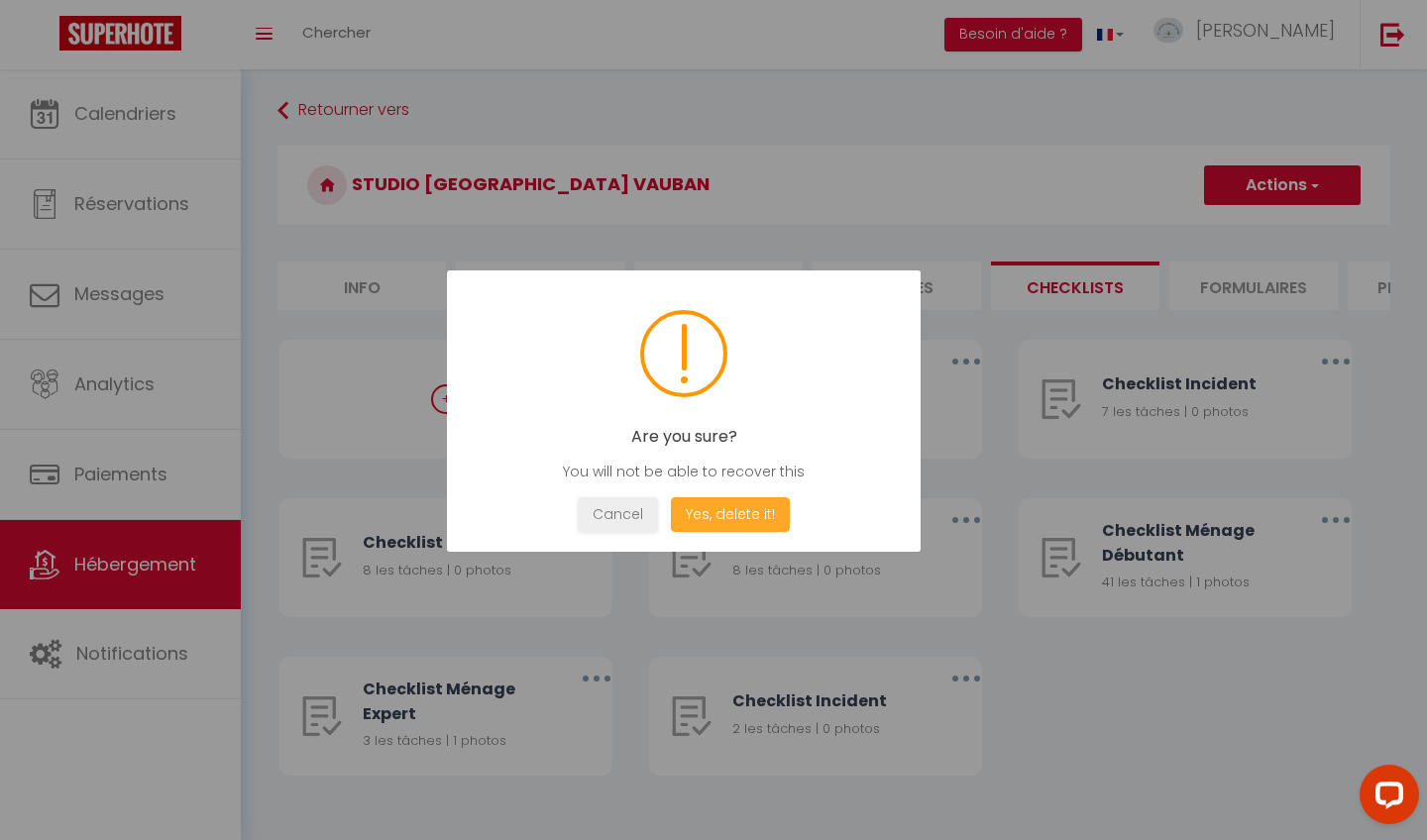 click on "Yes, delete it!" at bounding box center [730, 514] 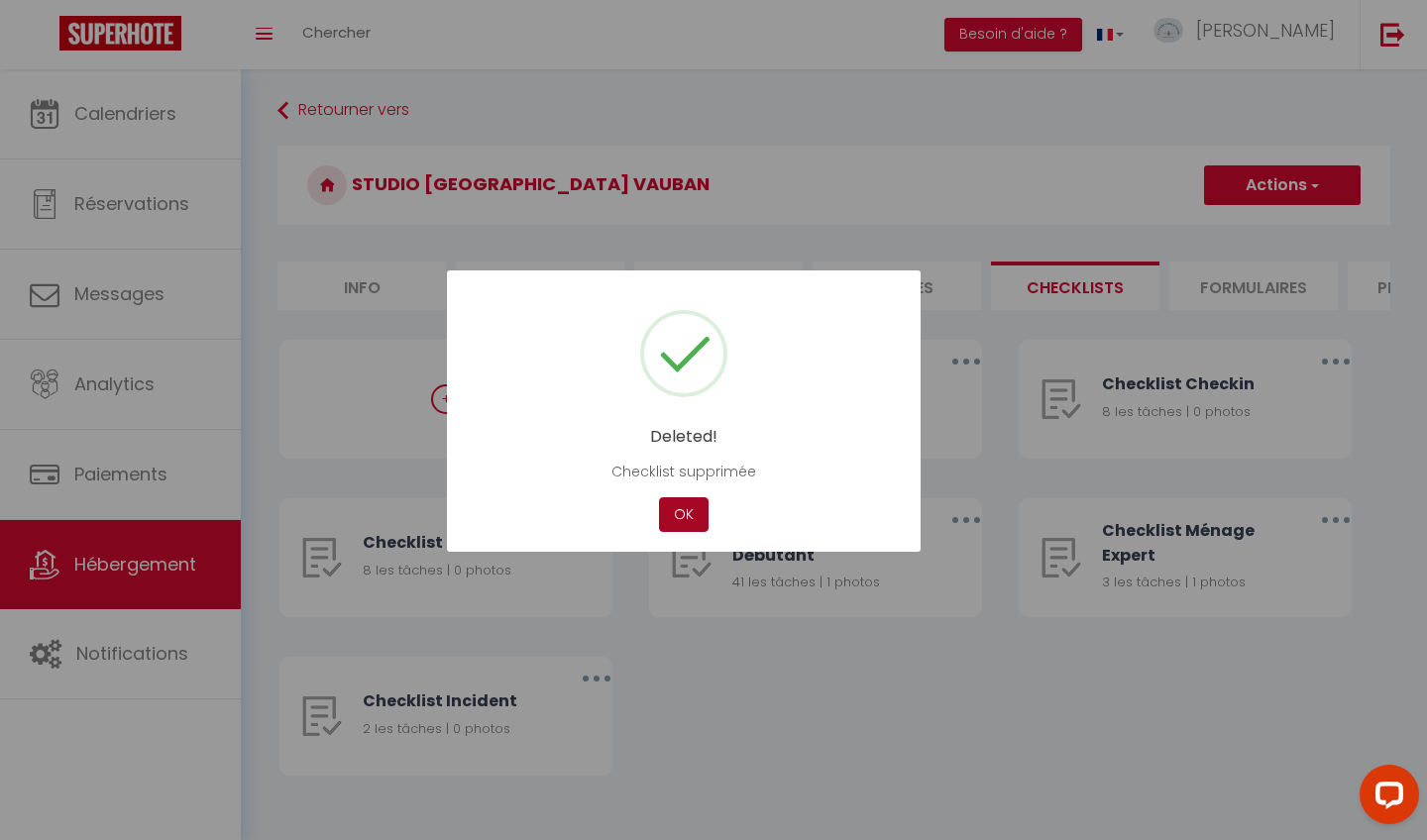 click on "OK" at bounding box center [684, 514] 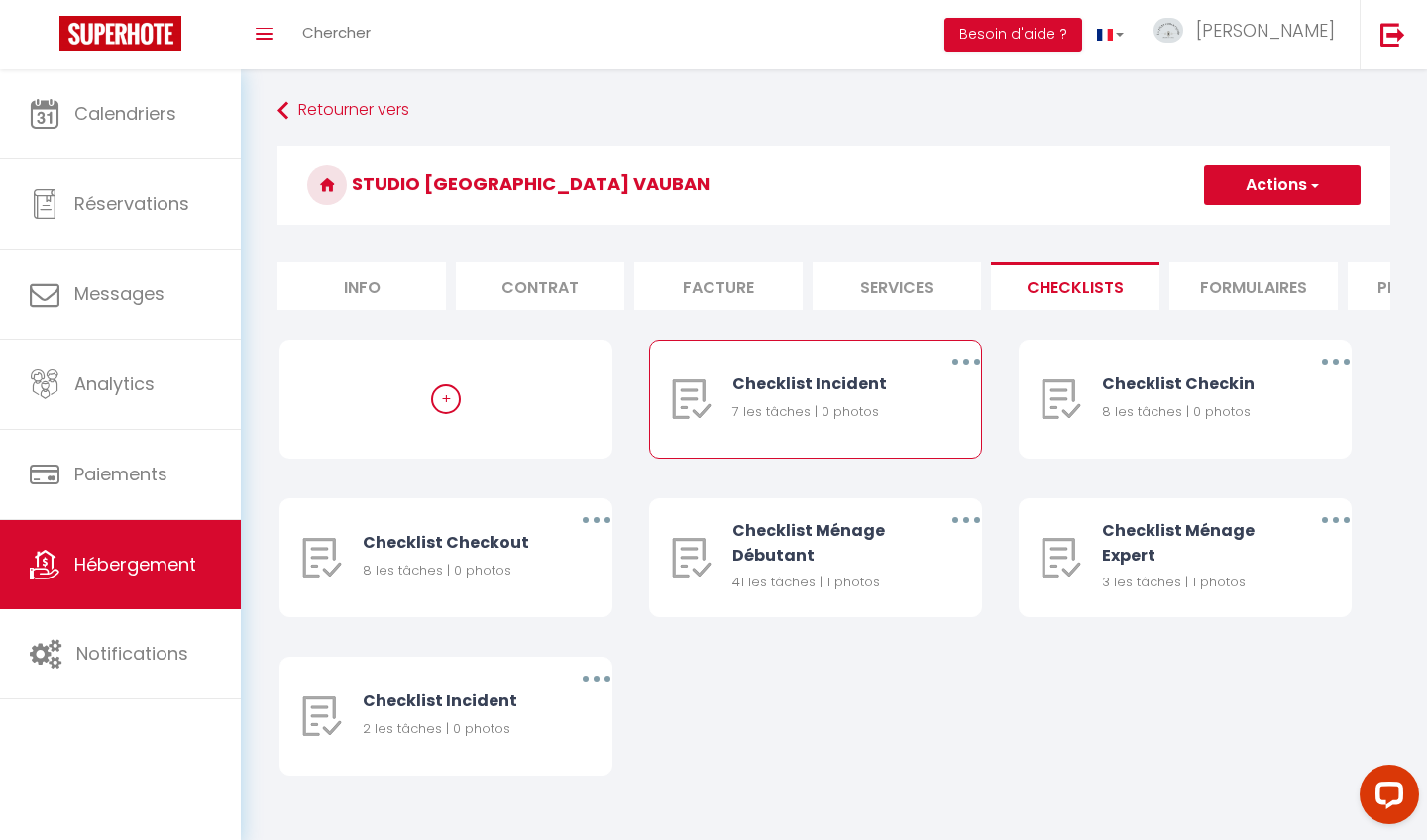 click at bounding box center [966, 362] 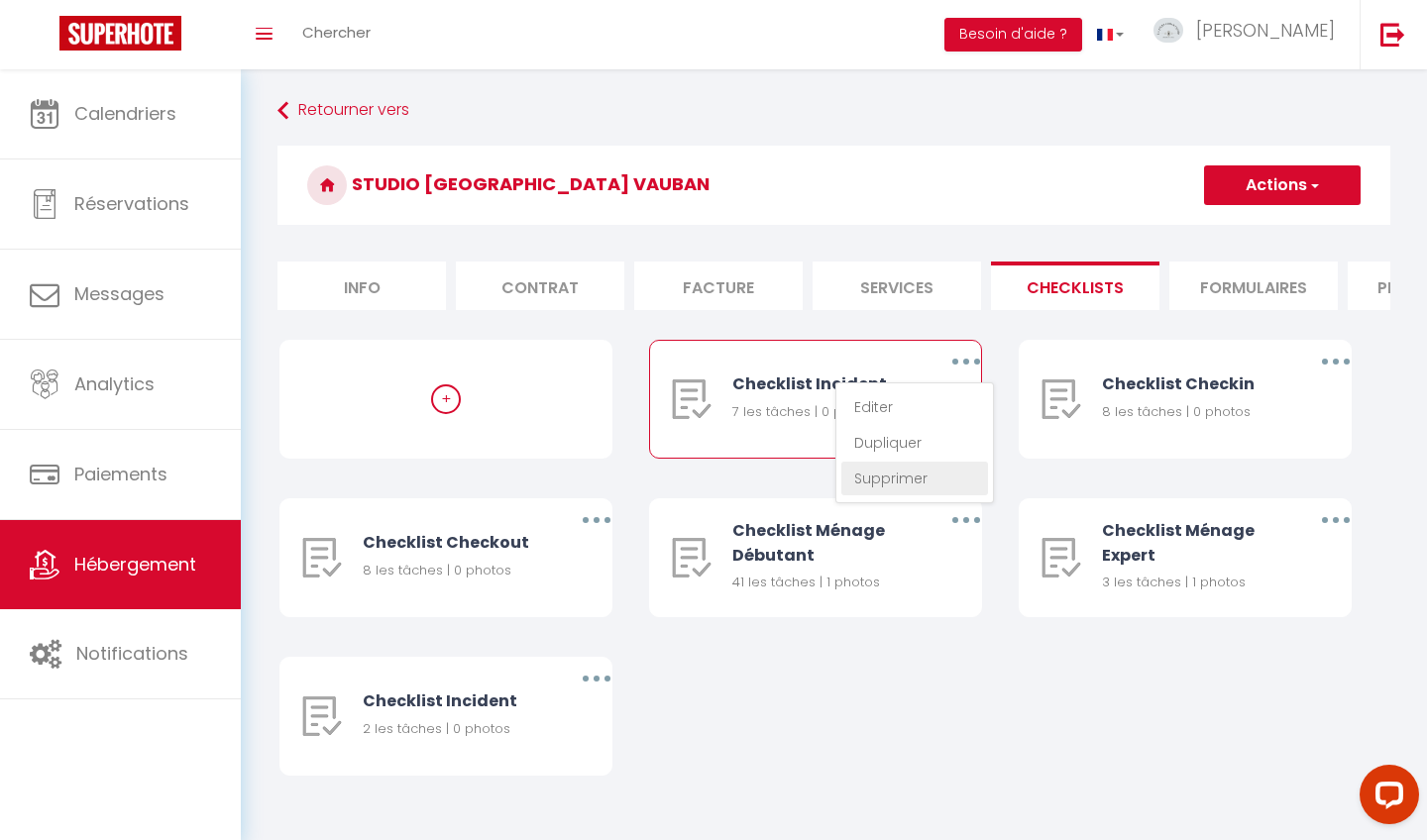 click on "Supprimer" at bounding box center (915, 478) 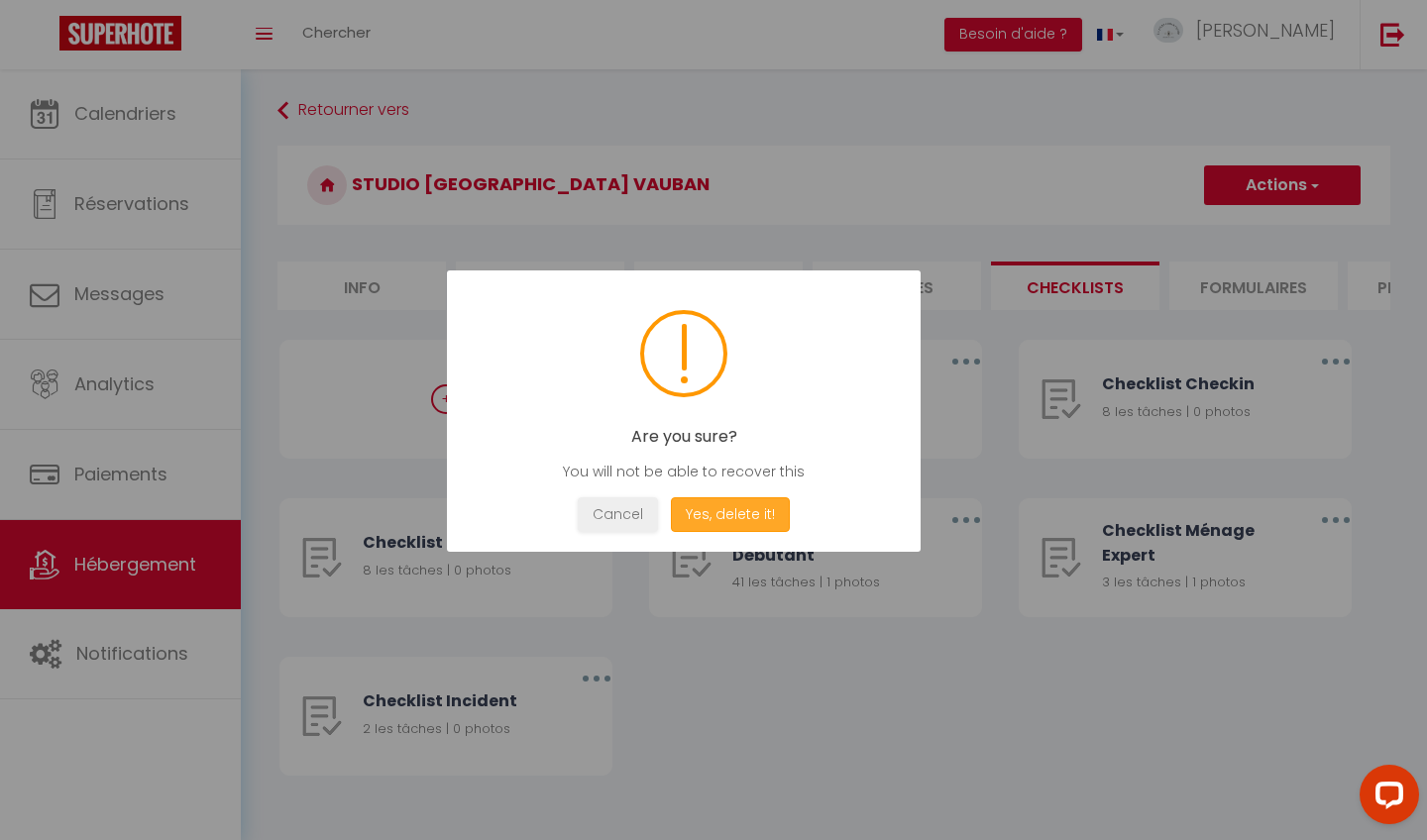 click on "Yes, delete it!" at bounding box center (730, 514) 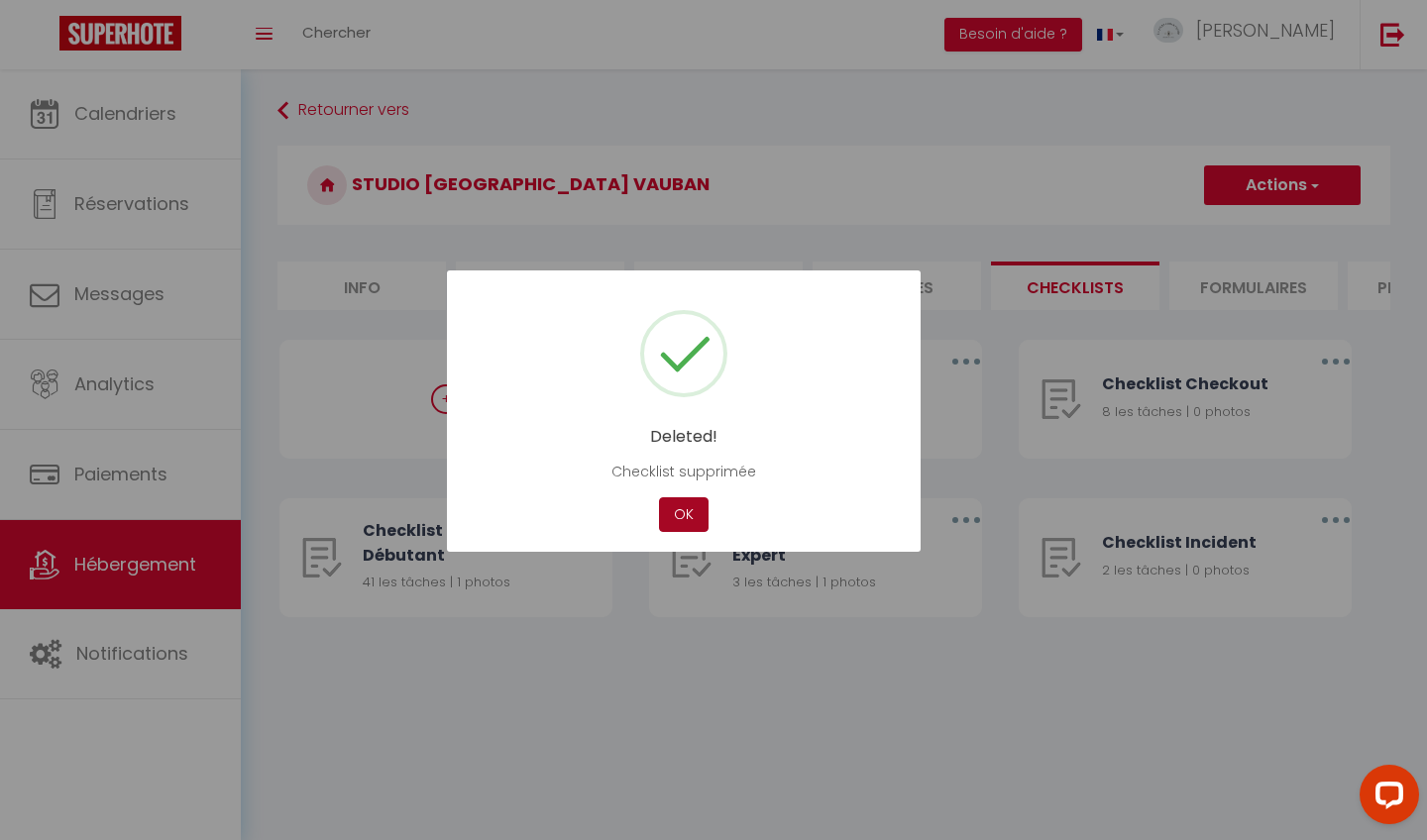 click on "OK" at bounding box center (684, 514) 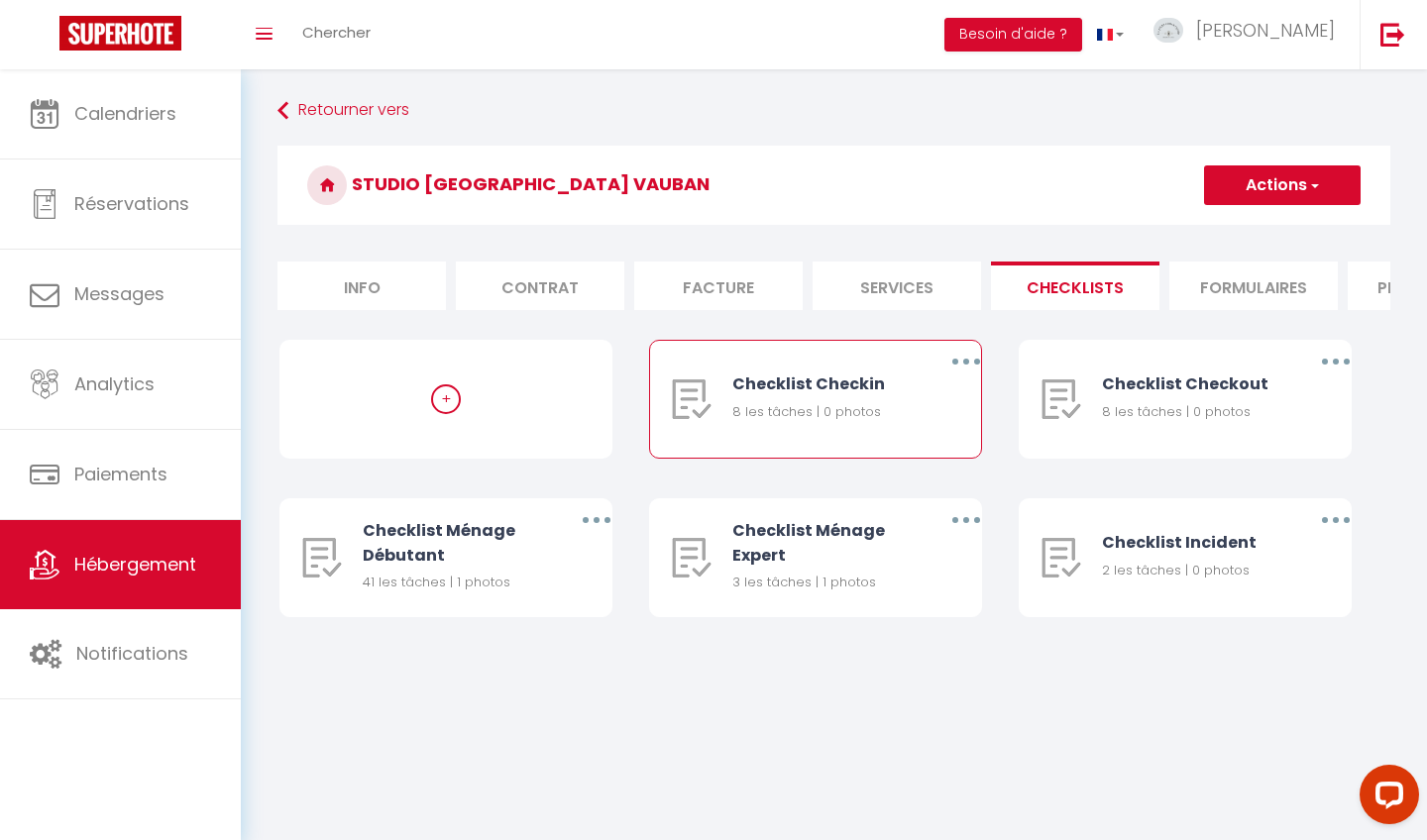 click at bounding box center (966, 362) 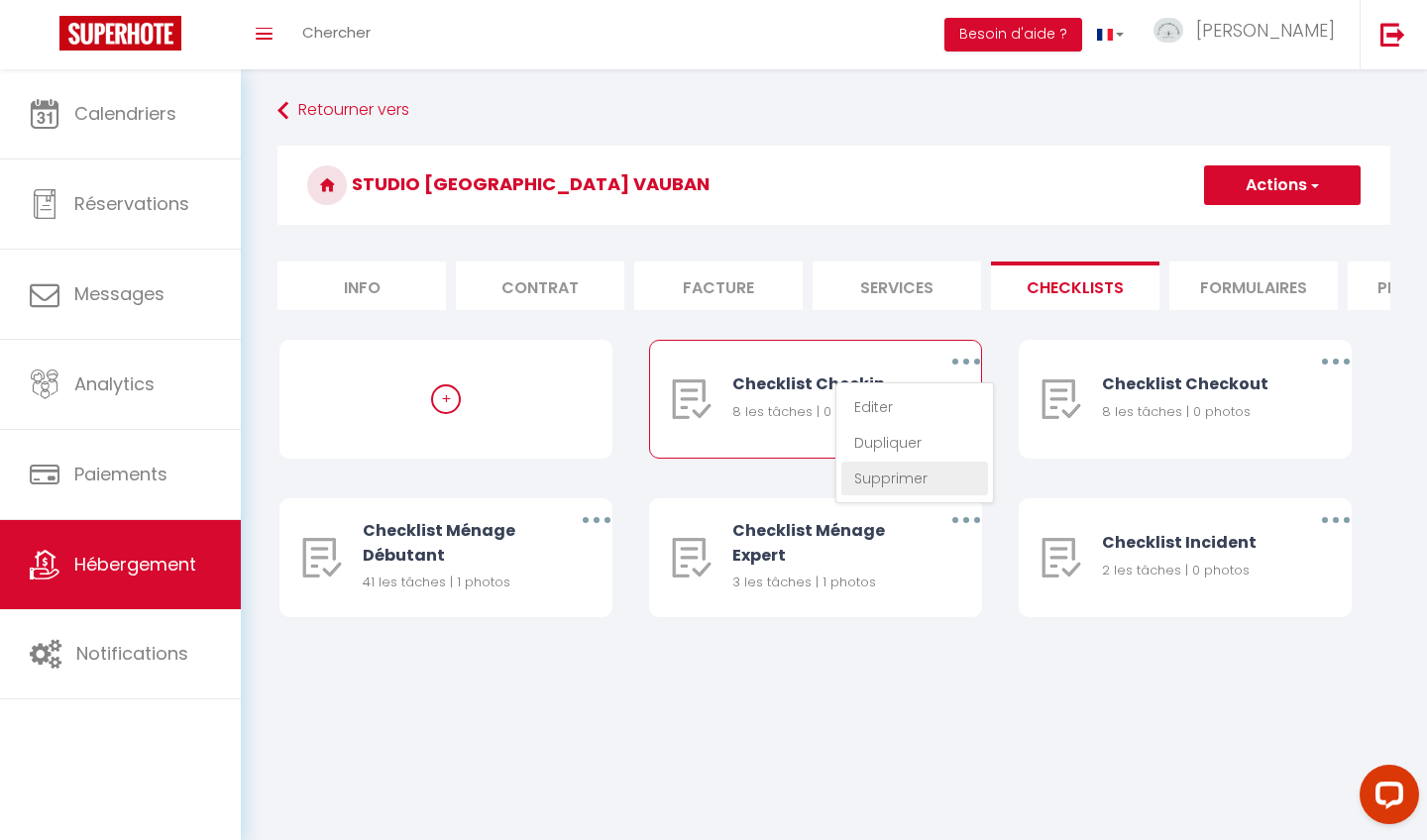 click on "Supprimer" at bounding box center (915, 478) 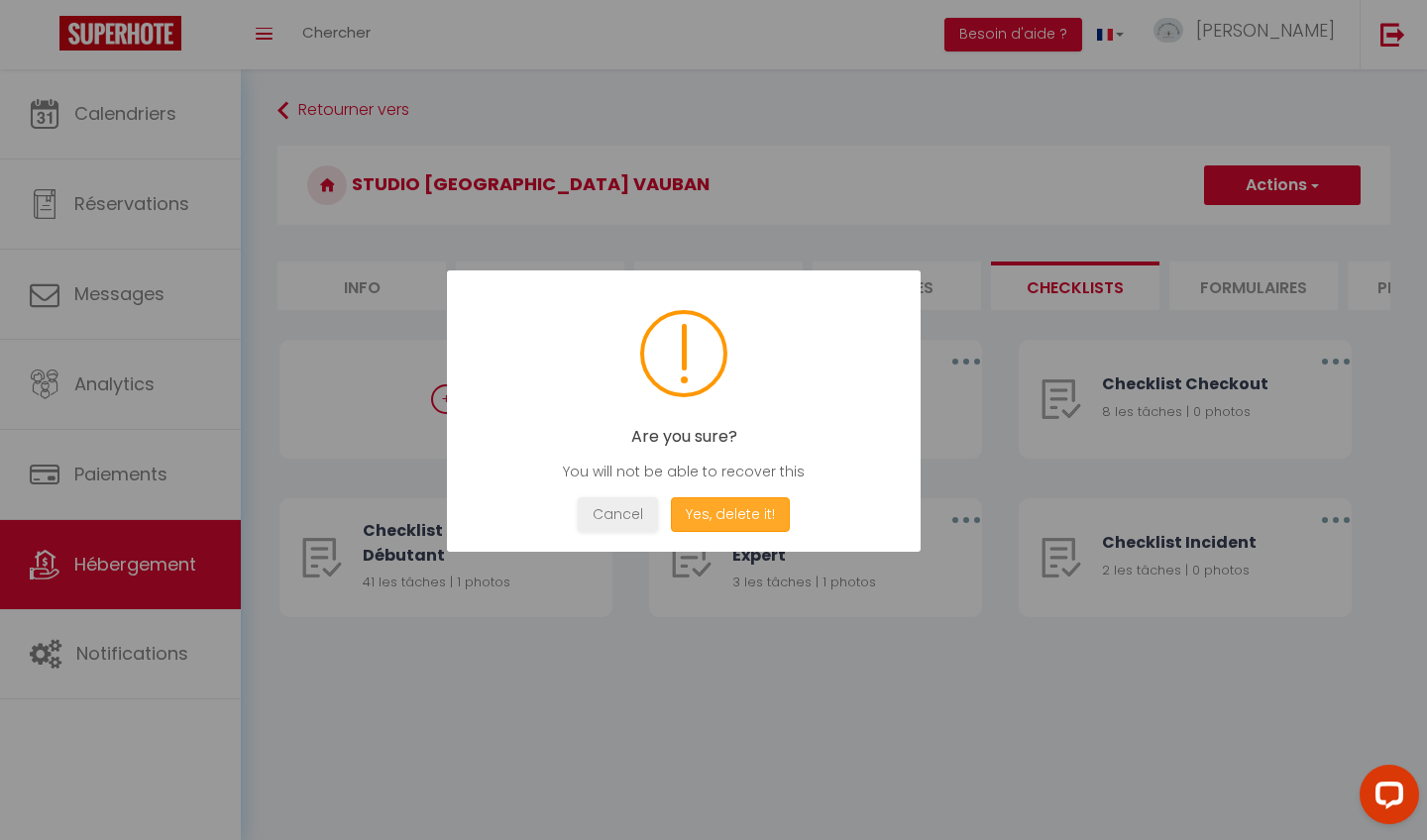 click on "Yes, delete it!" at bounding box center [730, 514] 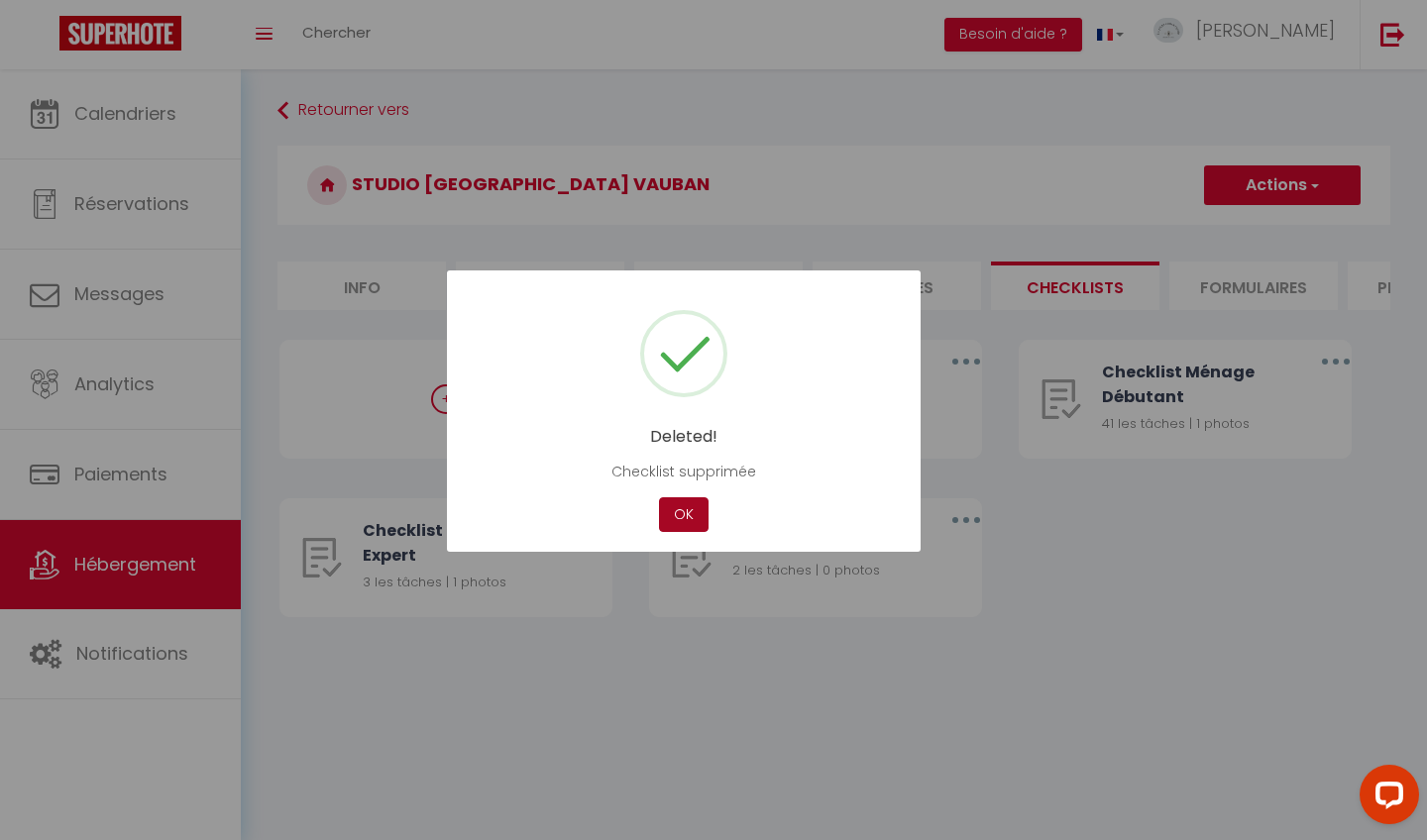 click on "OK" at bounding box center [684, 514] 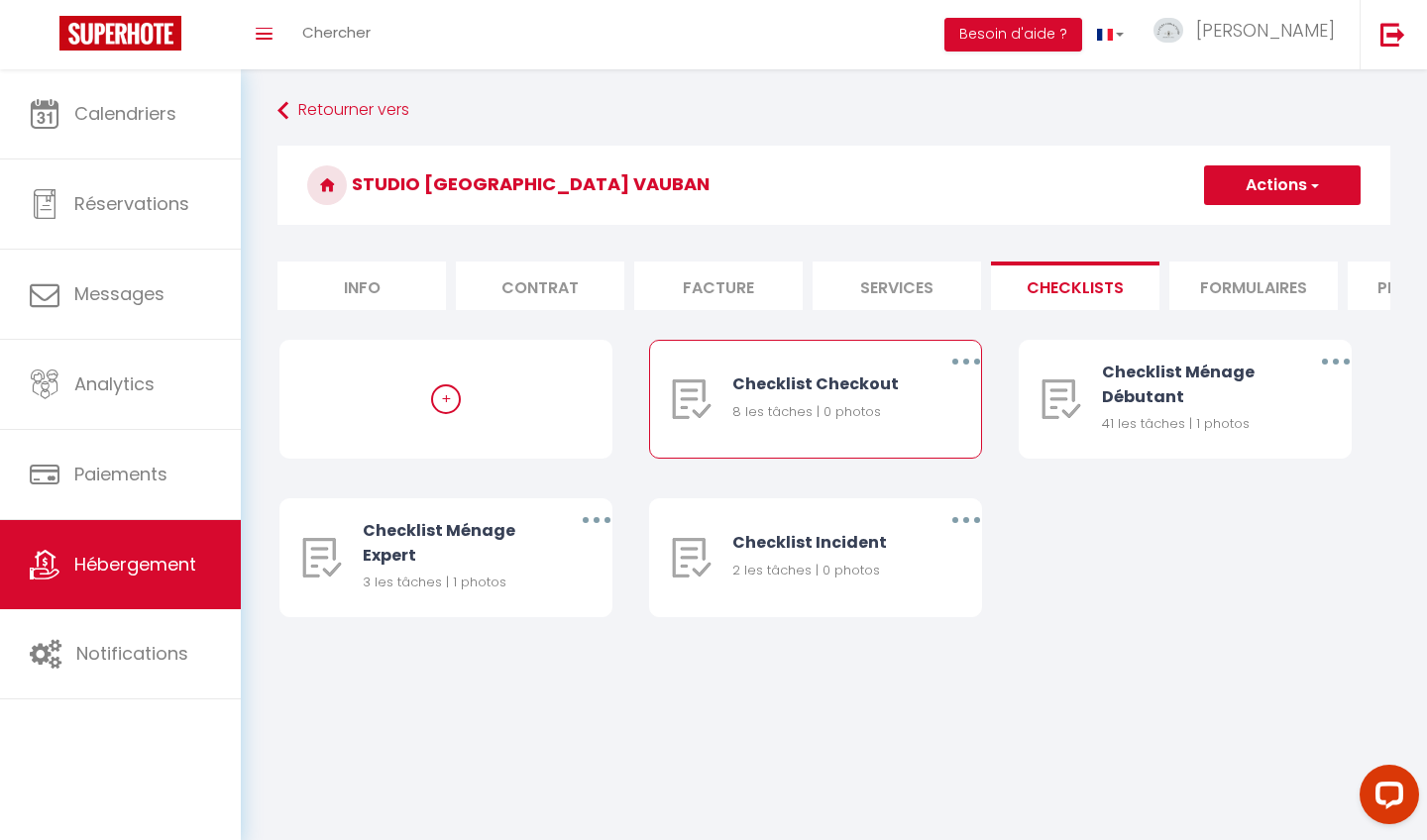 click at bounding box center [966, 362] 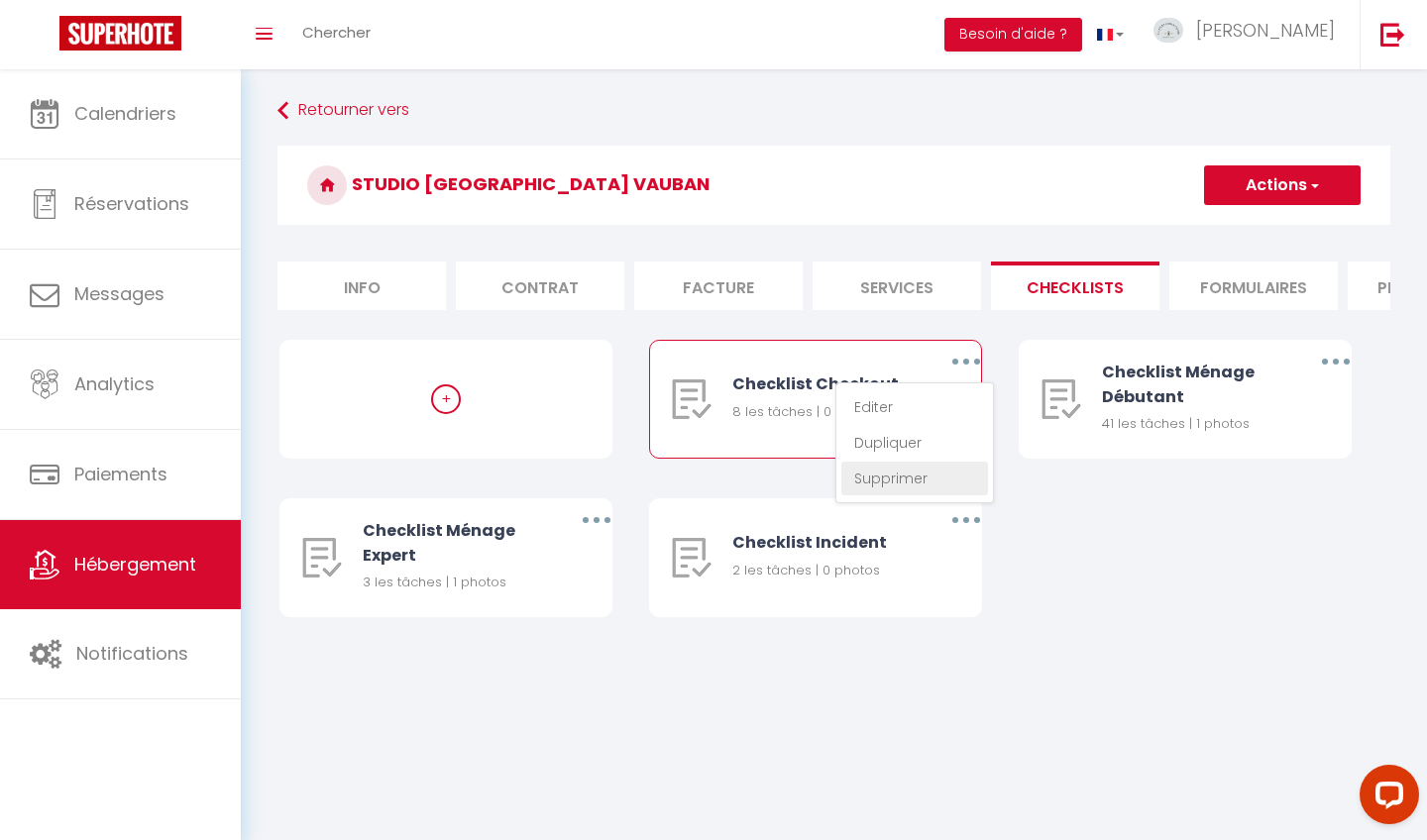click on "Supprimer" at bounding box center [915, 478] 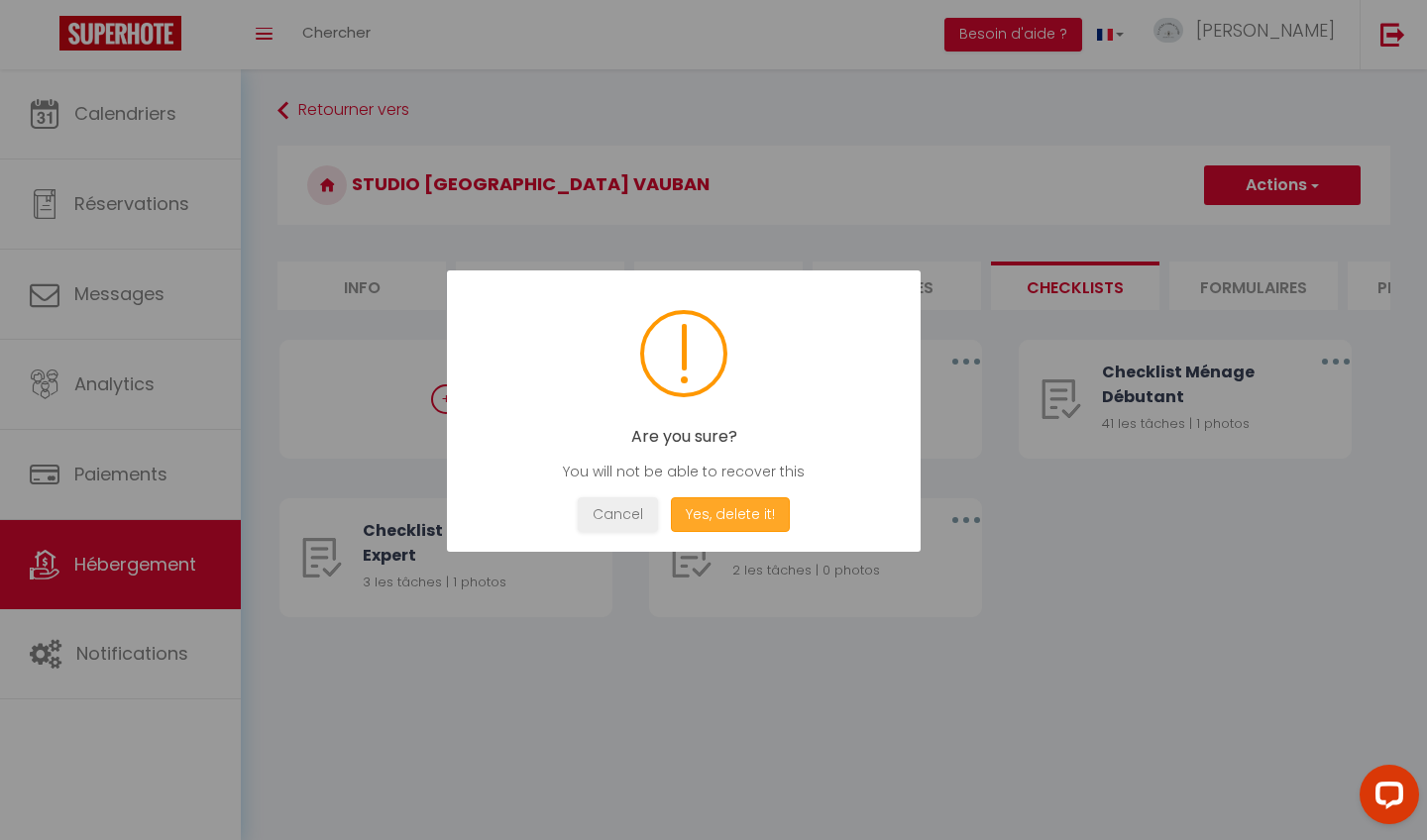 click on "Yes, delete it!" at bounding box center (730, 514) 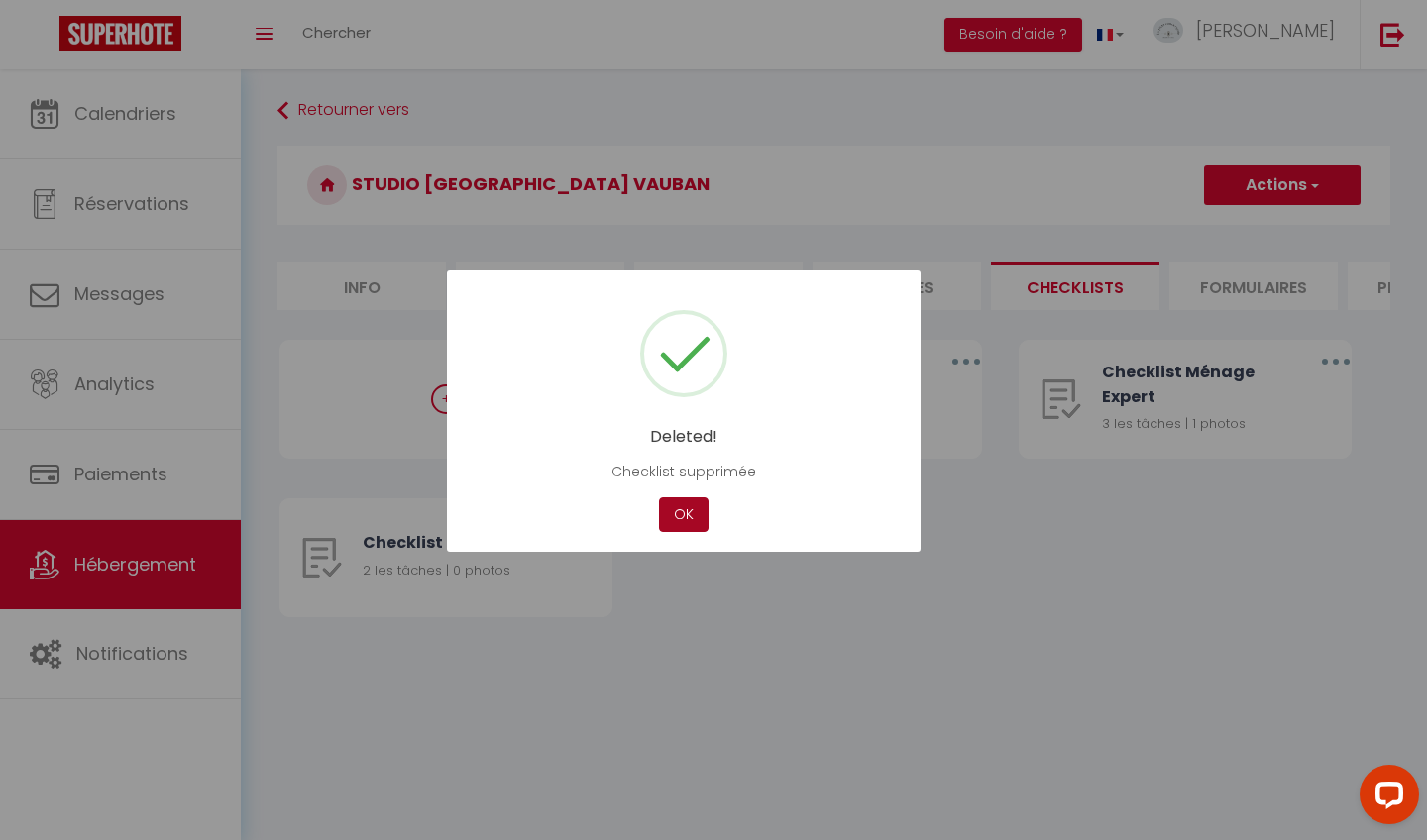 click on "OK" at bounding box center [684, 514] 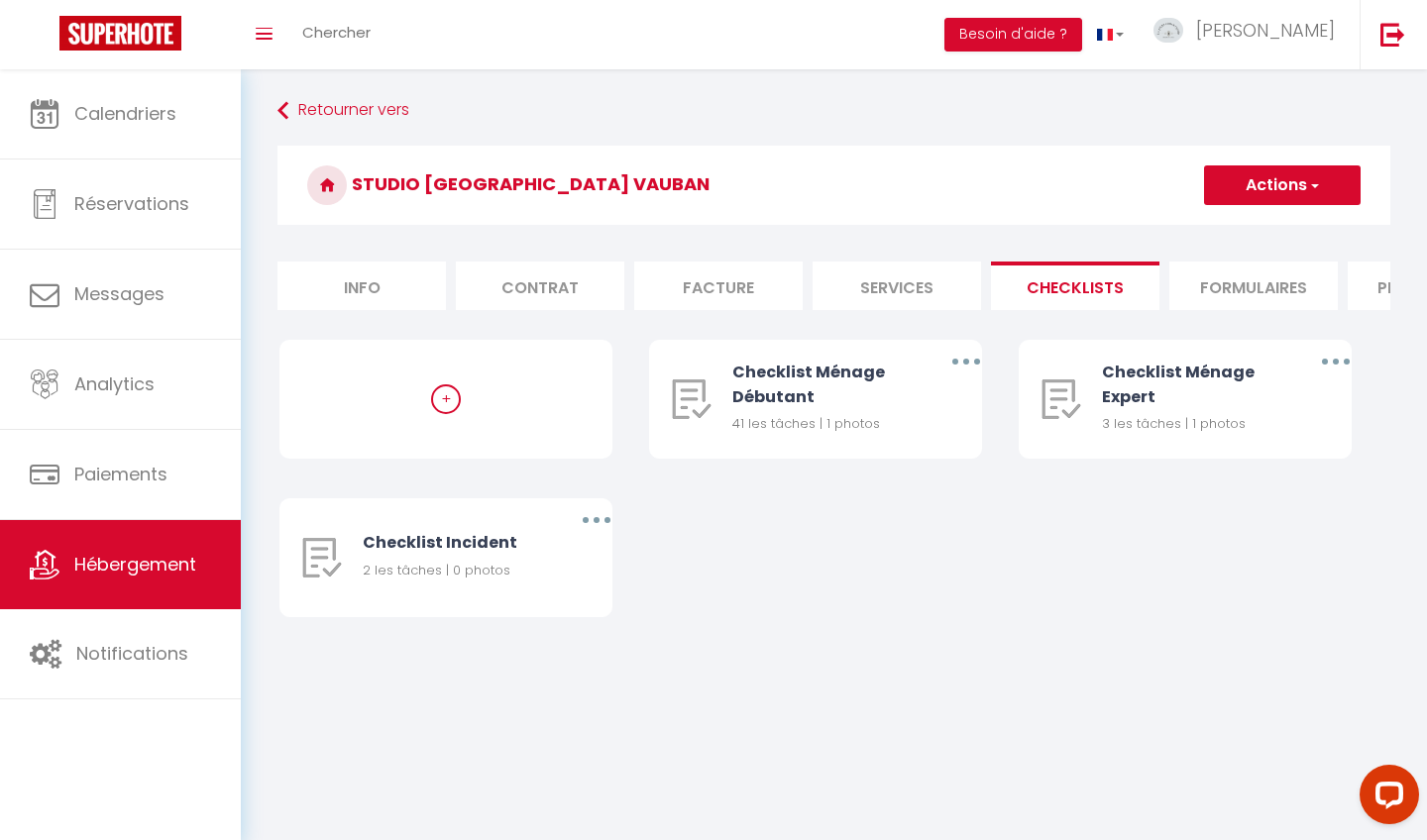 click on "Info" at bounding box center [362, 285] 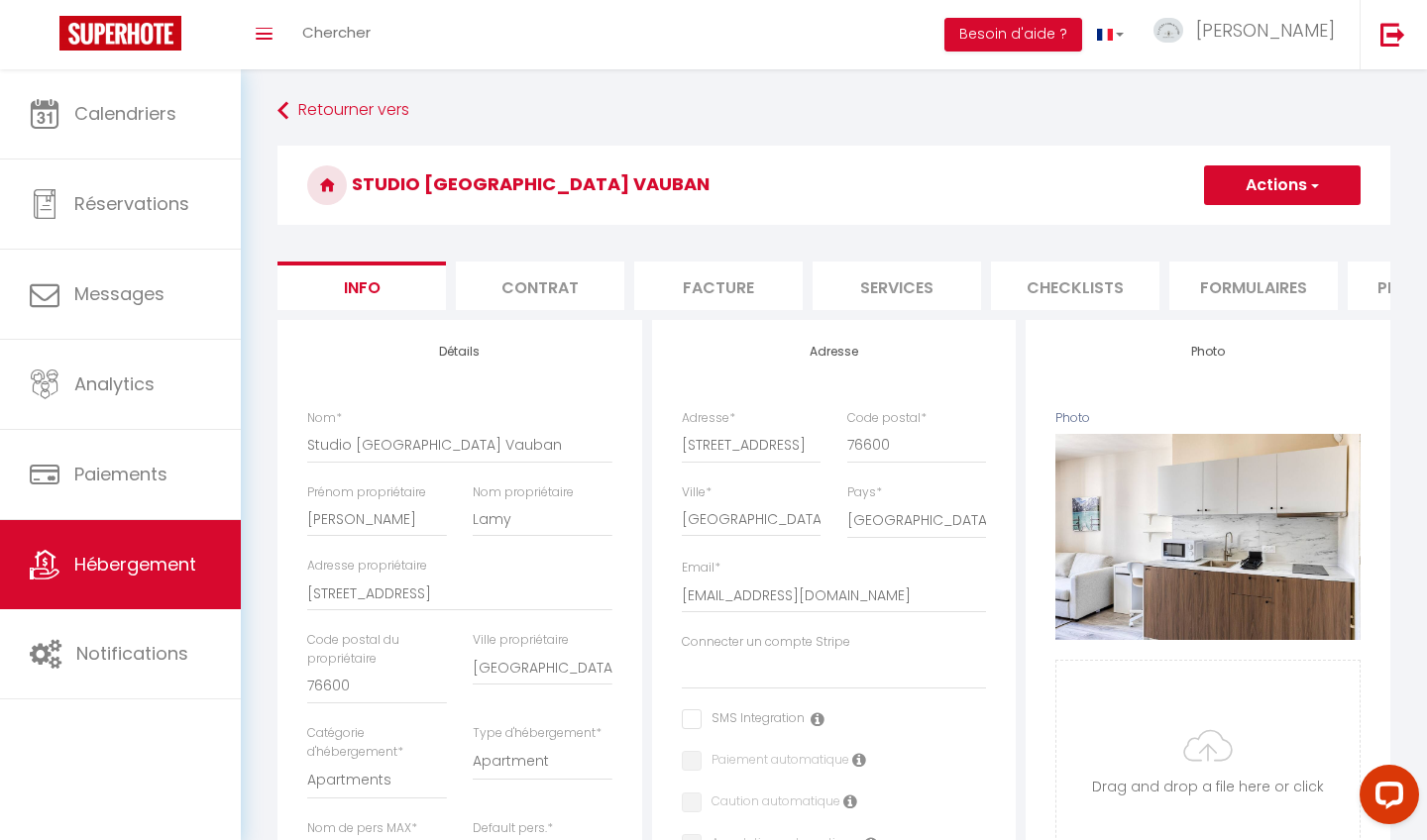 scroll, scrollTop: 0, scrollLeft: 0, axis: both 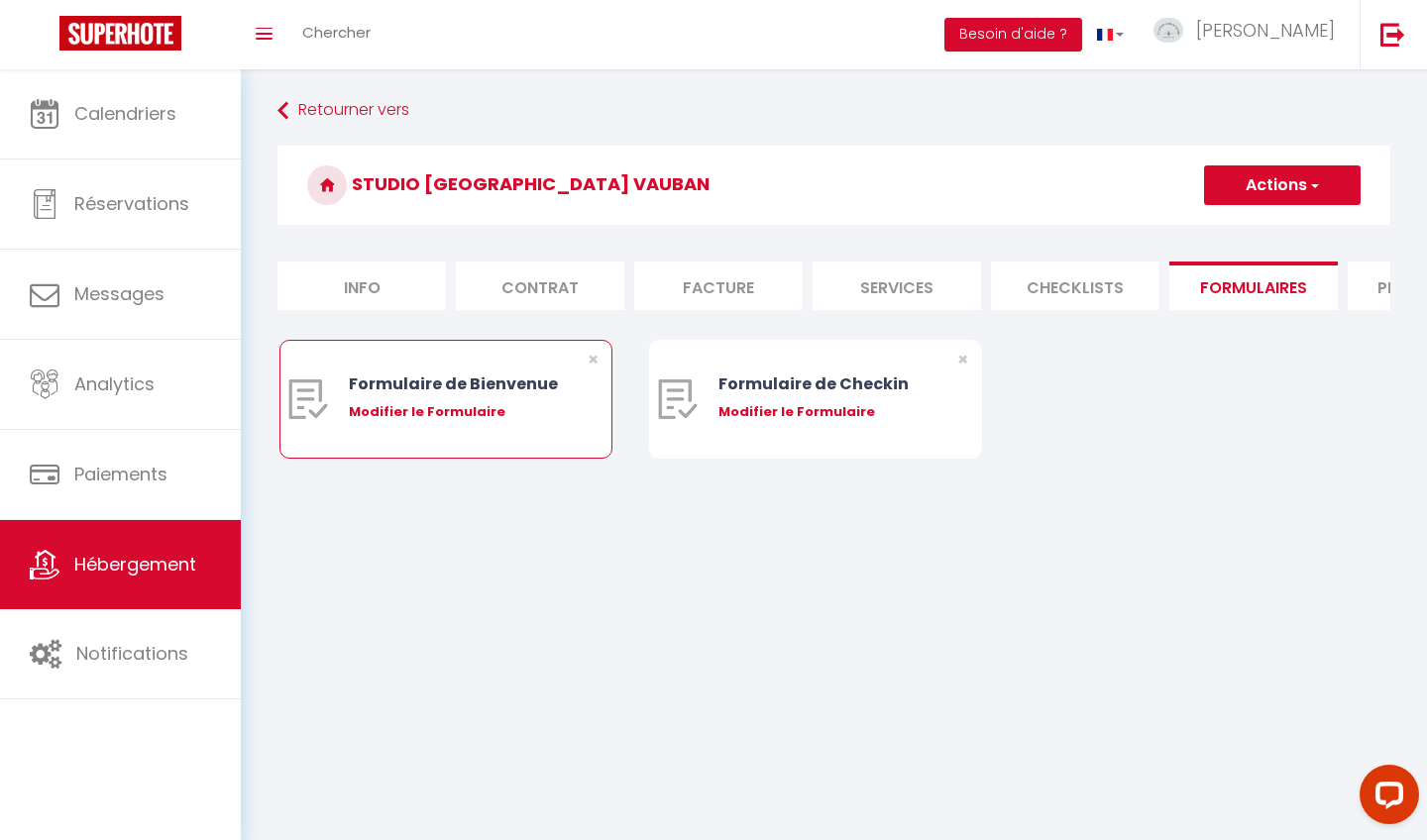 click on "Modifier le Formulaire" at bounding box center (460, 412) 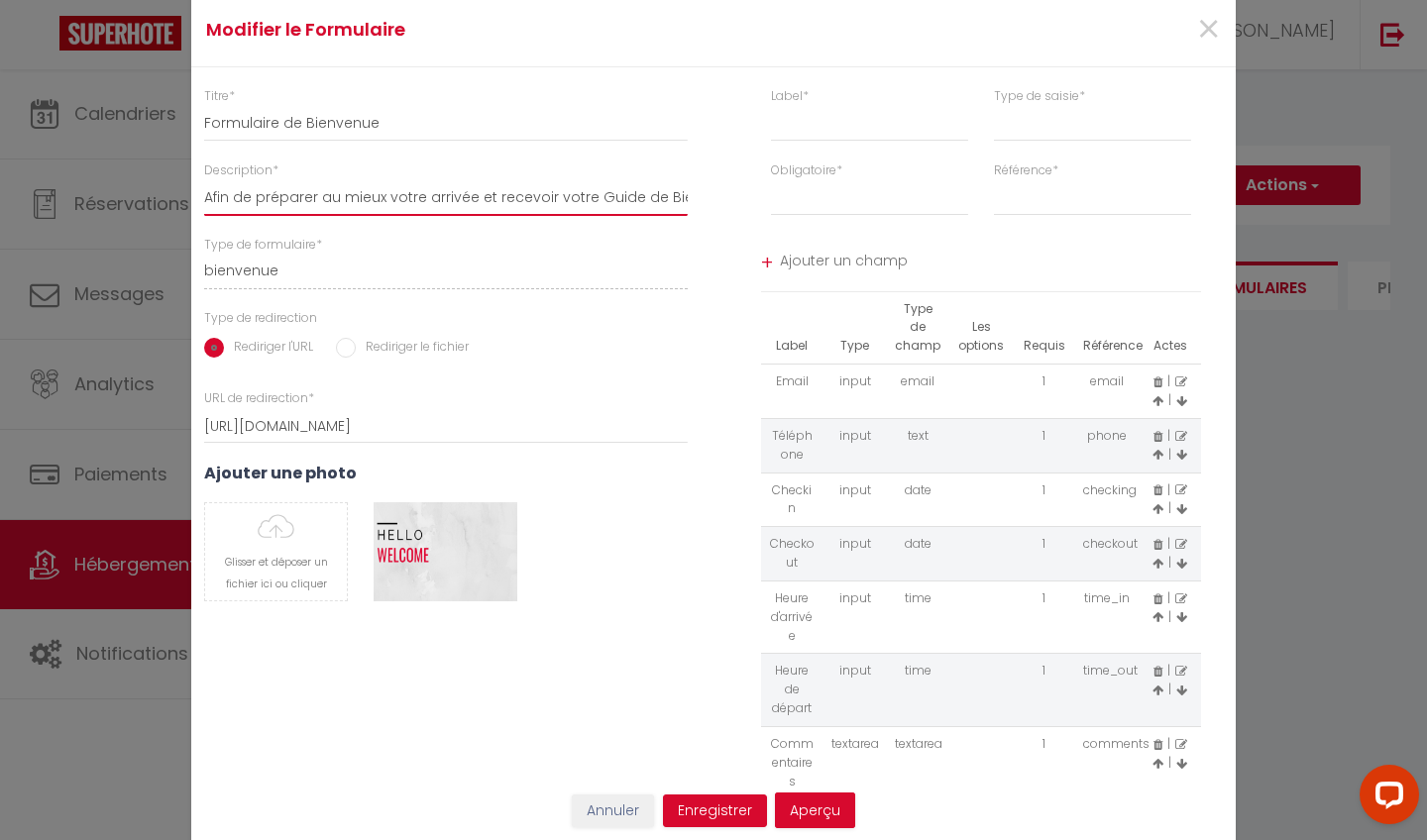 click on "Afin de préparer au mieux votre arrivée et recevoir votre Guide de Bienvenue, je vous remercie de remplir le formulaire suivant" at bounding box center (446, 198) 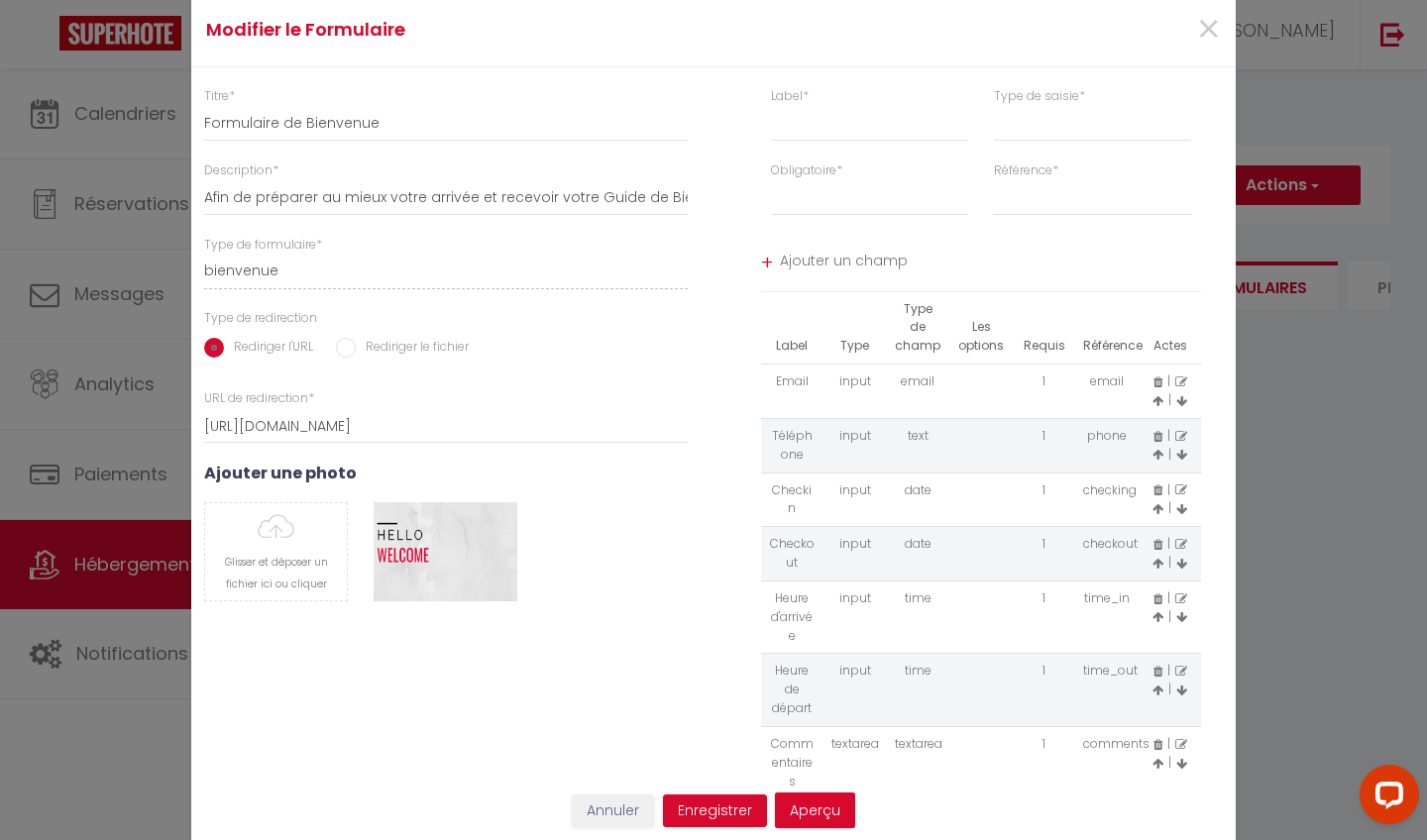 click on "Rediriger le fichier" at bounding box center (346, 348) 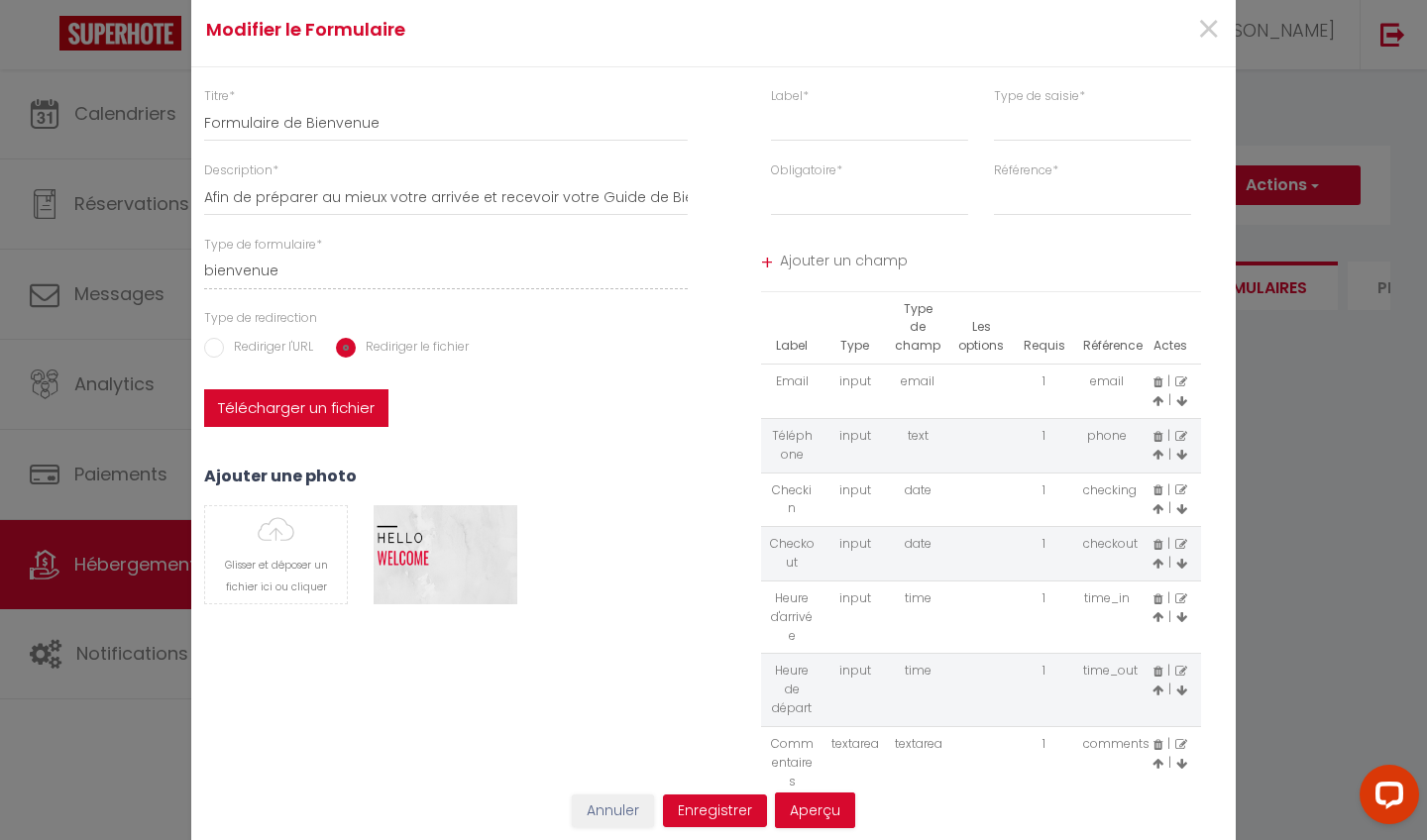 click on "Télécharger un fichier" at bounding box center (296, 408) 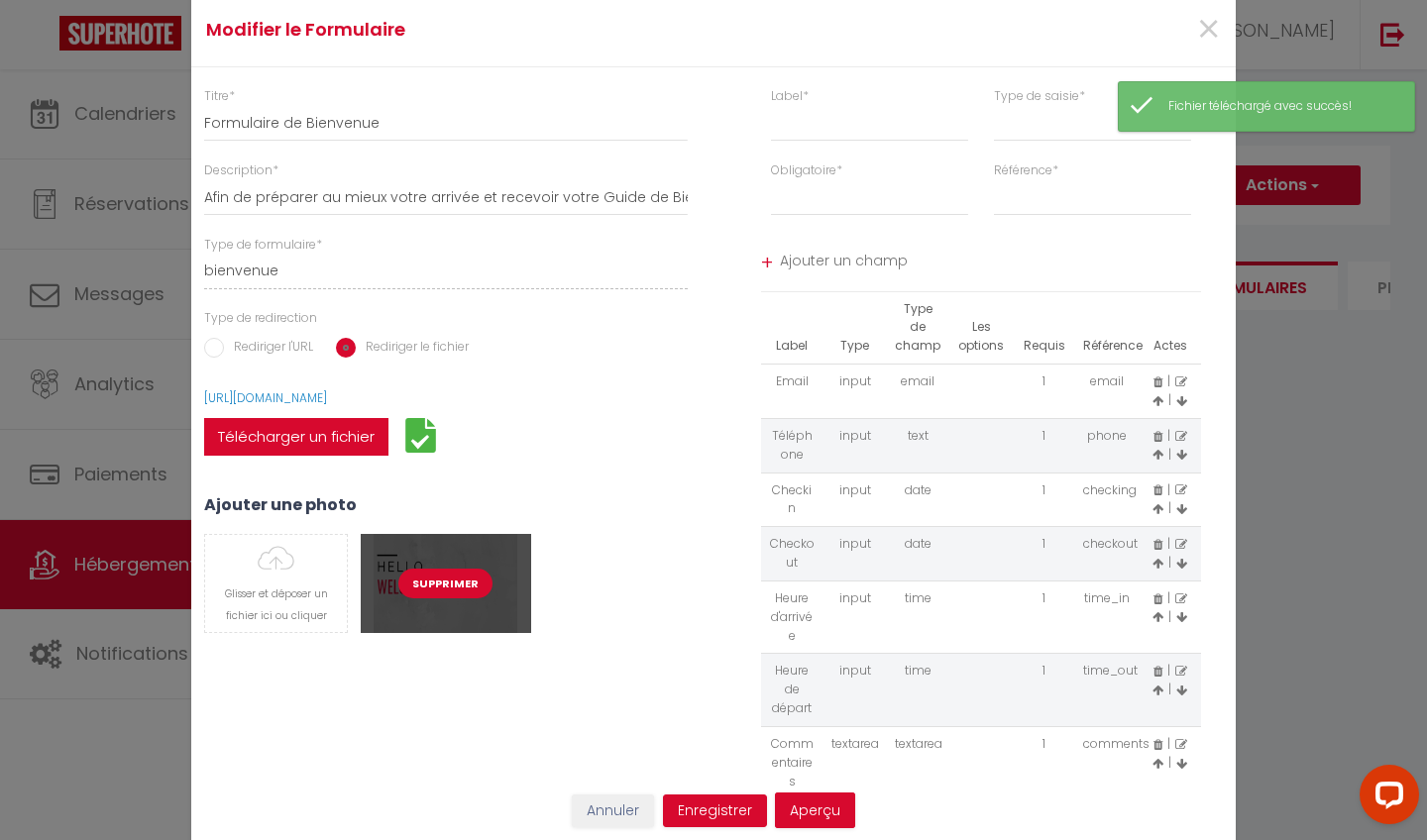 click on "Supprimer" at bounding box center [445, 583] 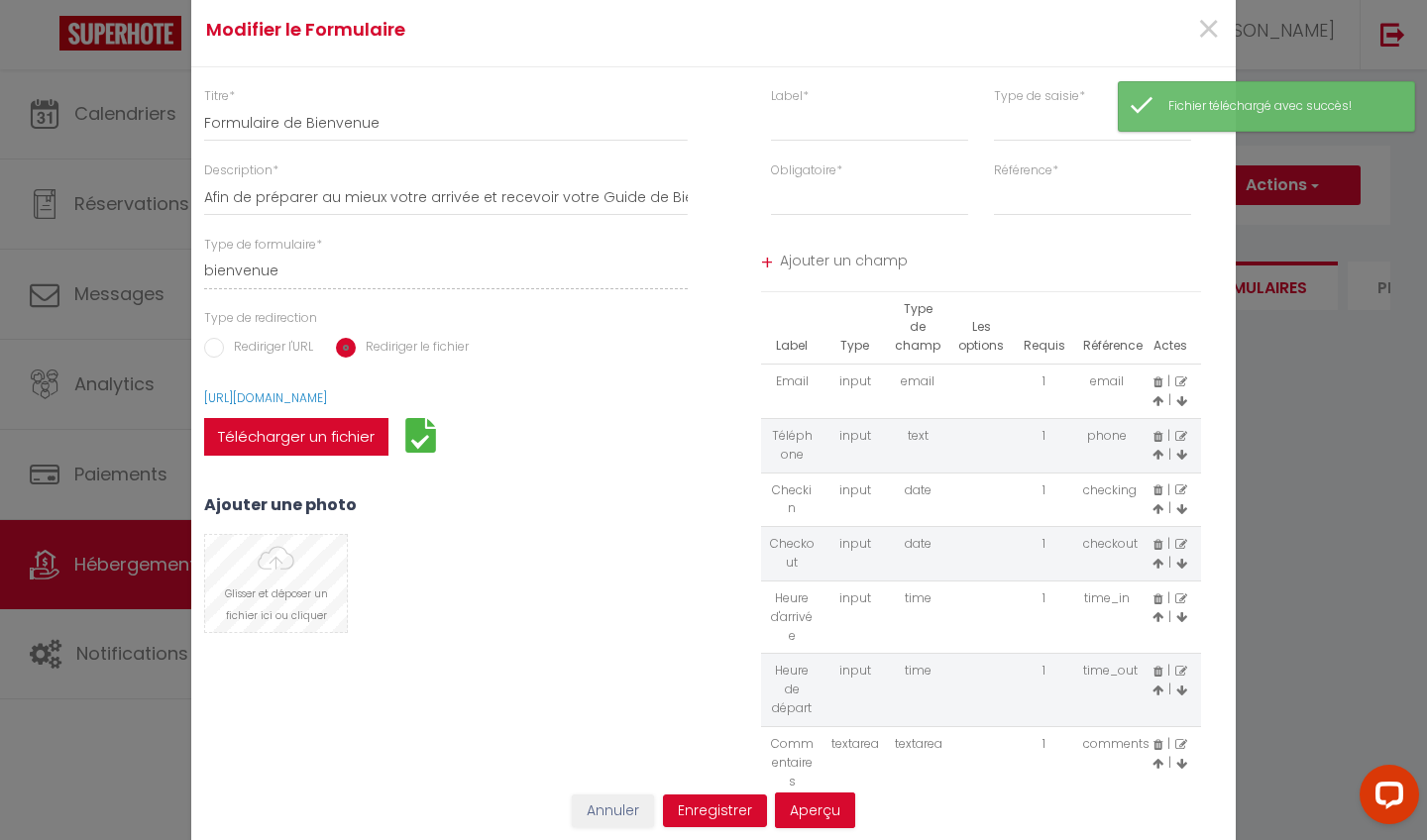 click at bounding box center [275, 583] 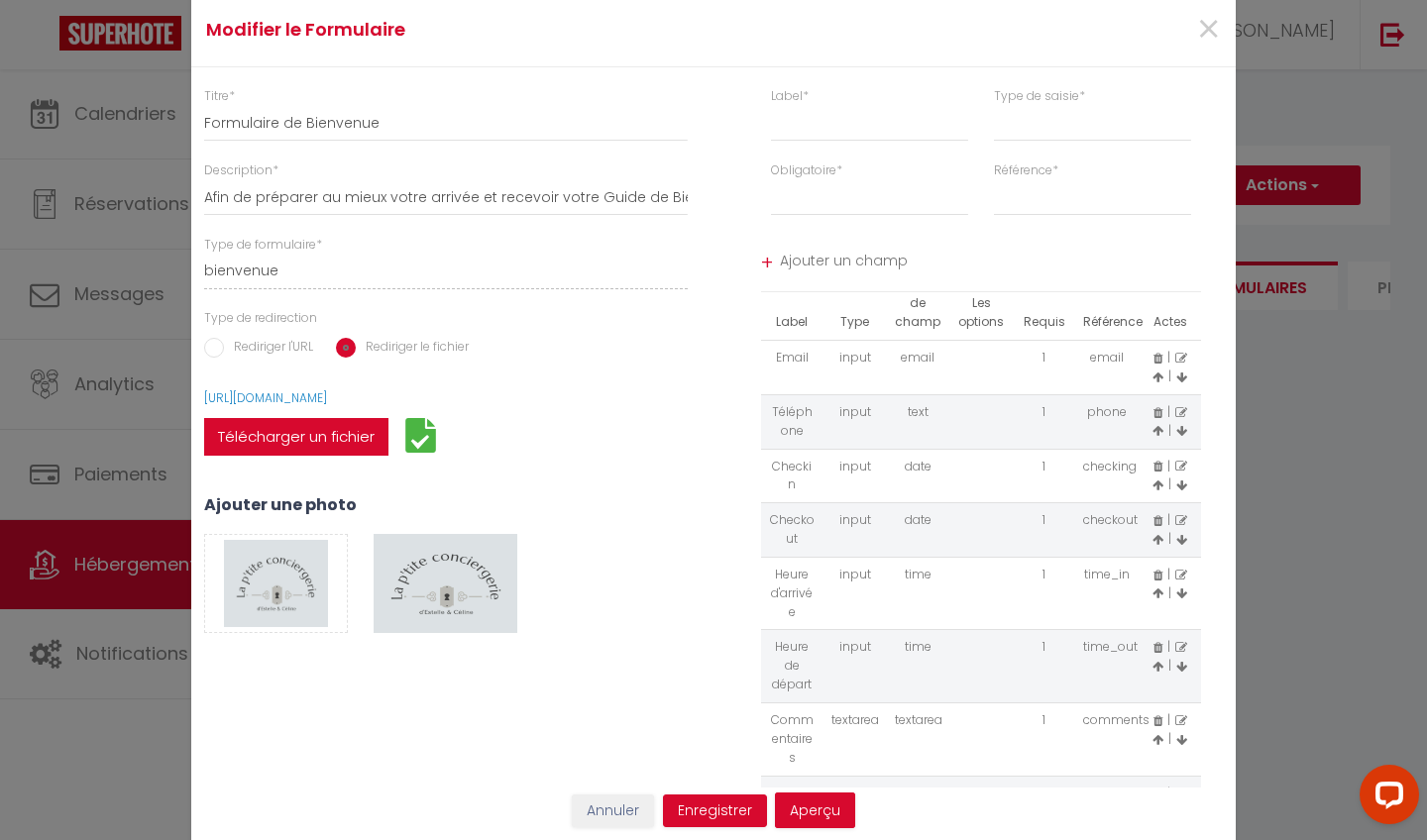 scroll, scrollTop: 21, scrollLeft: 0, axis: vertical 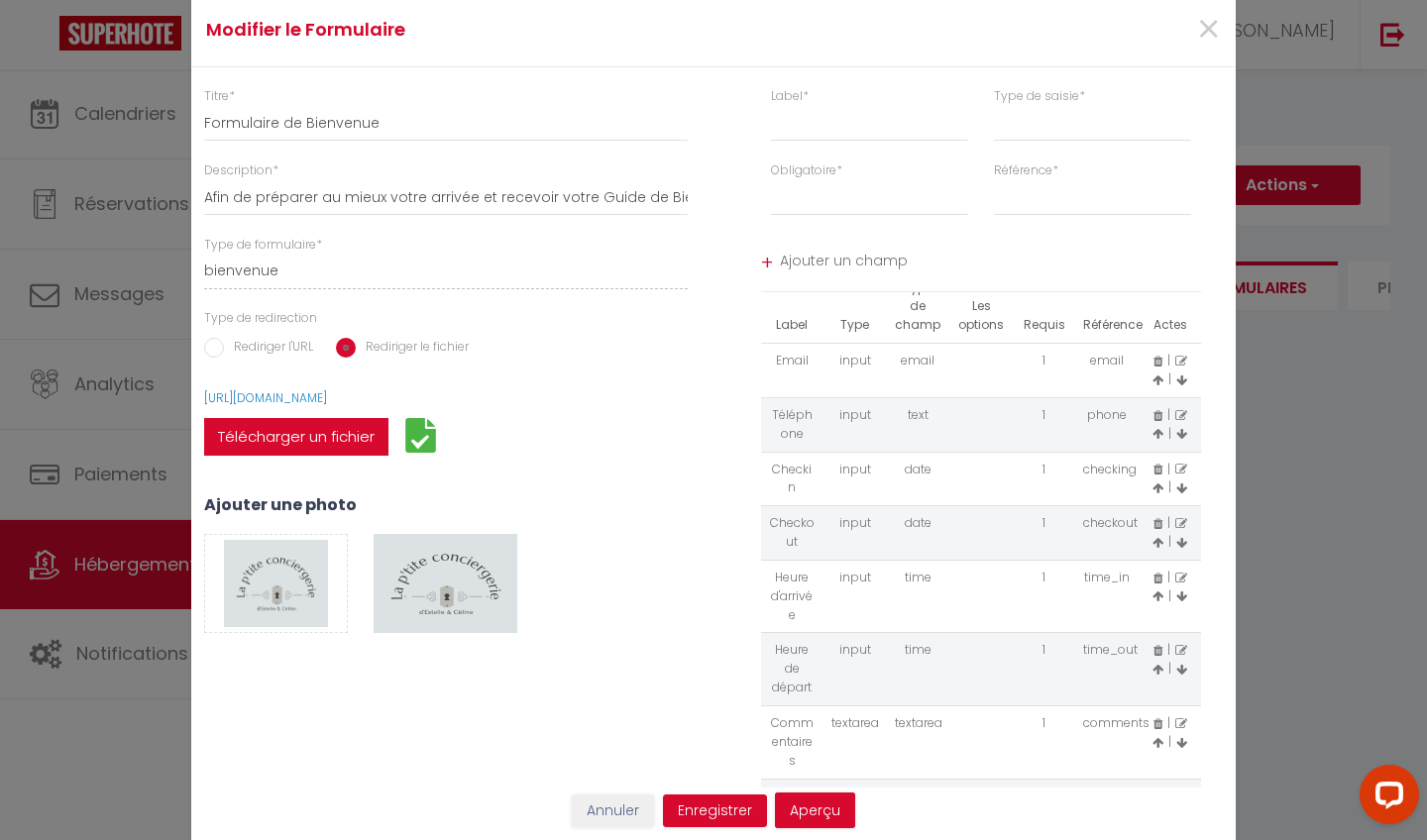 click at bounding box center (1157, 722) 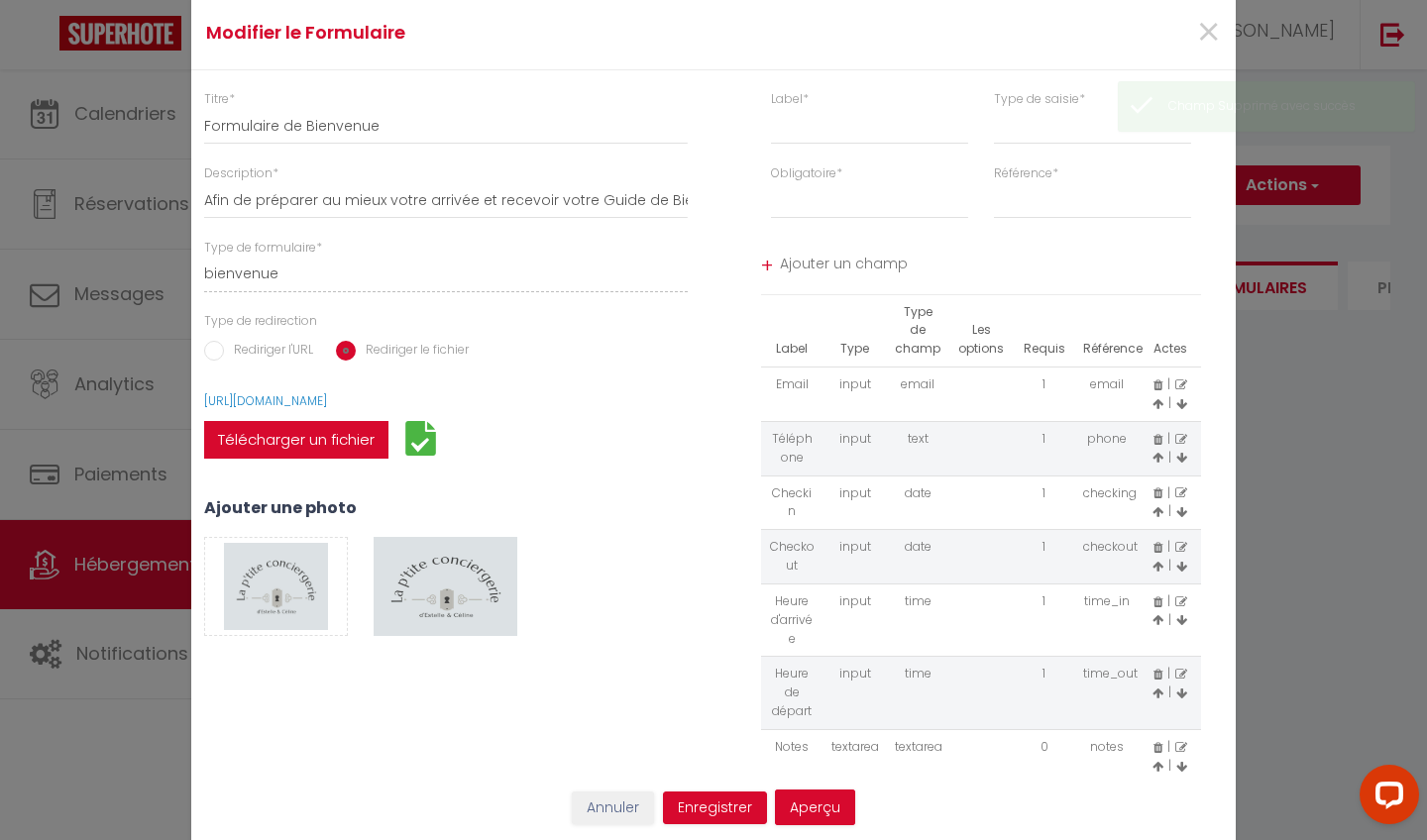 scroll, scrollTop: 0, scrollLeft: 0, axis: both 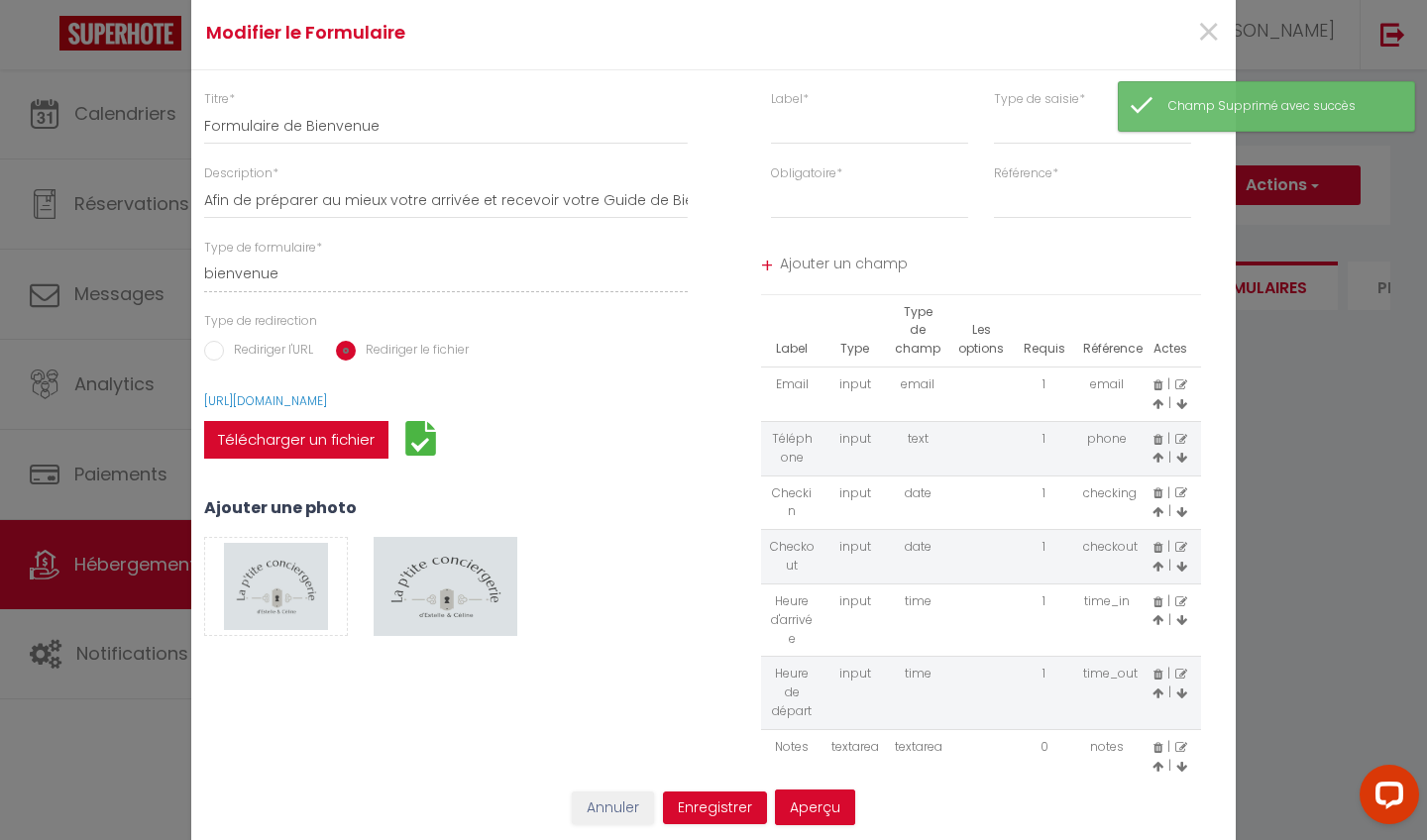 click at bounding box center [1157, 748] 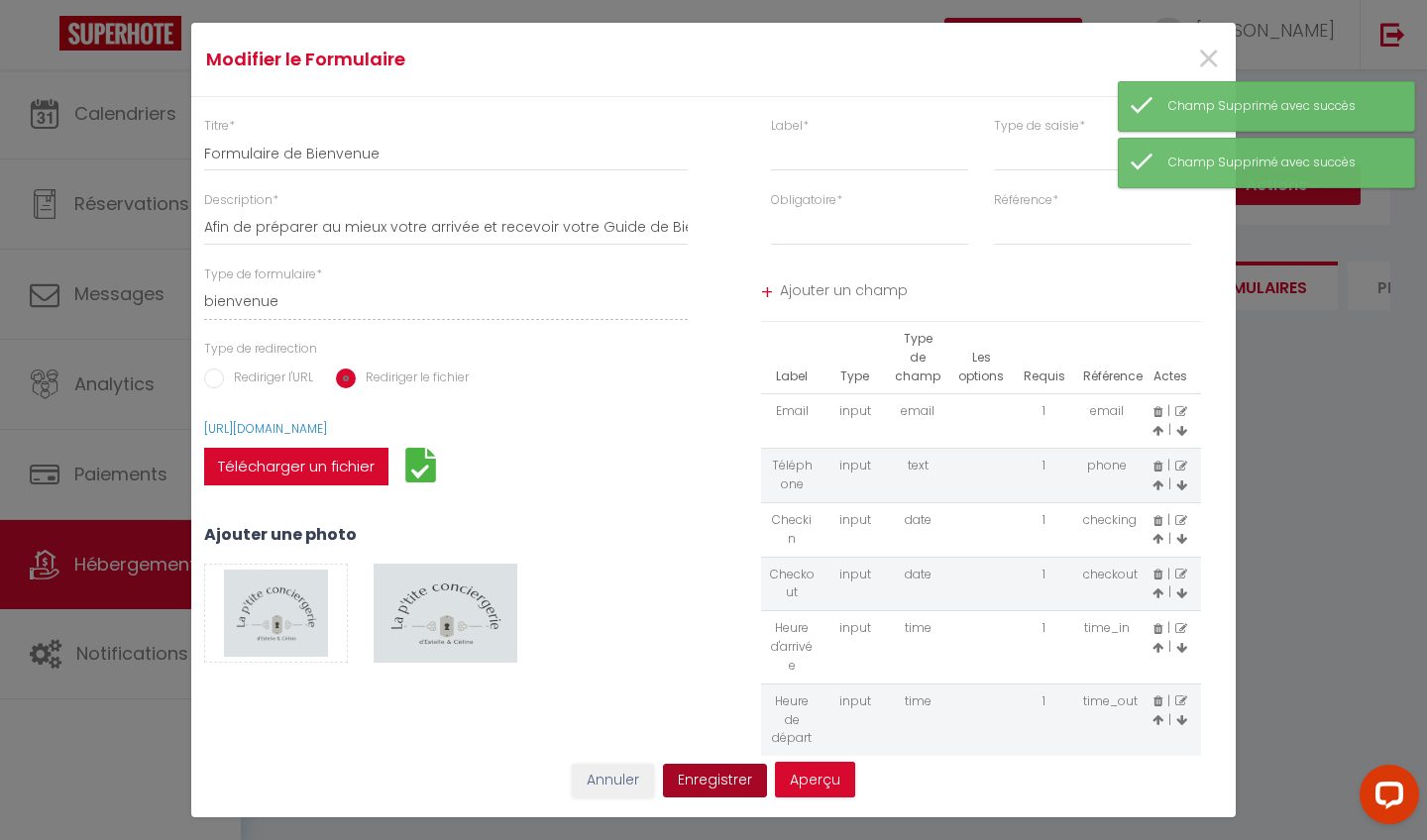 click on "Enregistrer" at bounding box center [714, 781] 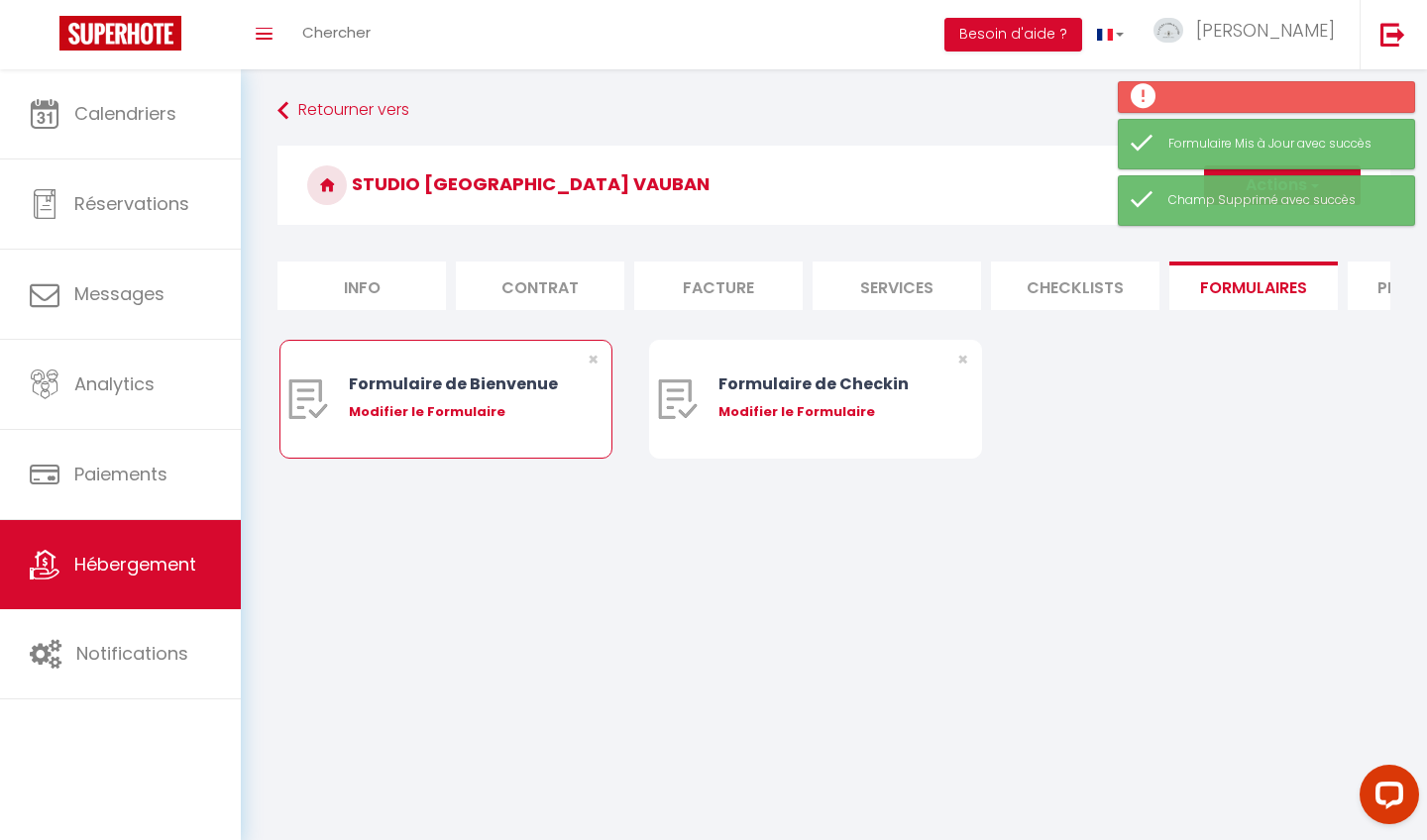 click on "Modifier le Formulaire" at bounding box center [460, 412] 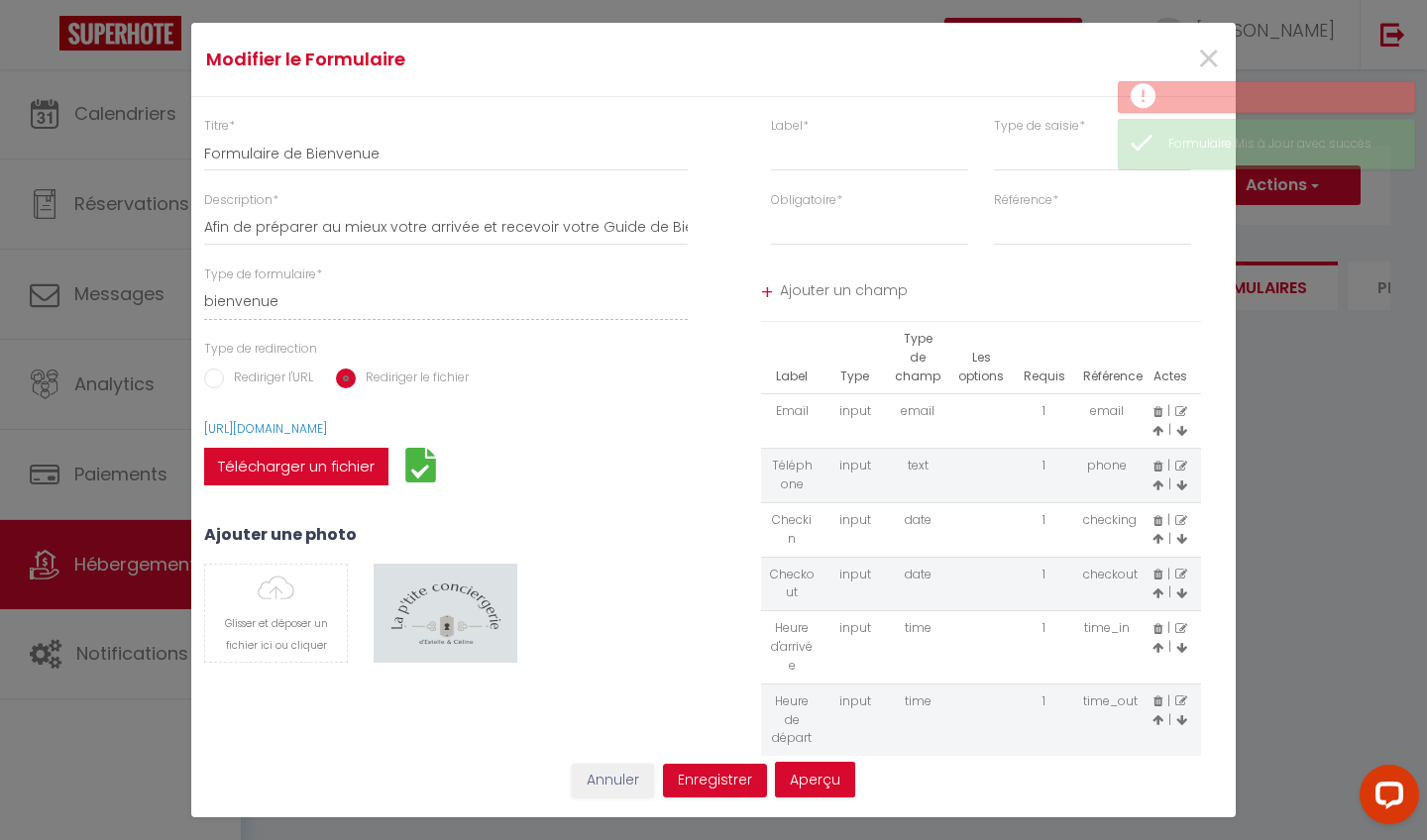 click on "Annuler" at bounding box center [612, 781] 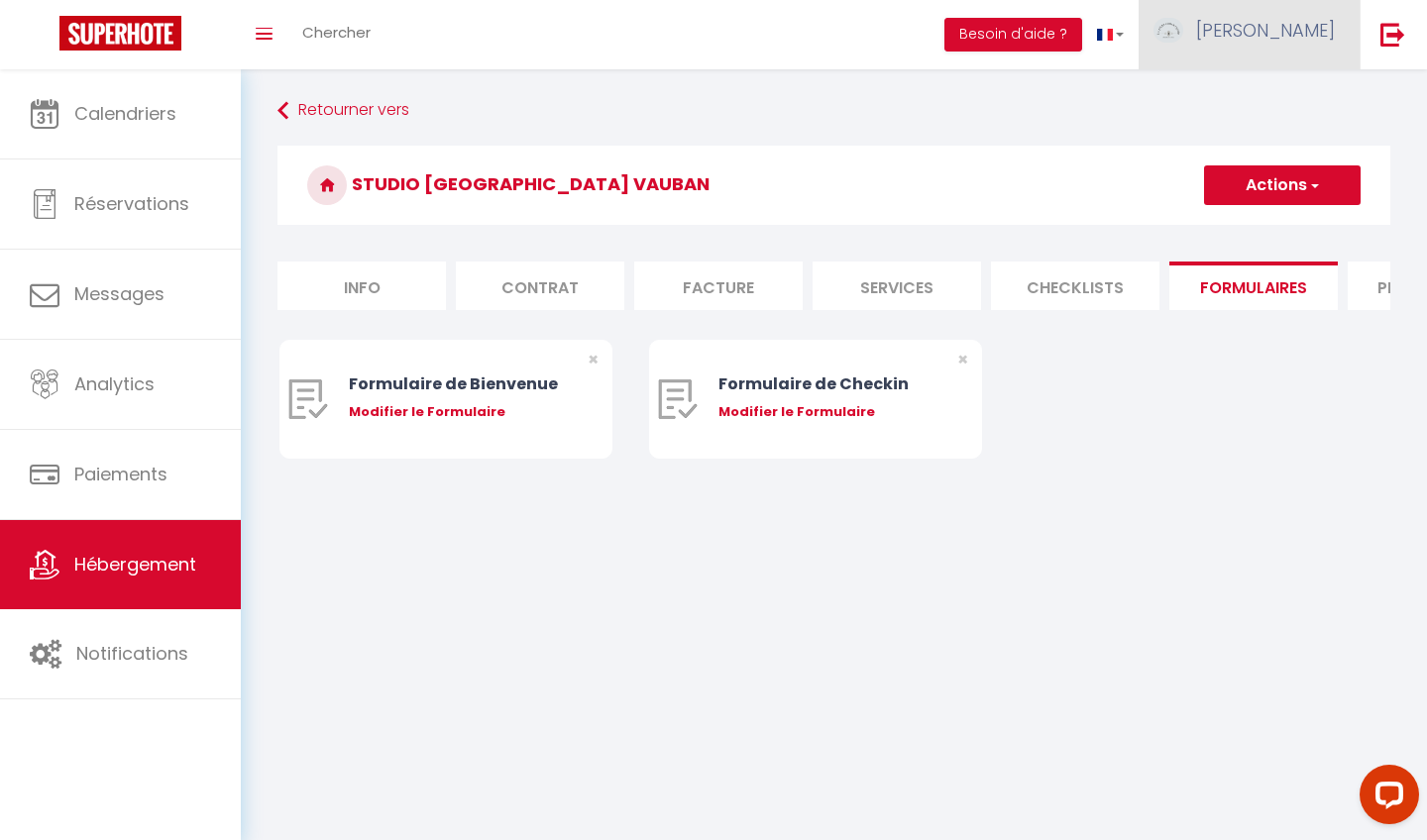 click on "[PERSON_NAME]" at bounding box center (1265, 30) 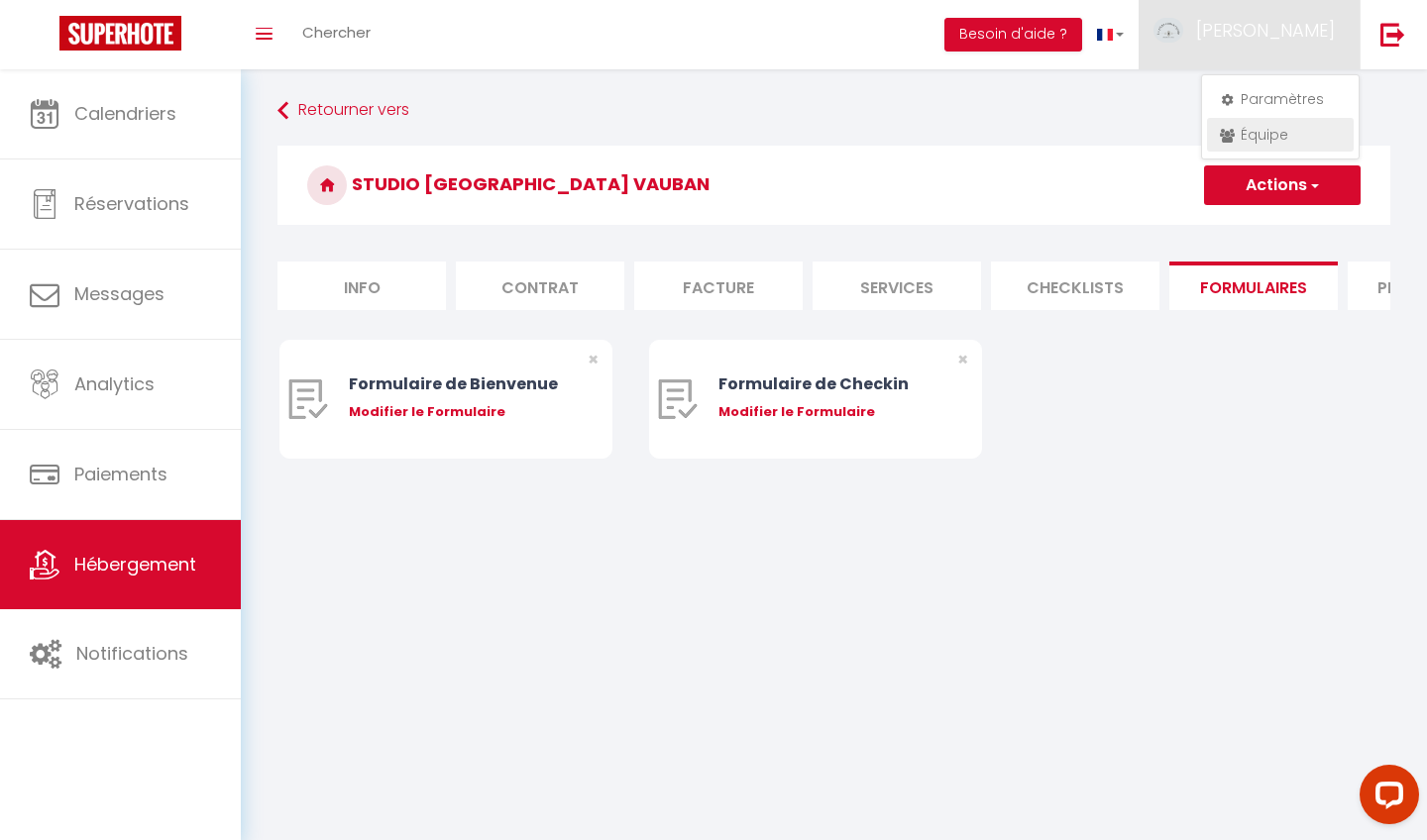 click on "Équipe" at bounding box center (1280, 135) 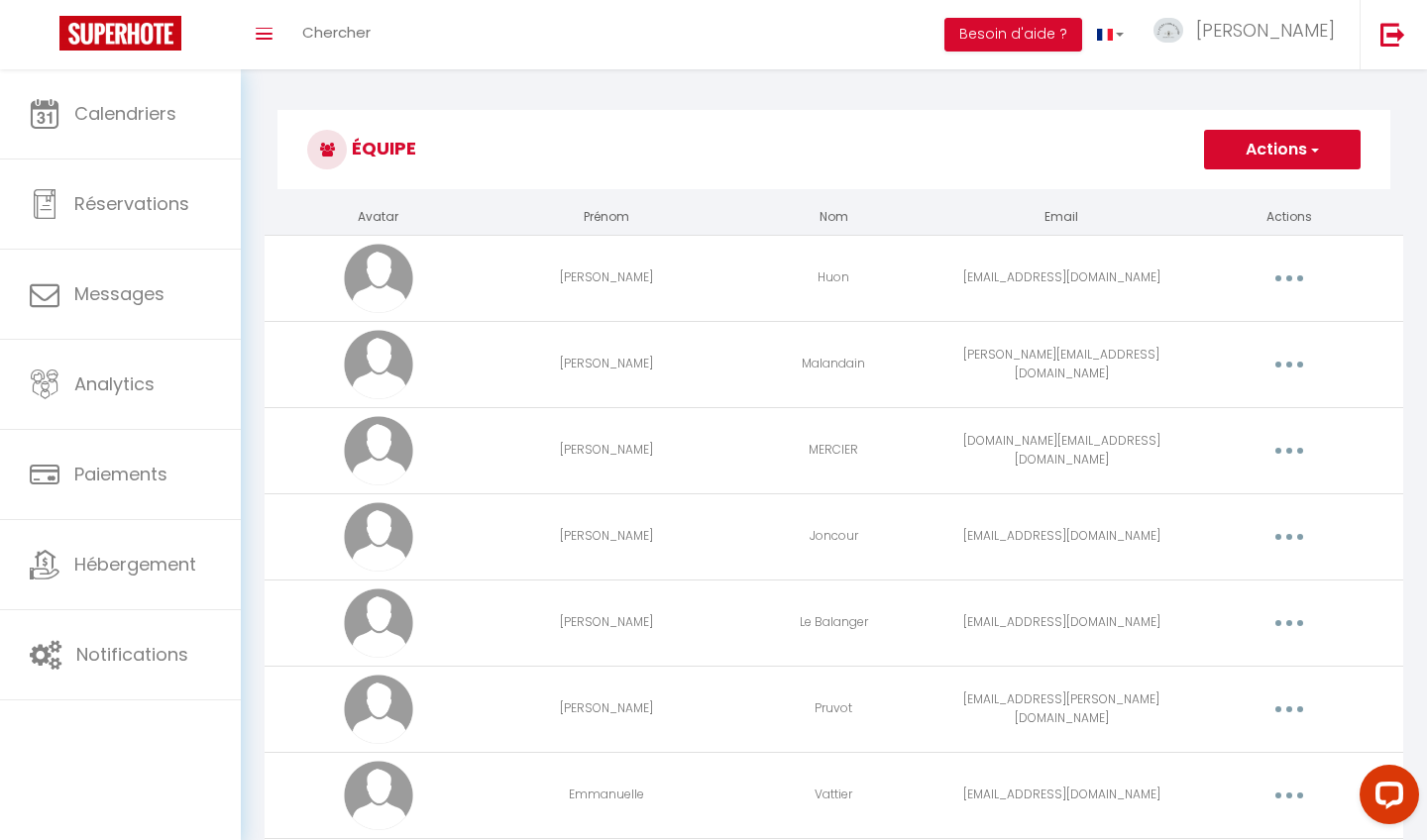 click at bounding box center [1289, 537] 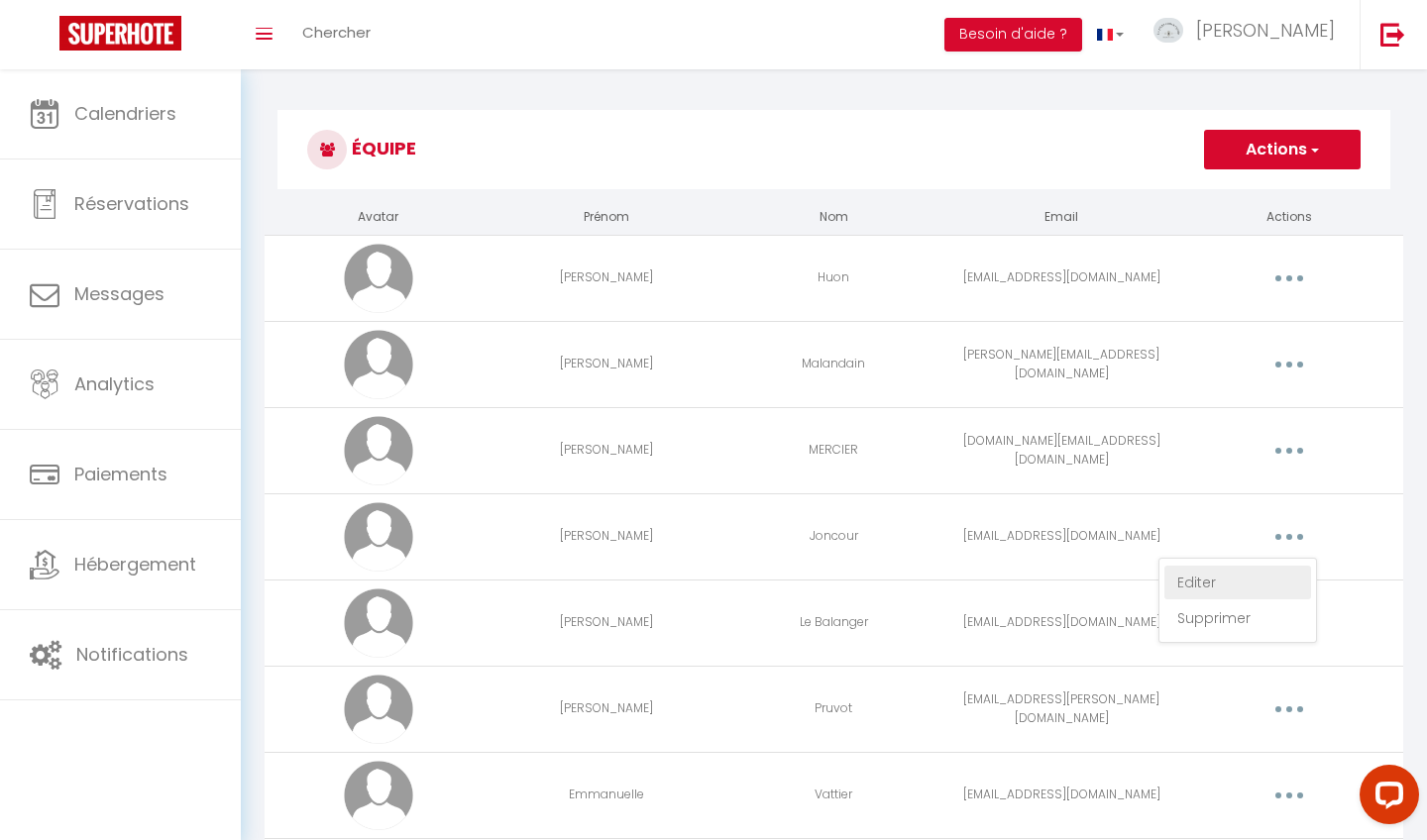 click on "Editer" at bounding box center (1238, 582) 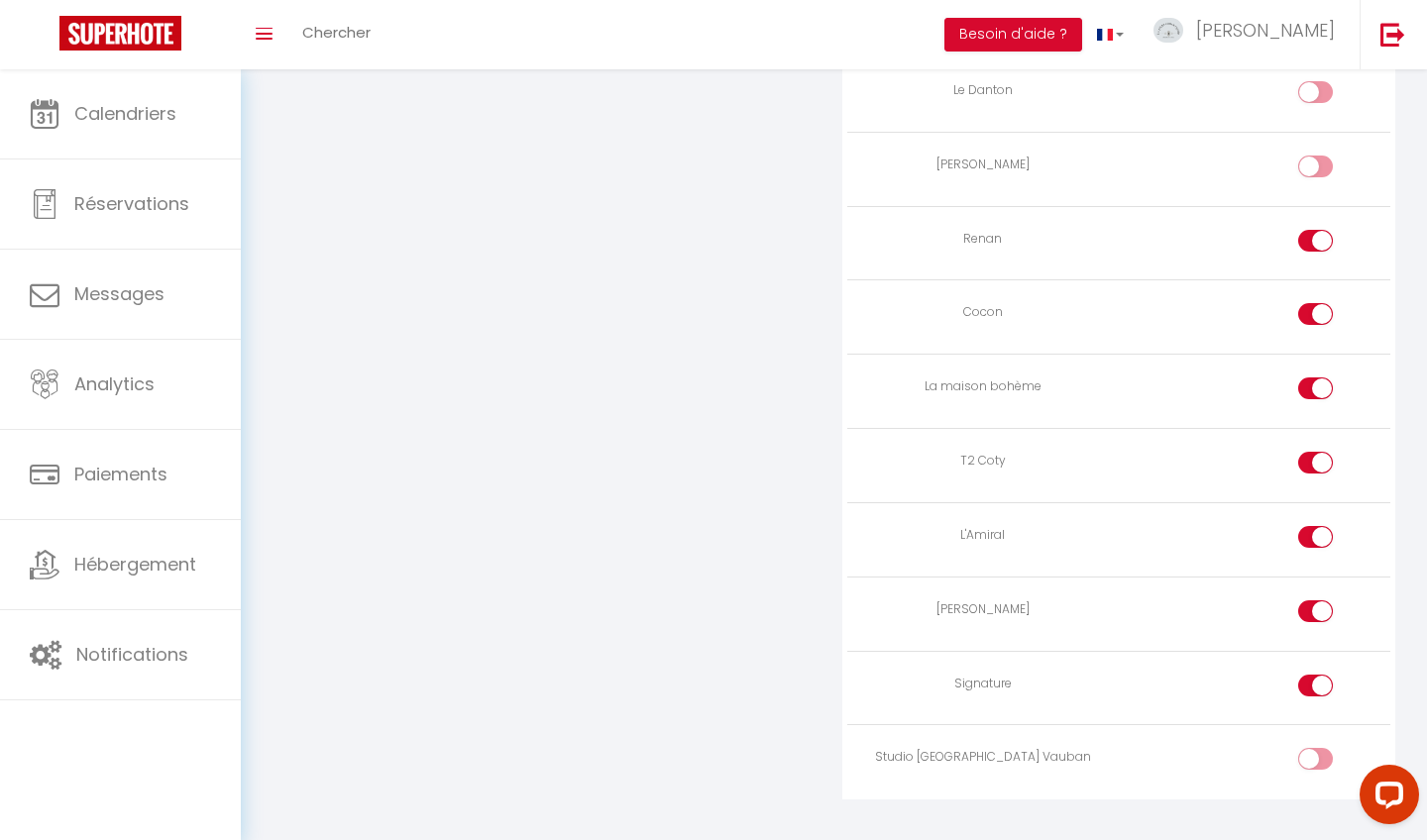 scroll, scrollTop: 2760, scrollLeft: 0, axis: vertical 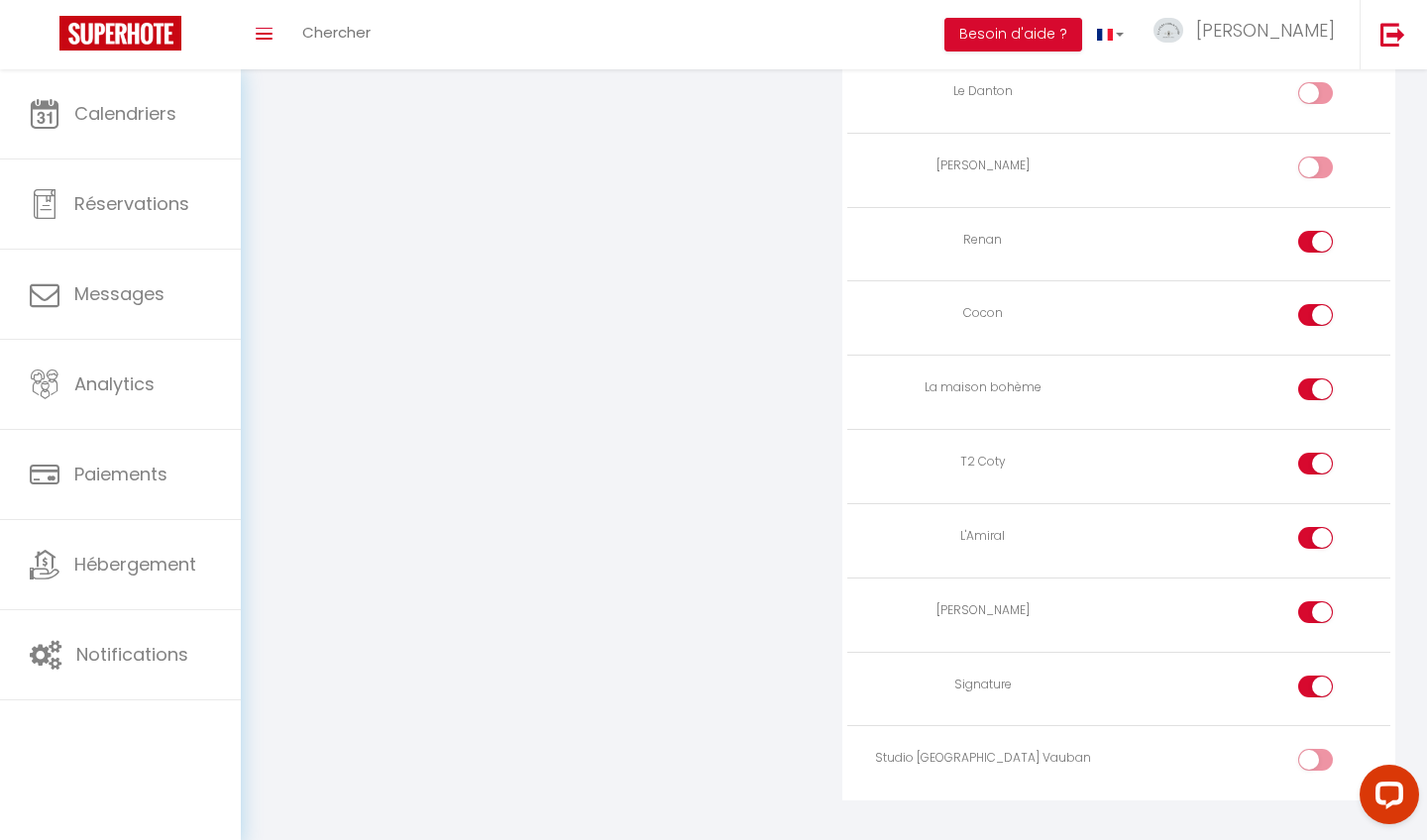 click at bounding box center [1332, 764] 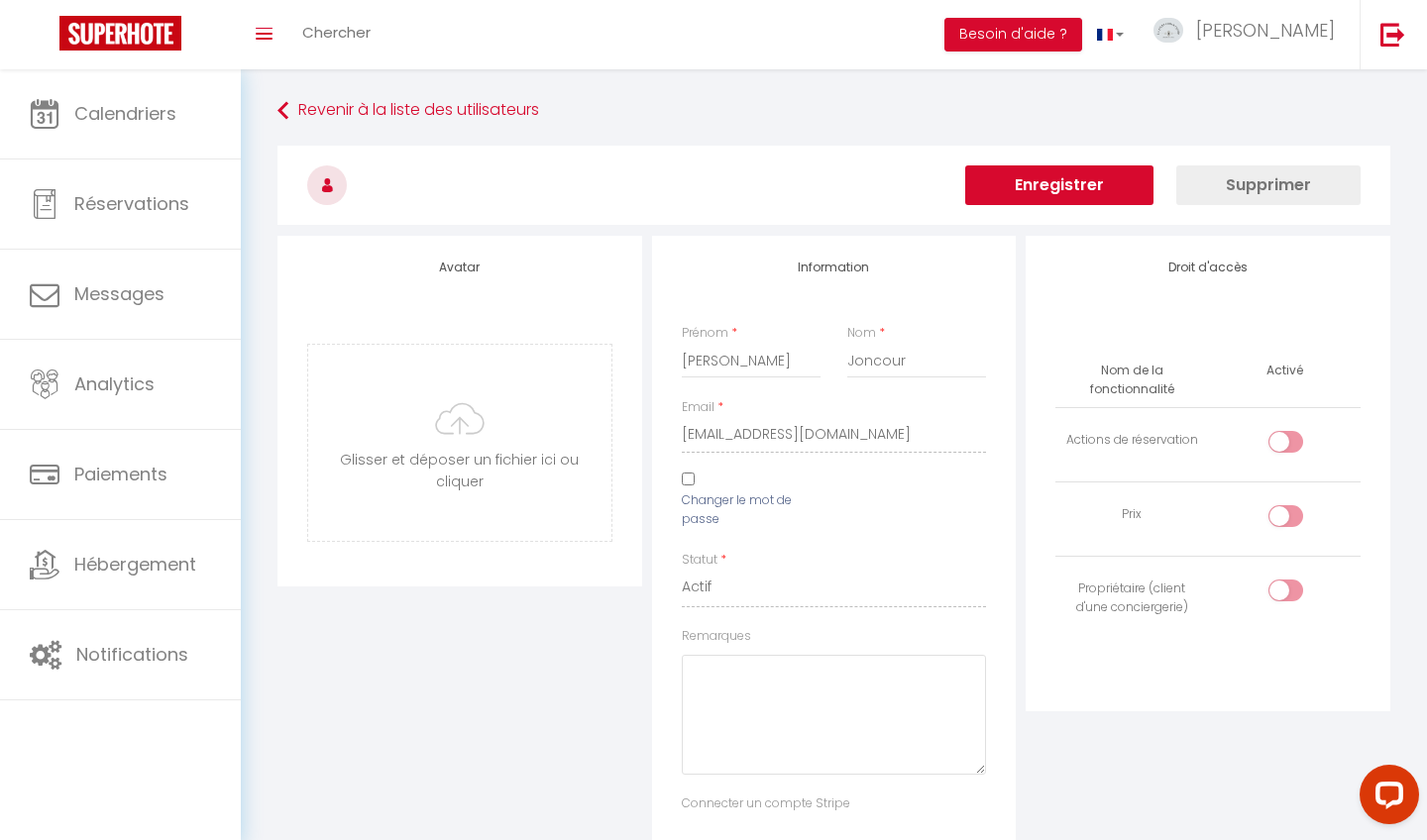 scroll, scrollTop: 0, scrollLeft: 0, axis: both 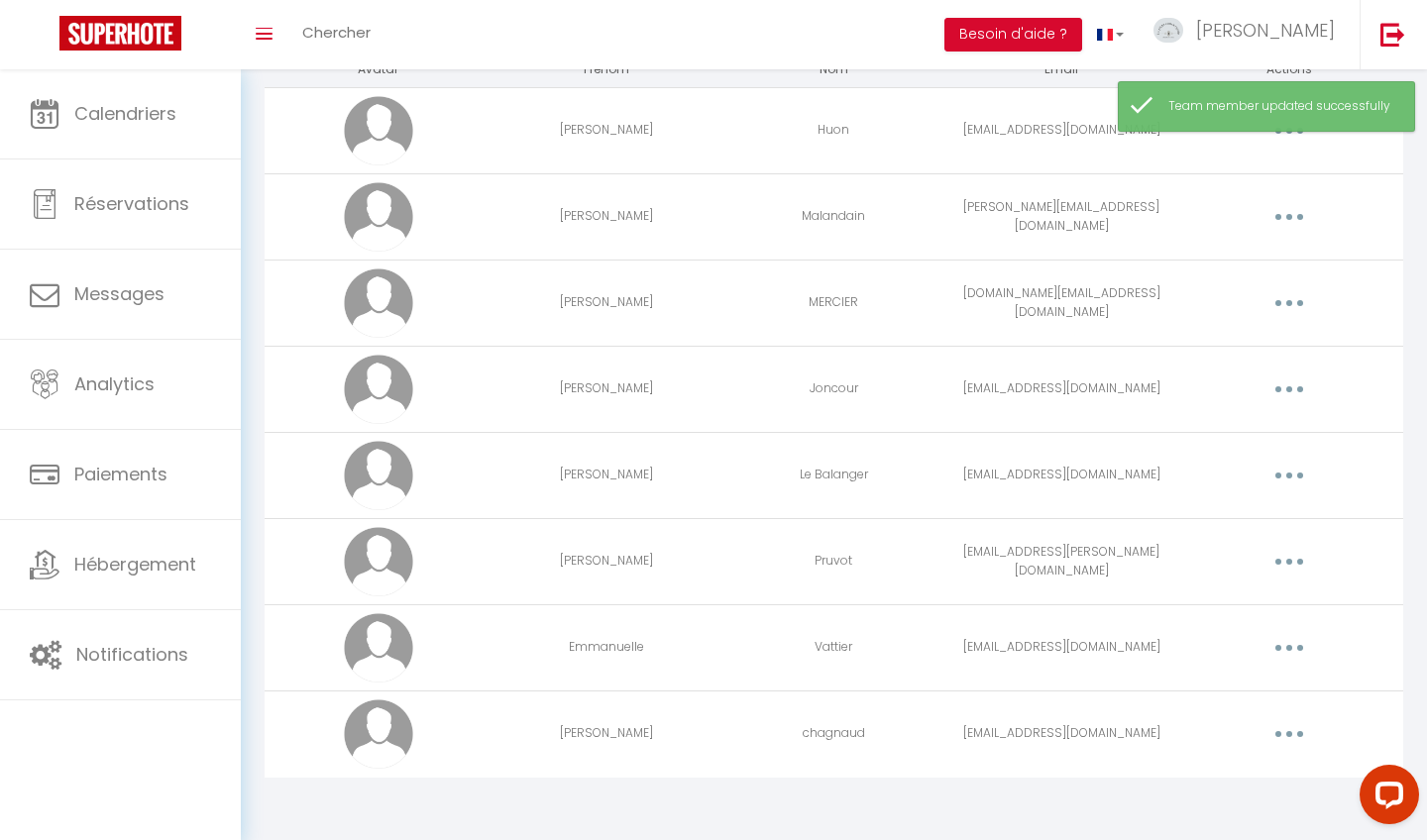 click at bounding box center [1289, 734] 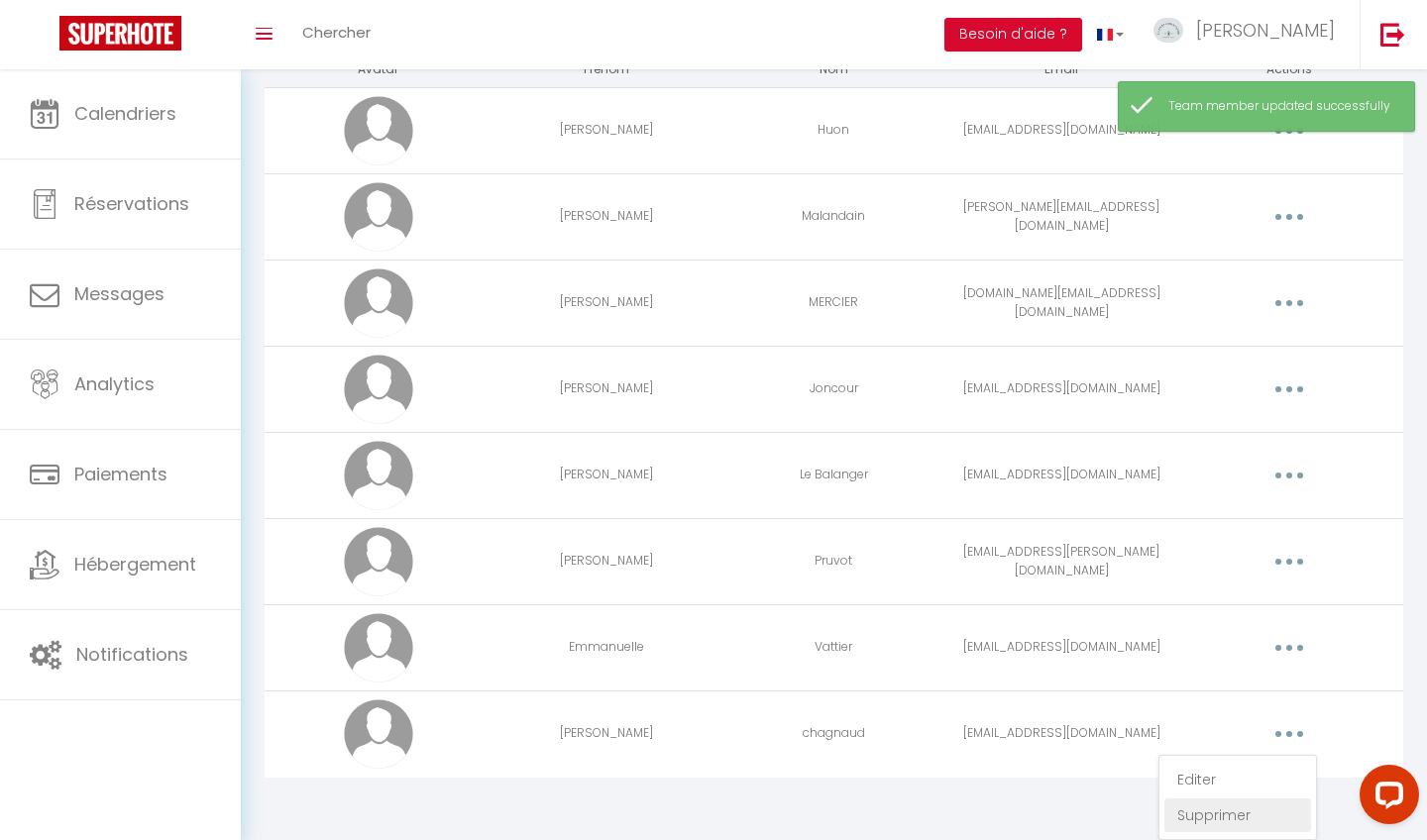 click on "Supprimer" at bounding box center (1238, 815) 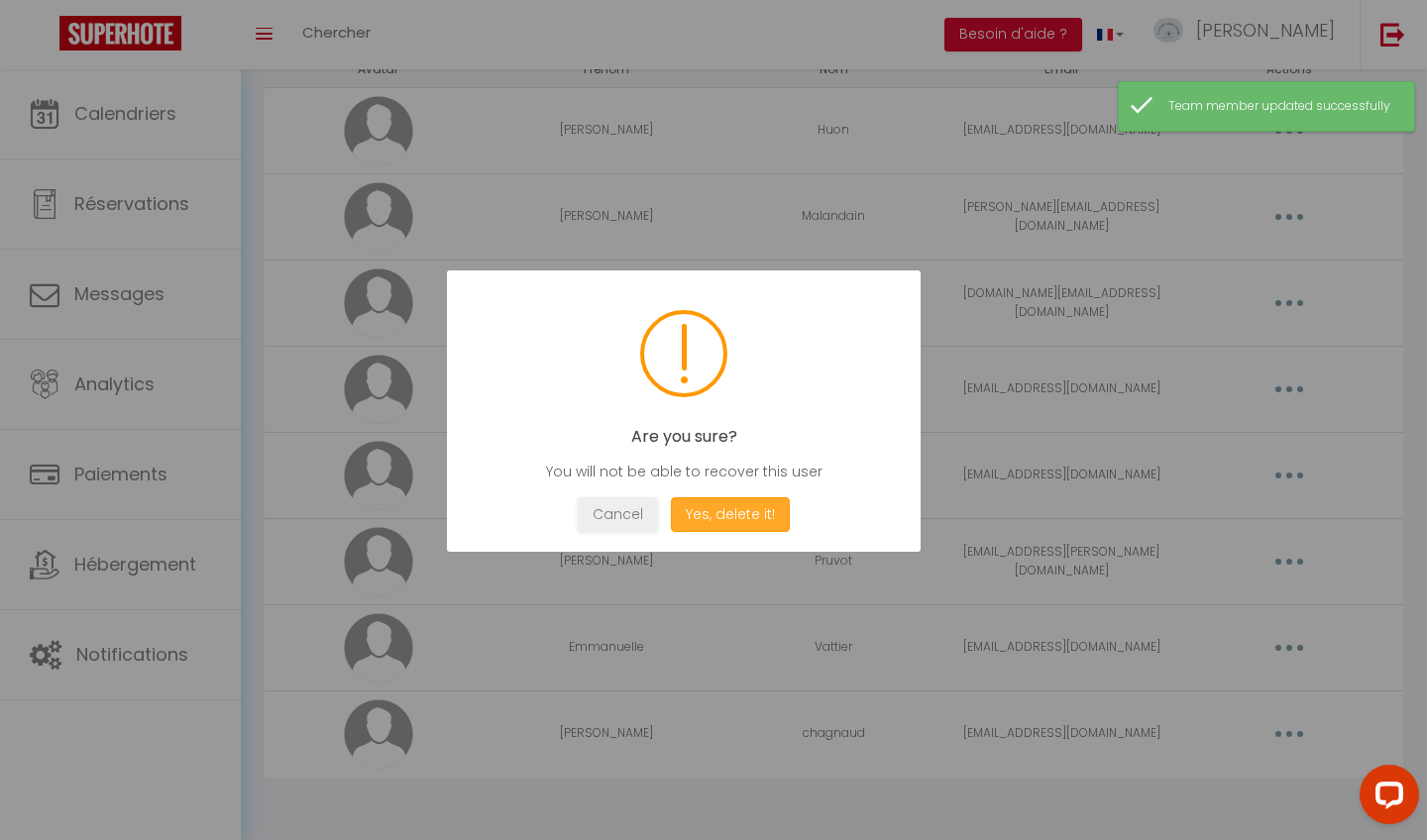 click on "Yes, delete it!" at bounding box center (730, 514) 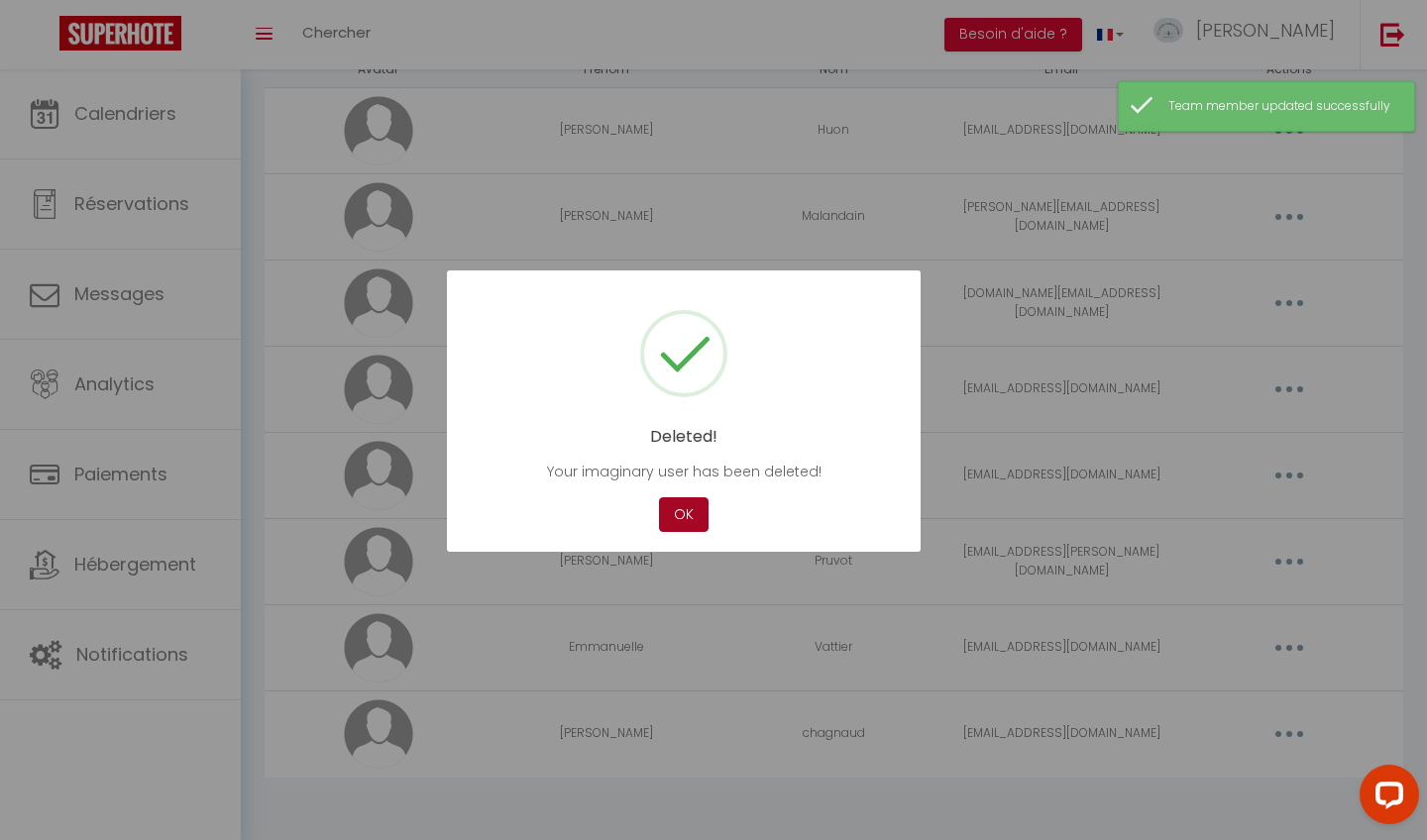 scroll, scrollTop: 69, scrollLeft: 0, axis: vertical 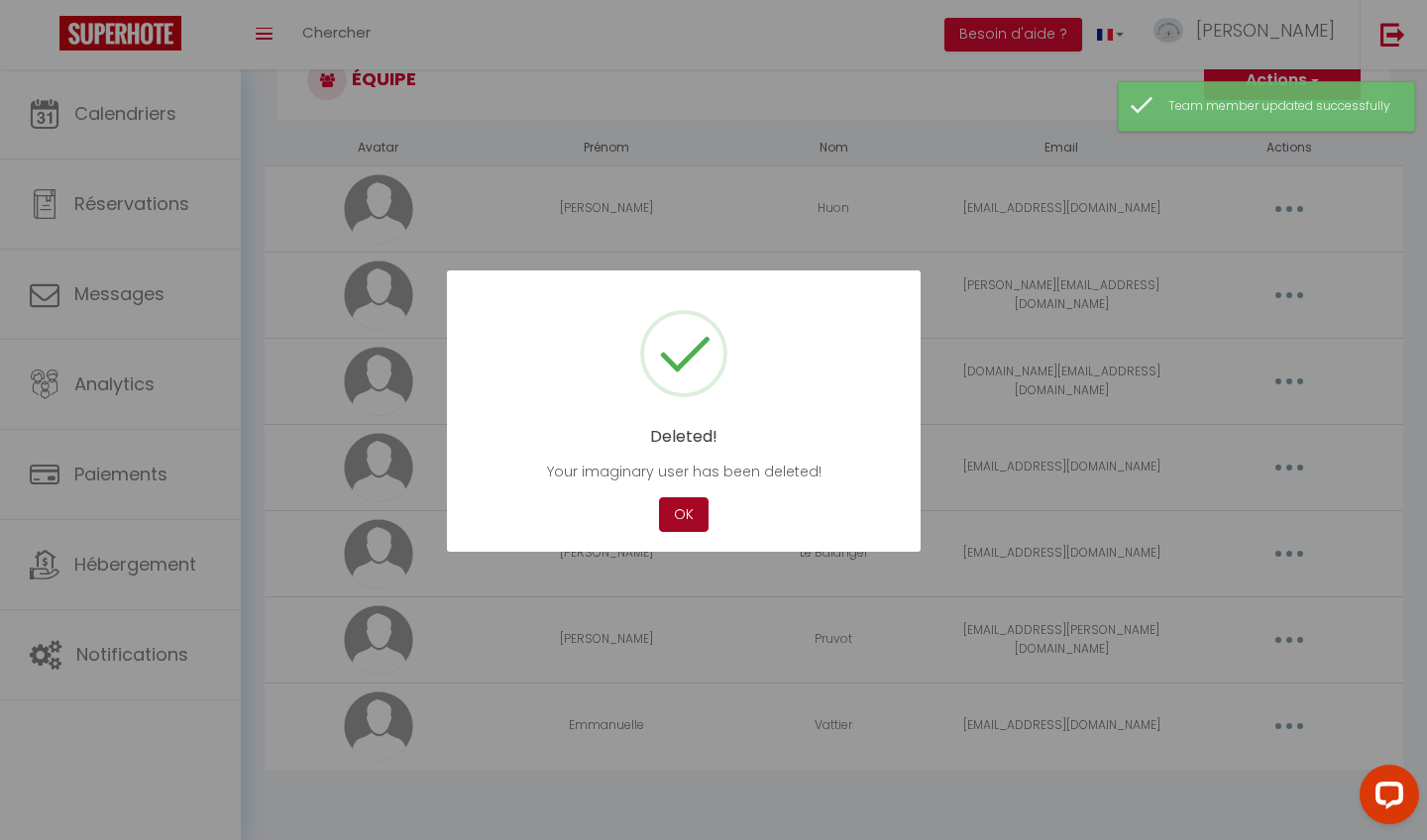 click on "OK" at bounding box center (684, 514) 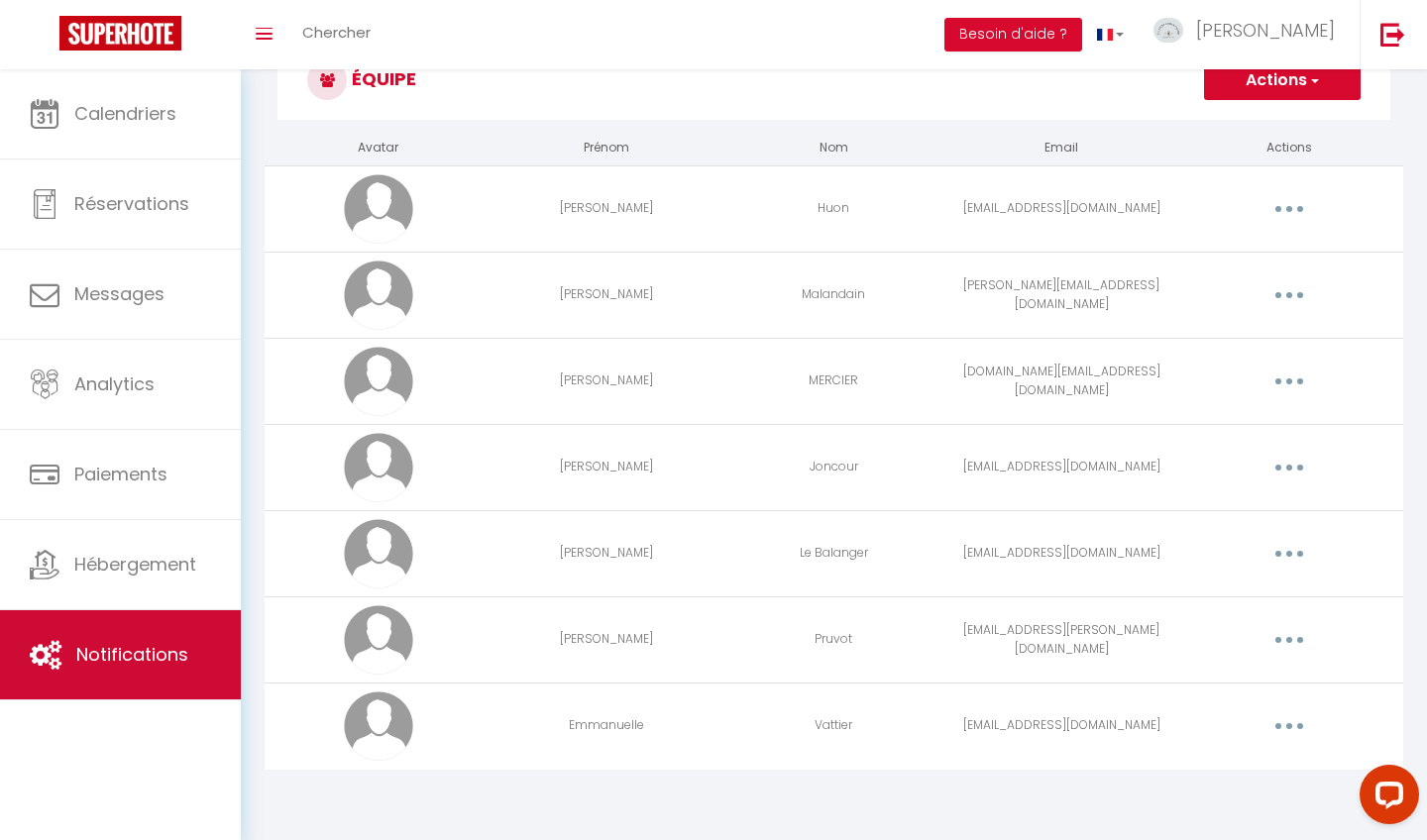 click on "Notifications" at bounding box center [132, 654] 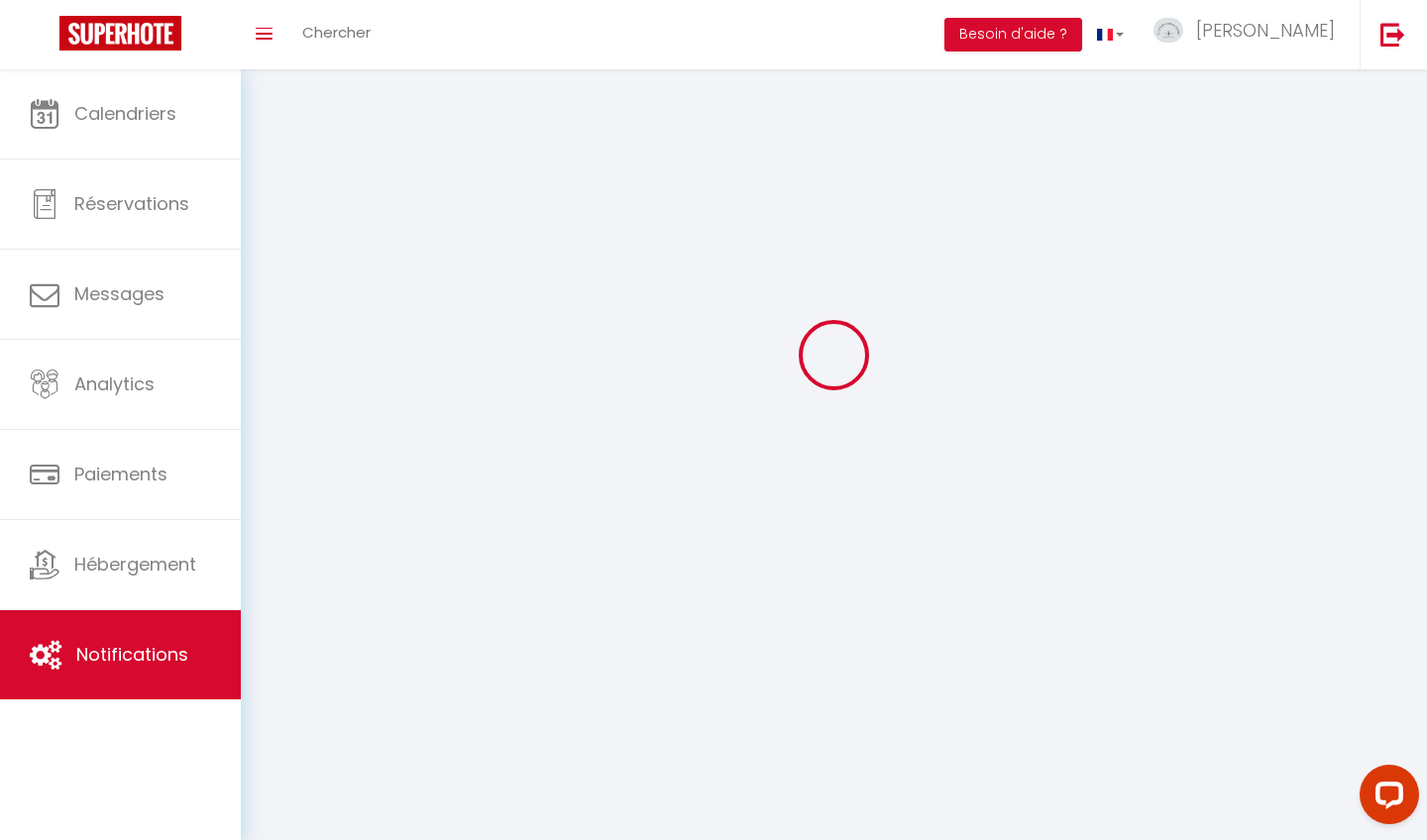 scroll, scrollTop: 0, scrollLeft: 0, axis: both 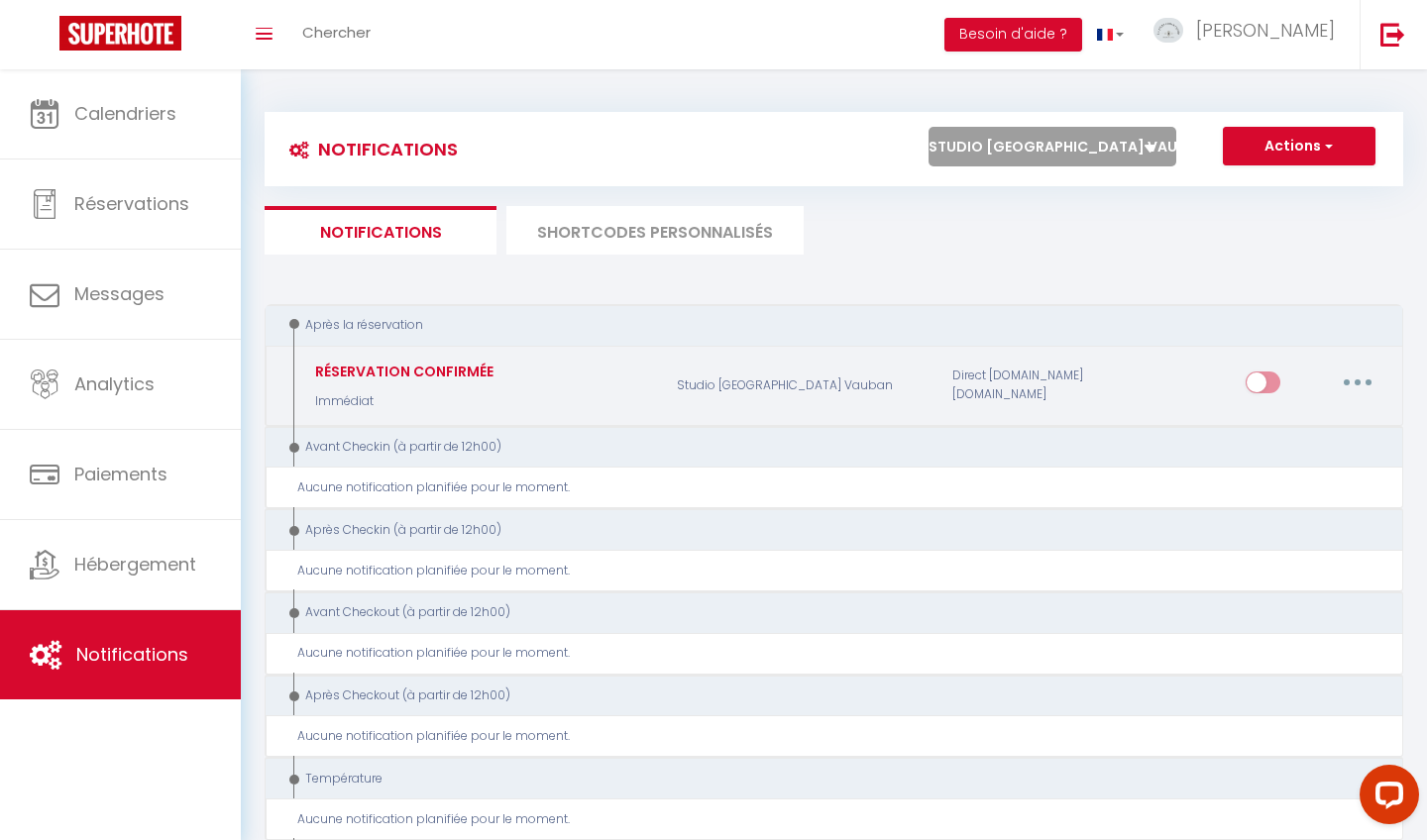 click at bounding box center [1358, 382] 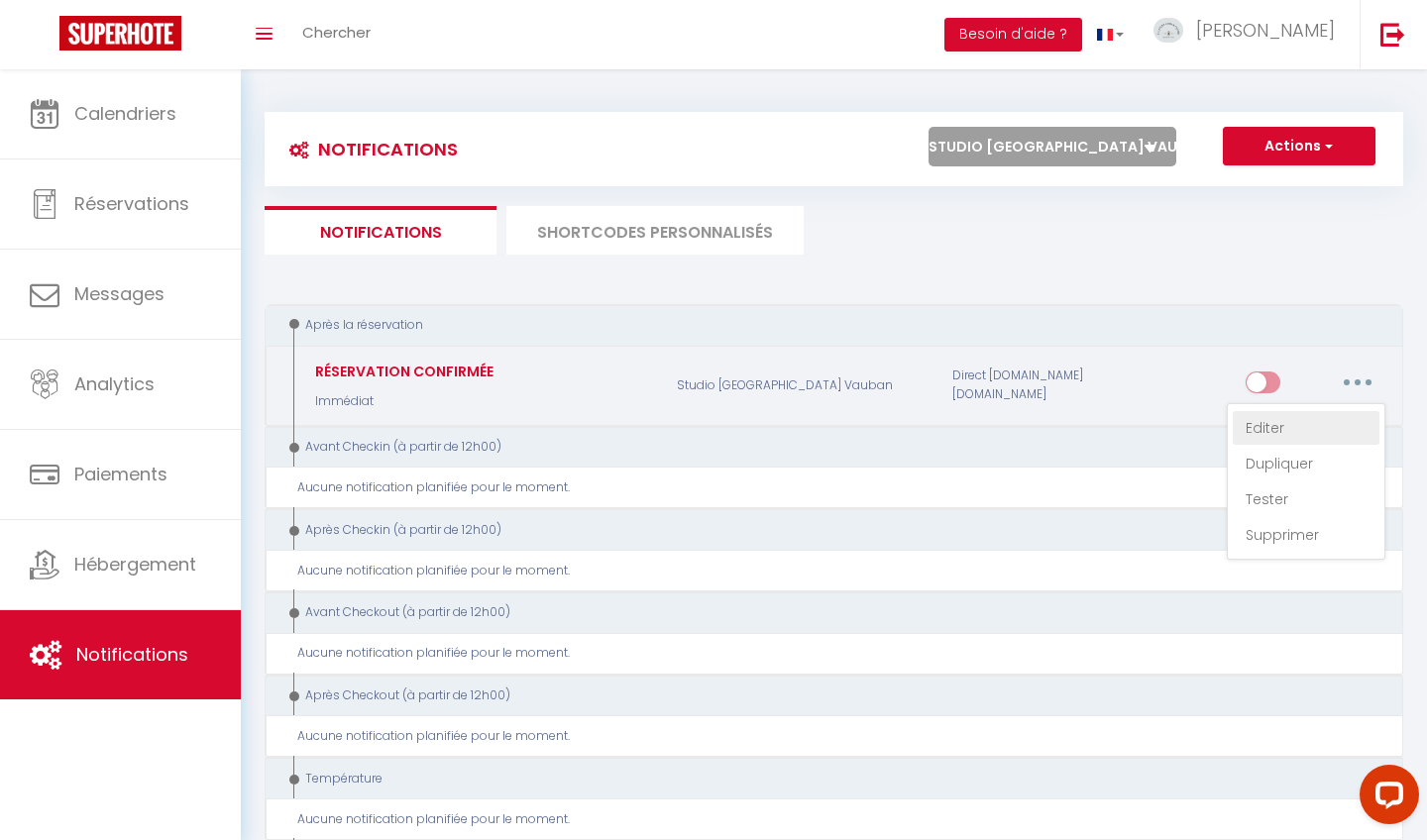 click on "Editer" at bounding box center [1306, 428] 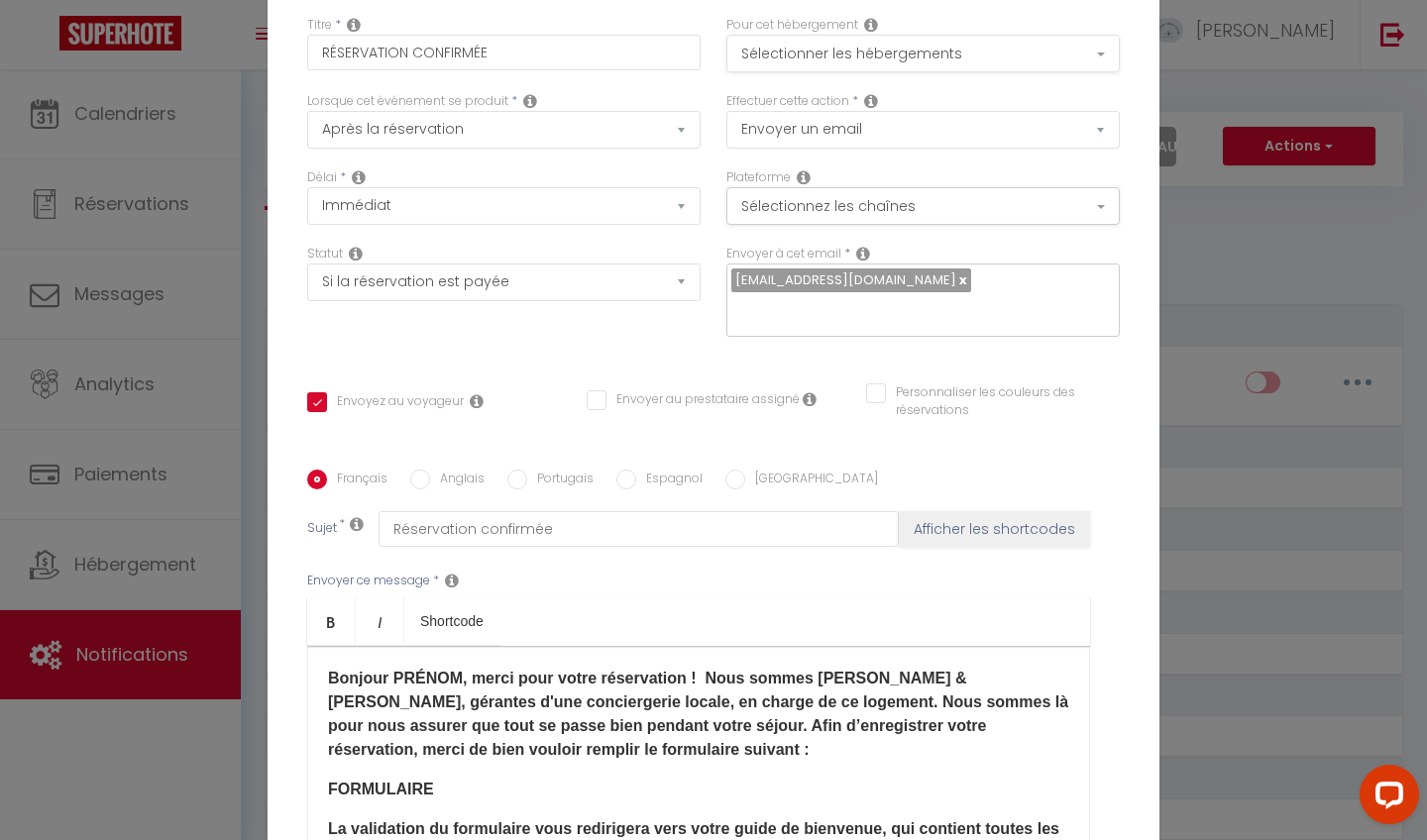 click on "Sélectionner les hébergements" at bounding box center (923, 53) 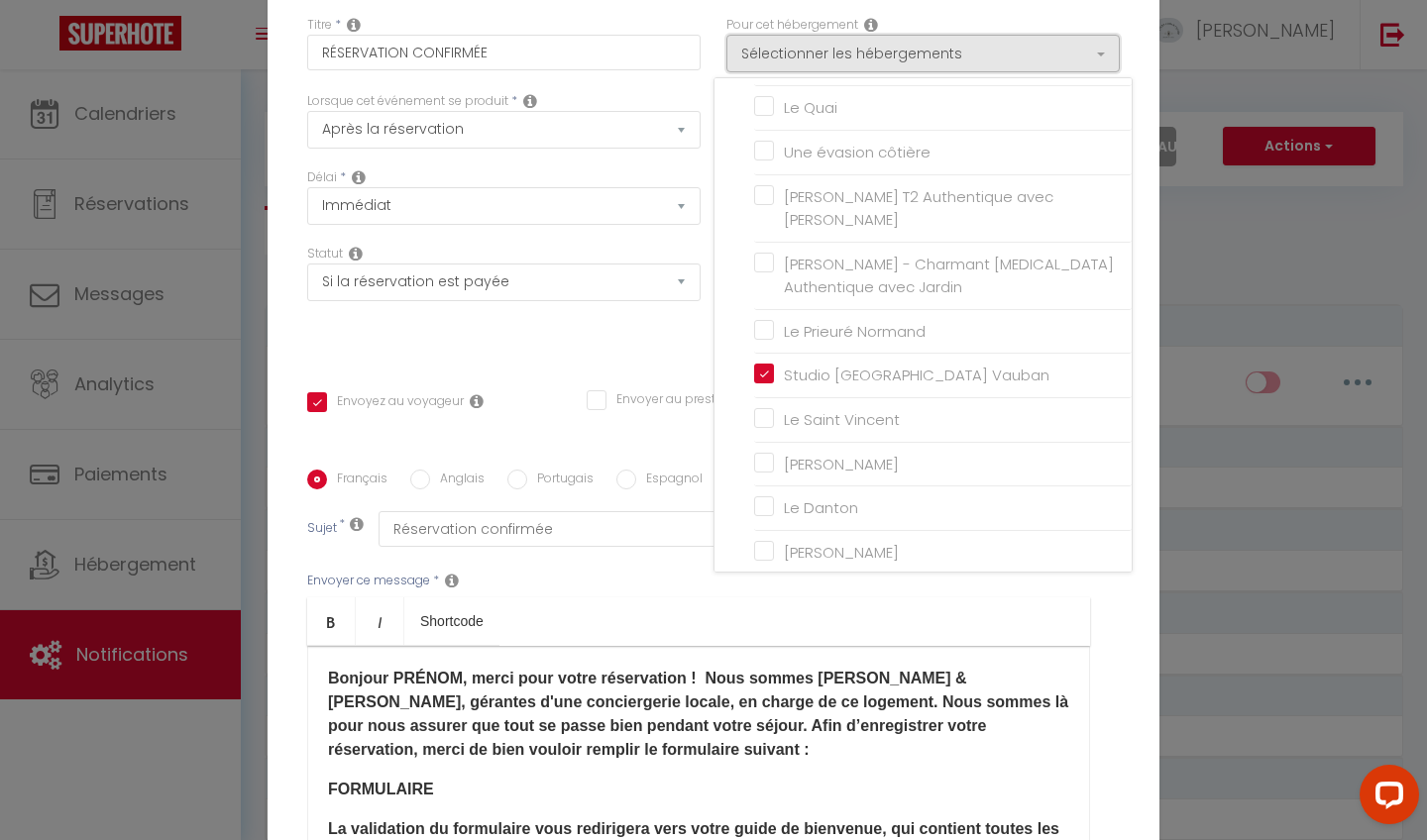 scroll, scrollTop: 989, scrollLeft: 0, axis: vertical 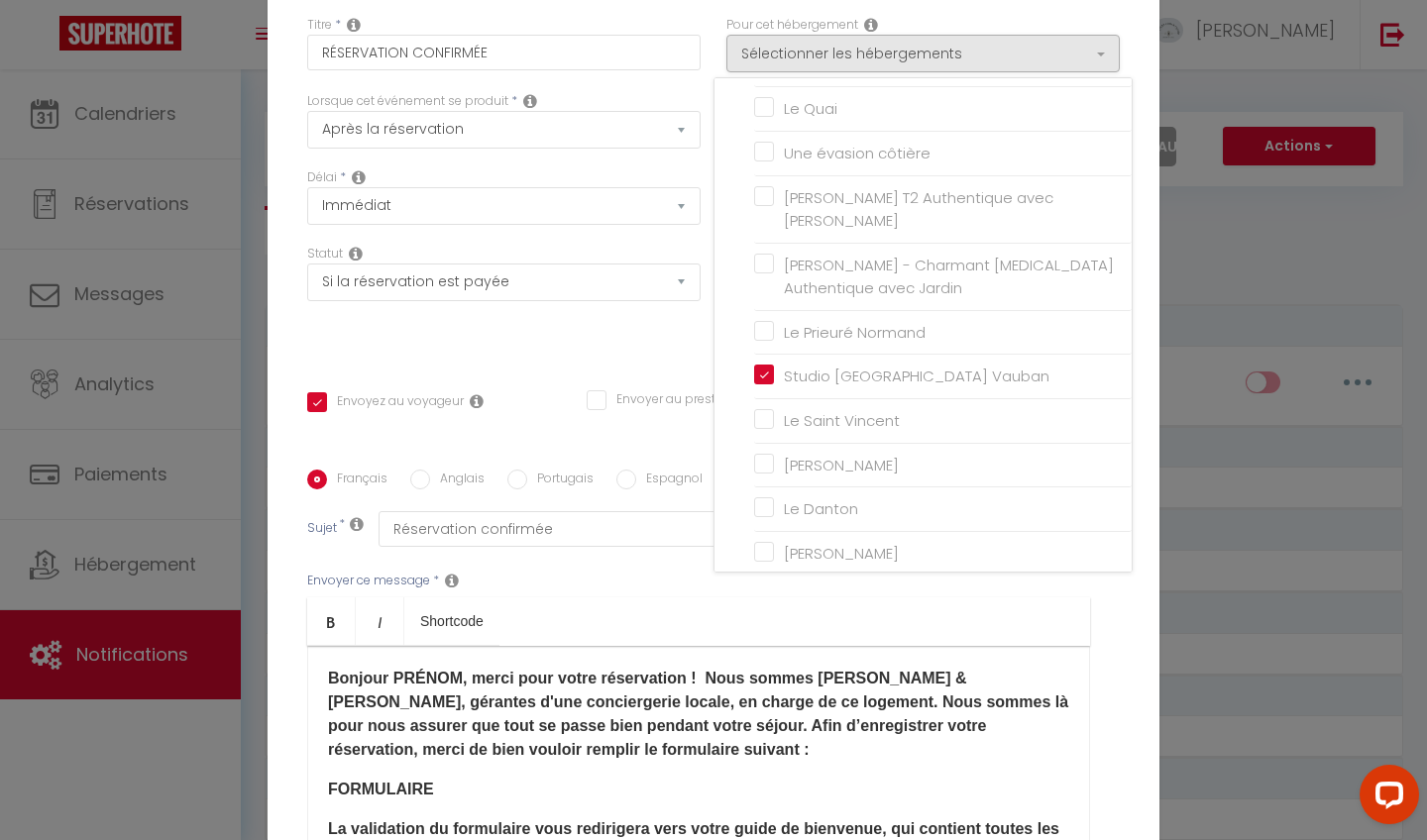 click on "Statut     Aucun   Si la réservation est payée   Si réservation non payée   Si la caution a été prise   Si caution non payée" at bounding box center [503, 300] 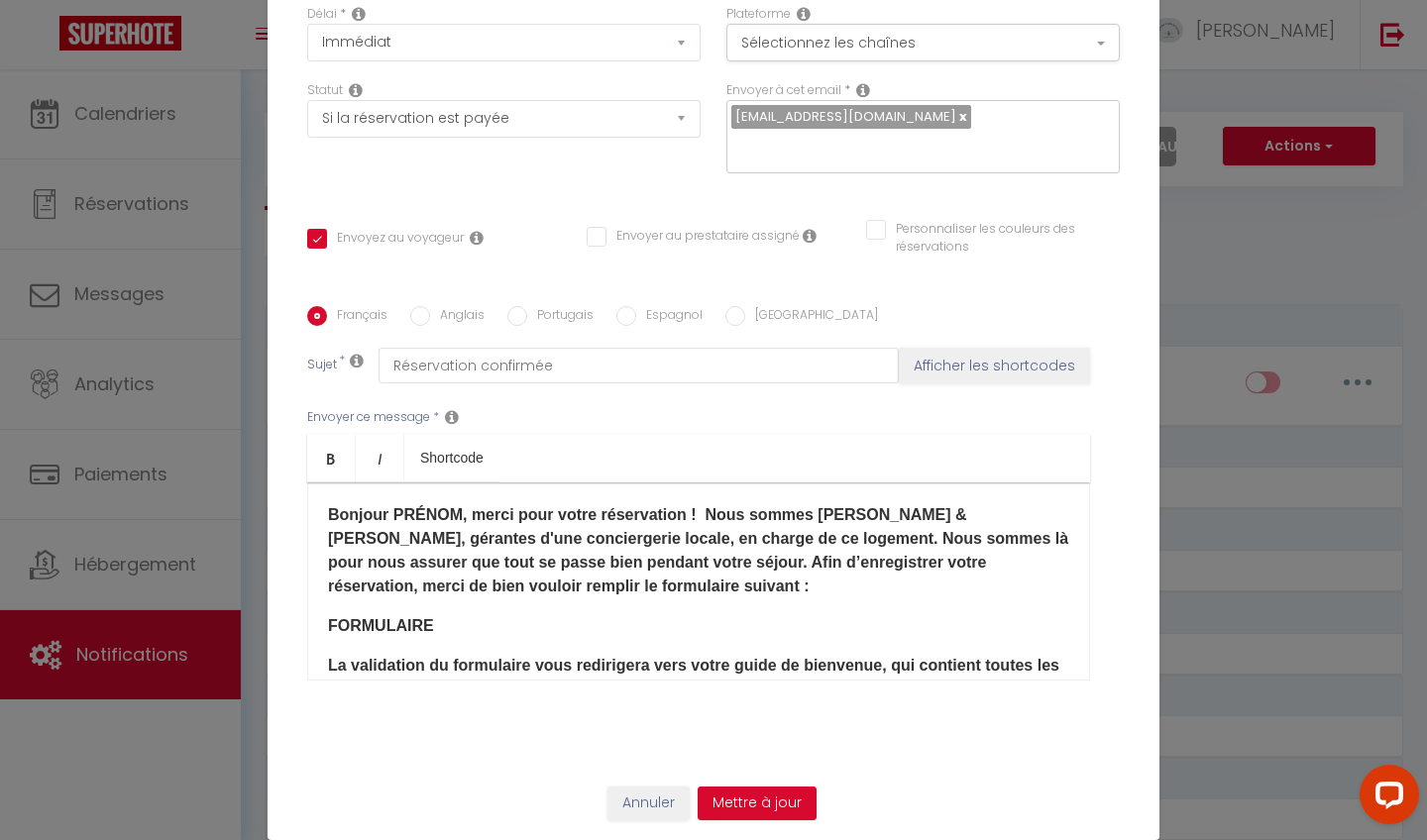 scroll, scrollTop: 163, scrollLeft: 0, axis: vertical 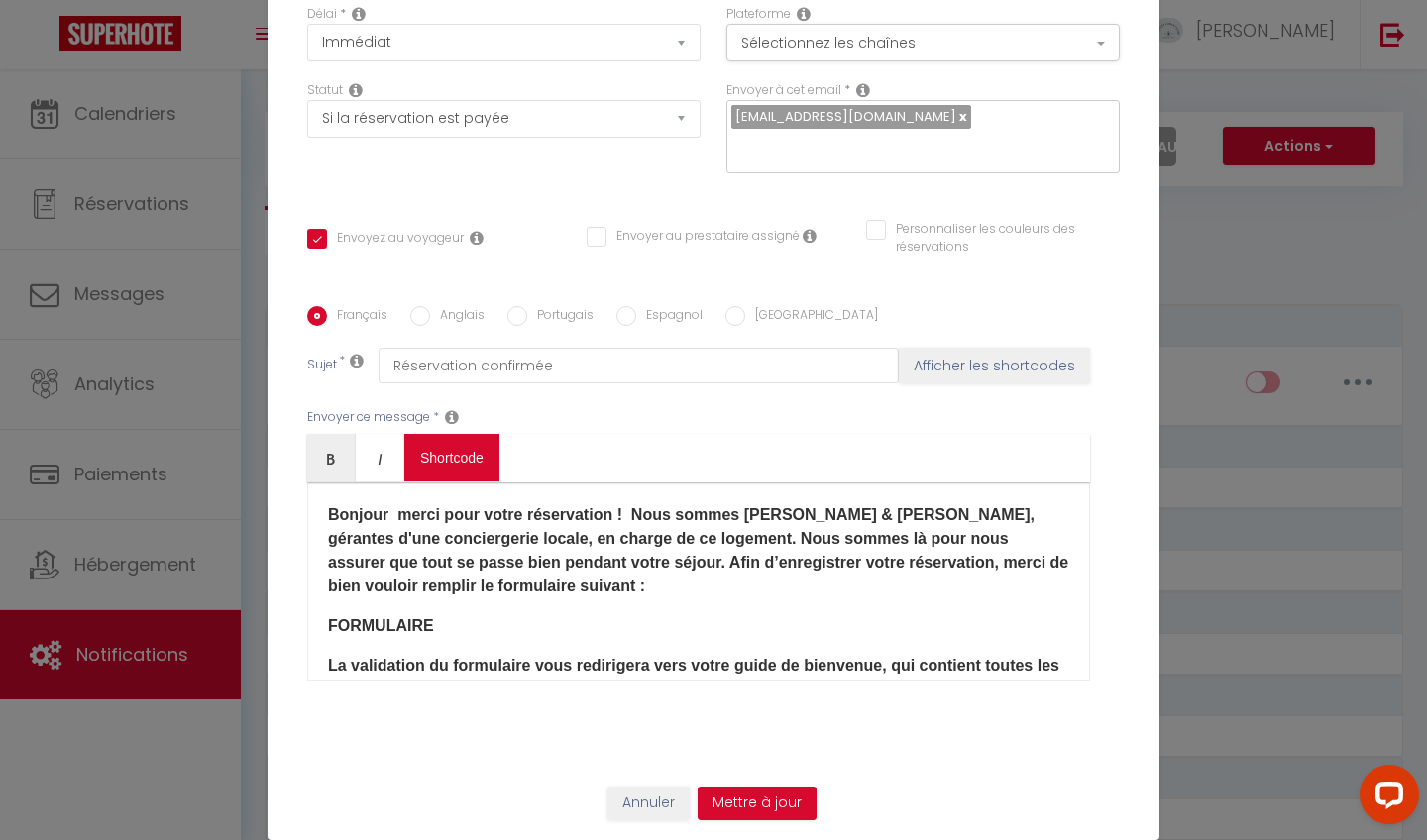 click on "Coaching SuperHote ce soir à 18h00, pour participer:  https://us02web.zoom.us/j/4667554618?pwd=QUhUTnBqenhNTG1HazhBOFJXWjRYUT09   ×     Toggle navigation       Toggle Search     Toggle menubar     Chercher   BUTTON
Besoin d'aide ?
Céline   Paramètres        Équipe     Résultat de la recherche   Aucun résultat     Calendriers     Réservations     Messages     Analytics      Paiements     Hébergement     Notifications                 Résultat de la recherche   Id   Appart   Voyageur    Checkin   Checkout   Nuits   Pers.   Plateforme   Statut     Résultat de la recherche   Aucun résultat          Notifications
Actions
Nouvelle Notification    Exporter    Importer    Tous les apparts    Maison familiale 8 personnes Natura Room Renan Havre de paix T2 Coty Le p'tit Foch L'escapade Le Perroquet Côté Mer Duplex 2 chambres Le Cosy L'Amiral La Colombe Cocon Le Lamblardie La maison bohème" at bounding box center (714, 1254) 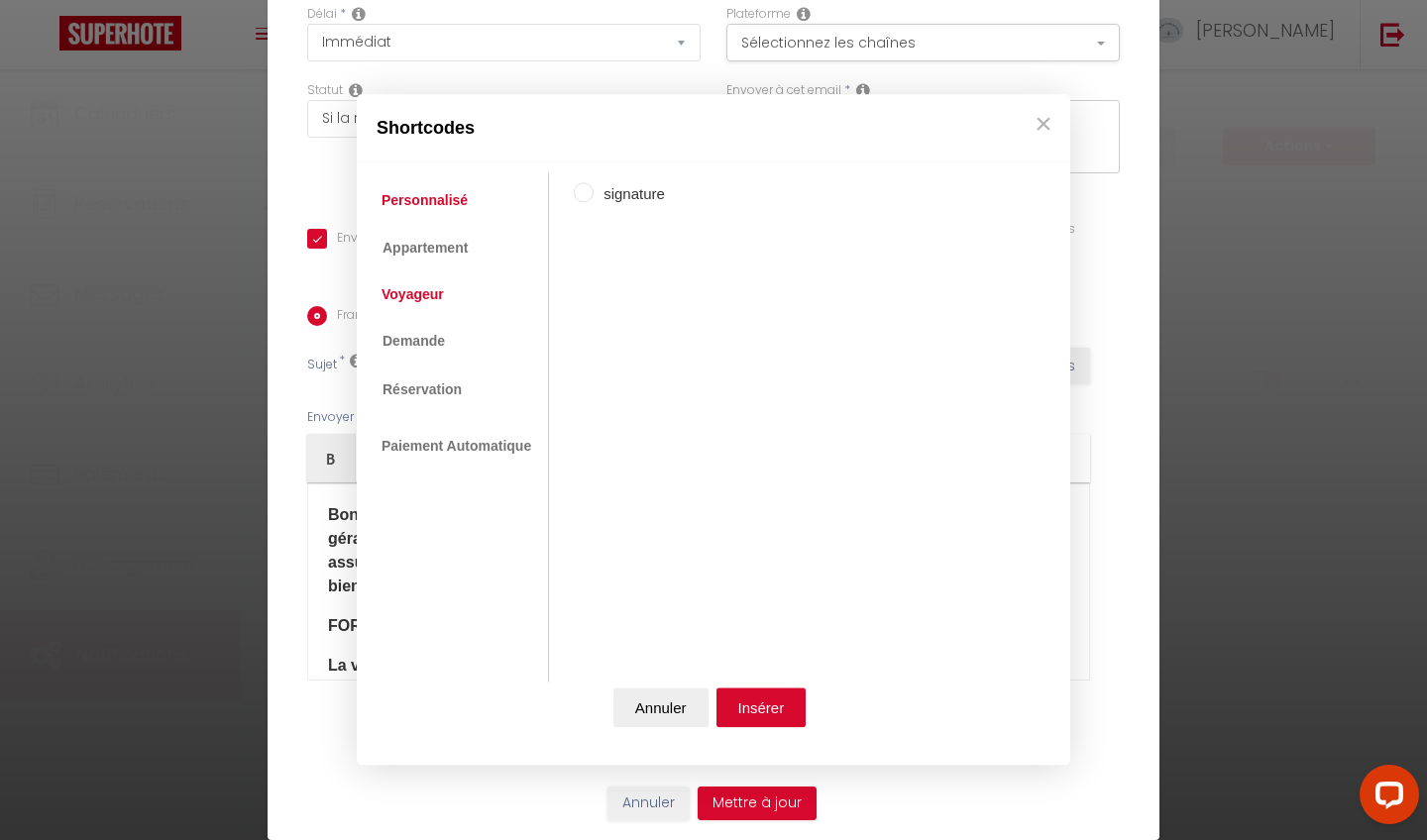click on "Voyageur" at bounding box center [412, 294] 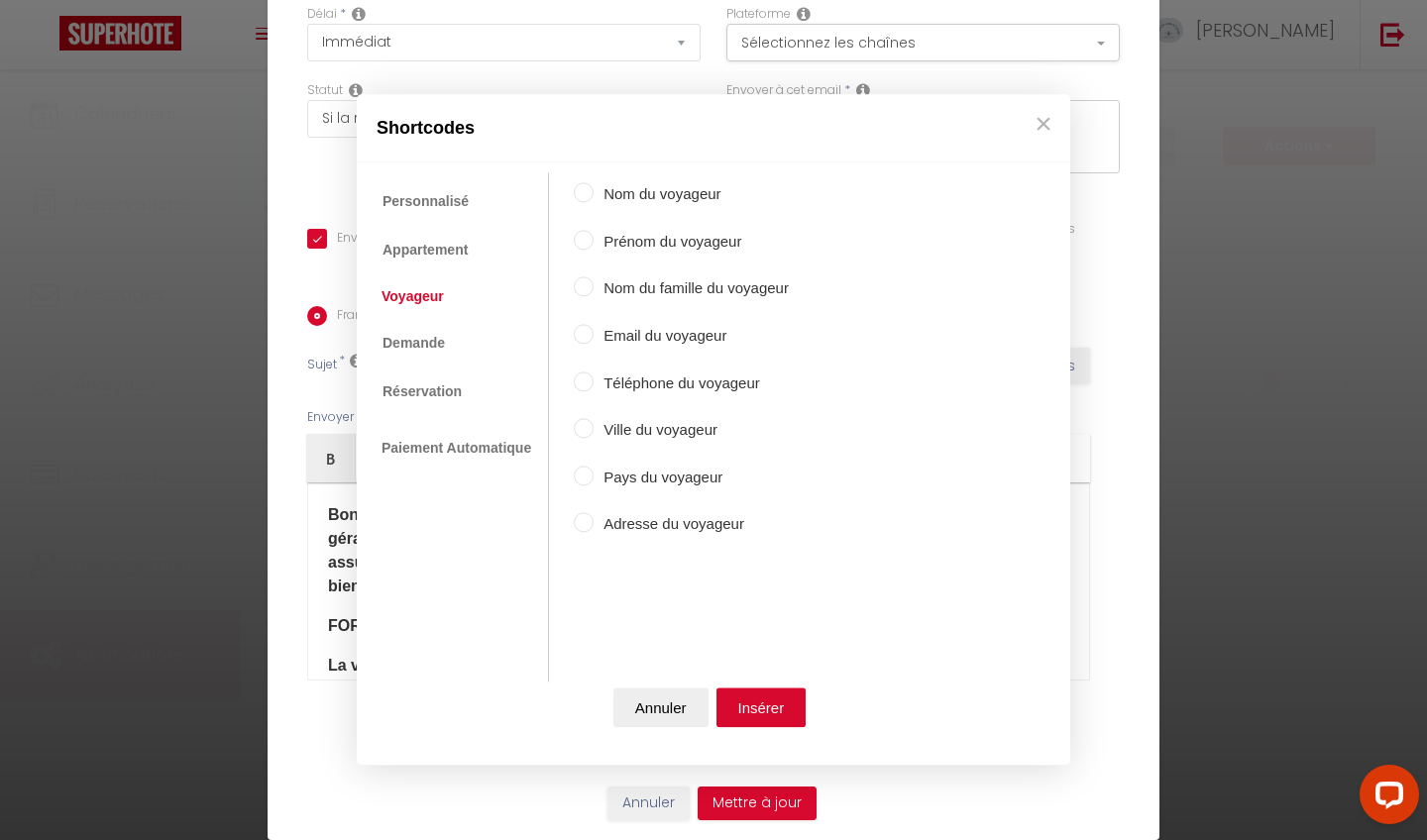 click on "Prénom du voyageur" at bounding box center [584, 240] 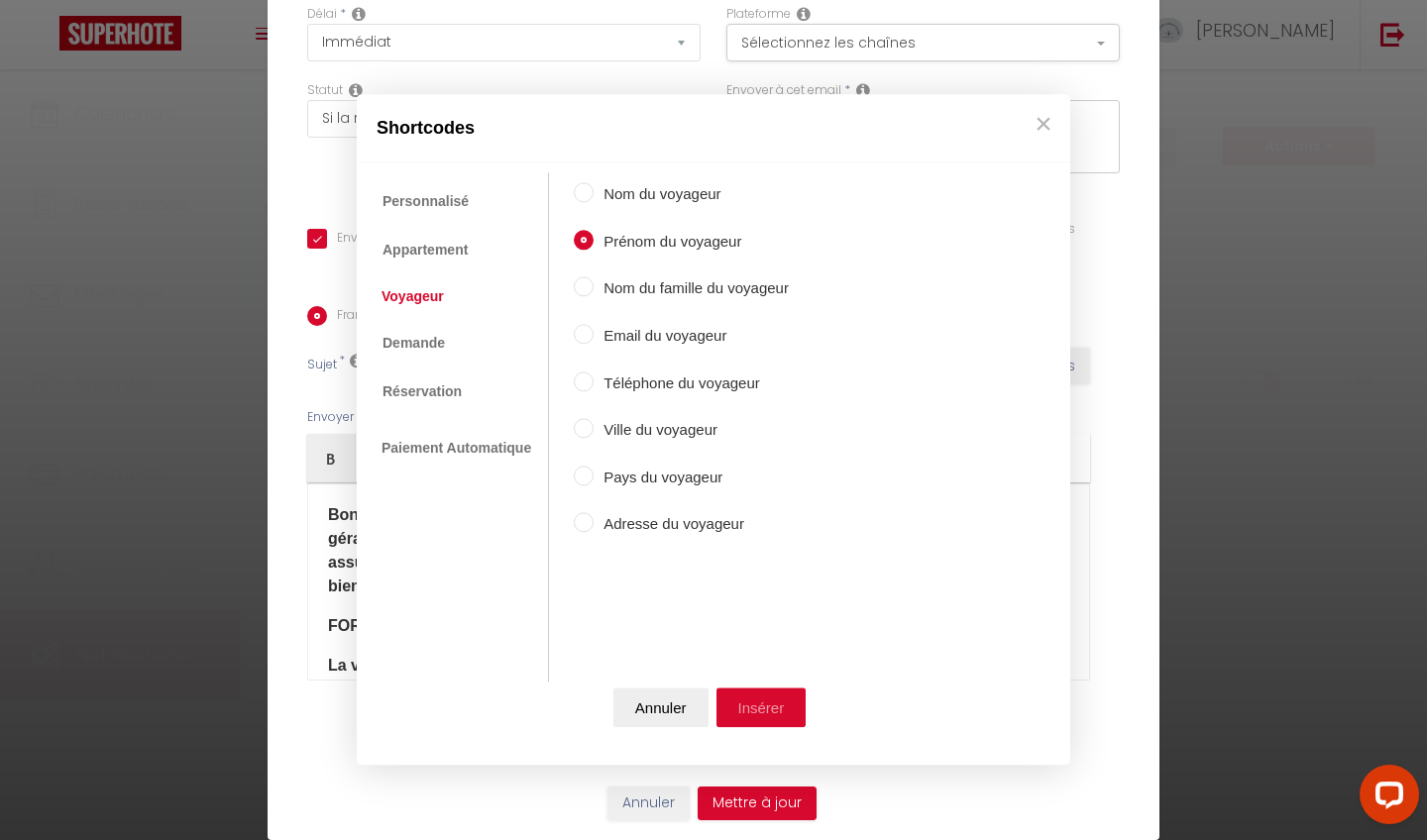 click on "Insérer" at bounding box center (761, 708) 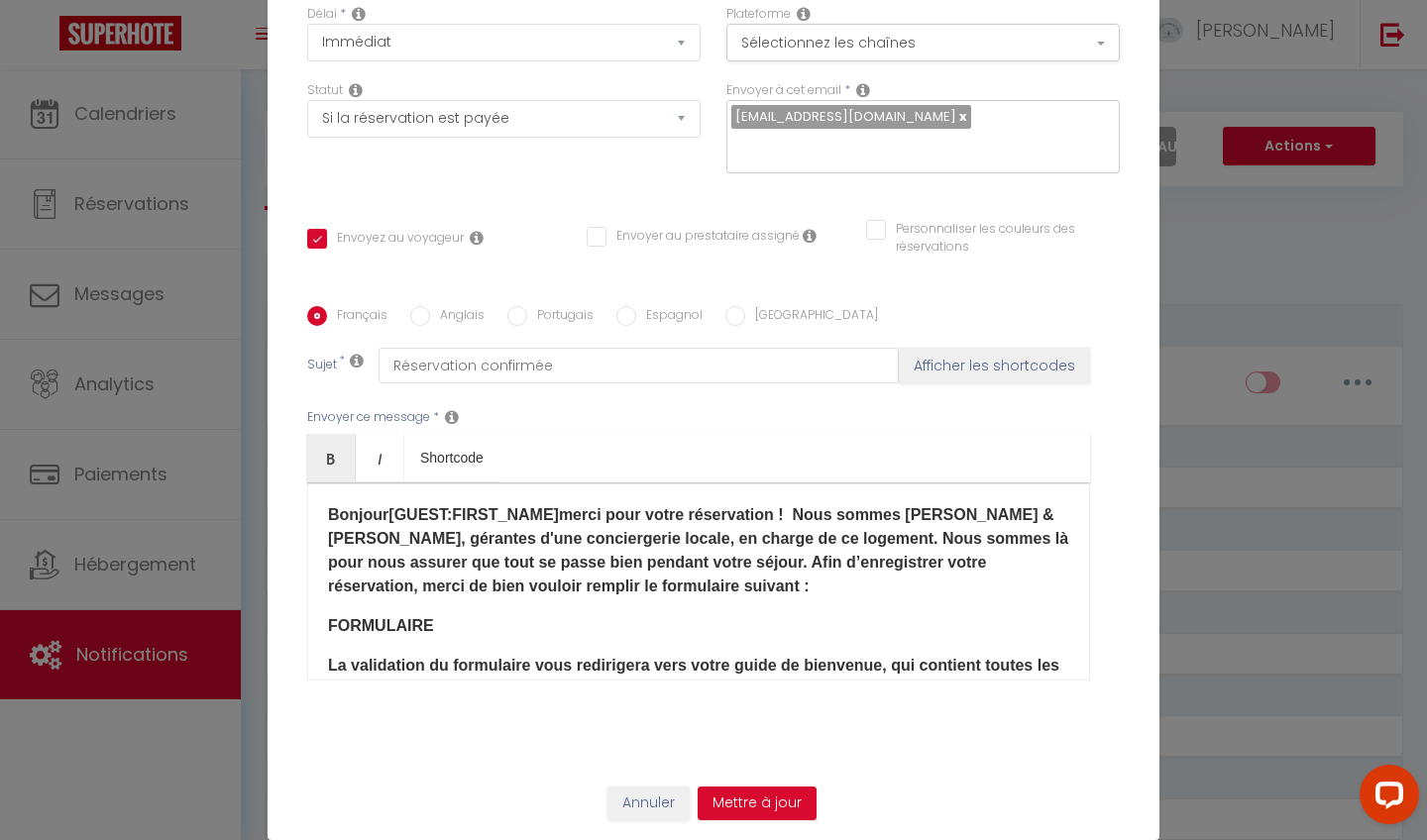 click on "Bonjour  [GUEST:FIRST_NAME] ​  merci pour votre réservation !
Nous sommes Céline & Estelle, gérantes d'une conciergerie locale, en charge de ce logement. Nous sommes là pour nous assurer que tout se passe bien pendant votre séjour.
Afin d’enregistrer votre réservation, merci de bien vouloir remplir le formulaire suivant :" at bounding box center [698, 550] 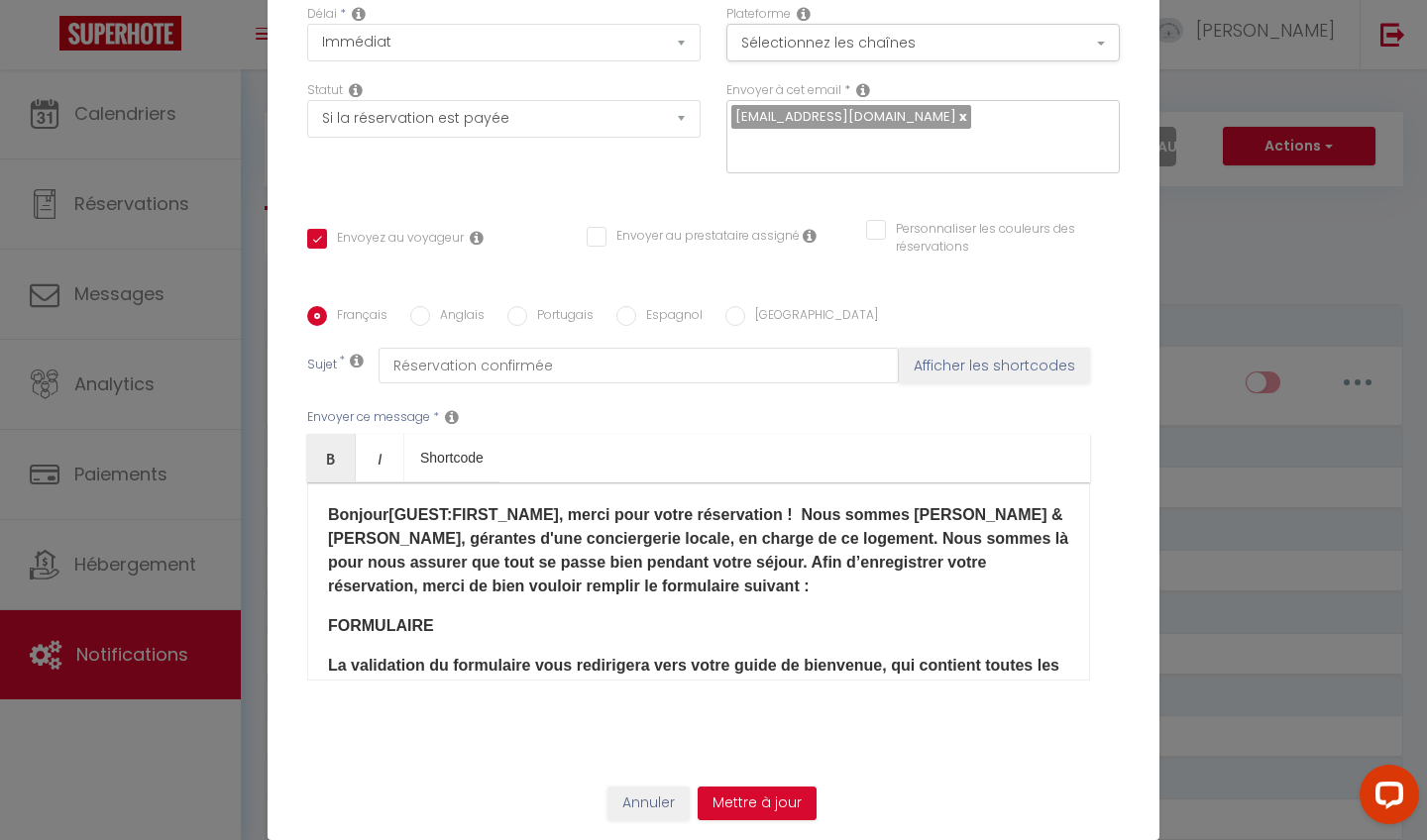 click on "Bonjour  [GUEST:FIRST_NAME] ​  , merci pour votre réservation !
Nous sommes Céline & Estelle, gérantes d'une conciergerie locale, en charge de ce logement. Nous sommes là pour nous assurer que tout se passe bien pendant votre séjour.
Afin d’enregistrer votre réservation, merci de bien vouloir remplir le formulaire suivant :" at bounding box center [698, 550] 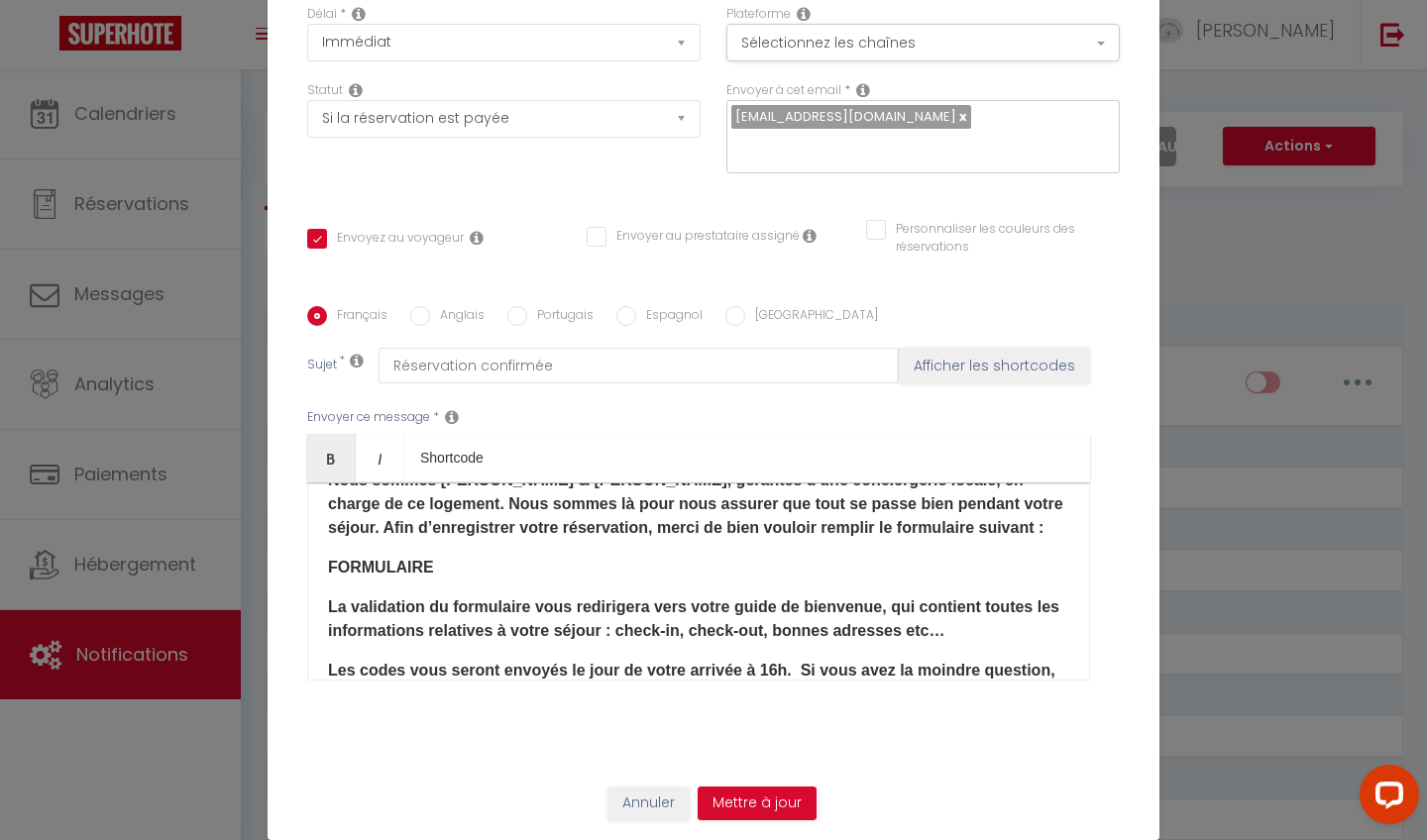 scroll, scrollTop: 82, scrollLeft: 0, axis: vertical 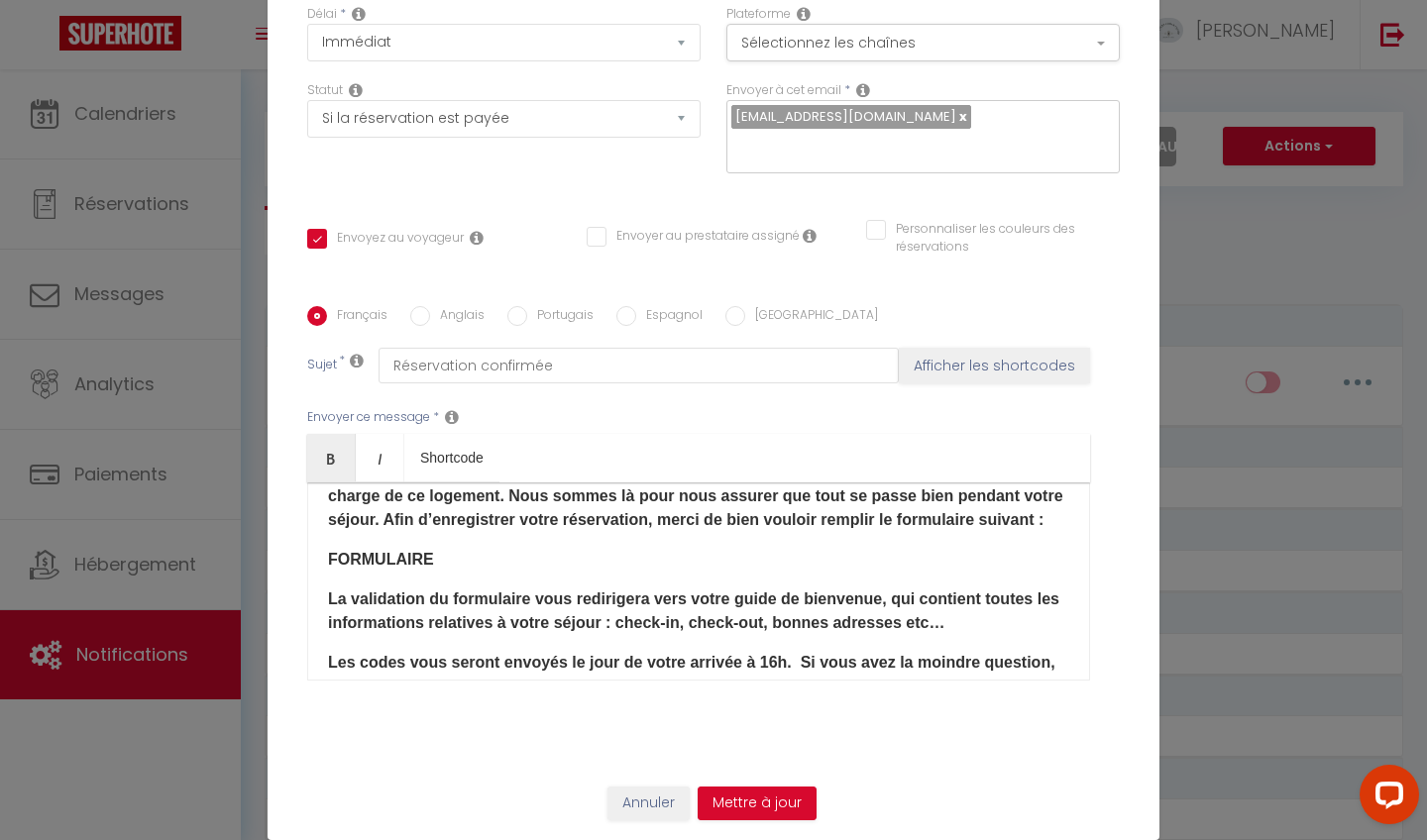 click on "Nous sommes Céline & Estelle, gérantes d'une conciergerie locale, en charge de ce logement. Nous sommes là pour nous assurer que tout se passe bien pendant votre séjour.
Afin d’enregistrer votre réservation, merci de bien vouloir remplir le formulaire suivant :" at bounding box center [696, 495] 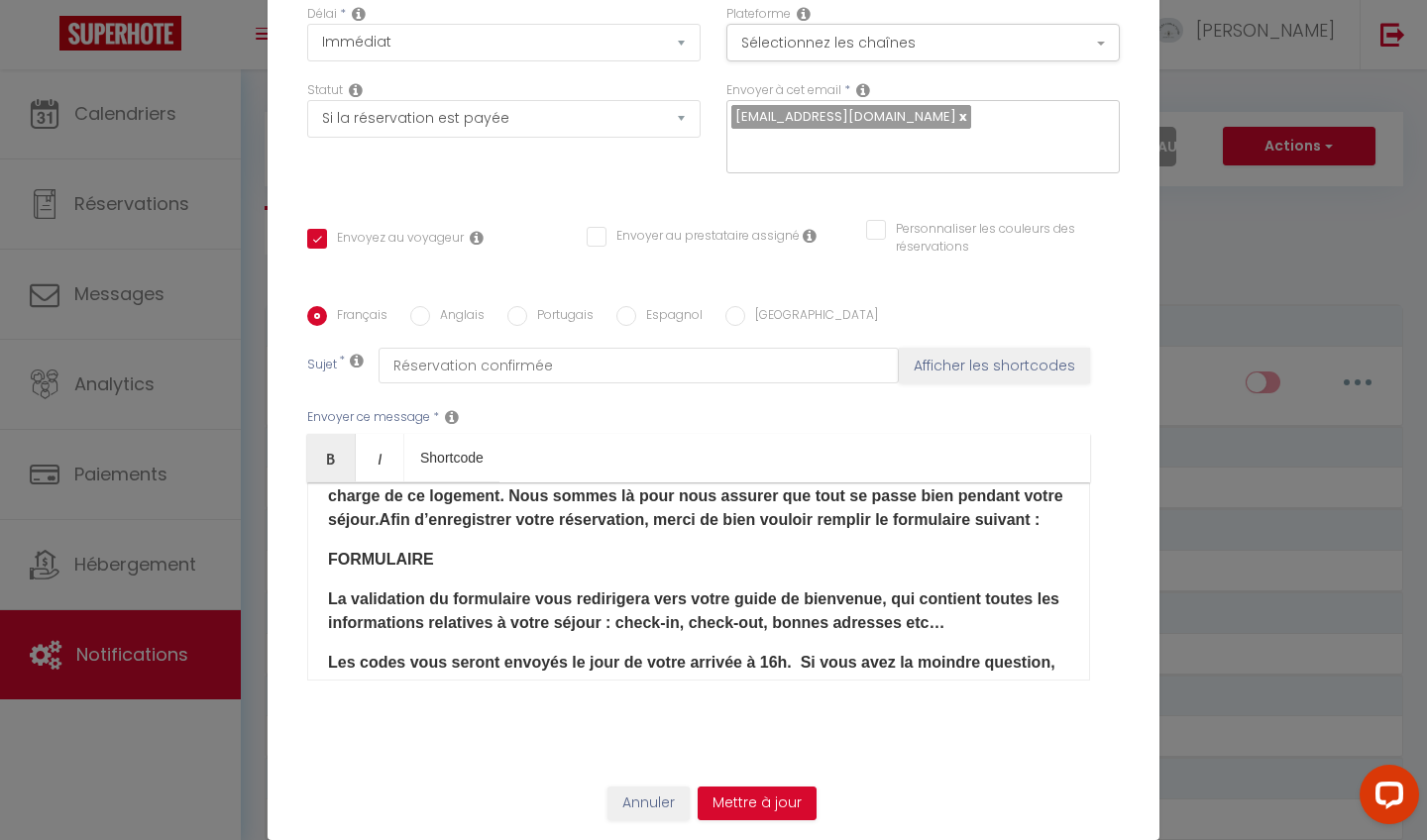 scroll, scrollTop: 79, scrollLeft: 0, axis: vertical 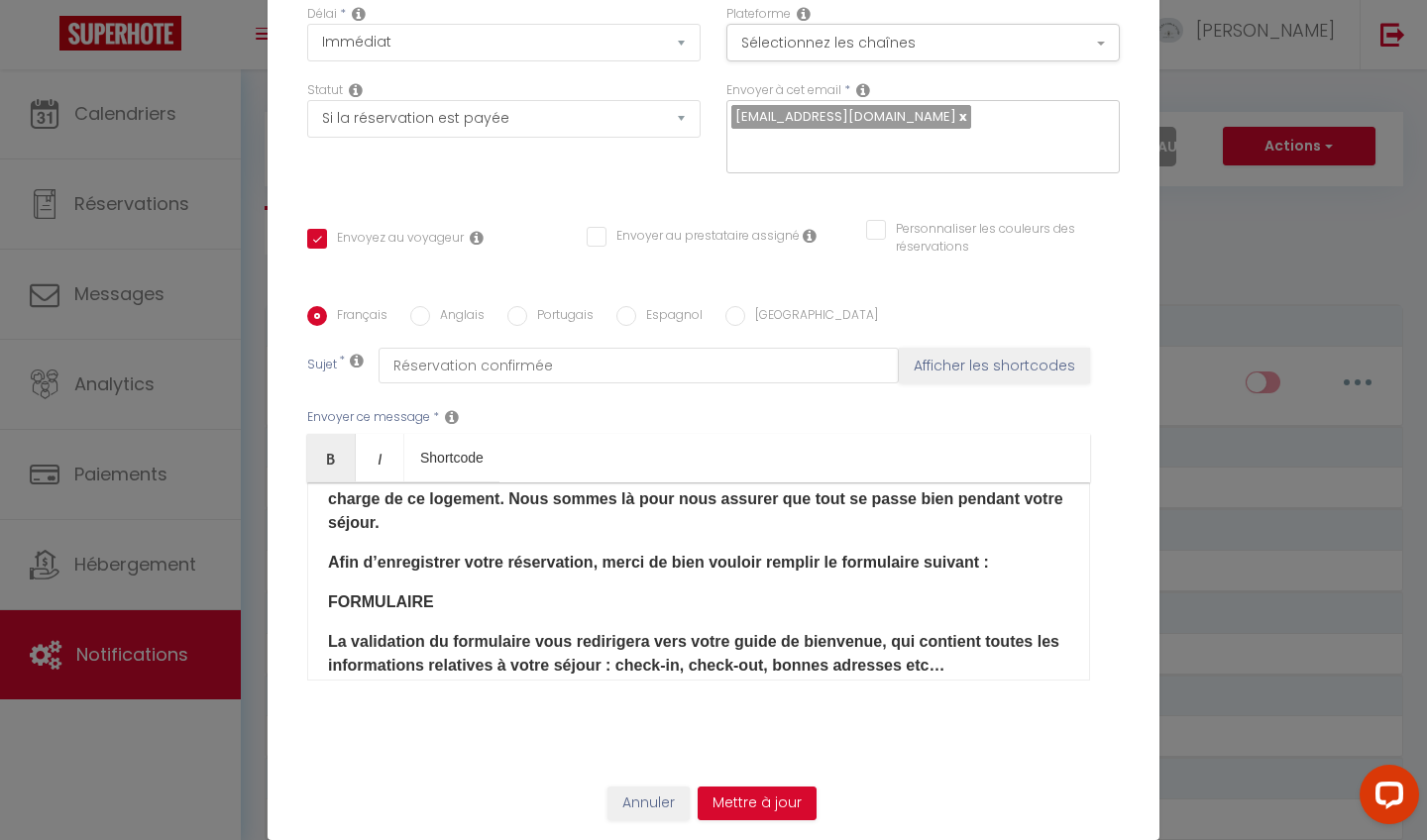 click on "FORMULAIRE" at bounding box center [381, 601] 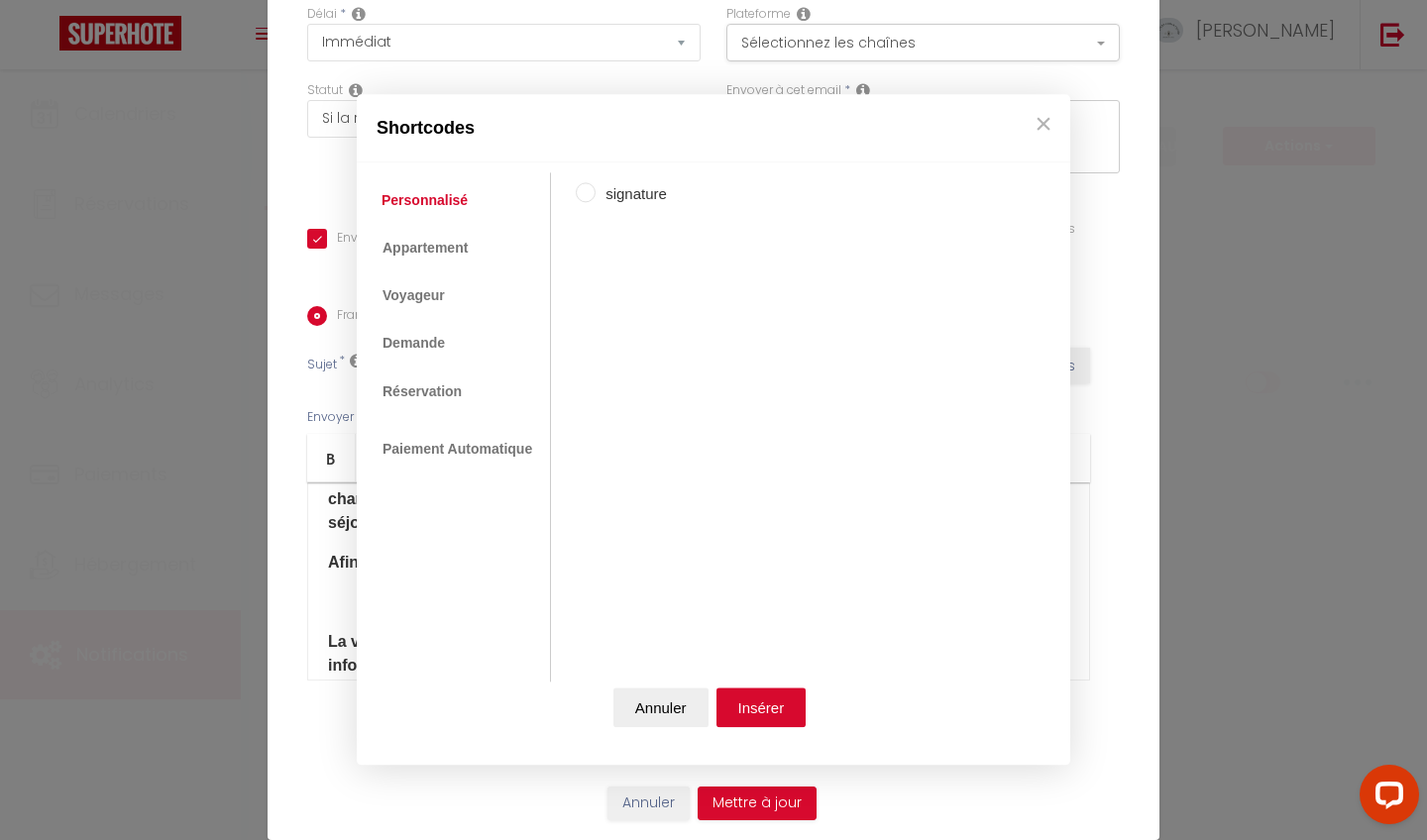 click on "Coaching SuperHote ce soir à 18h00, pour participer:  https://us02web.zoom.us/j/4667554618?pwd=QUhUTnBqenhNTG1HazhBOFJXWjRYUT09   ×     Toggle navigation       Toggle Search     Toggle menubar     Chercher   BUTTON
Besoin d'aide ?
Céline   Paramètres        Équipe     Résultat de la recherche   Aucun résultat     Calendriers     Réservations     Messages     Analytics      Paiements     Hébergement     Notifications                 Résultat de la recherche   Id   Appart   Voyageur    Checkin   Checkout   Nuits   Pers.   Plateforme   Statut     Résultat de la recherche   Aucun résultat          Notifications
Actions
Nouvelle Notification    Exporter    Importer    Tous les apparts    Maison familiale 8 personnes Natura Room Renan Havre de paix T2 Coty Le p'tit Foch L'escapade Le Perroquet Côté Mer Duplex 2 chambres Le Cosy L'Amiral La Colombe Cocon Le Lamblardie La maison bohème" at bounding box center [714, 1254] 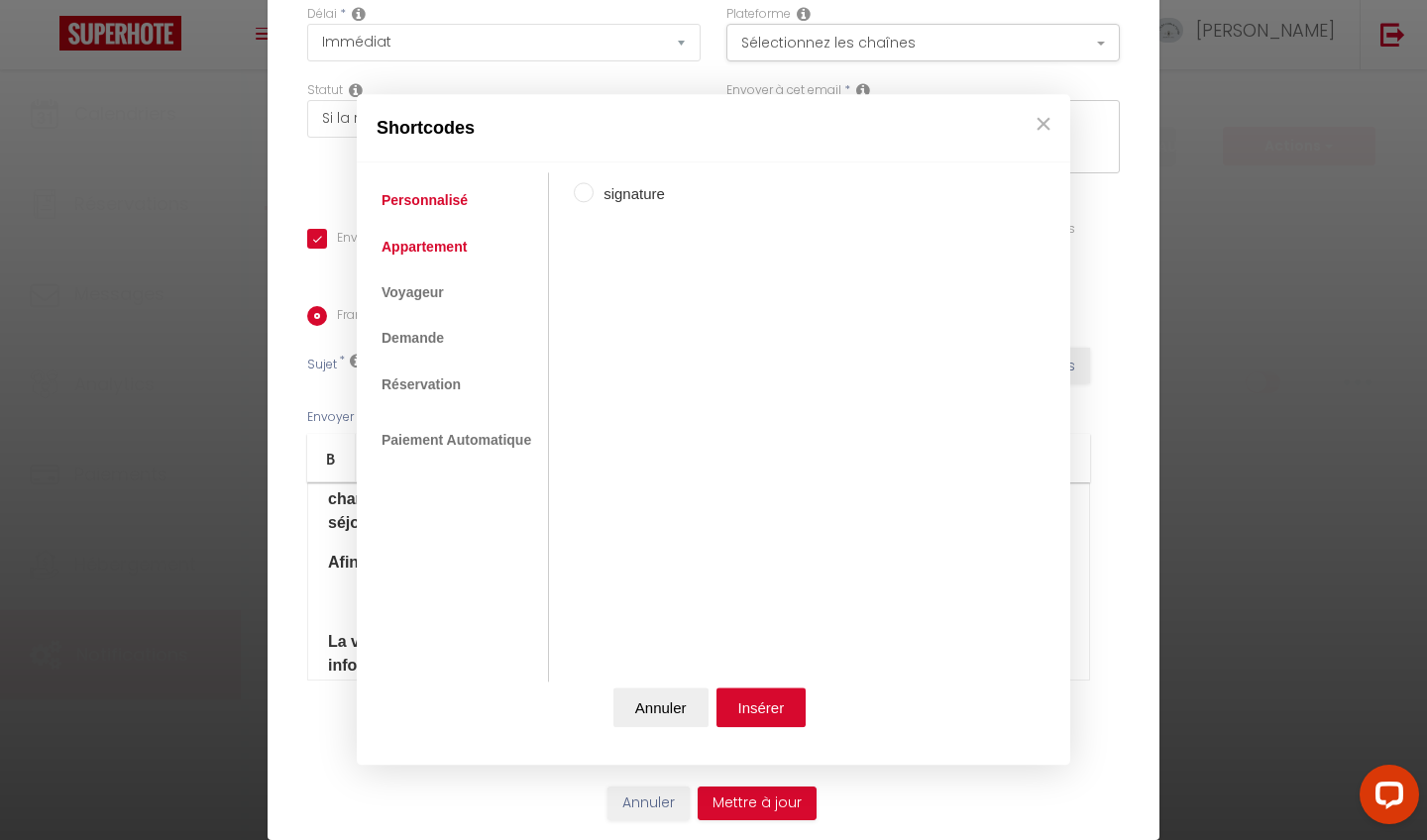 click on "Appartement" at bounding box center [424, 247] 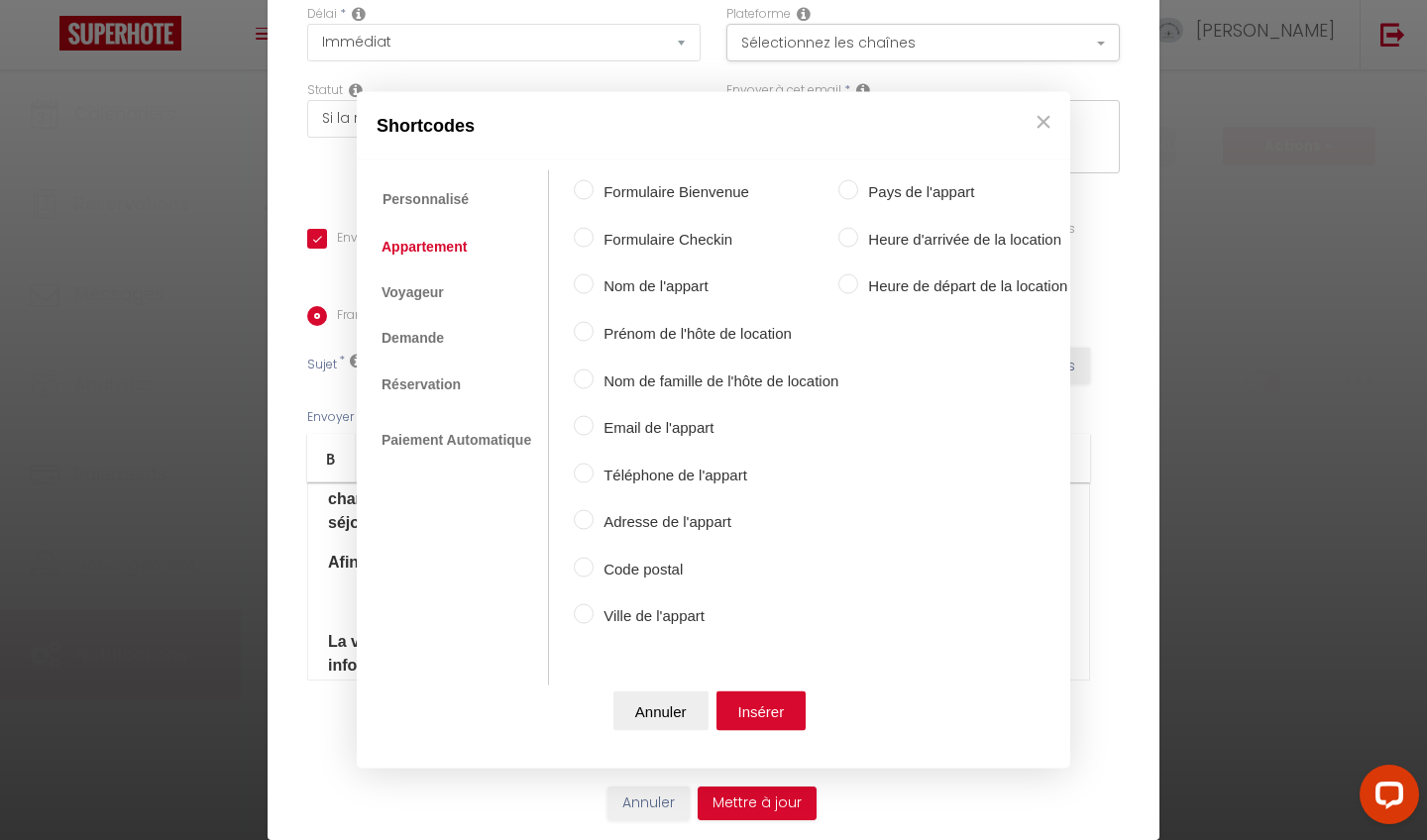 click on "Formulaire Bienvenue" at bounding box center (584, 190) 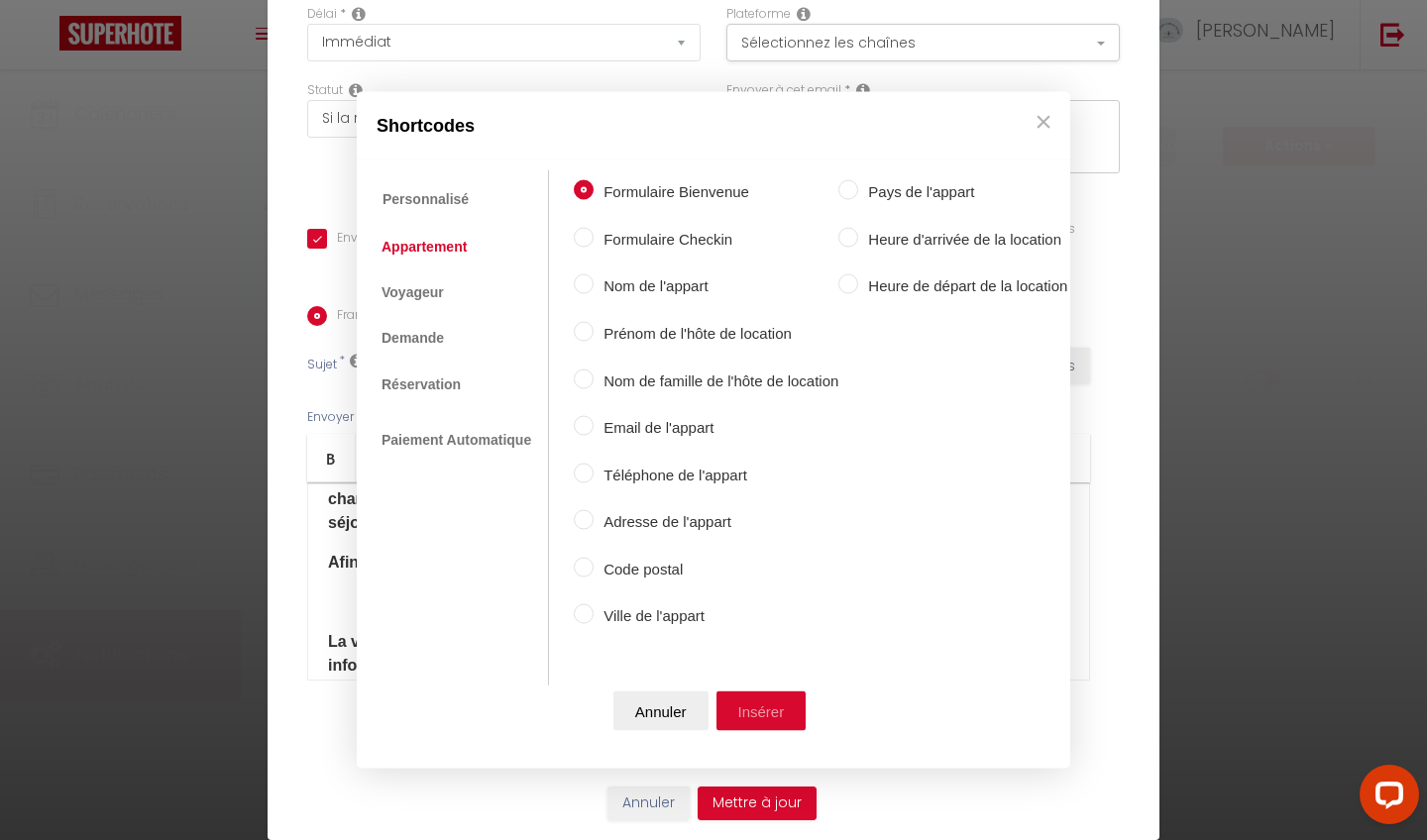 click on "Insérer" at bounding box center [761, 710] 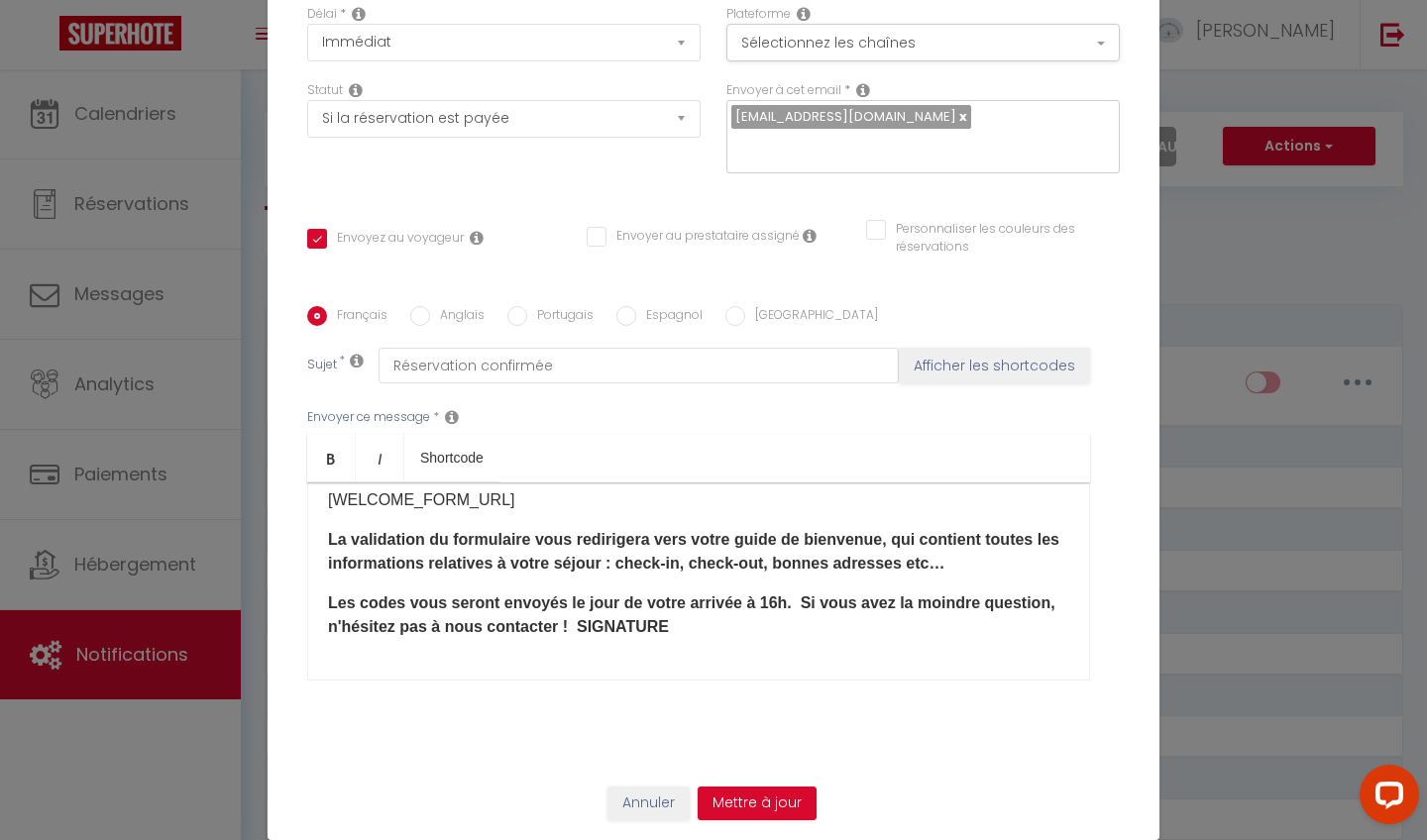 scroll, scrollTop: 180, scrollLeft: 0, axis: vertical 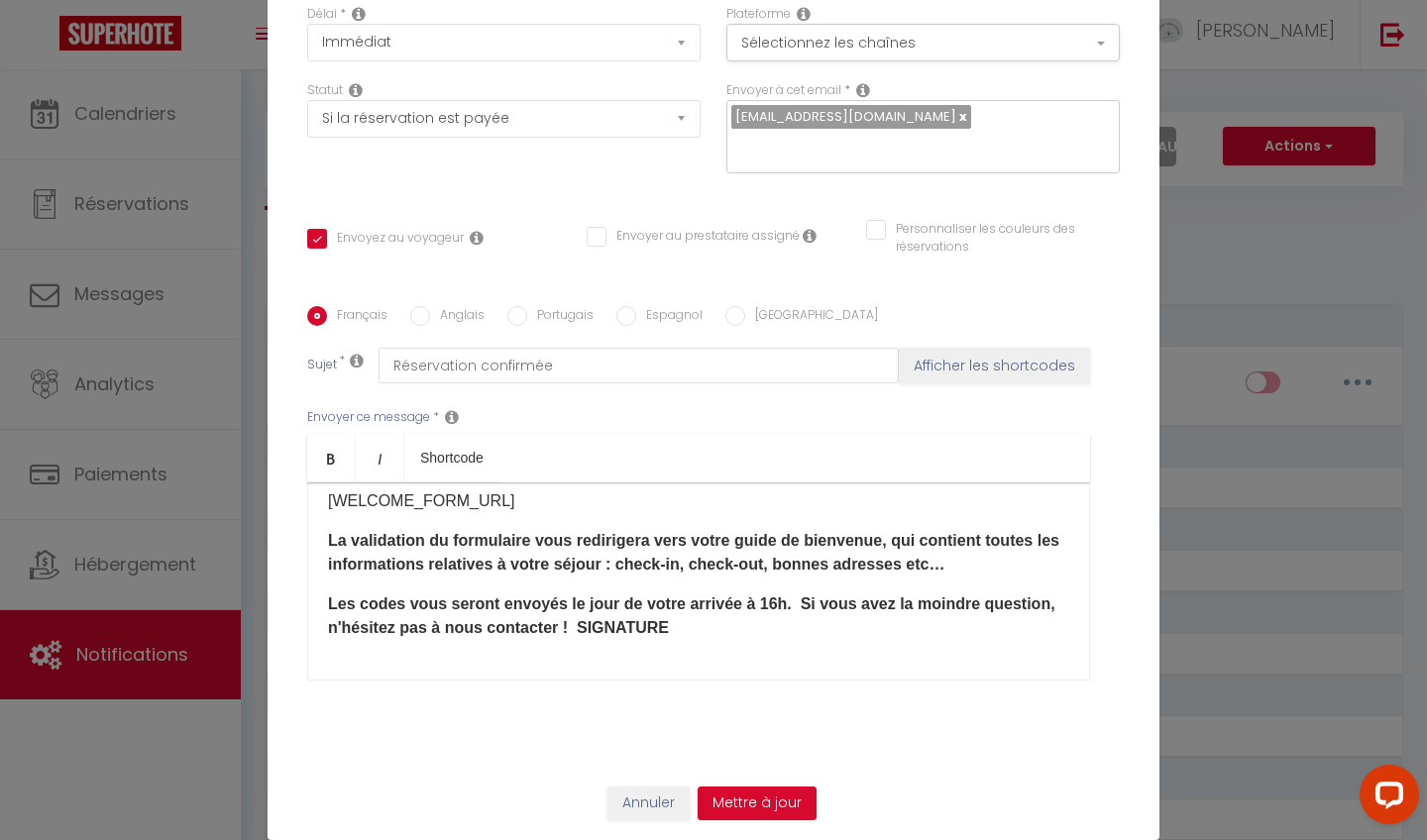 click on "Les codes vous seront envoyés le jour de votre arrivée à 16h.
Si vous avez la moindre question, n'hésitez pas à nous contacter !
SIGNATURE" at bounding box center [692, 615] 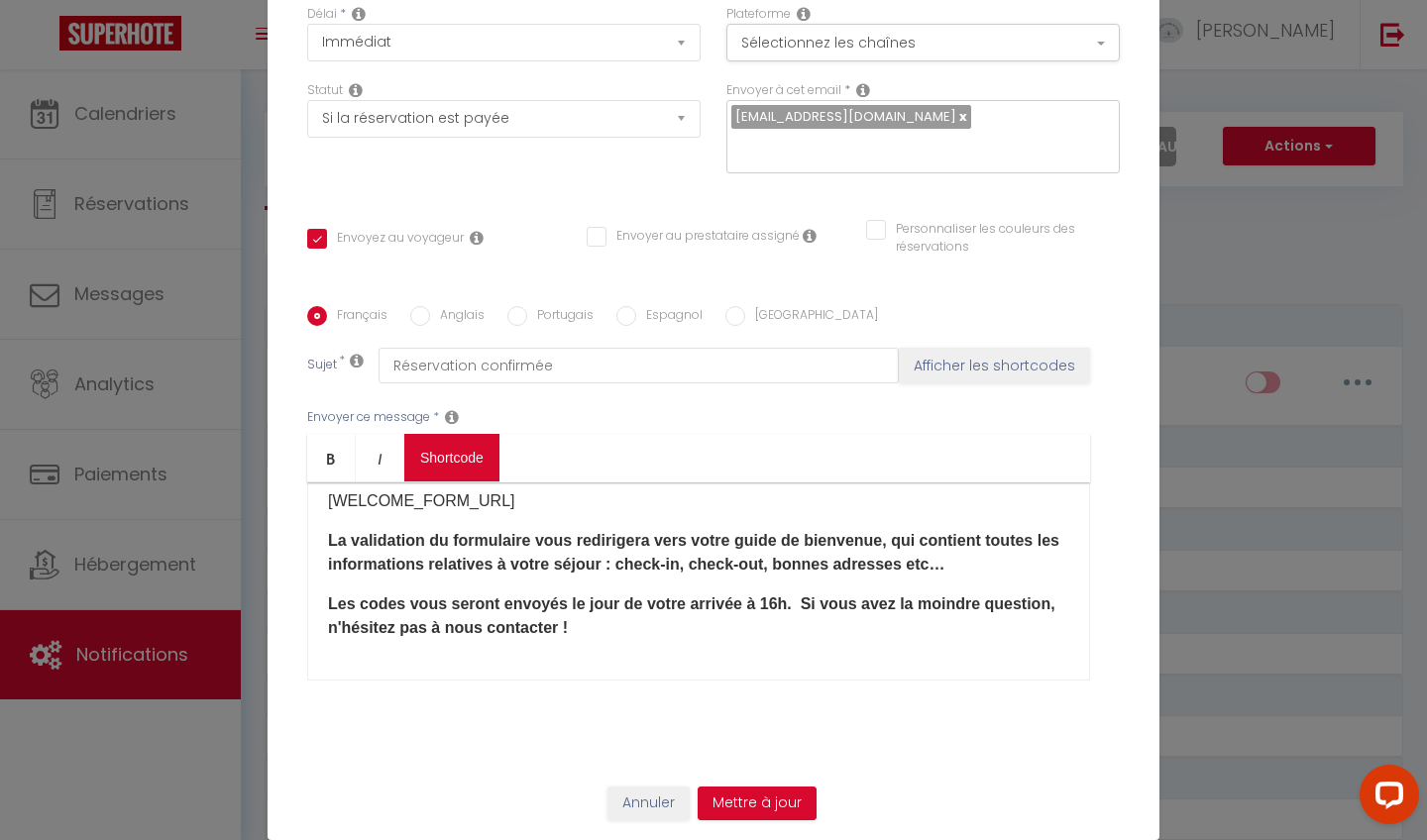 click on "Coaching SuperHote ce soir à 18h00, pour participer:  https://us02web.zoom.us/j/4667554618?pwd=QUhUTnBqenhNTG1HazhBOFJXWjRYUT09   ×     Toggle navigation       Toggle Search     Toggle menubar     Chercher   BUTTON
Besoin d'aide ?
Céline   Paramètres        Équipe     Résultat de la recherche   Aucun résultat     Calendriers     Réservations     Messages     Analytics      Paiements     Hébergement     Notifications                 Résultat de la recherche   Id   Appart   Voyageur    Checkin   Checkout   Nuits   Pers.   Plateforme   Statut     Résultat de la recherche   Aucun résultat          Notifications
Actions
Nouvelle Notification    Exporter    Importer    Tous les apparts    Maison familiale 8 personnes Natura Room Renan Havre de paix T2 Coty Le p'tit Foch L'escapade Le Perroquet Côté Mer Duplex 2 chambres Le Cosy L'Amiral La Colombe Cocon Le Lamblardie La maison bohème" at bounding box center [714, 1254] 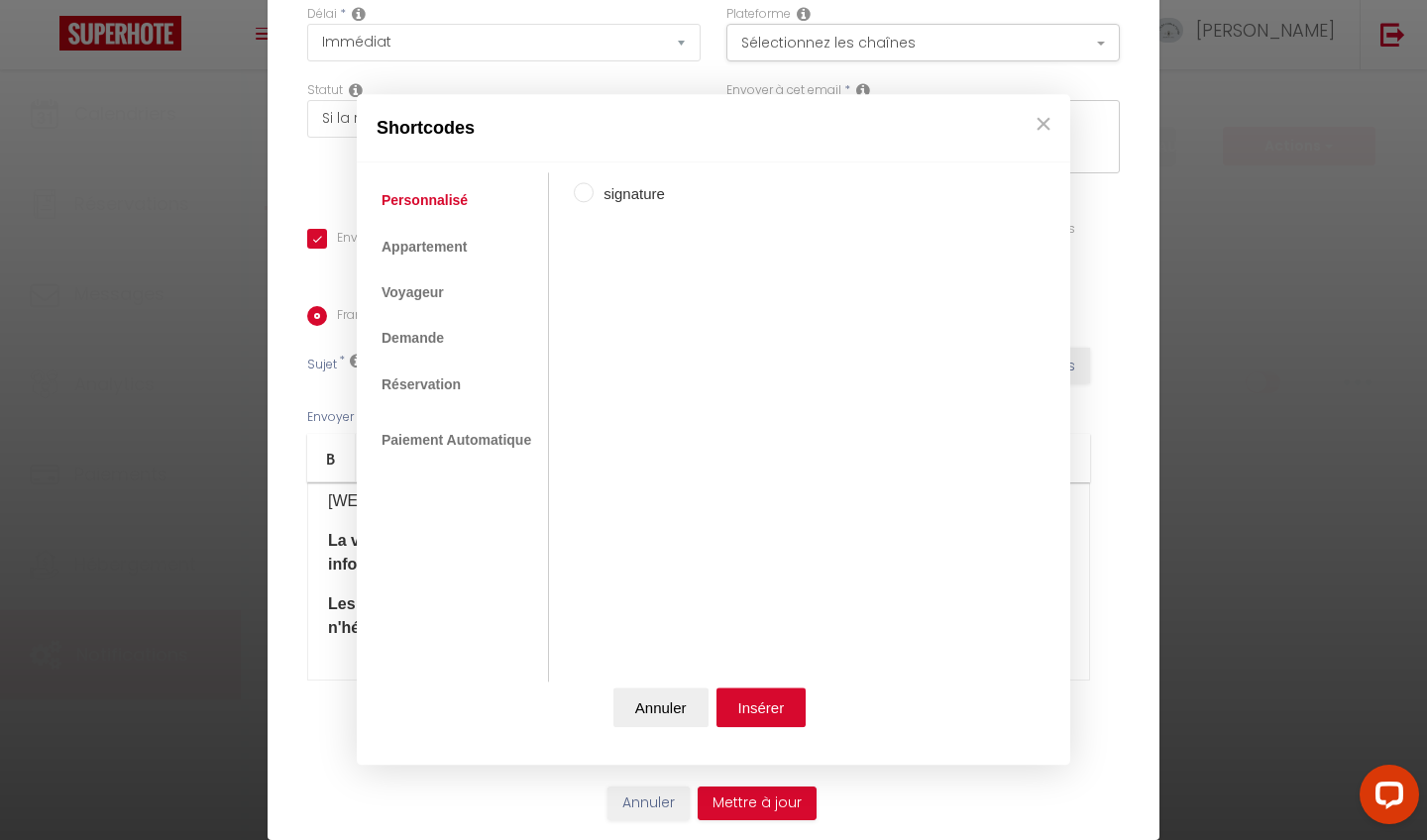 click on "signature" at bounding box center (584, 193) 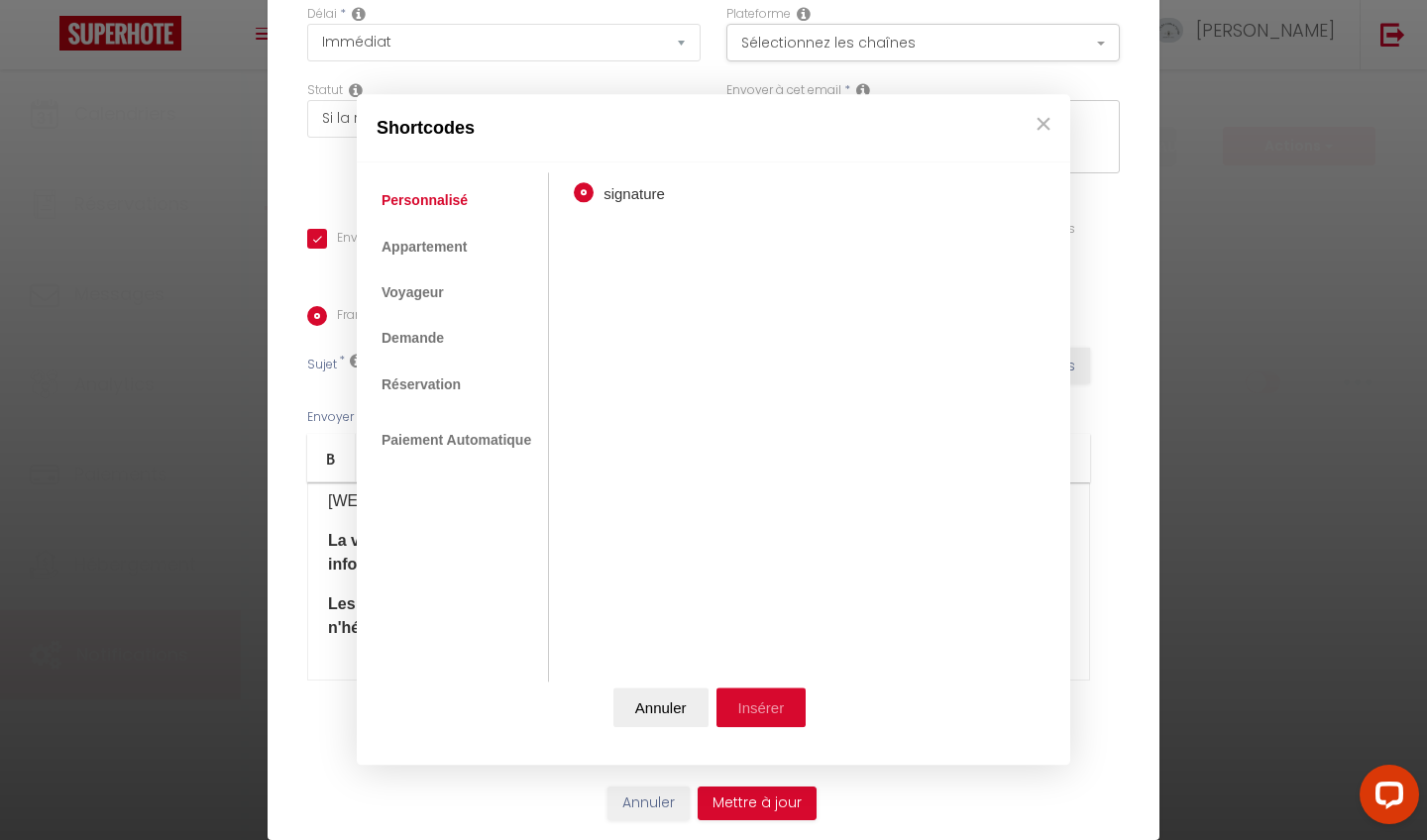 click on "Insérer" at bounding box center [761, 708] 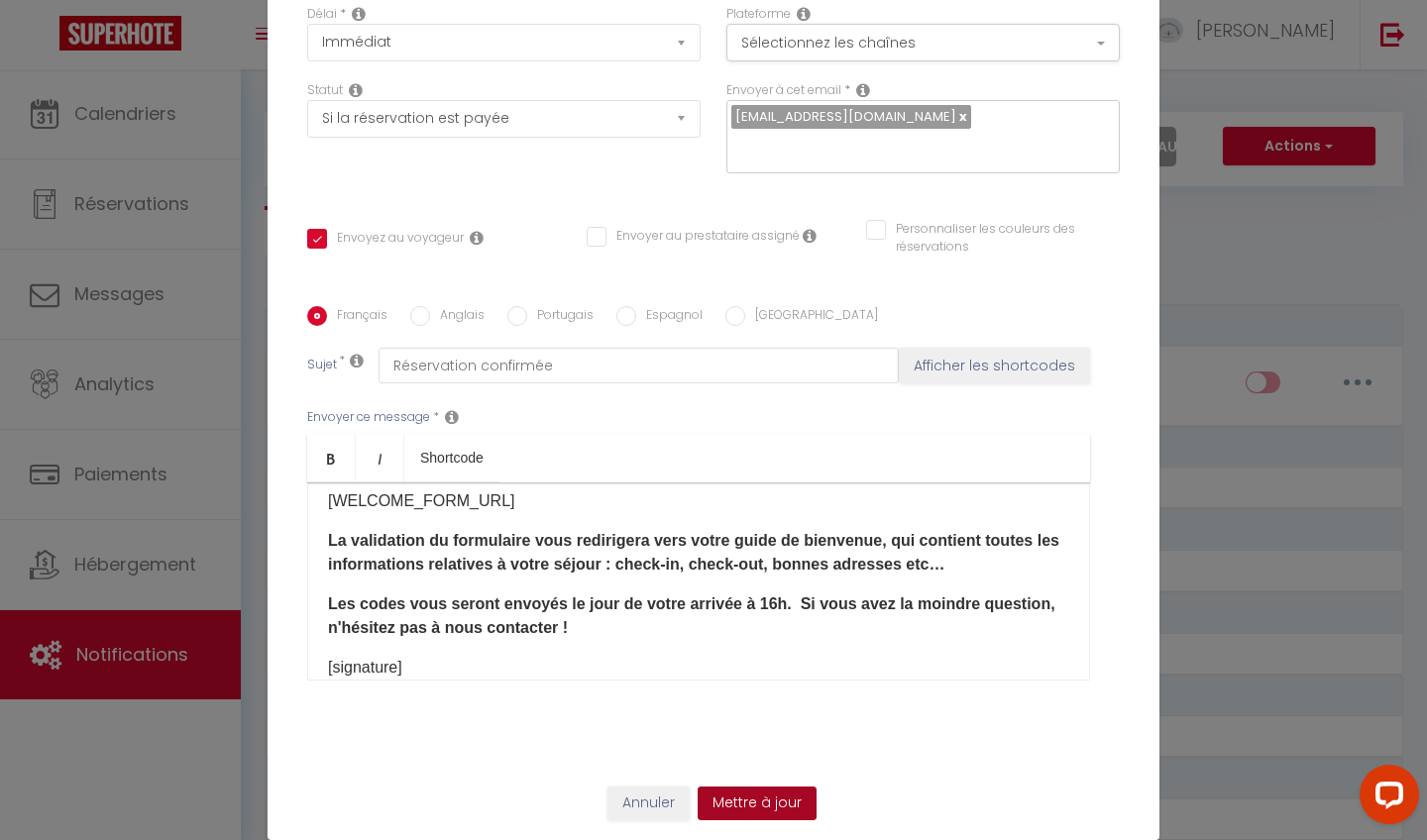 click on "Mettre à jour" at bounding box center [757, 803] 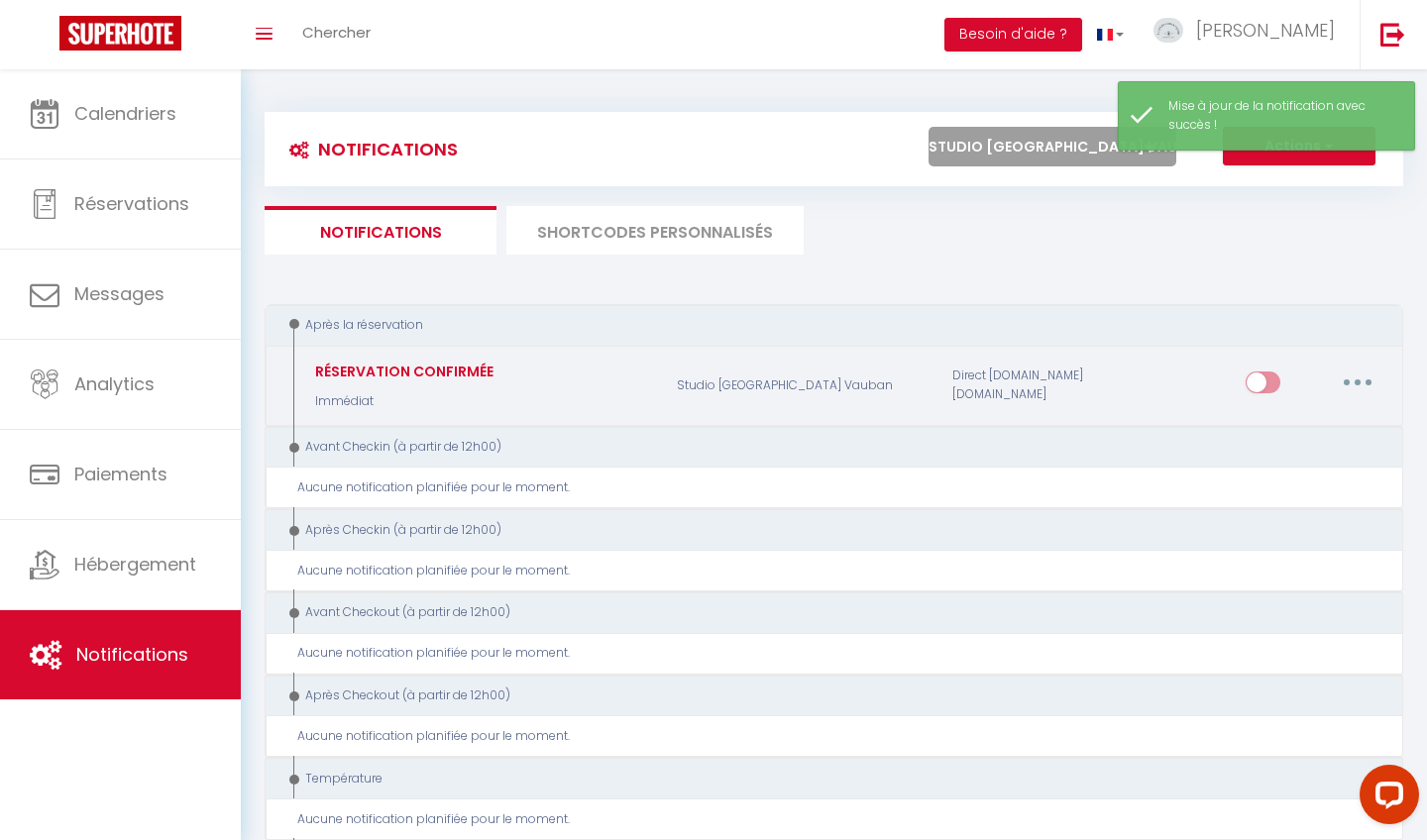 click at bounding box center (1262, 386) 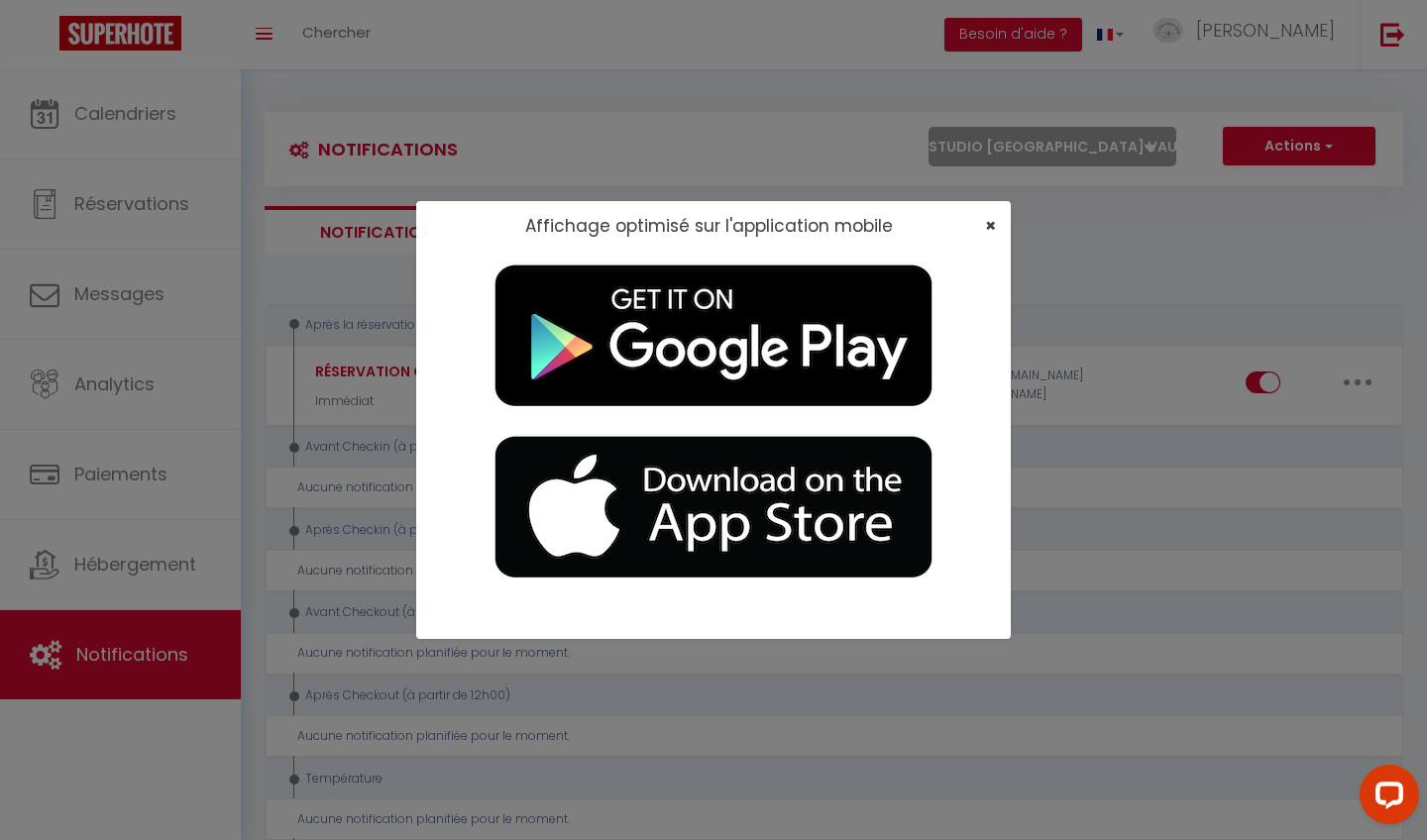 click on "×" at bounding box center [990, 225] 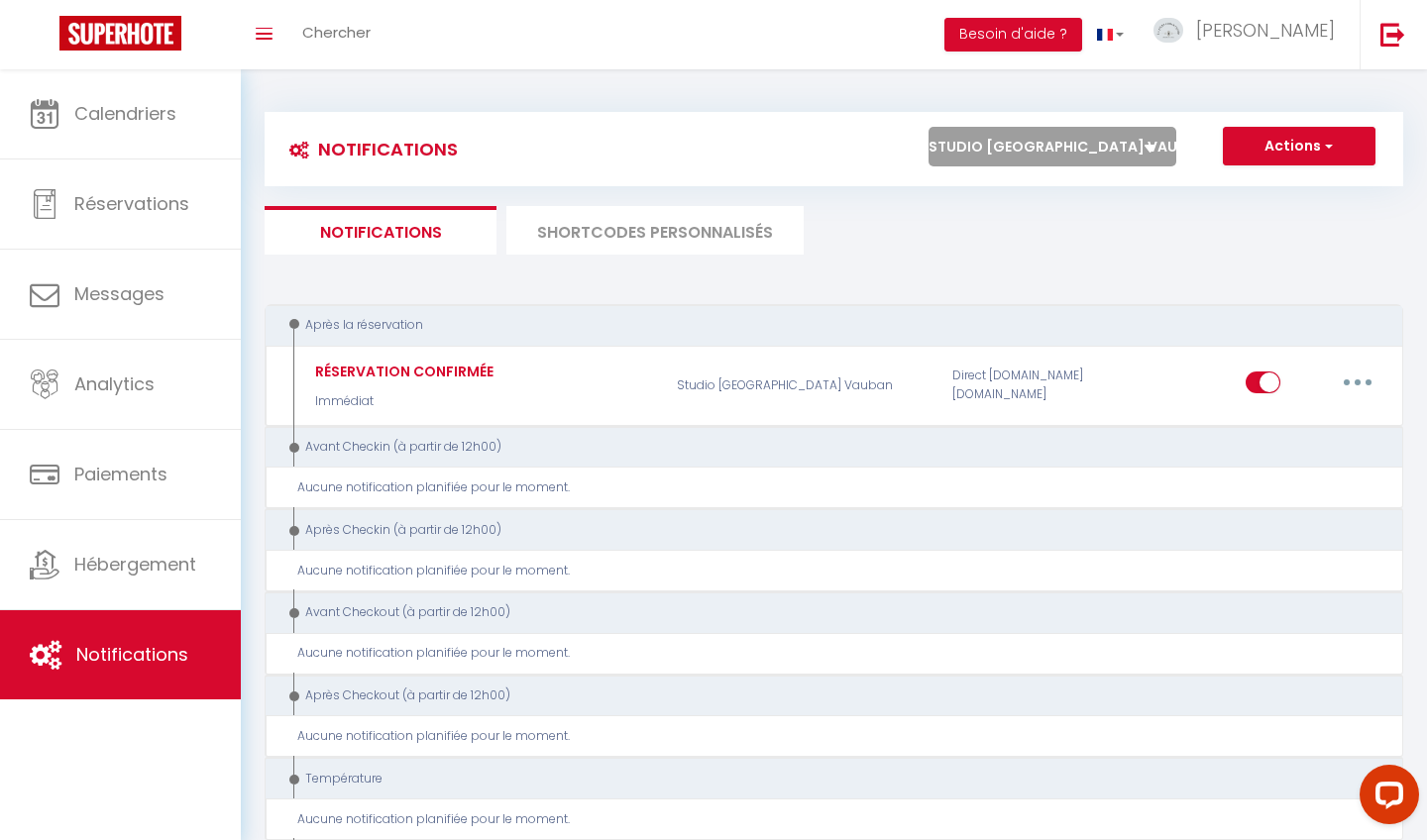 click on "Actions" at bounding box center (1299, 147) 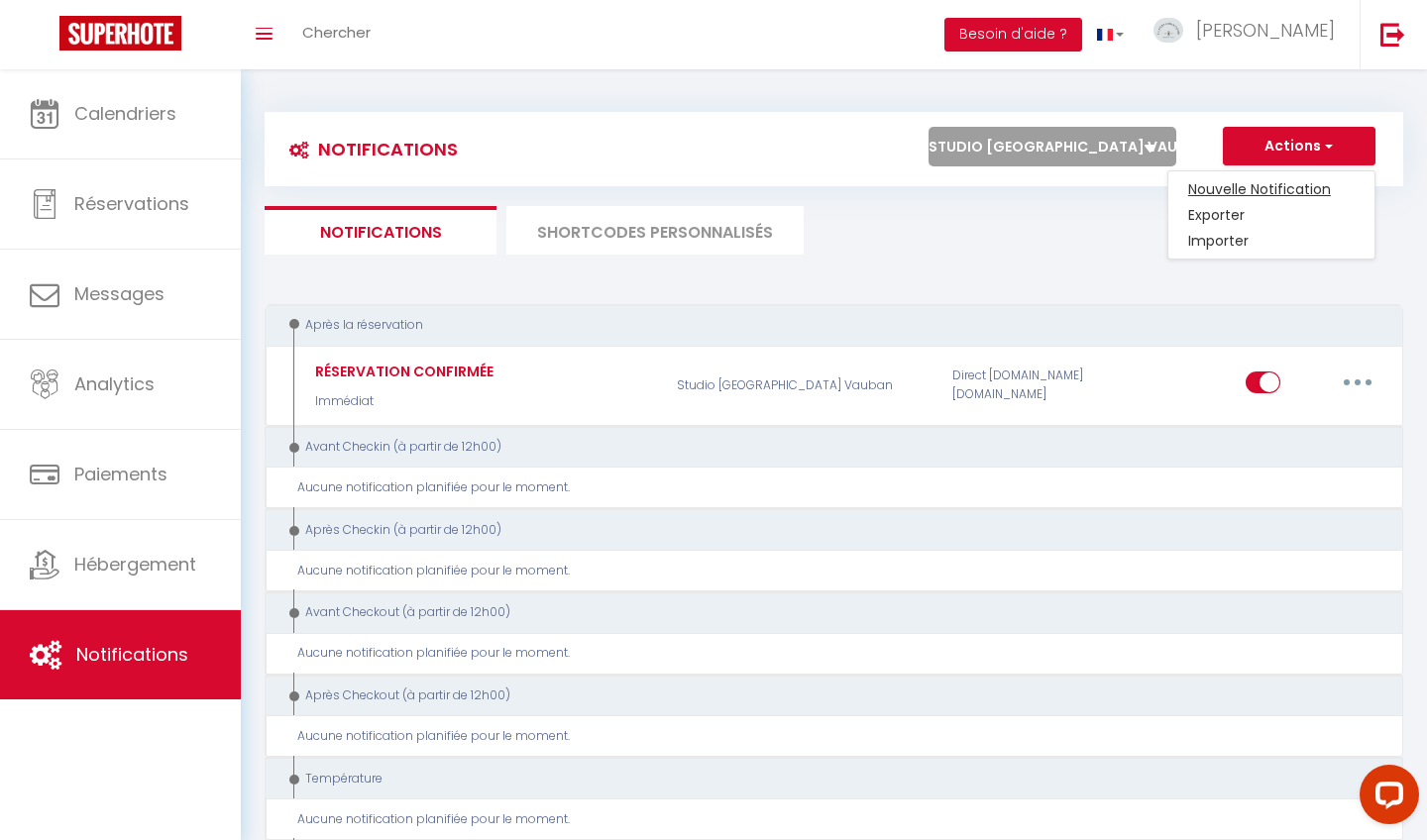 click on "Nouvelle Notification" at bounding box center (1271, 189) 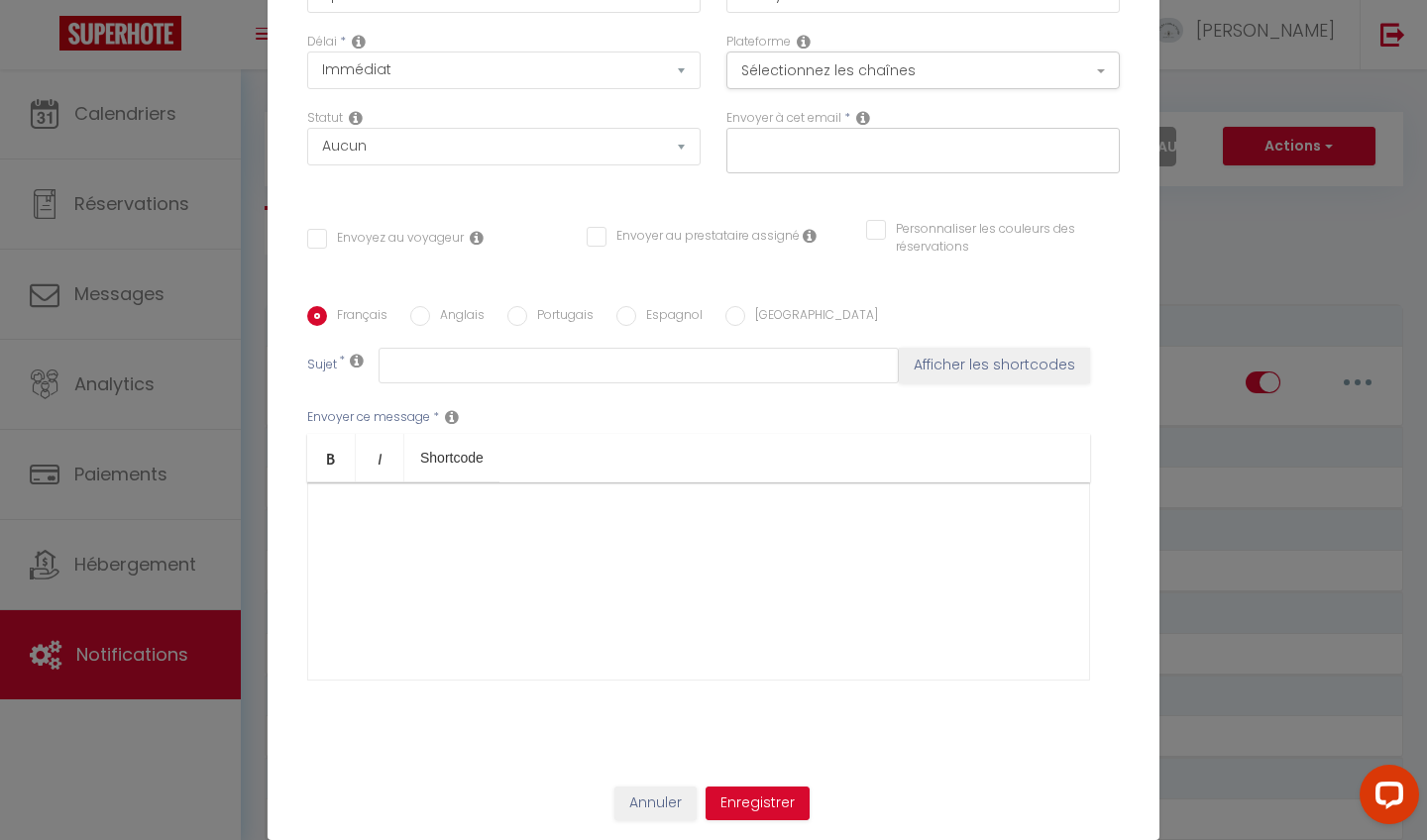 scroll, scrollTop: 0, scrollLeft: 0, axis: both 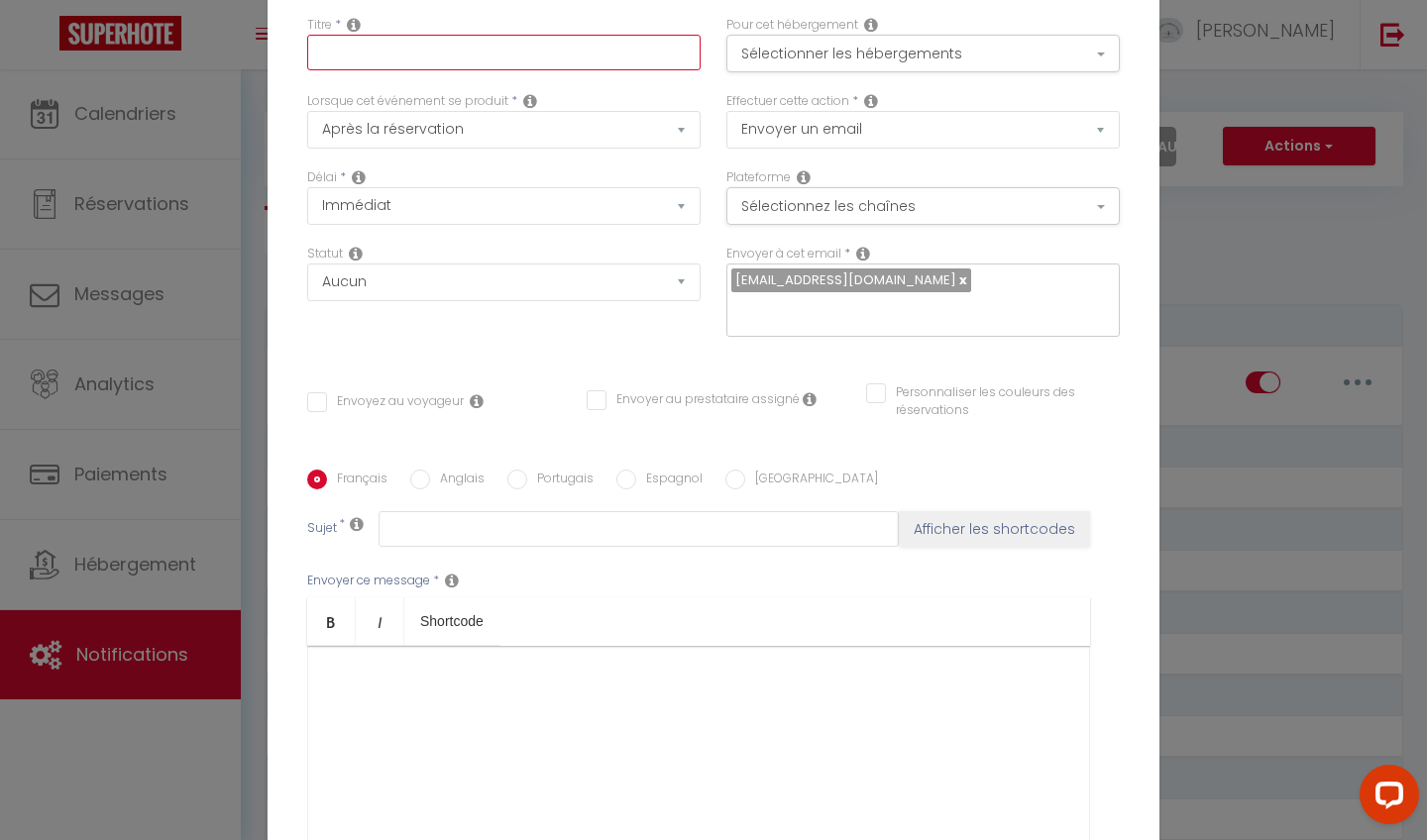 click at bounding box center (503, 52) 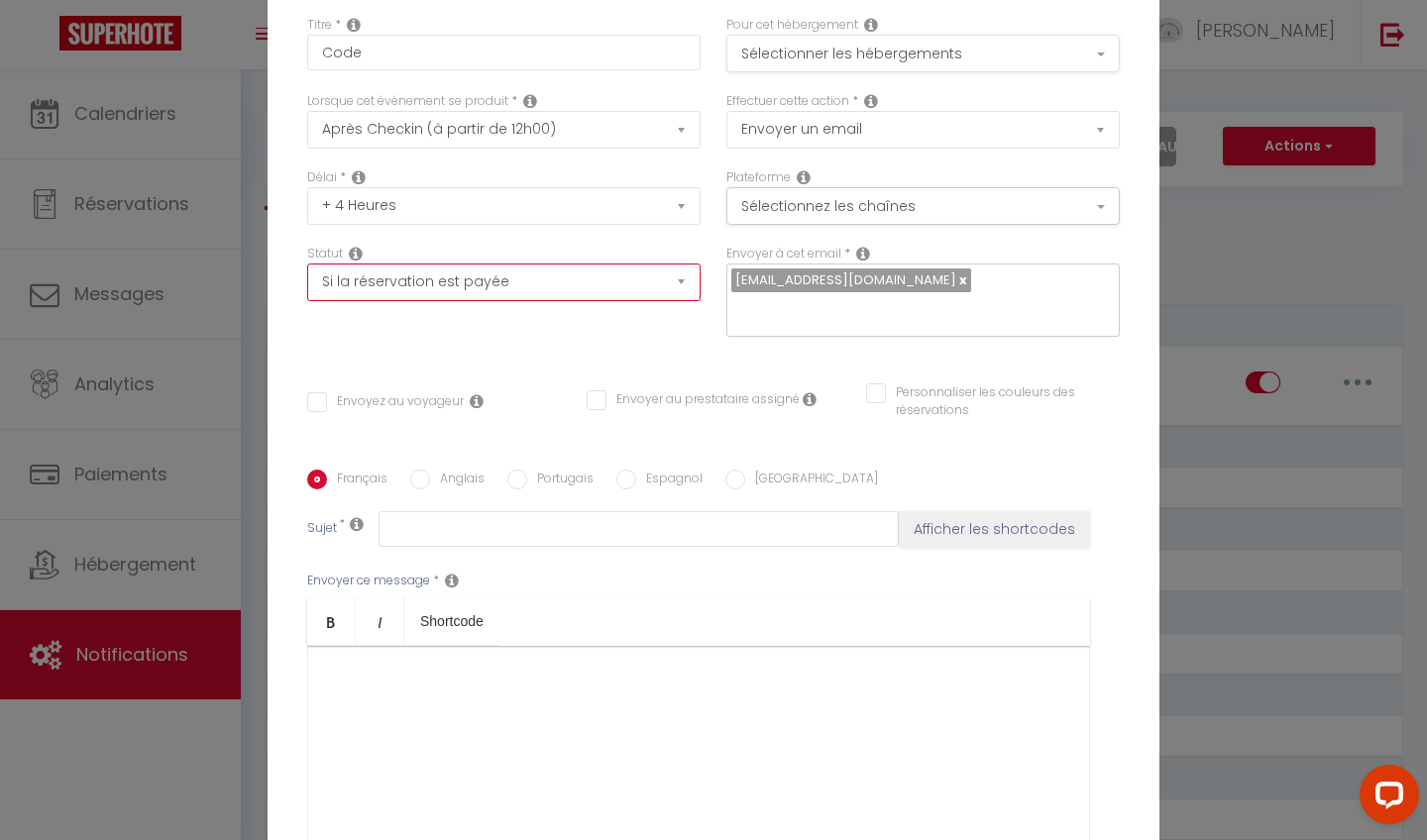 click on "Sélectionner les hébergements" at bounding box center [923, 53] 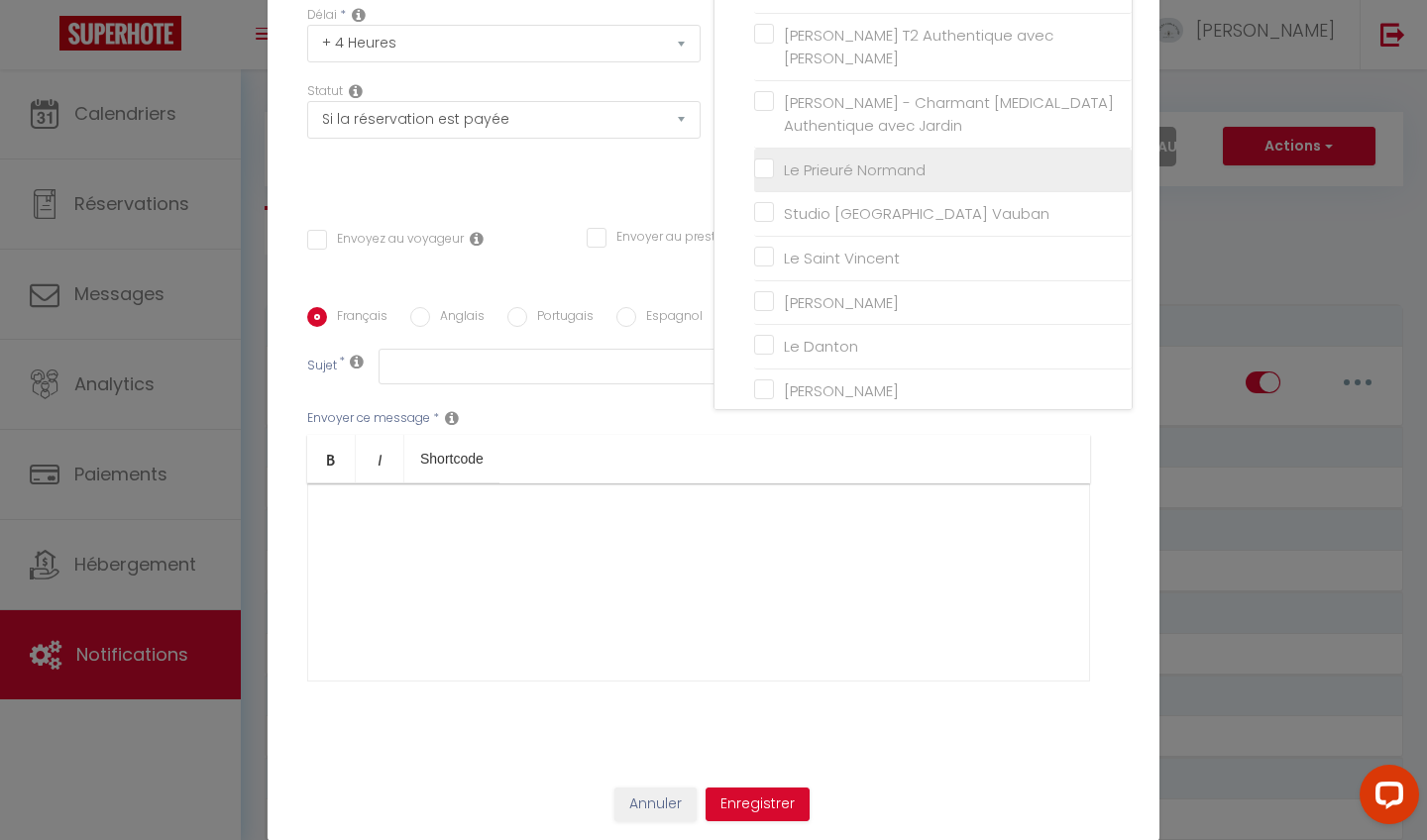 scroll, scrollTop: 158, scrollLeft: 0, axis: vertical 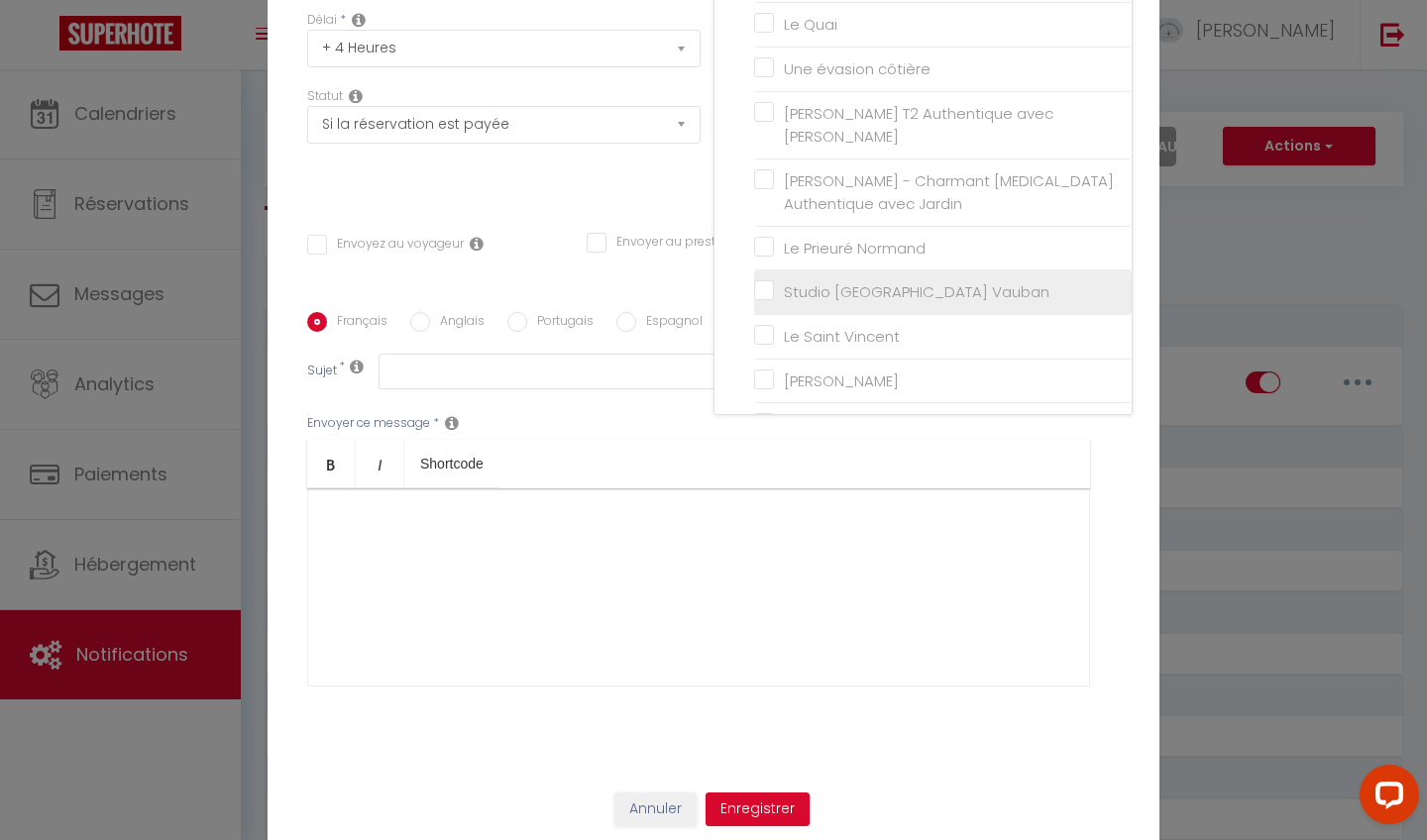 click on "Studio [GEOGRAPHIC_DATA] Vauban" at bounding box center [942, 292] 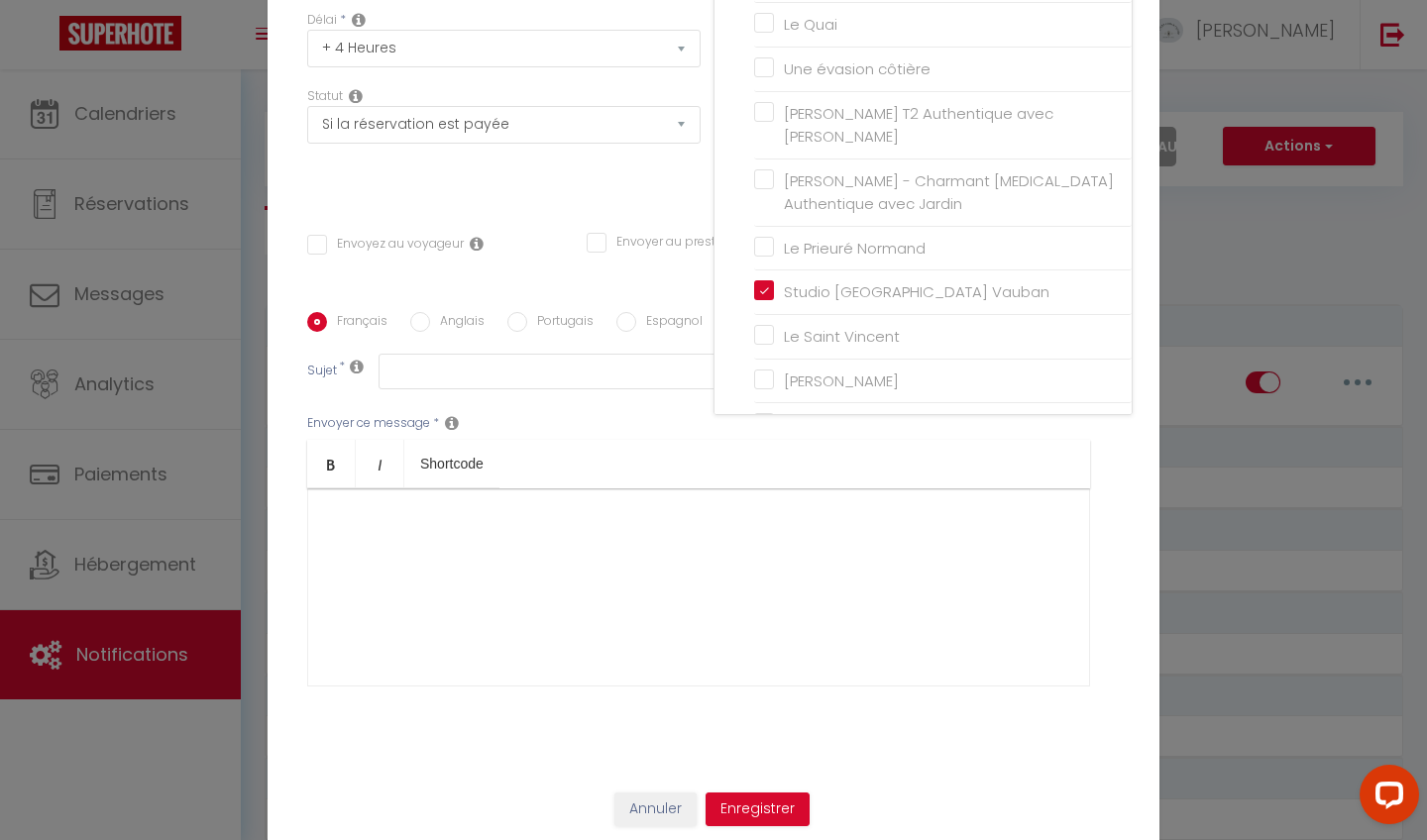 click on "Statut     Aucun   Si la réservation est payée   Si réservation non payée   Si la caution a été prise   Si caution non payée" at bounding box center (503, 143) 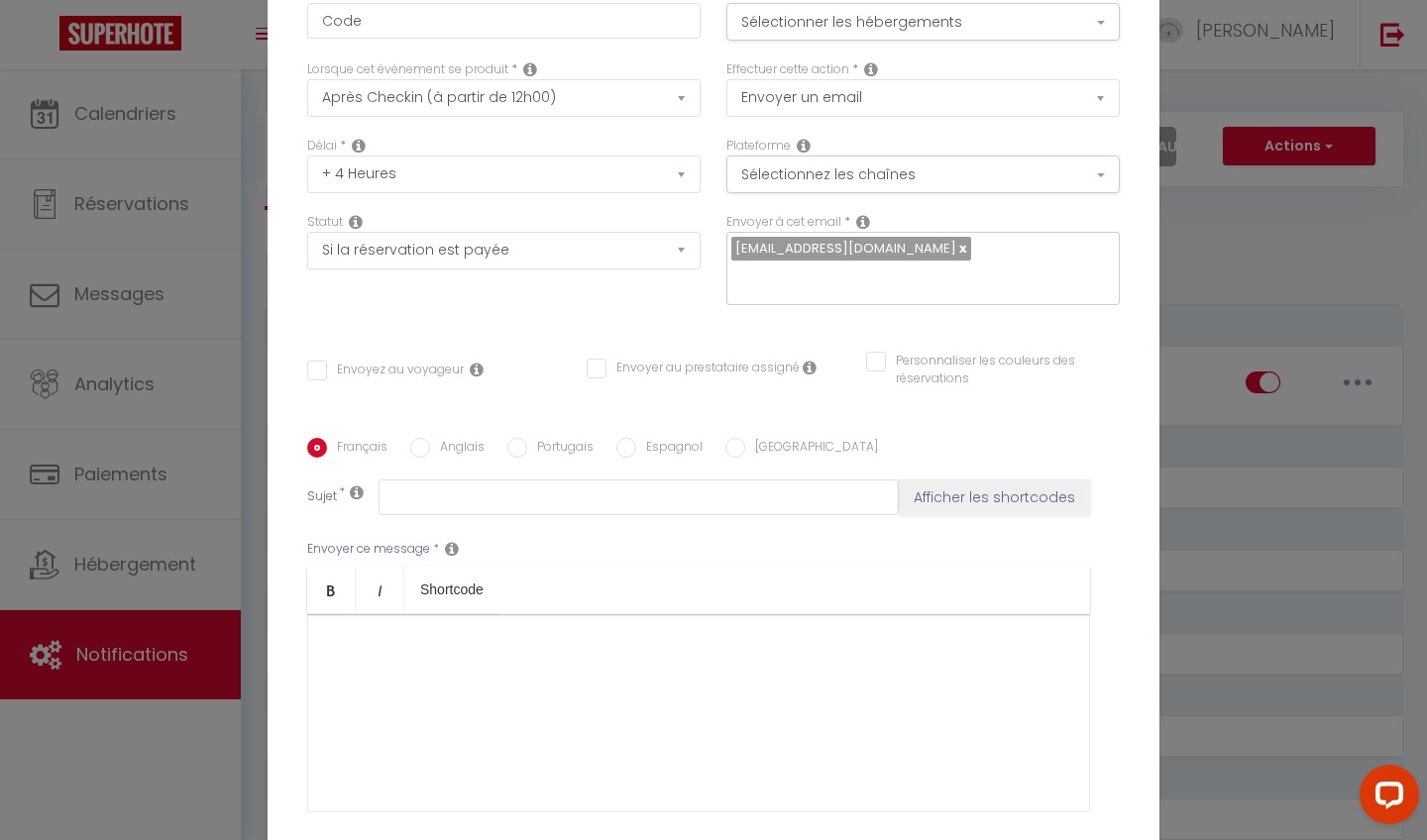 scroll, scrollTop: 18, scrollLeft: 0, axis: vertical 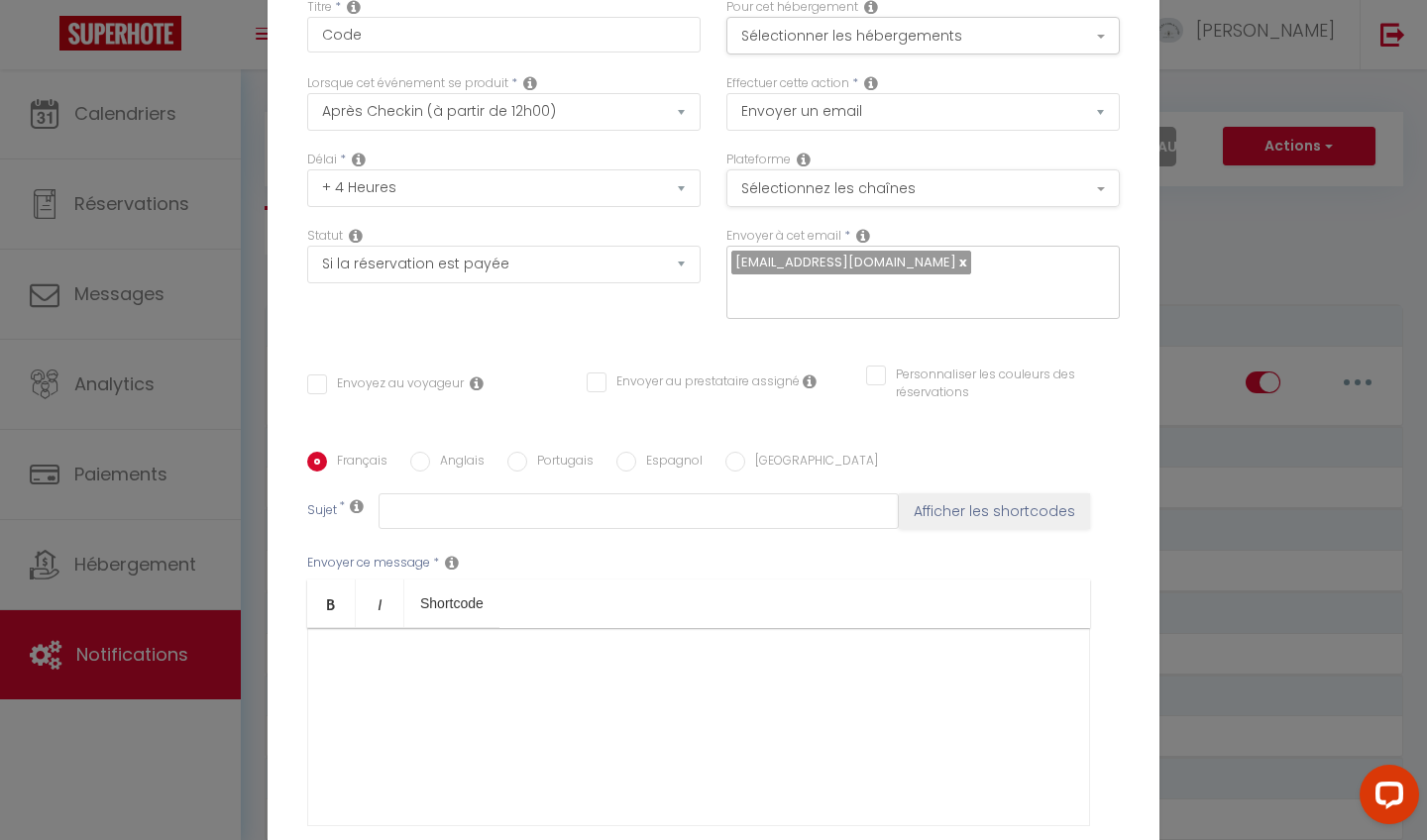 click on "Sélectionnez les chaînes" at bounding box center (923, 188) 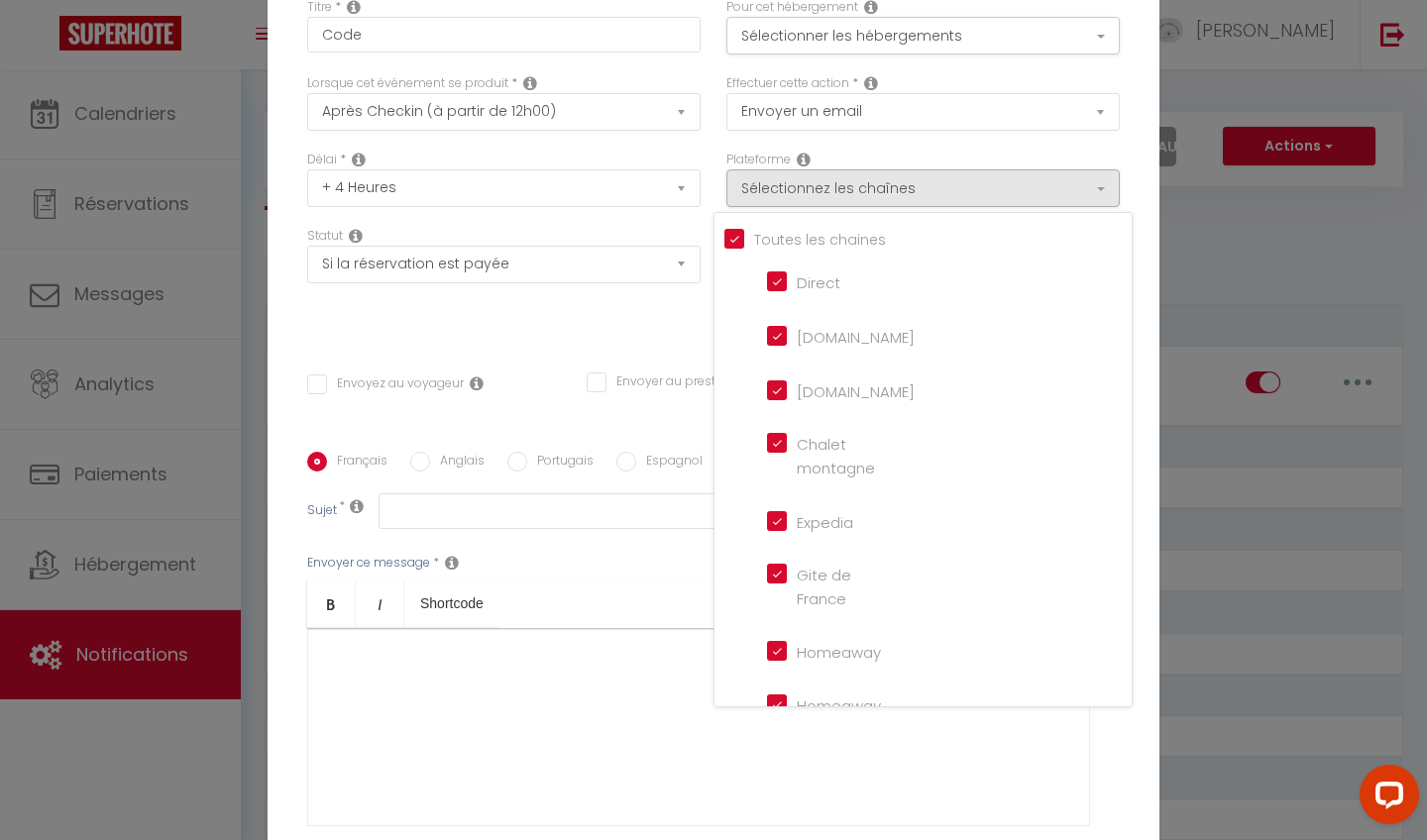 click on "Tous les apparts" at bounding box center (928, 238) 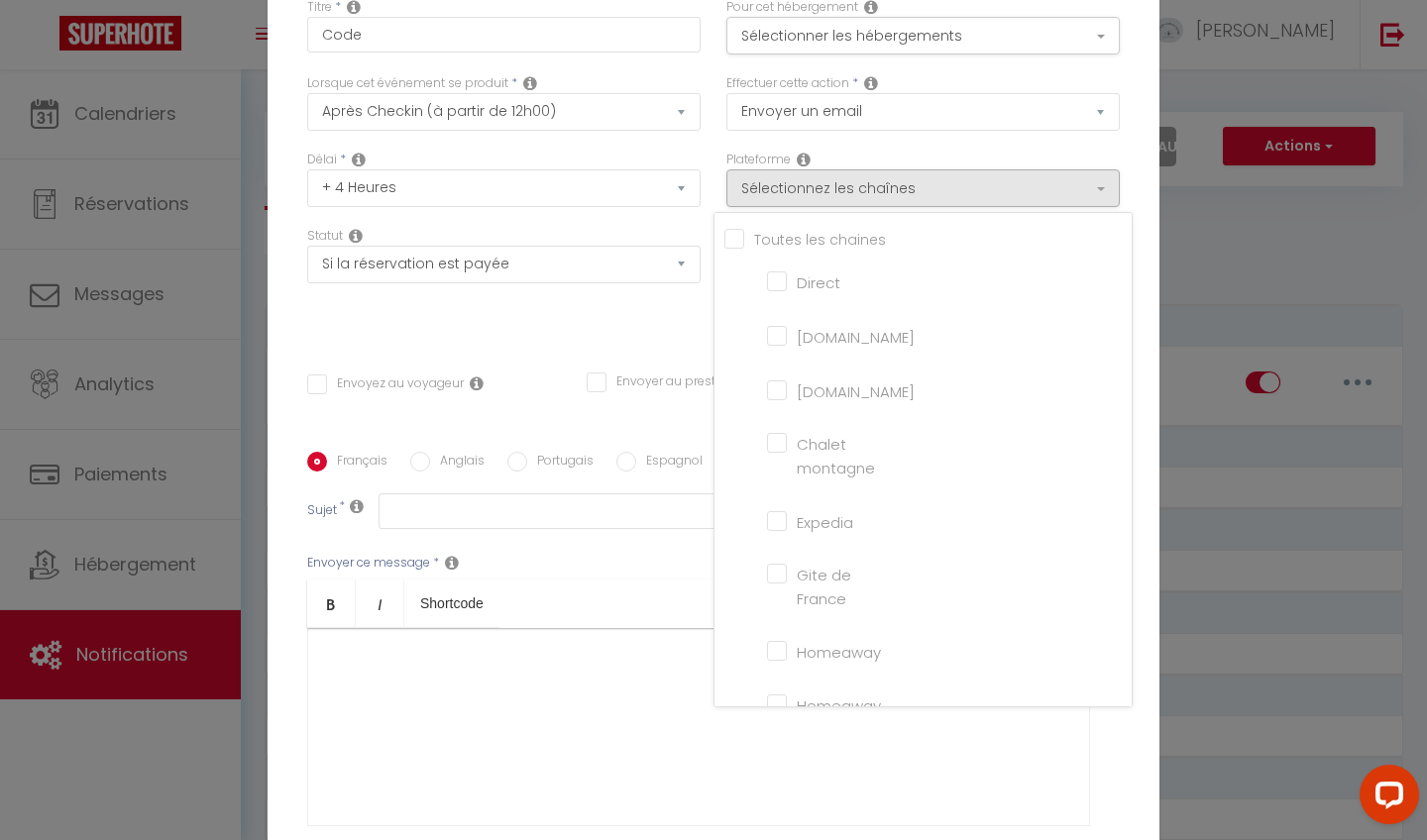 click on "Direct" at bounding box center [823, 280] 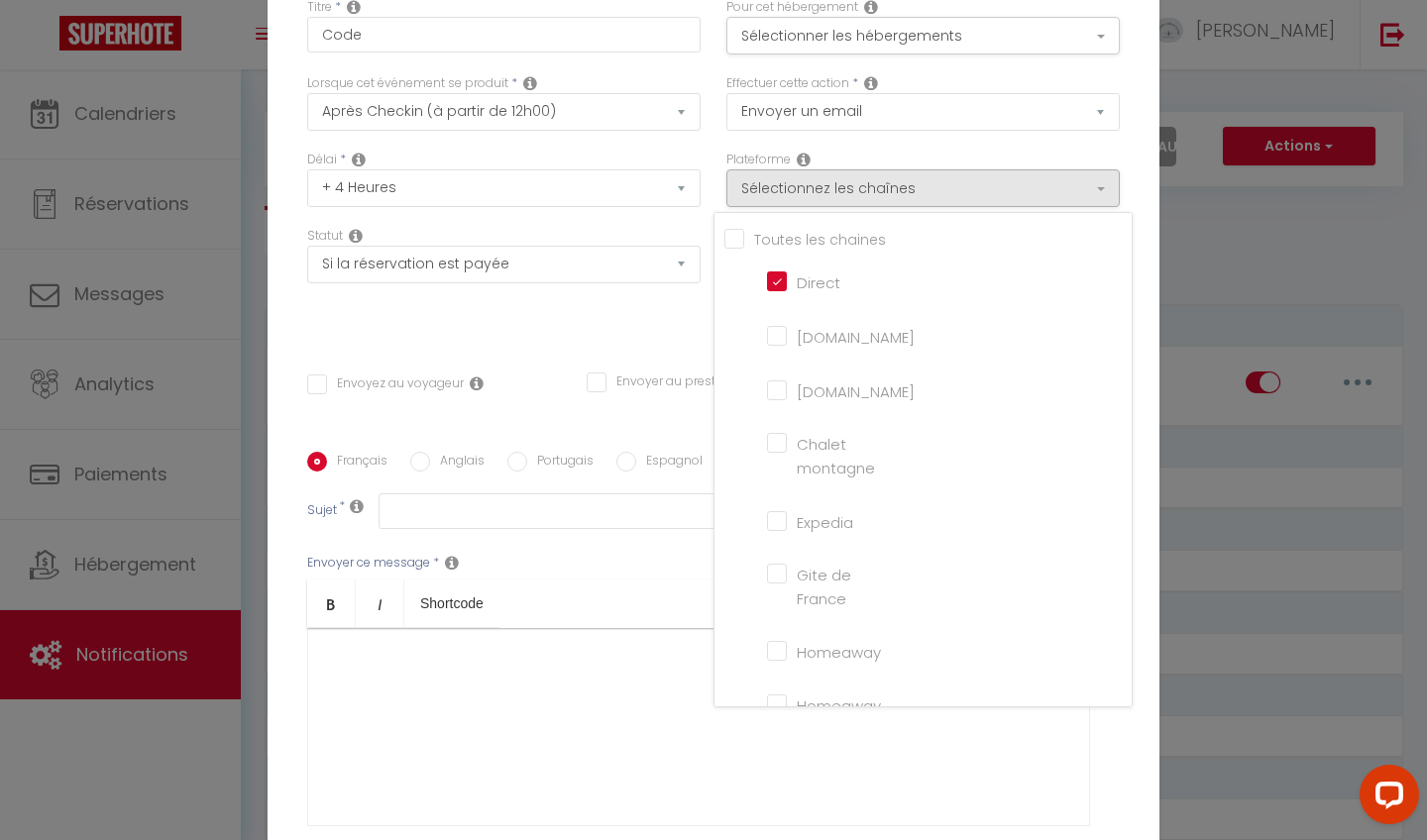 click on "Airbnb.com" at bounding box center [823, 335] 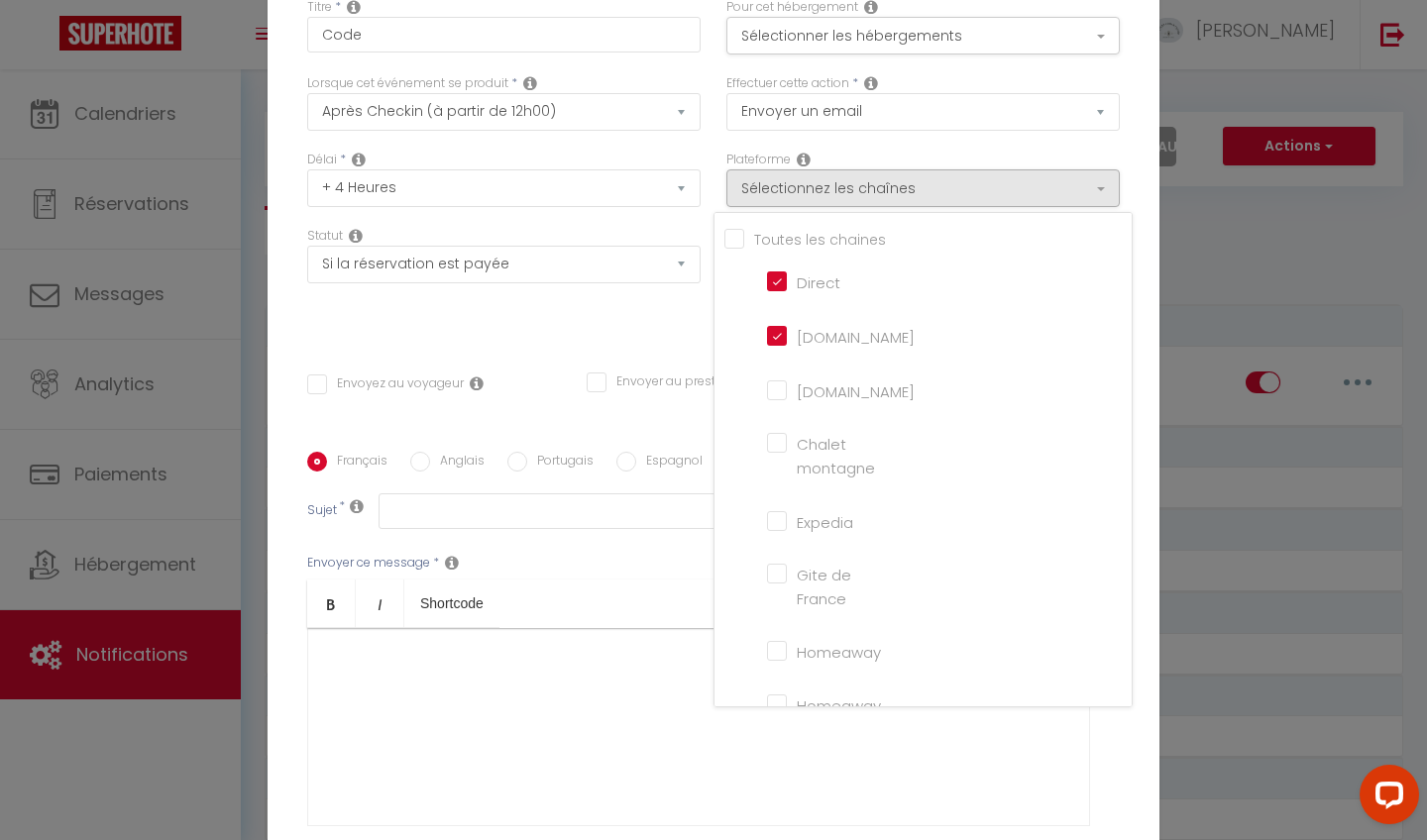 click on "Booking.com" at bounding box center [823, 389] 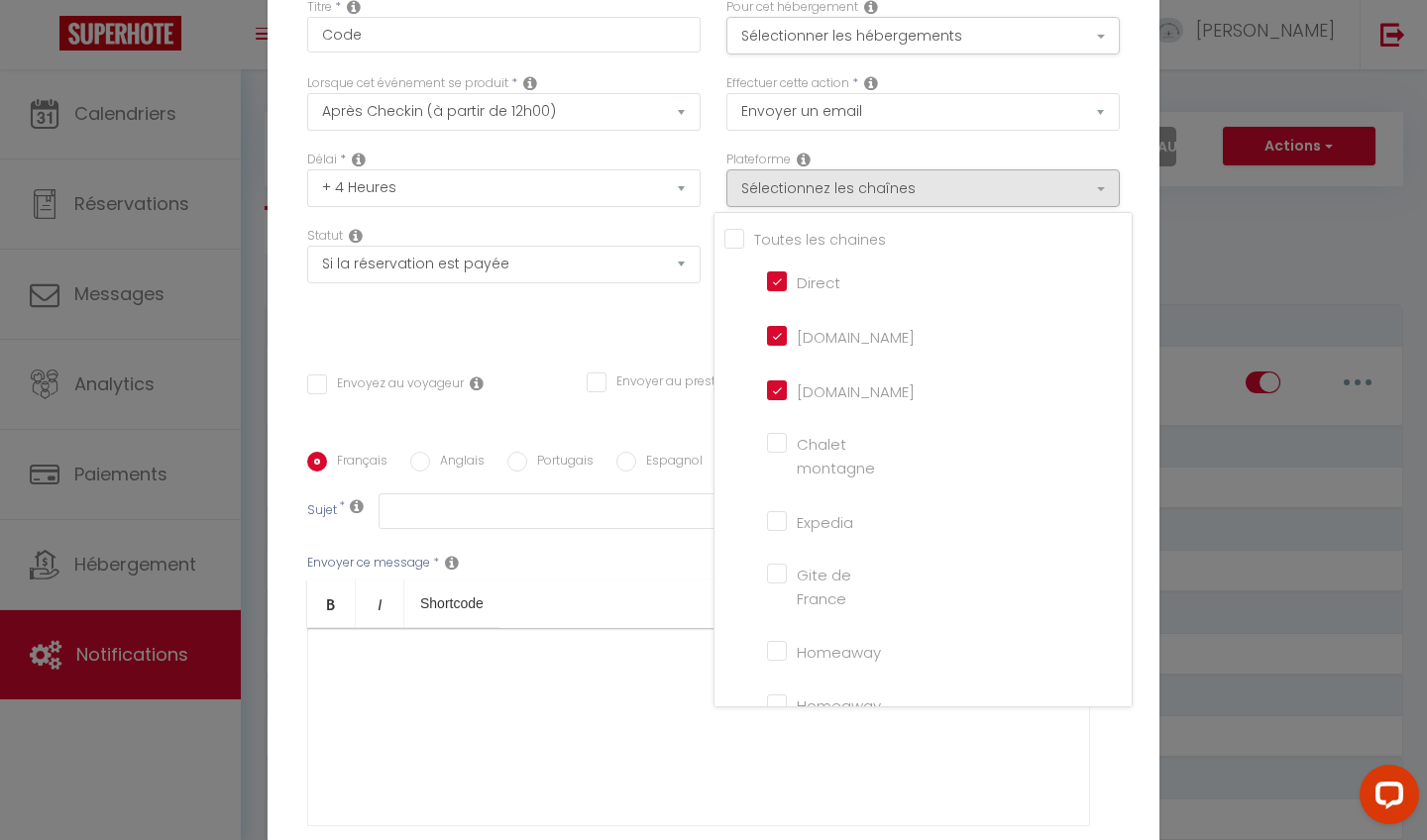 click on "Statut     Aucun   Si la réservation est payée   Si réservation non payée   Si la caution a été prise   Si caution non payée" at bounding box center (503, 282) 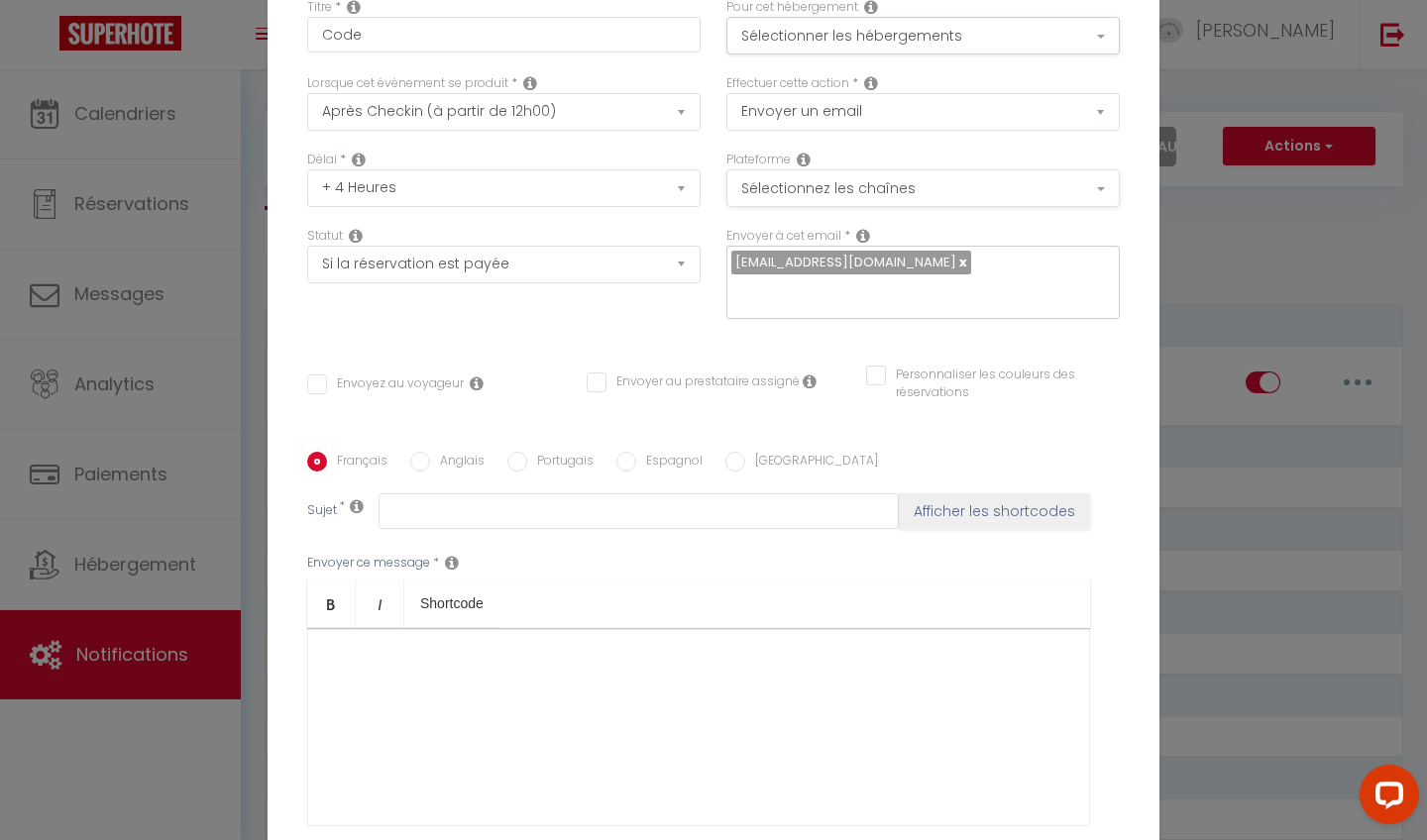 click on "Sélectionnez les chaînes" at bounding box center [923, 188] 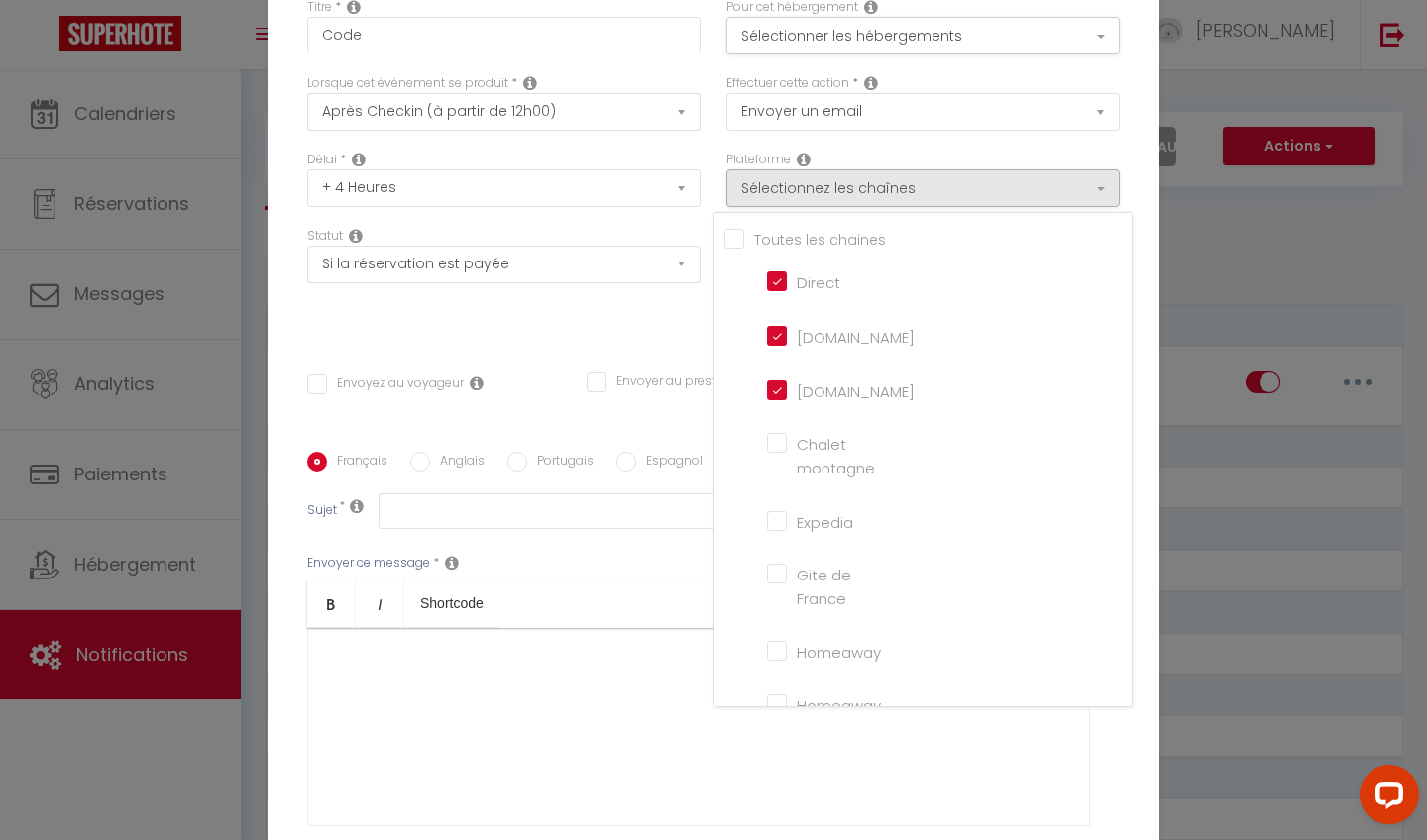 click on "Statut     Aucun   Si la réservation est payée   Si réservation non payée   Si la caution a été prise   Si caution non payée" at bounding box center (503, 282) 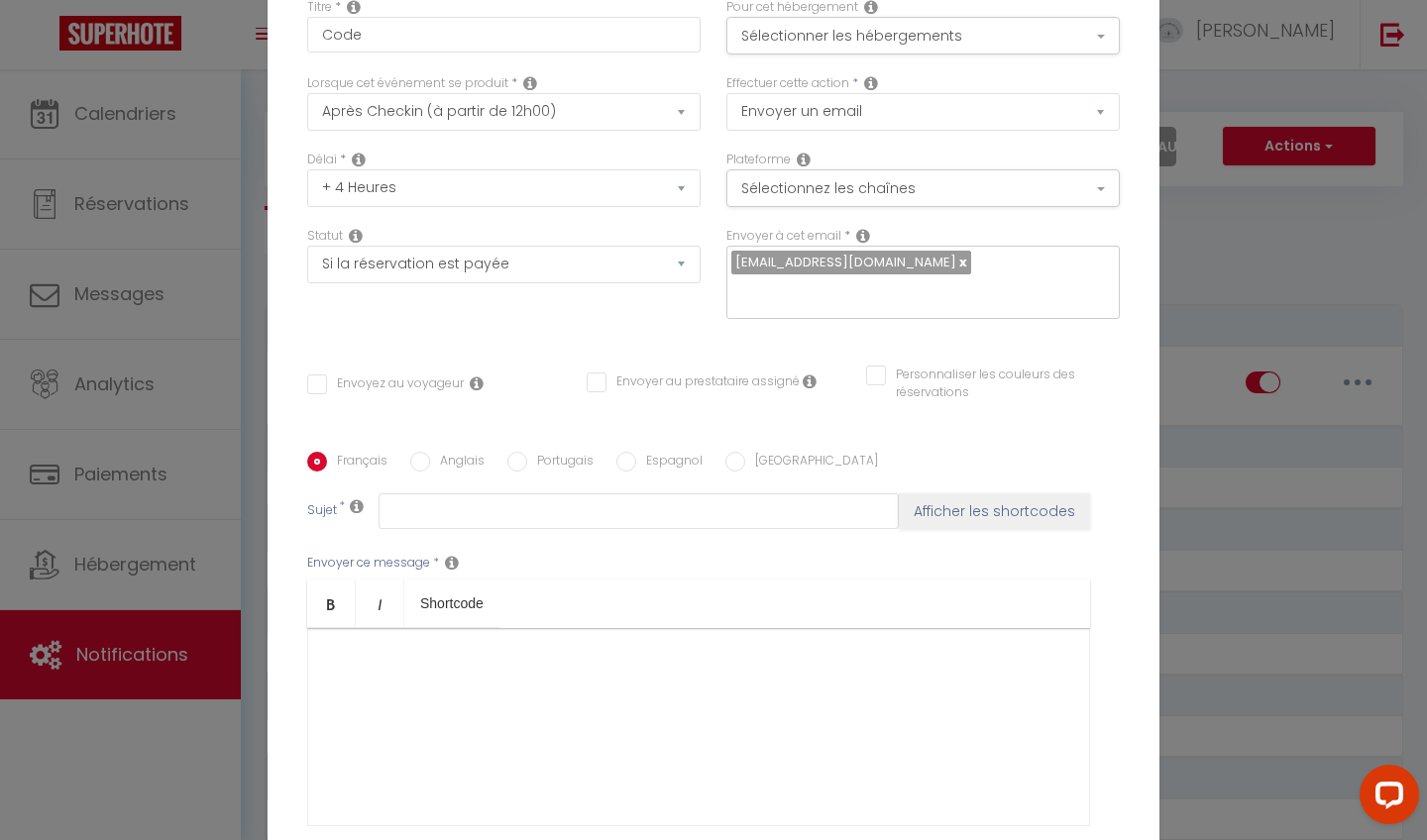 click at bounding box center (871, 83) 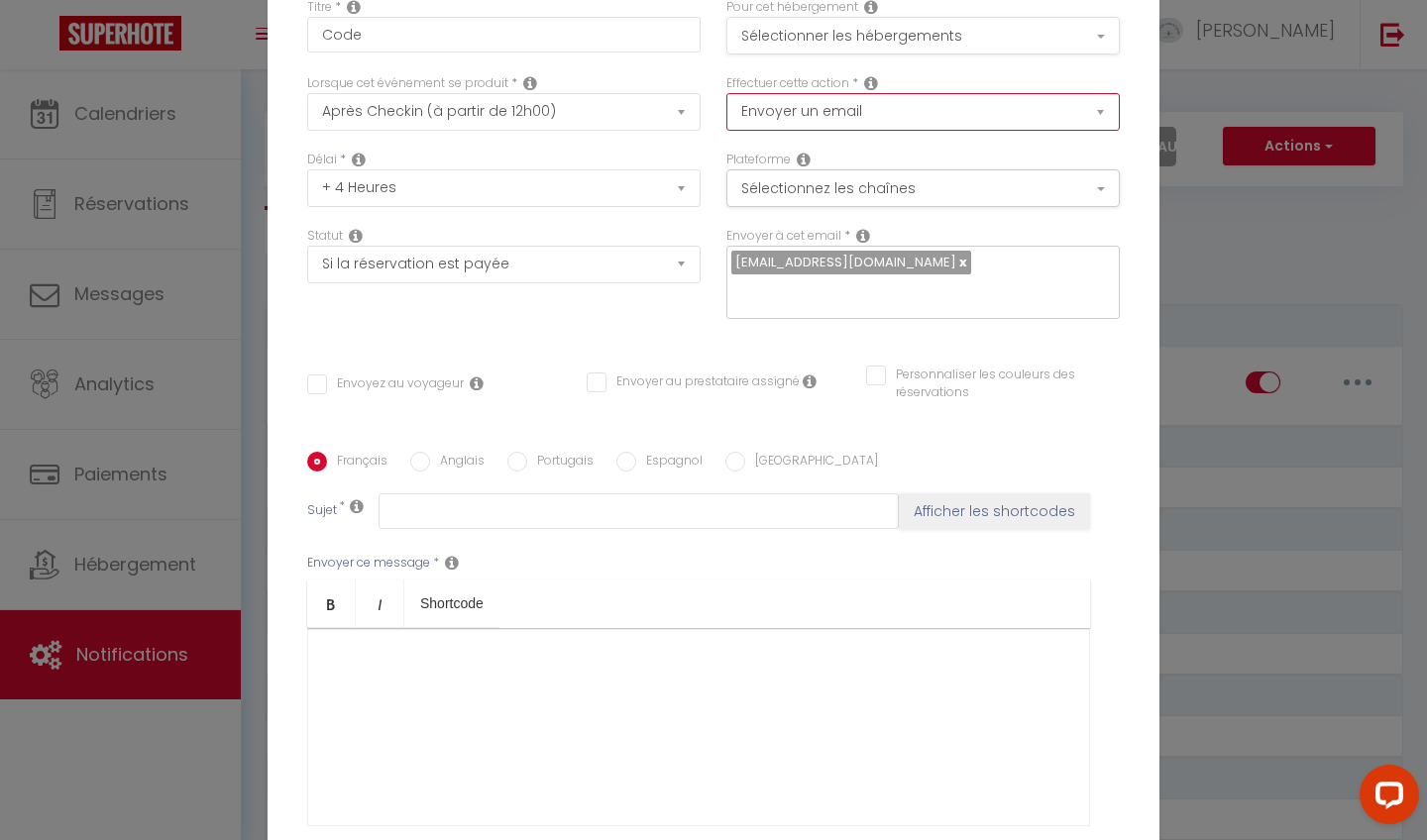 click on "Sélectionner les hébergements" at bounding box center [923, 36] 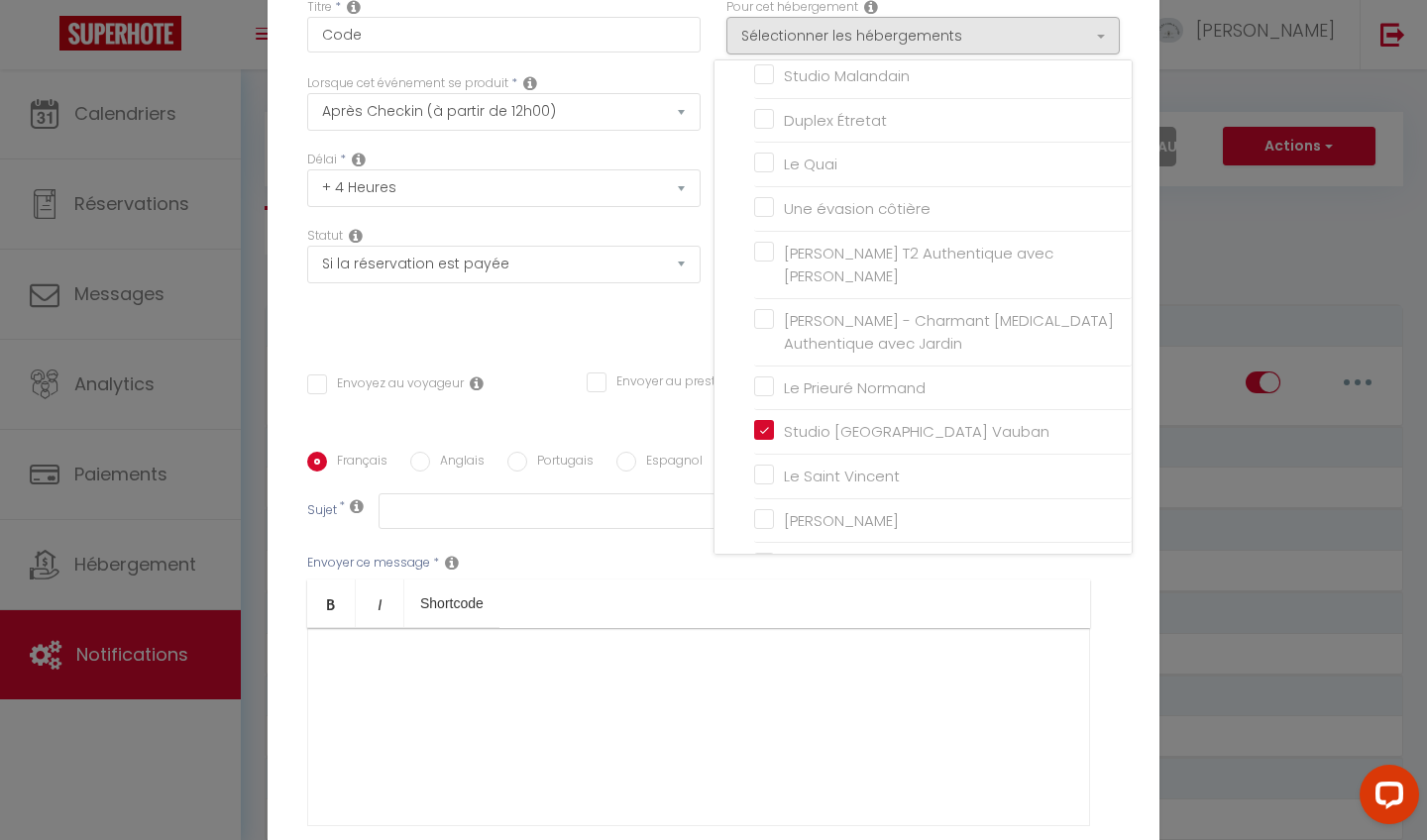 click on "Titre   *     Code   Pour cet hébergement
Sélectionner les hébergements
Tous les apparts
Autres
Maison familiale 8 personnes
Natura Room
Renan
Havre de paix
T2 Coty
Le p'tit Foch
L'escapade
Le Perroquet" at bounding box center (714, 452) 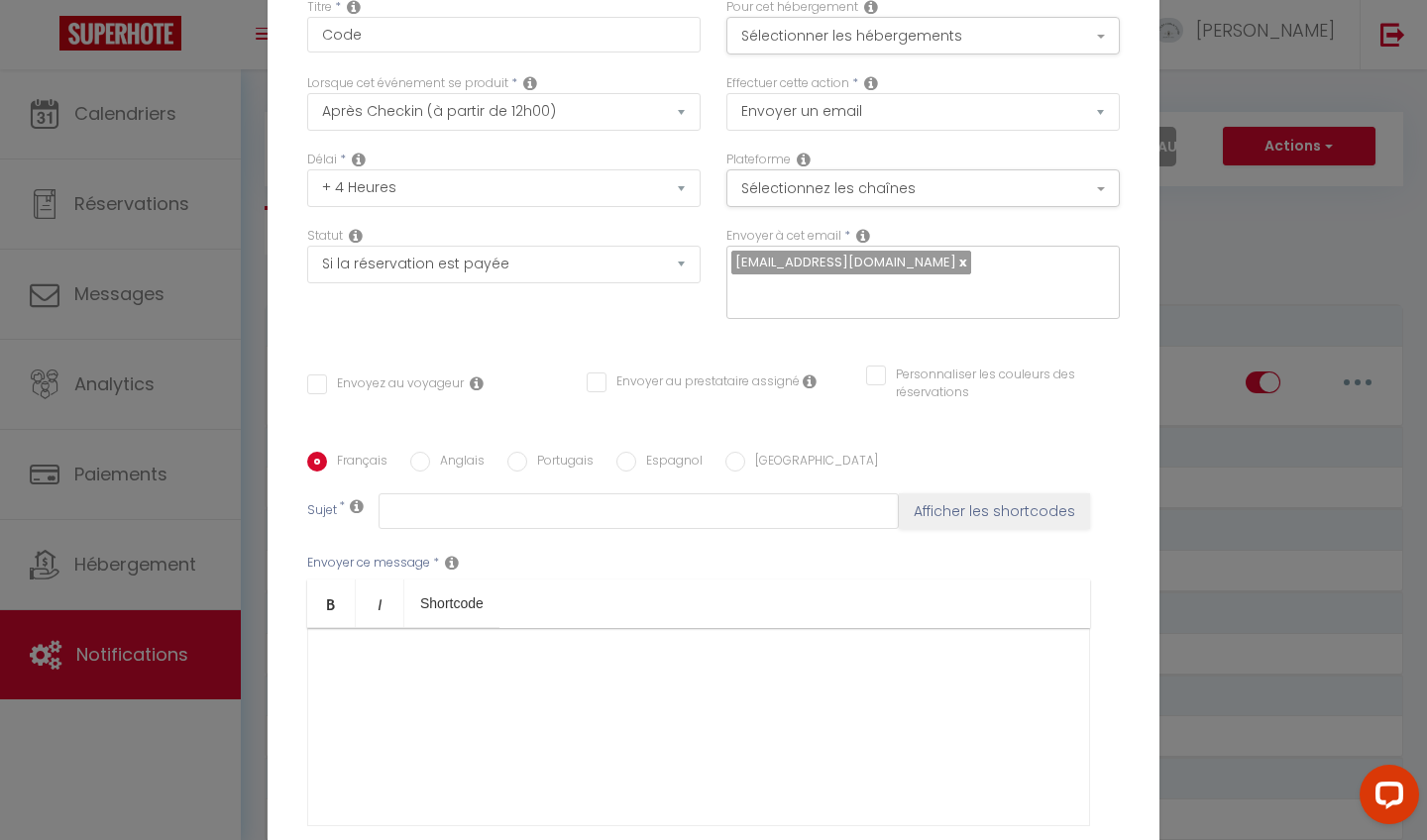 click on "Envoyez au voyageur" at bounding box center [385, 384] 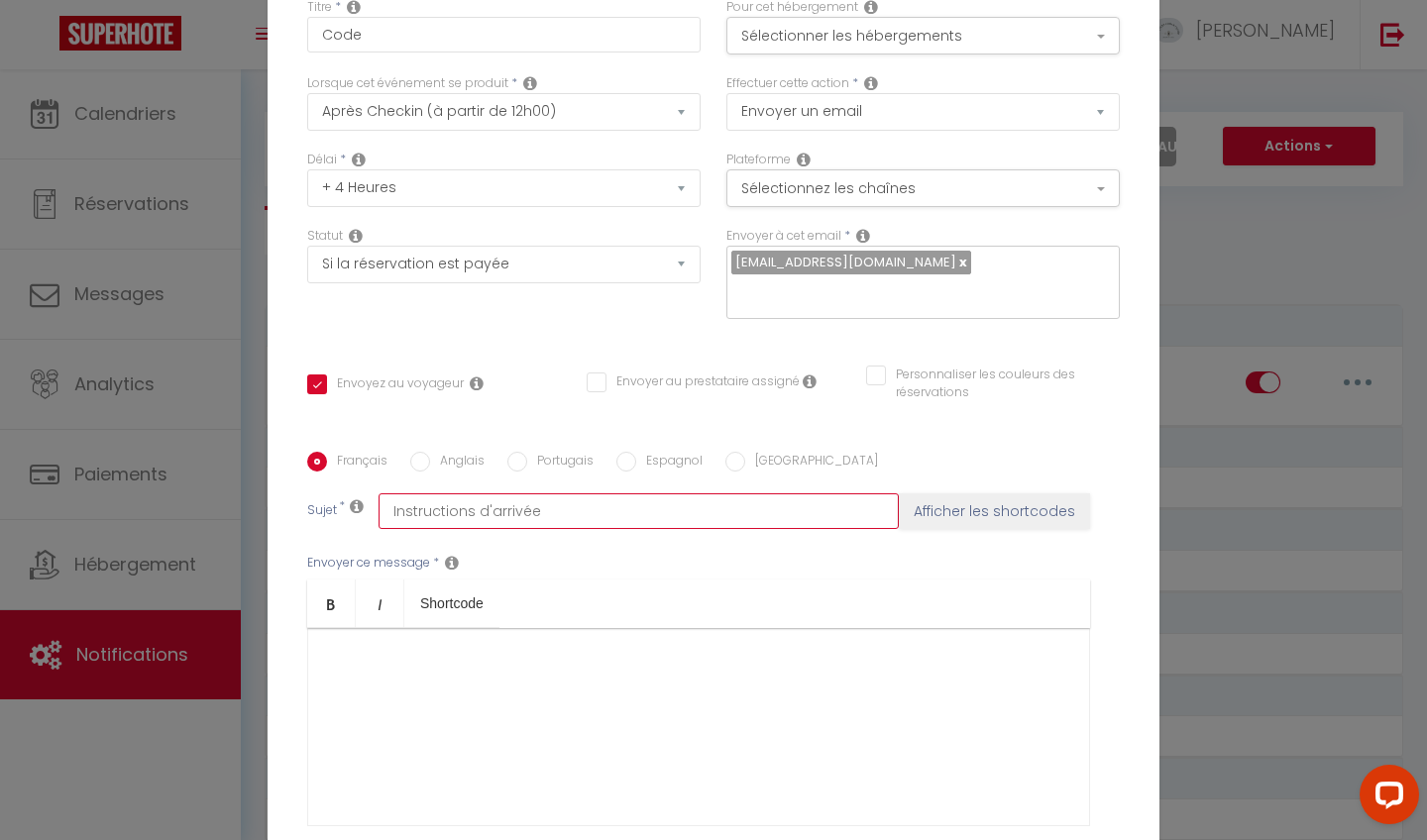 scroll, scrollTop: 16, scrollLeft: 0, axis: vertical 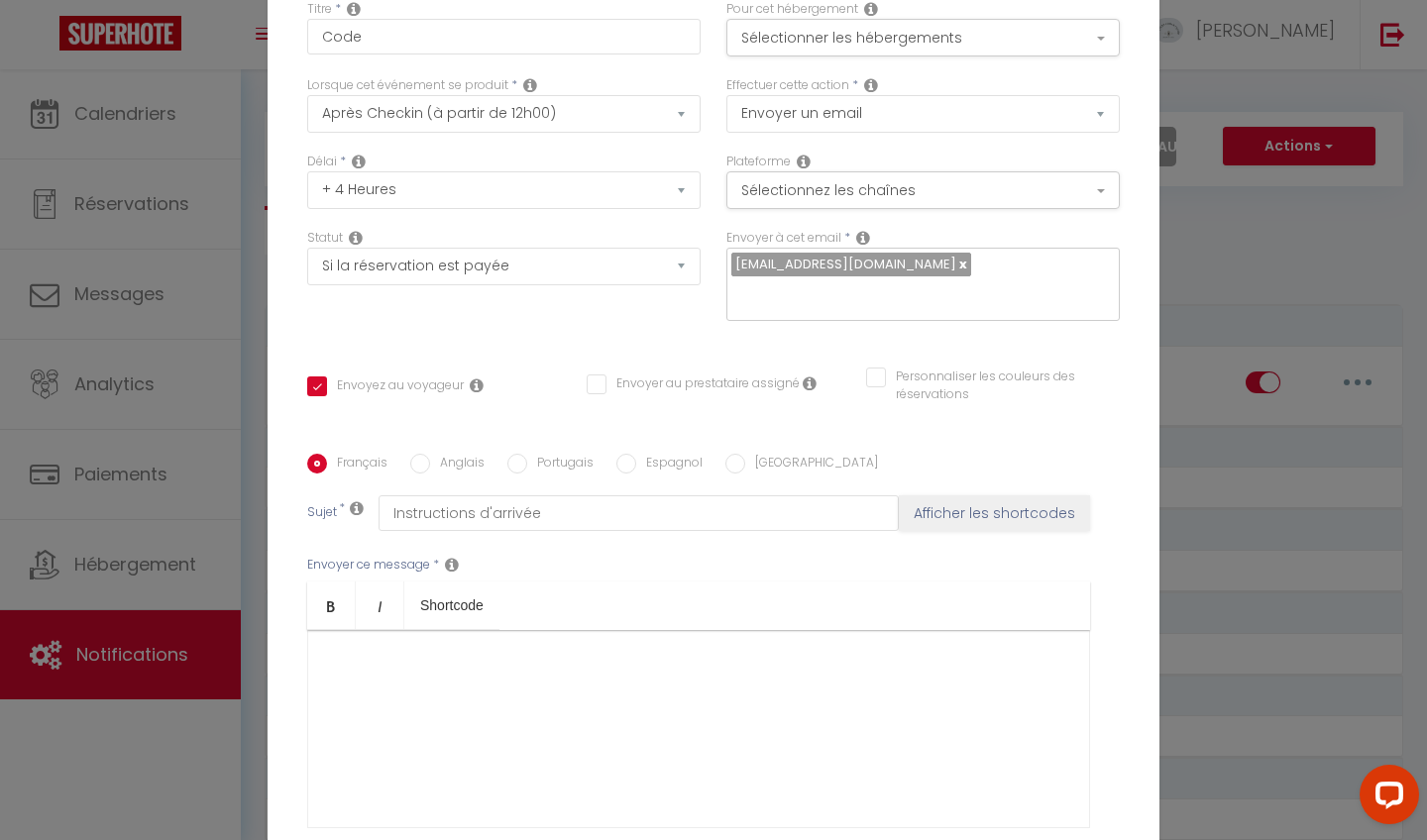 click at bounding box center [699, 729] 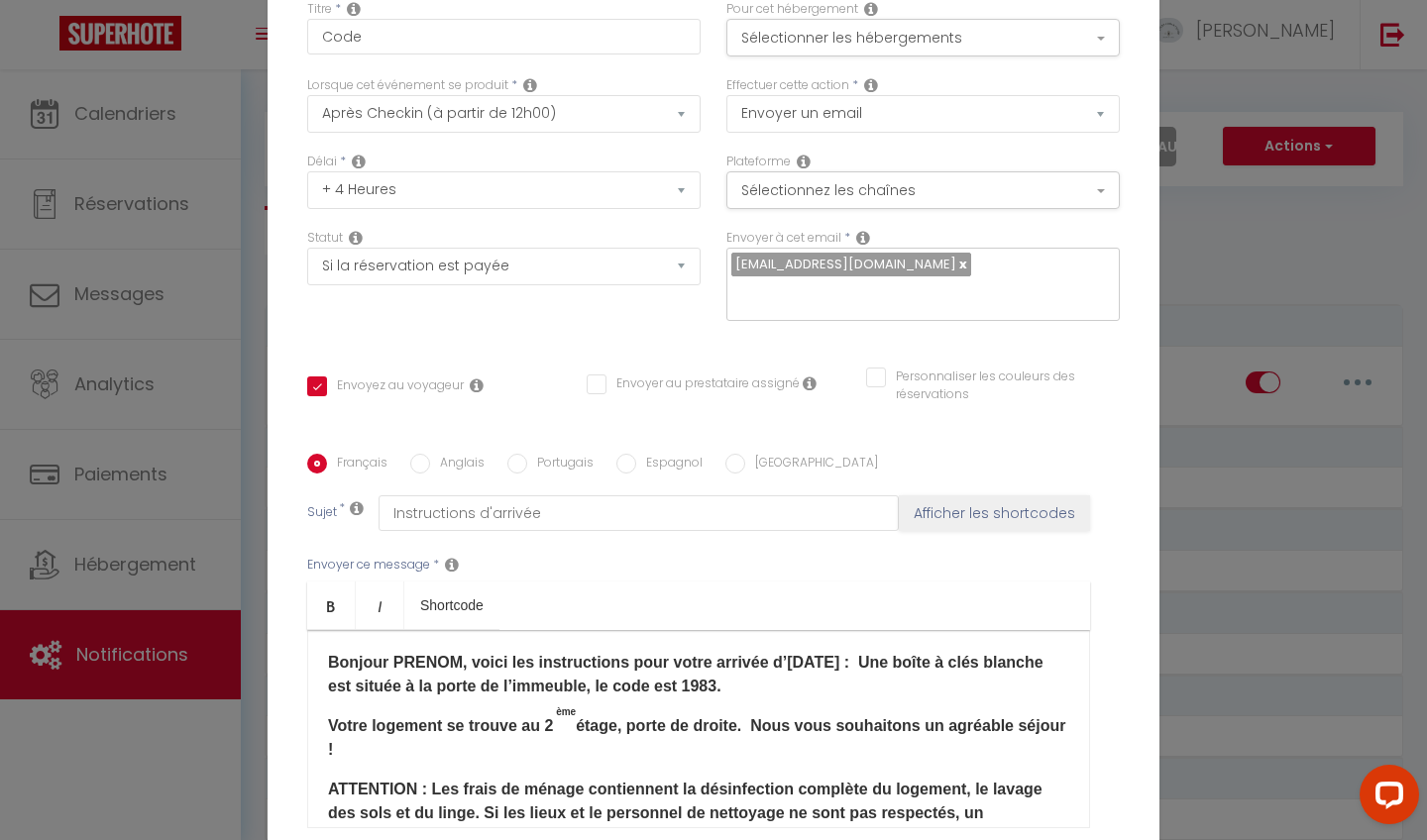 click on "Bonjour PRENOM, voici les instructions pour votre arrivée d’aujourd’hui :
Une boîte à clés blanche est située à la porte de l’immeuble, le code est 1983." at bounding box center [686, 674] 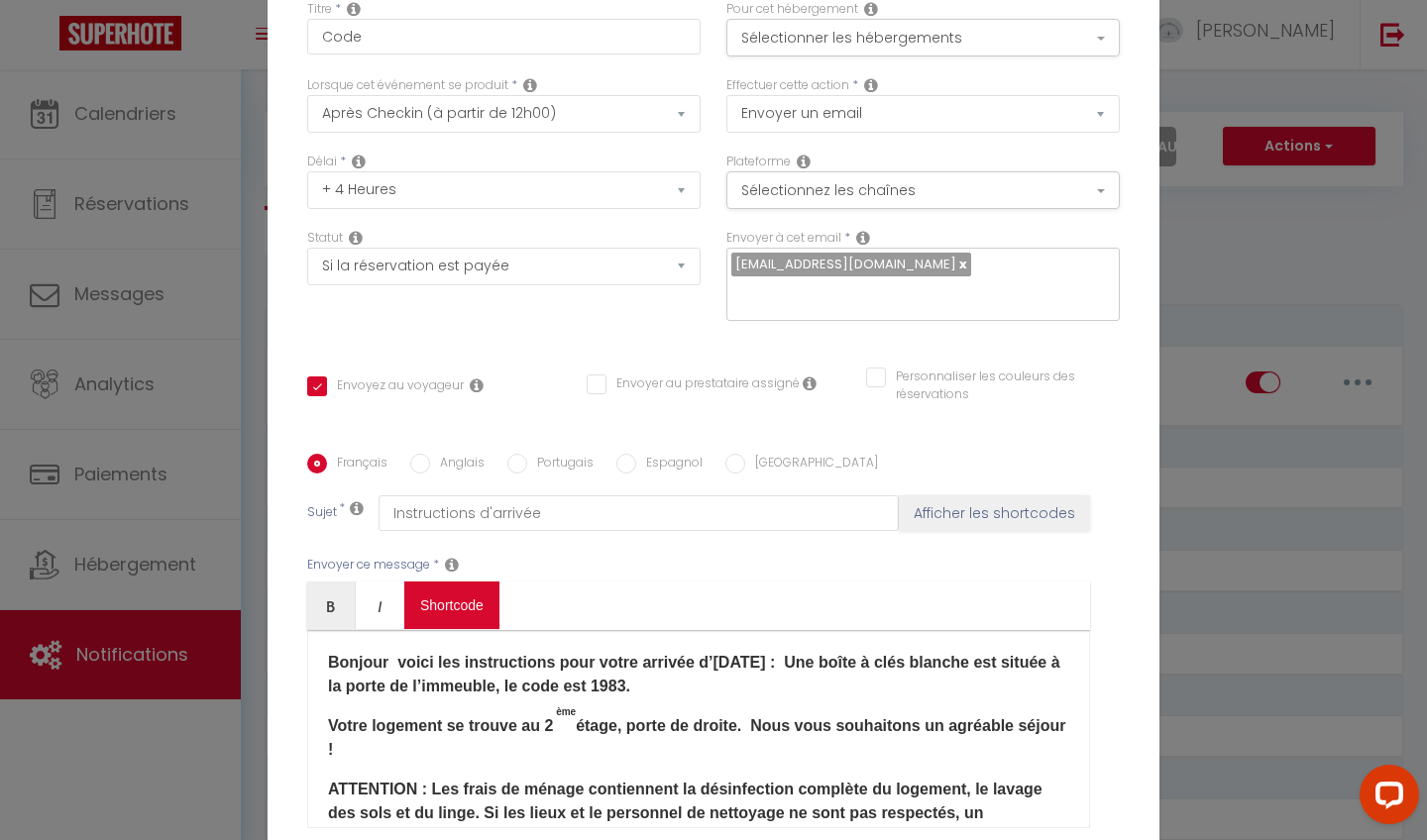 click on "Coaching SuperHote ce soir à 18h00, pour participer:  https://us02web.zoom.us/j/4667554618?pwd=QUhUTnBqenhNTG1HazhBOFJXWjRYUT09   ×     Toggle navigation       Toggle Search     Toggle menubar     Chercher   BUTTON
Besoin d'aide ?
Céline   Paramètres        Équipe     Résultat de la recherche   Aucun résultat     Calendriers     Réservations     Messages     Analytics      Paiements     Hébergement     Notifications                 Résultat de la recherche   Id   Appart   Voyageur    Checkin   Checkout   Nuits   Pers.   Plateforme   Statut     Résultat de la recherche   Aucun résultat          Notifications
Actions
Nouvelle Notification    Exporter    Importer    Tous les apparts    Maison familiale 8 personnes Natura Room Renan Havre de paix T2 Coty Le p'tit Foch L'escapade Le Perroquet Côté Mer Duplex 2 chambres Le Cosy L'Amiral La Colombe Cocon Le Lamblardie La maison bohème" at bounding box center [714, 1254] 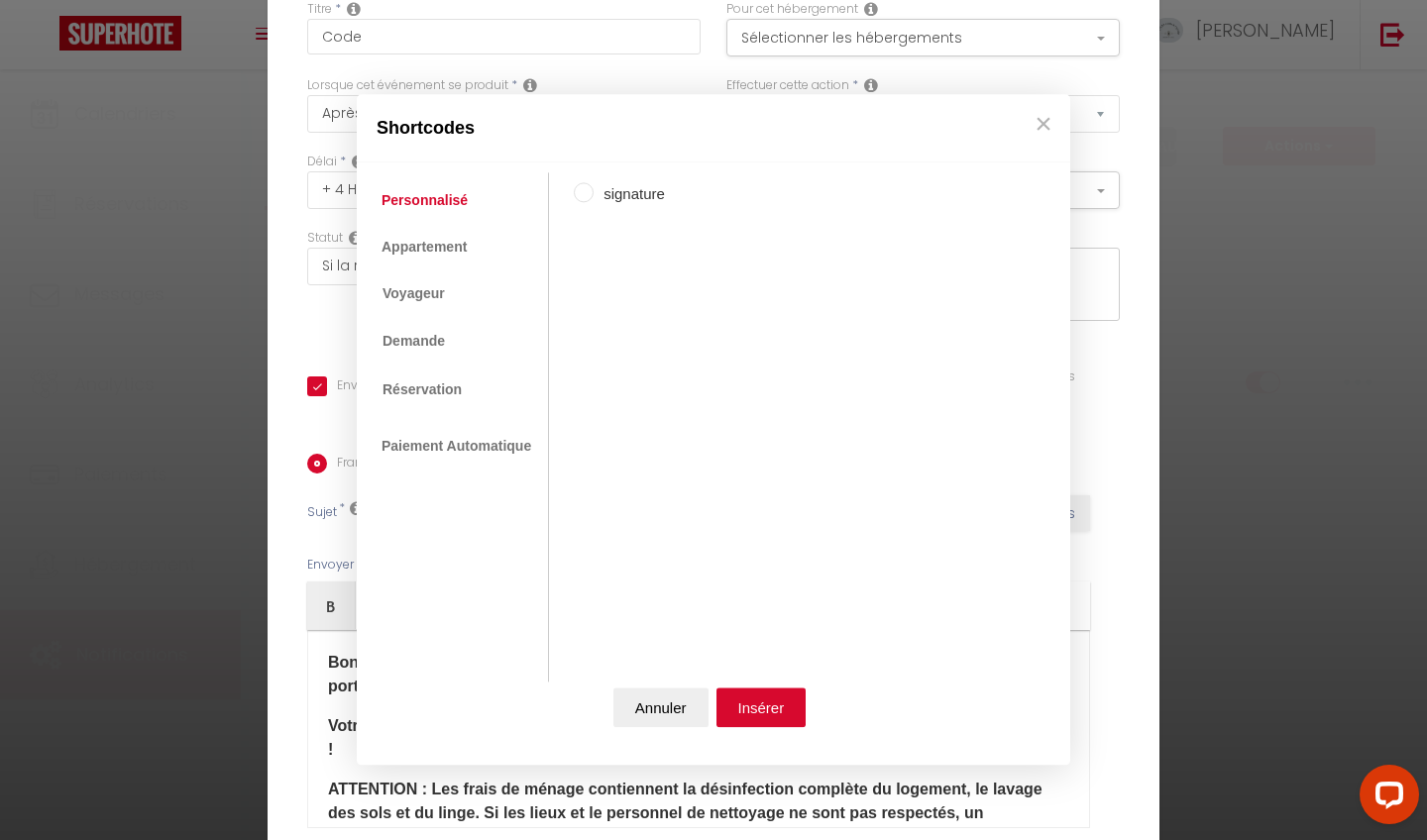 click on "Personnalisé
Appartement
Voyageur
Demande
Réservation
Lien De Paiement
Paiement Automatique" at bounding box center [458, 428] 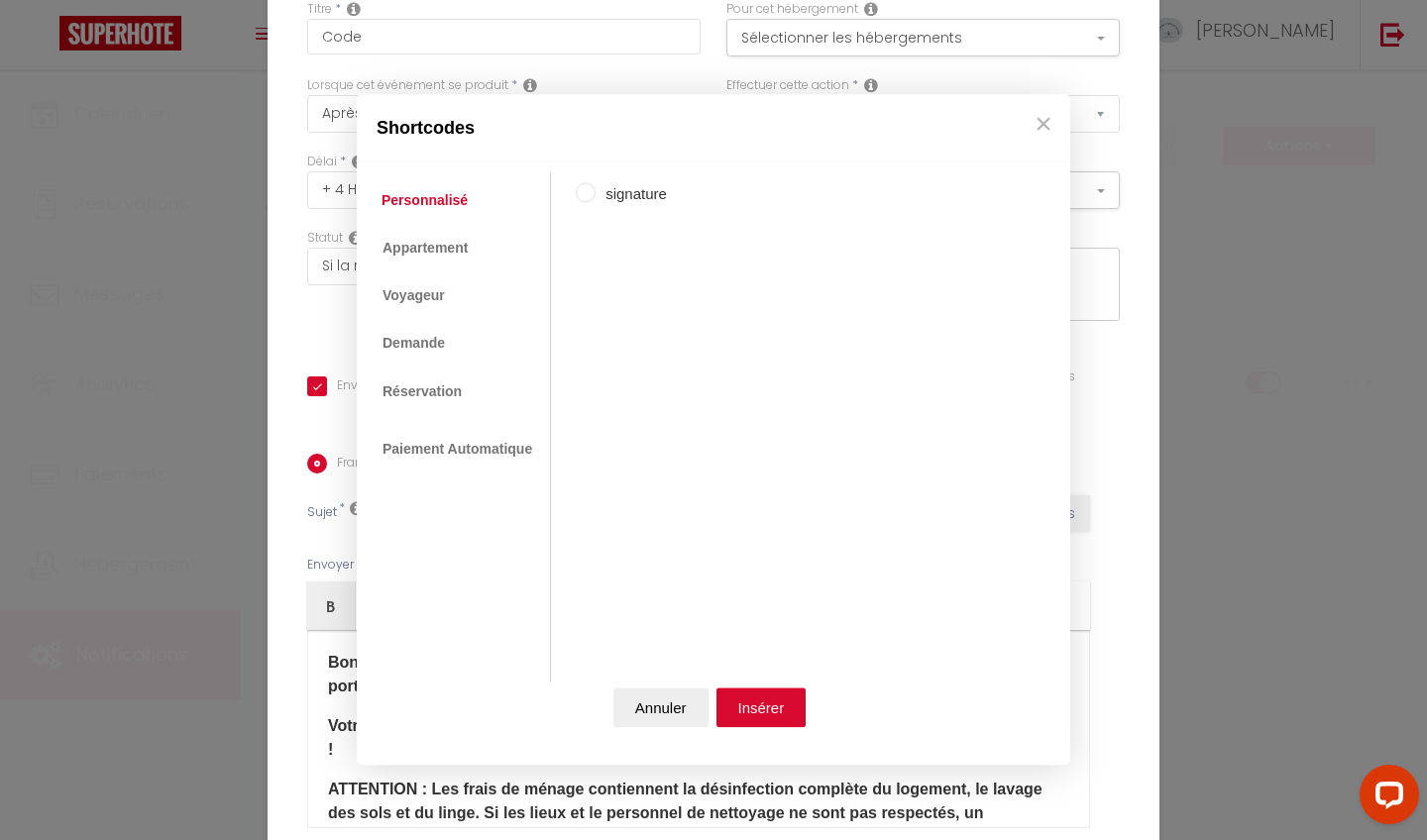 click on "Coaching SuperHote ce soir à 18h00, pour participer:  https://us02web.zoom.us/j/4667554618?pwd=QUhUTnBqenhNTG1HazhBOFJXWjRYUT09   ×     Toggle navigation       Toggle Search     Toggle menubar     Chercher   BUTTON
Besoin d'aide ?
Céline   Paramètres        Équipe     Résultat de la recherche   Aucun résultat     Calendriers     Réservations     Messages     Analytics      Paiements     Hébergement     Notifications                 Résultat de la recherche   Id   Appart   Voyageur    Checkin   Checkout   Nuits   Pers.   Plateforme   Statut     Résultat de la recherche   Aucun résultat          Notifications
Actions
Nouvelle Notification    Exporter    Importer    Tous les apparts    Maison familiale 8 personnes Natura Room Renan Havre de paix T2 Coty Le p'tit Foch L'escapade Le Perroquet Côté Mer Duplex 2 chambres Le Cosy L'Amiral La Colombe Cocon Le Lamblardie La maison bohème" at bounding box center [714, 1254] 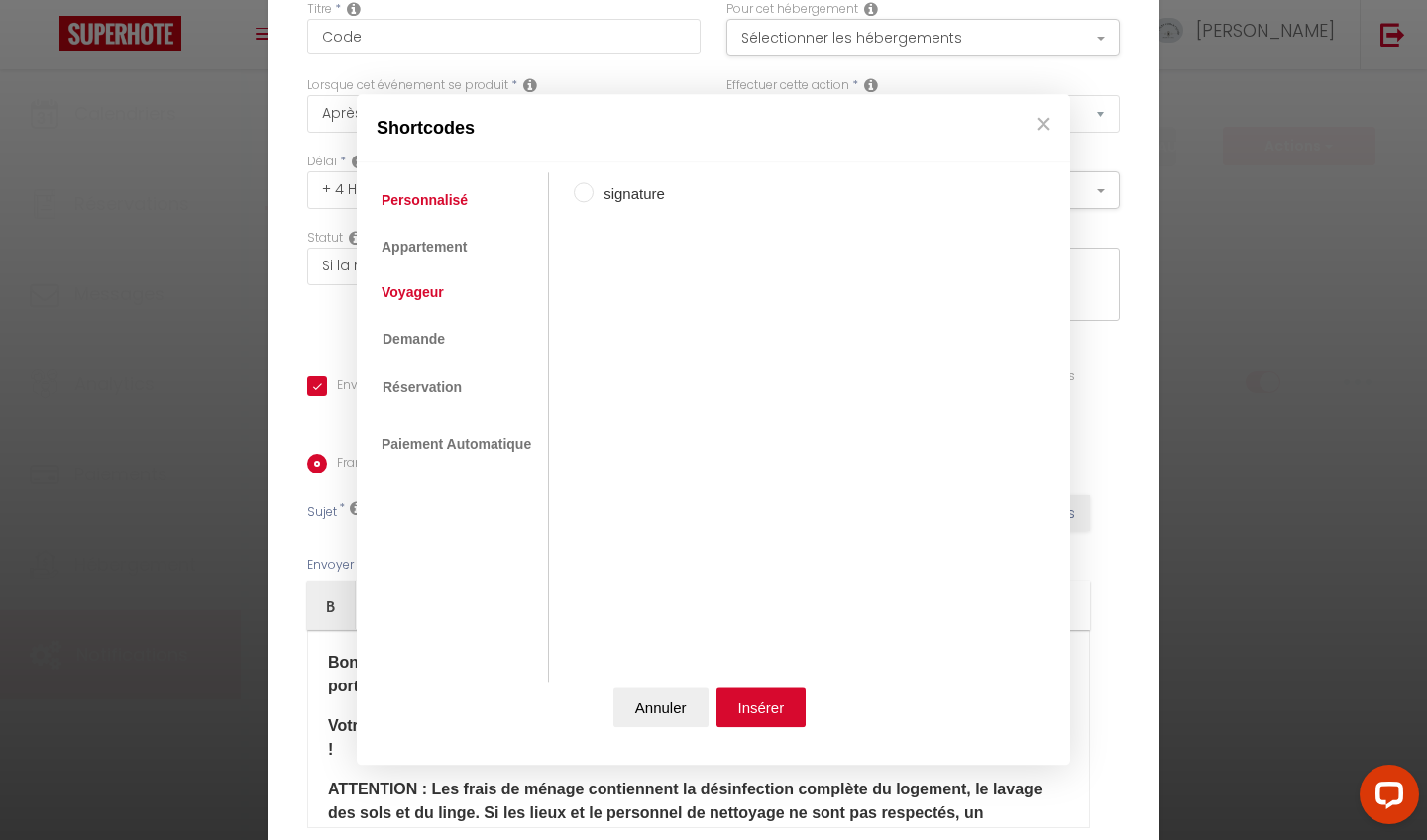 click on "Voyageur" at bounding box center [412, 292] 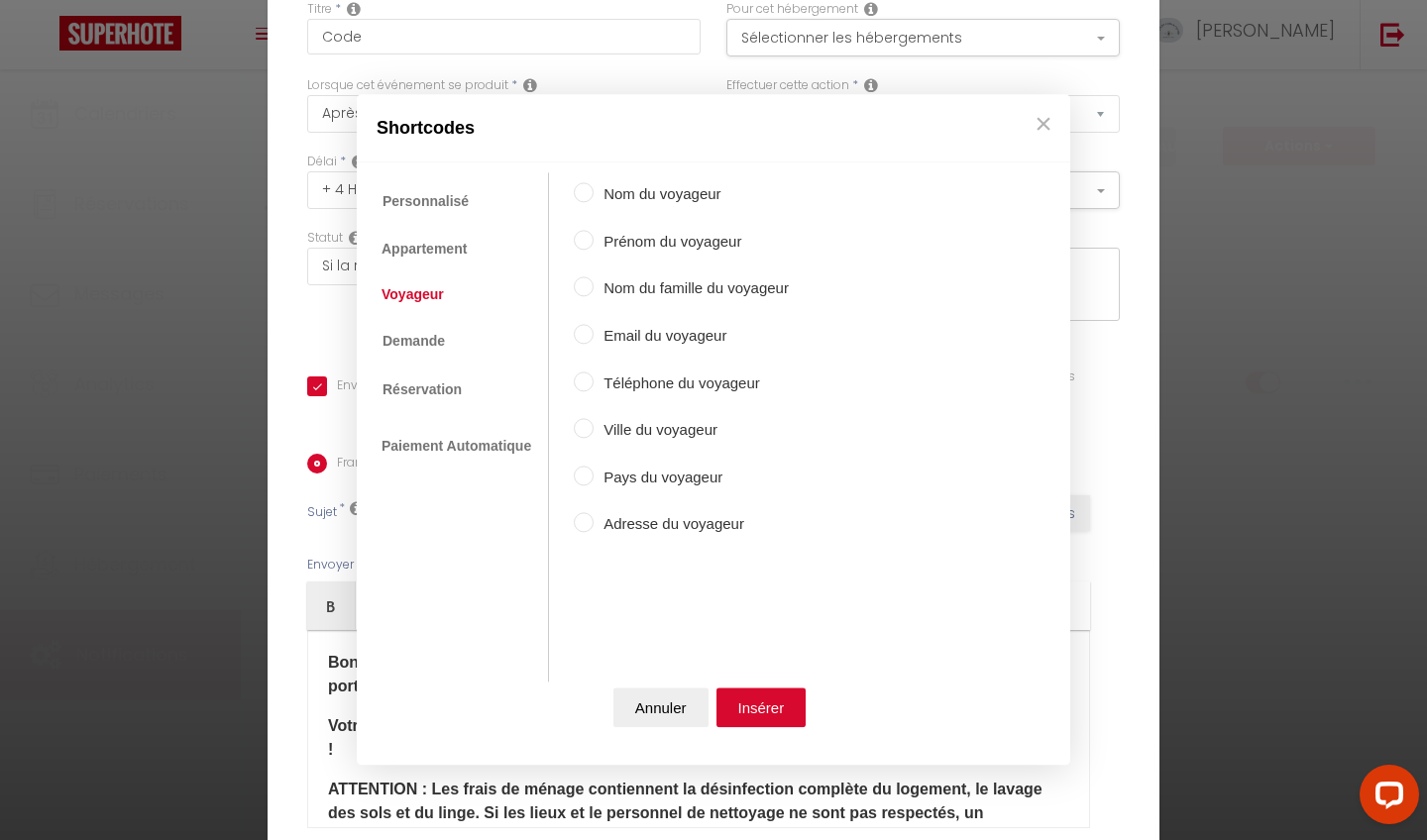 click on "Prénom du voyageur" at bounding box center (584, 240) 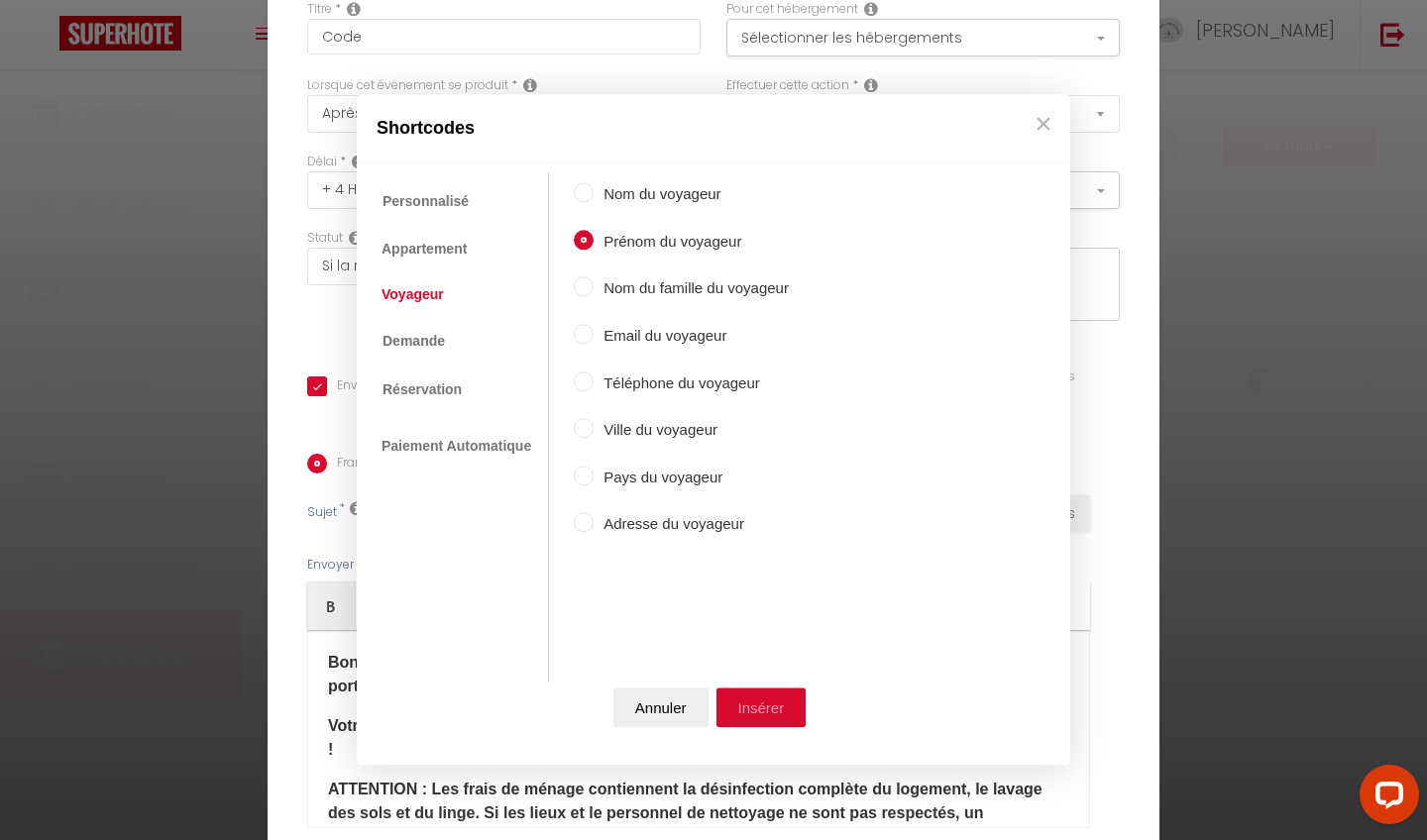 click on "Insérer" at bounding box center (761, 708) 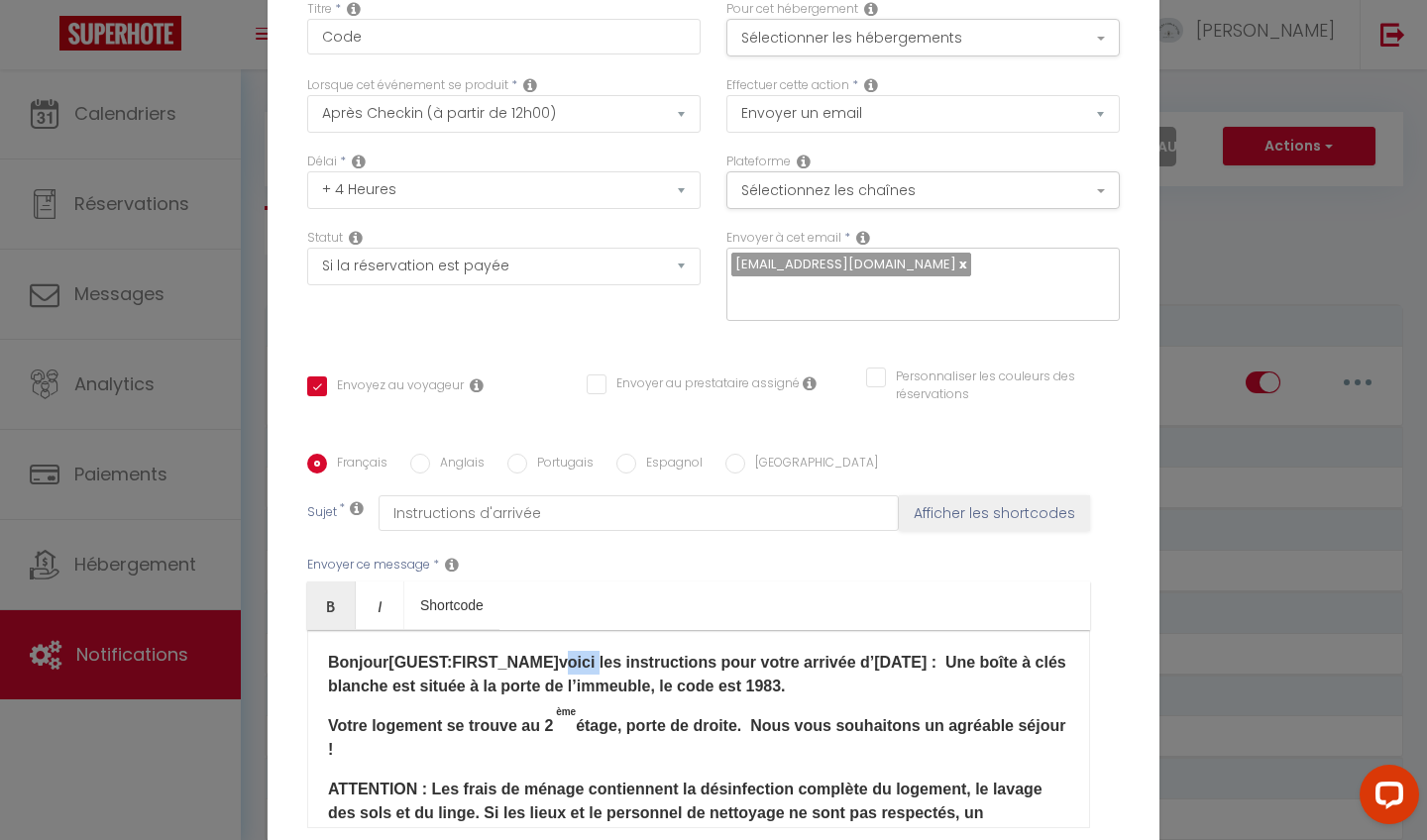 click on "Bonjour  [GUEST:FIRST_NAME] ​  voici les instructions pour votre arrivée d’aujourd’hui :
Une boîte à clés blanche est située à la porte de l’immeuble, le code est 1983." at bounding box center [697, 674] 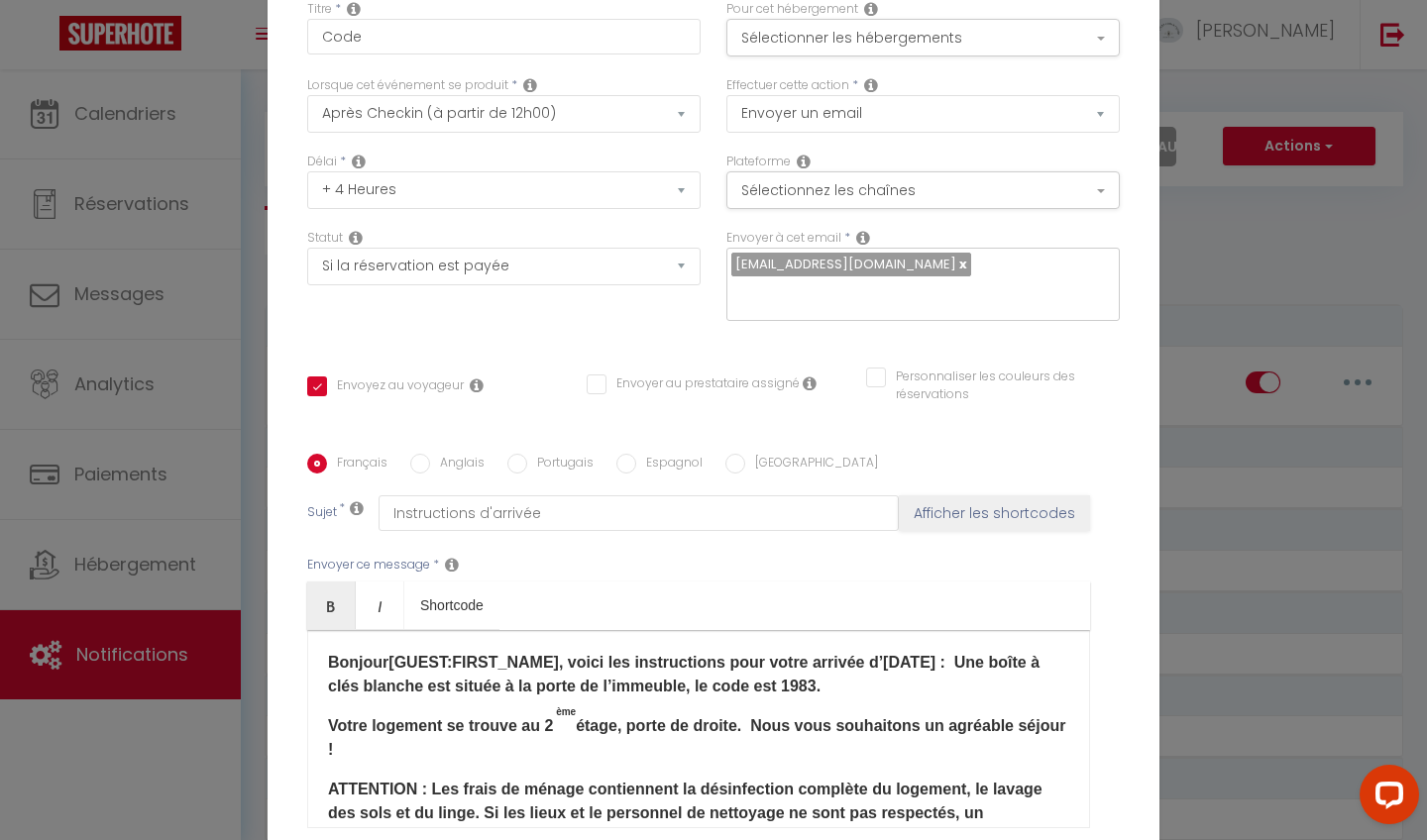 click on "Bonjour  [GUEST:FIRST_NAME] ​  , voici les instructions pour votre arrivée d’aujourd’hui :
Une boîte à clés blanche est située à la porte de l’immeuble, le code est 1983." at bounding box center (684, 674) 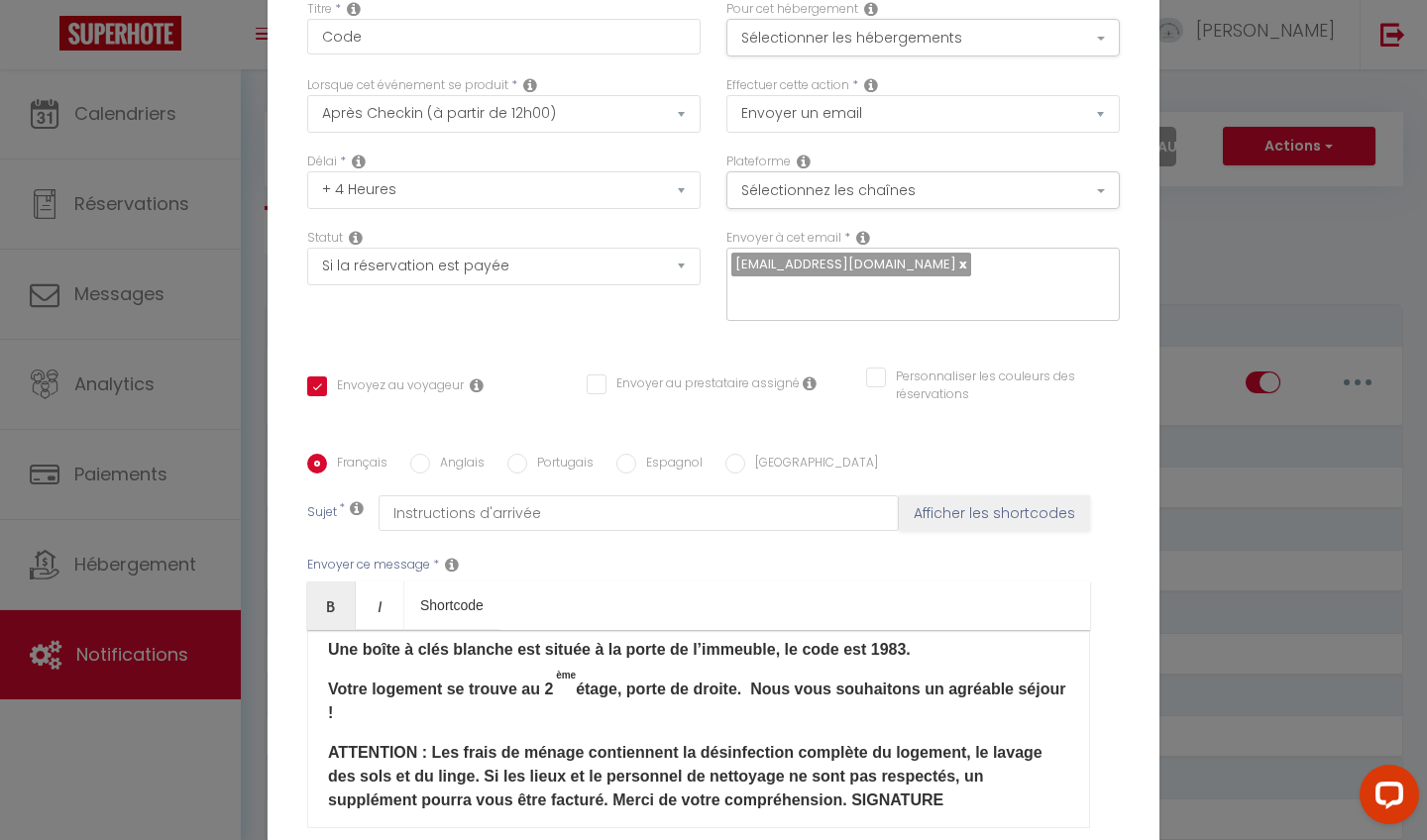 scroll, scrollTop: 61, scrollLeft: 0, axis: vertical 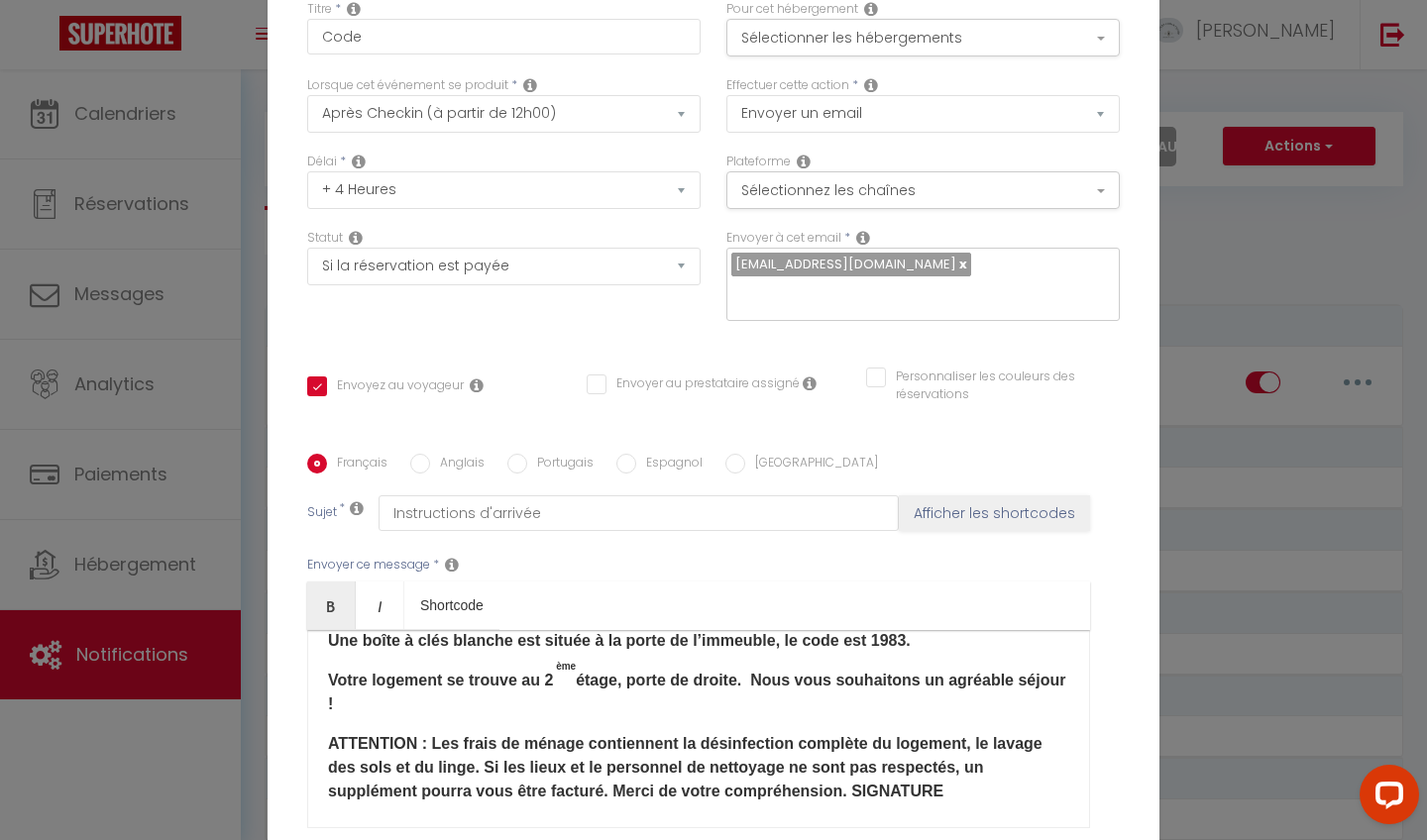 click on "Votre logement se trouve au 2 ème  étage, porte de droite.
Nous vous souhaitons un agréable séjour !" at bounding box center (697, 691) 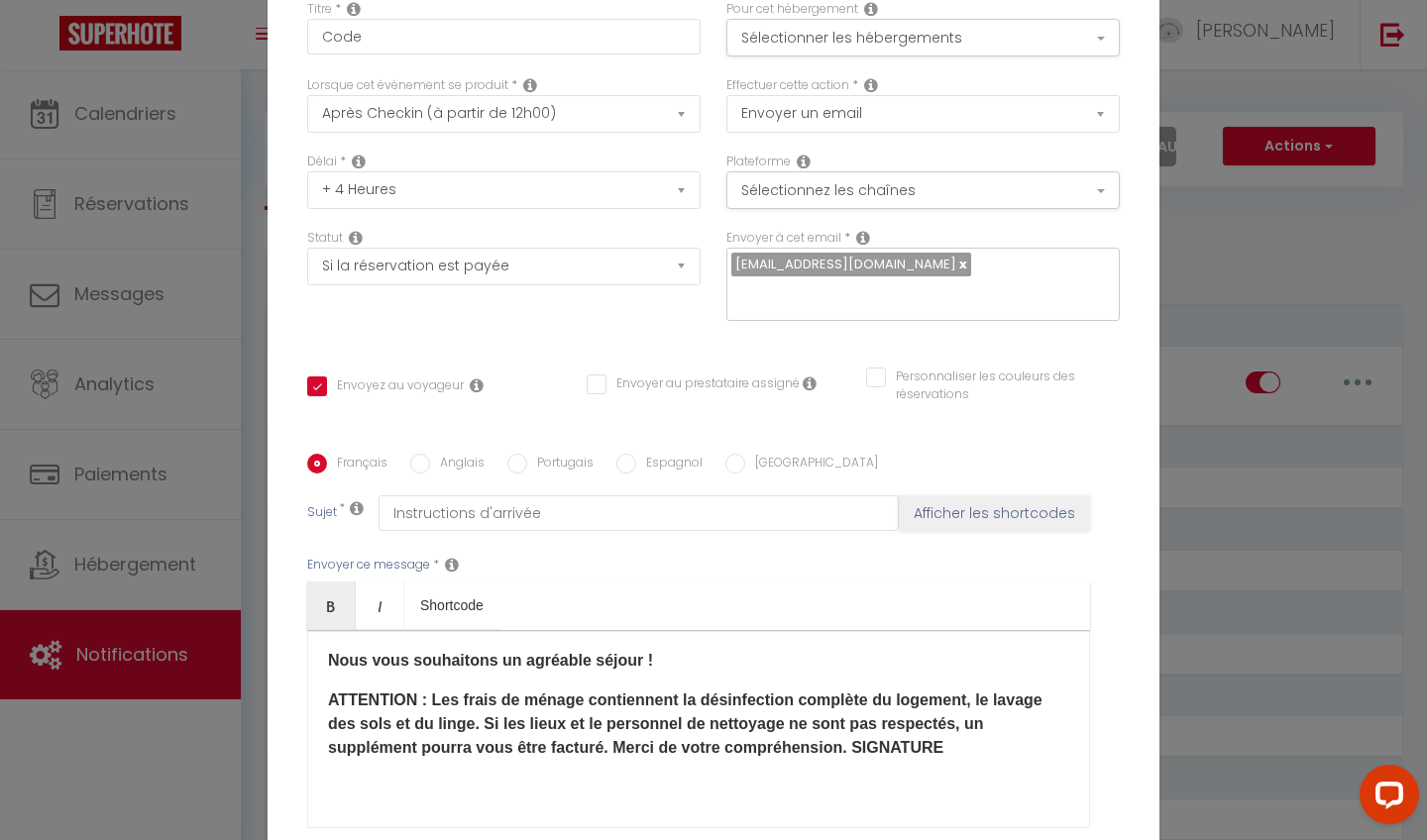 scroll, scrollTop: 131, scrollLeft: 0, axis: vertical 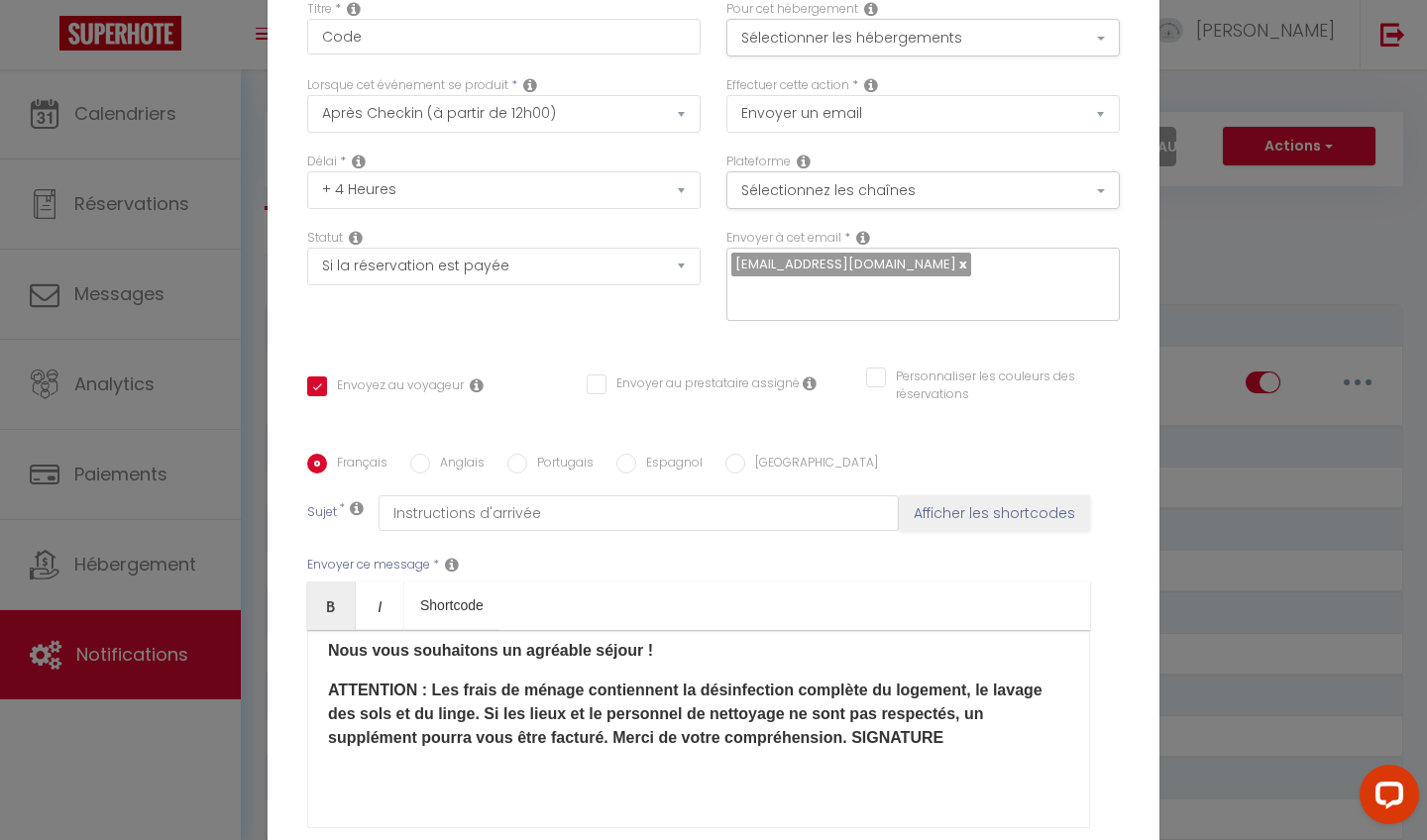 click on "ATTENTION : Les frais de ménage contiennent la désinfection complète du logement, le lavage des sols et du linge. Si les lieux et le personnel de nettoyage ne sont pas respectés, un supplément pourra vous être facturé. Merci de votre compréhension.
SIGNATURE" at bounding box center [699, 714] 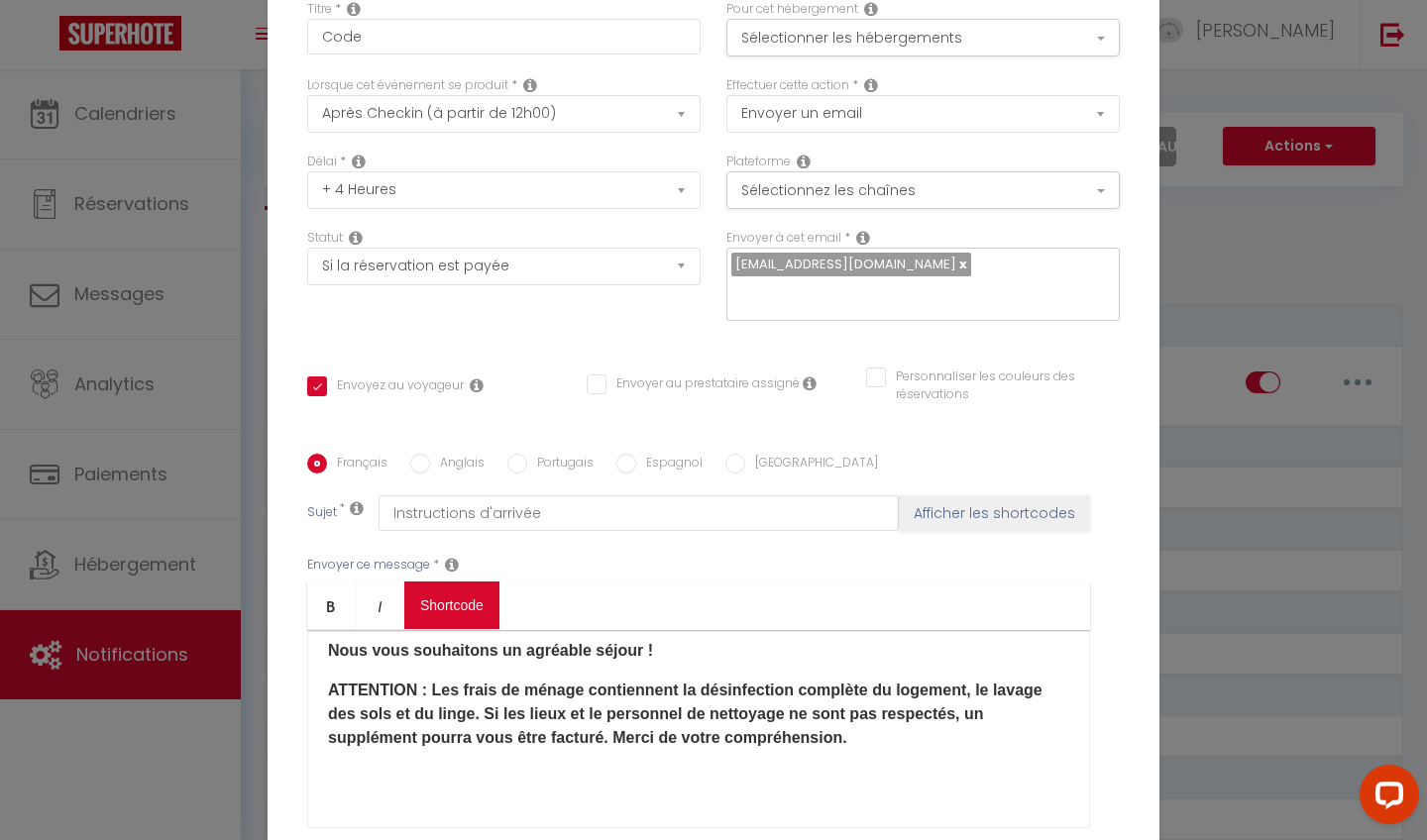 click on "Coaching SuperHote ce soir à 18h00, pour participer:  https://us02web.zoom.us/j/4667554618?pwd=QUhUTnBqenhNTG1HazhBOFJXWjRYUT09   ×     Toggle navigation       Toggle Search     Toggle menubar     Chercher   BUTTON
Besoin d'aide ?
Céline   Paramètres        Équipe     Résultat de la recherche   Aucun résultat     Calendriers     Réservations     Messages     Analytics      Paiements     Hébergement     Notifications                 Résultat de la recherche   Id   Appart   Voyageur    Checkin   Checkout   Nuits   Pers.   Plateforme   Statut     Résultat de la recherche   Aucun résultat          Notifications
Actions
Nouvelle Notification    Exporter    Importer    Tous les apparts    Maison familiale 8 personnes Natura Room Renan Havre de paix T2 Coty Le p'tit Foch L'escapade Le Perroquet Côté Mer Duplex 2 chambres Le Cosy L'Amiral La Colombe Cocon Le Lamblardie La maison bohème" at bounding box center (714, 1254) 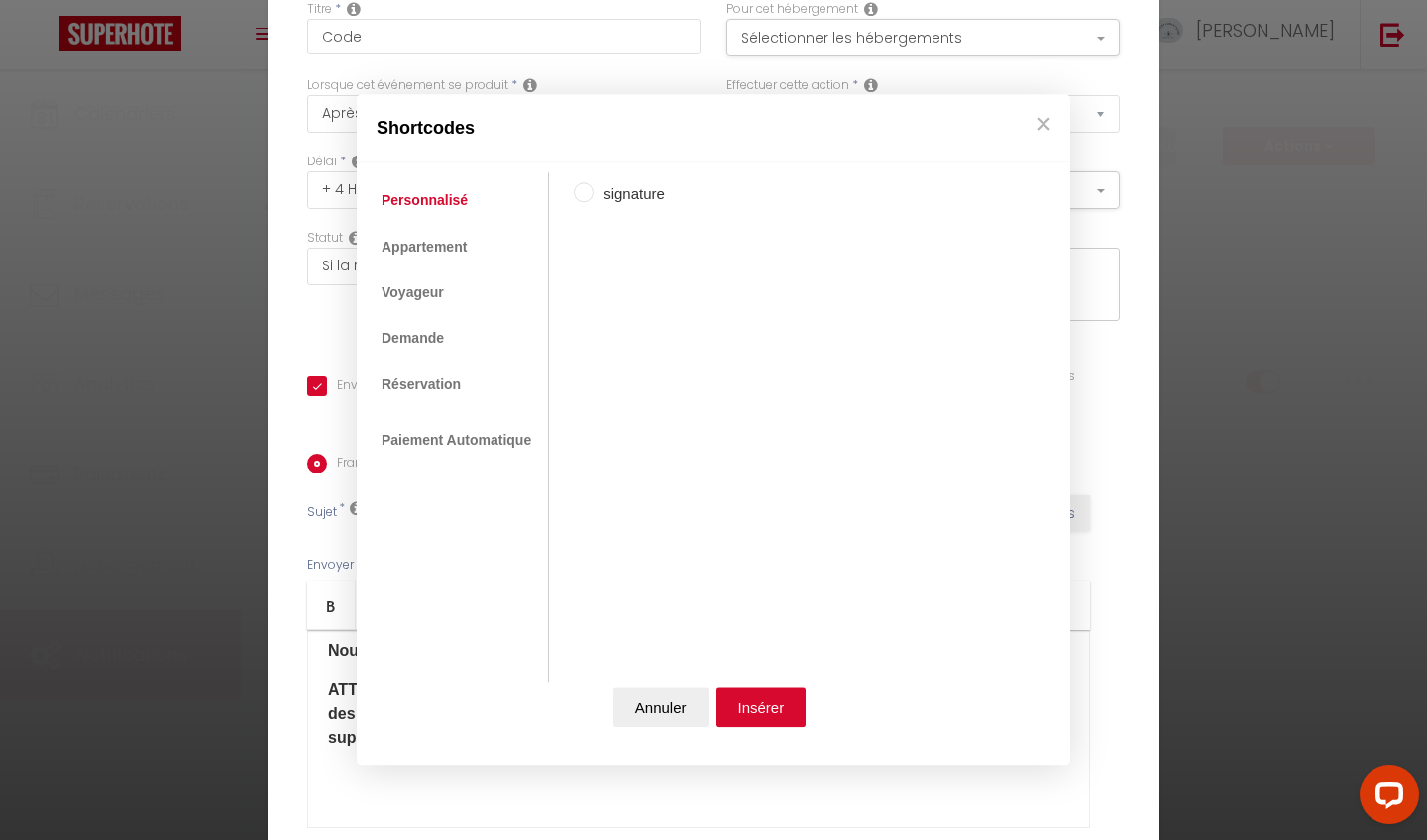 click on "signature" at bounding box center [584, 193] 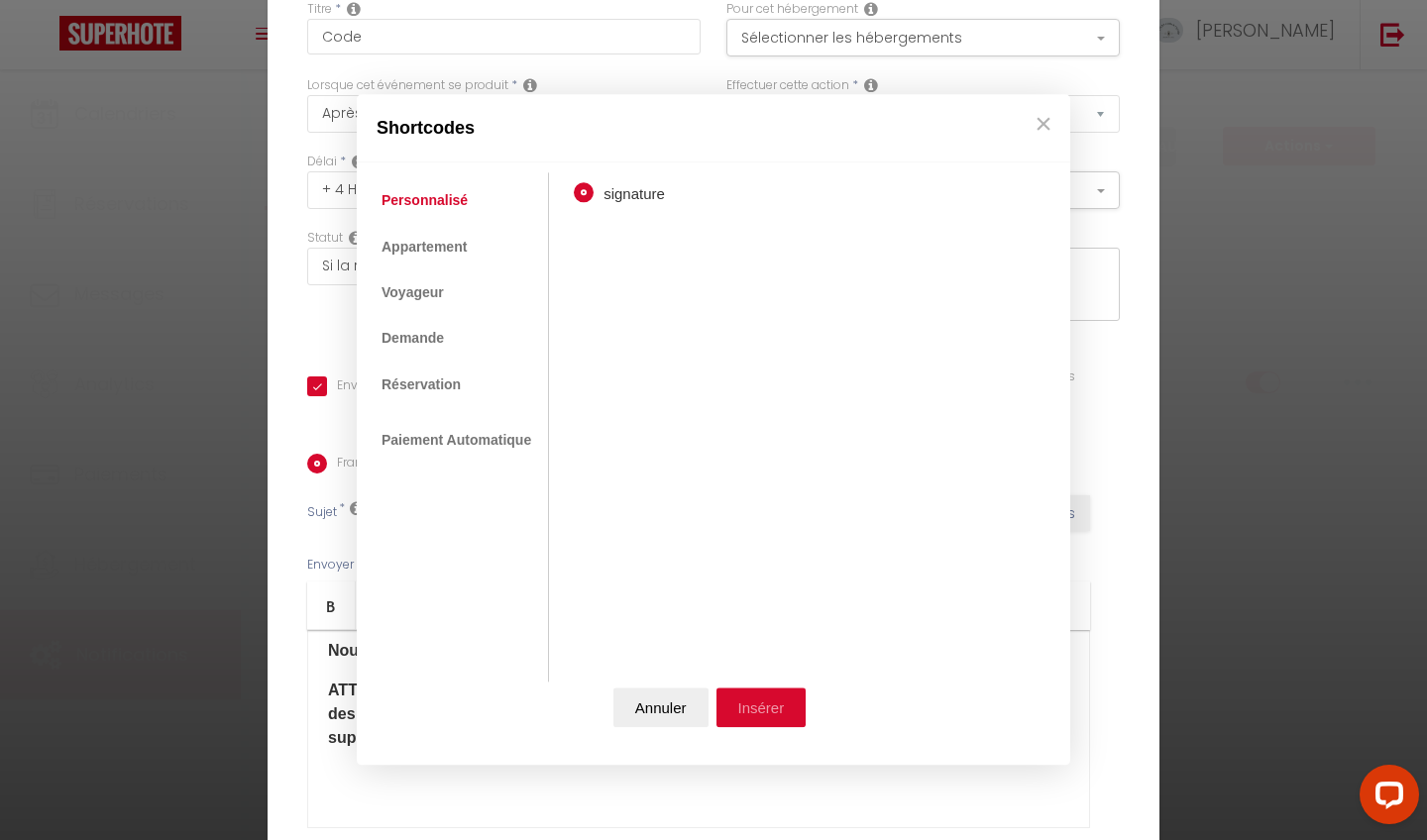 click on "Insérer" at bounding box center (761, 708) 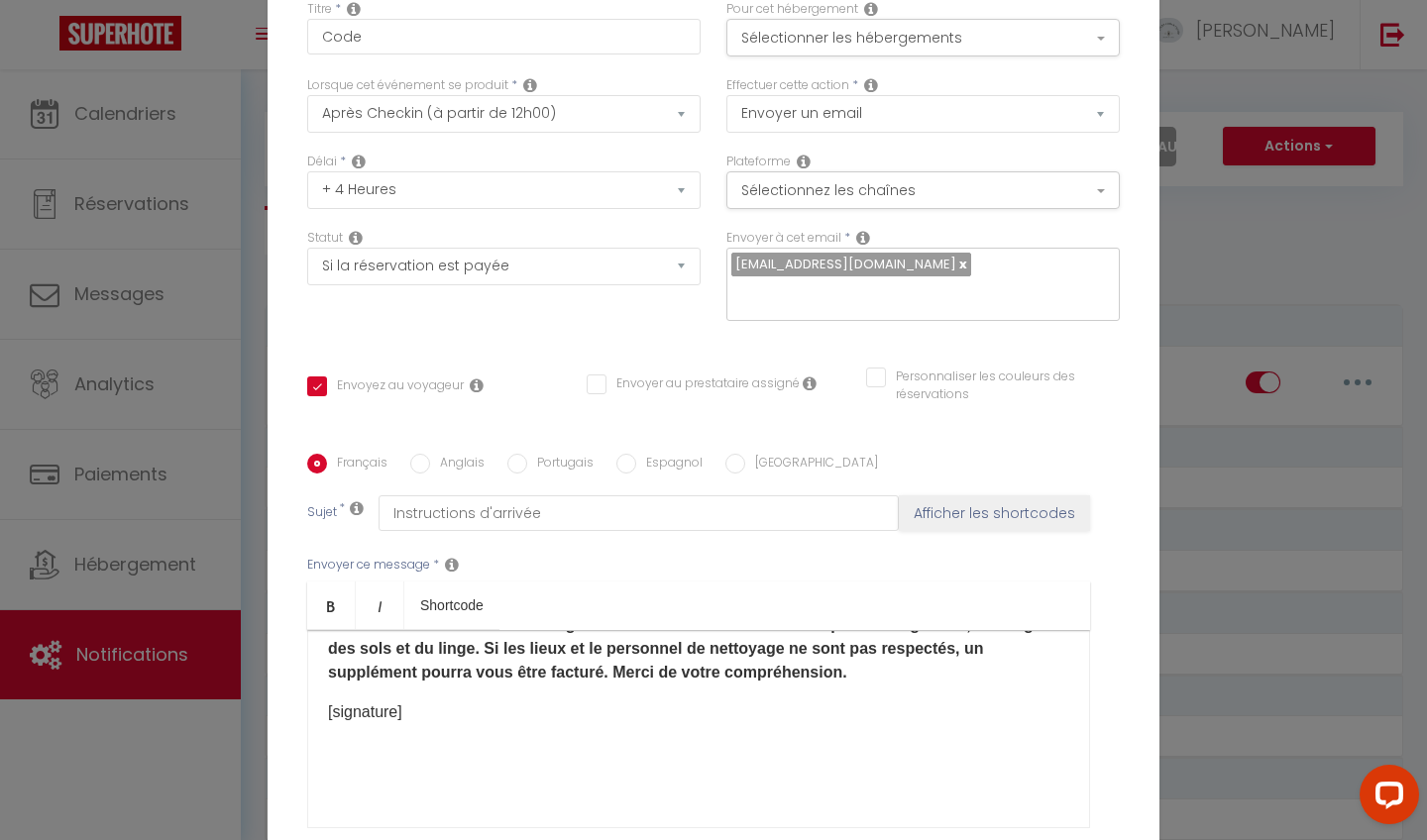 scroll, scrollTop: 196, scrollLeft: 0, axis: vertical 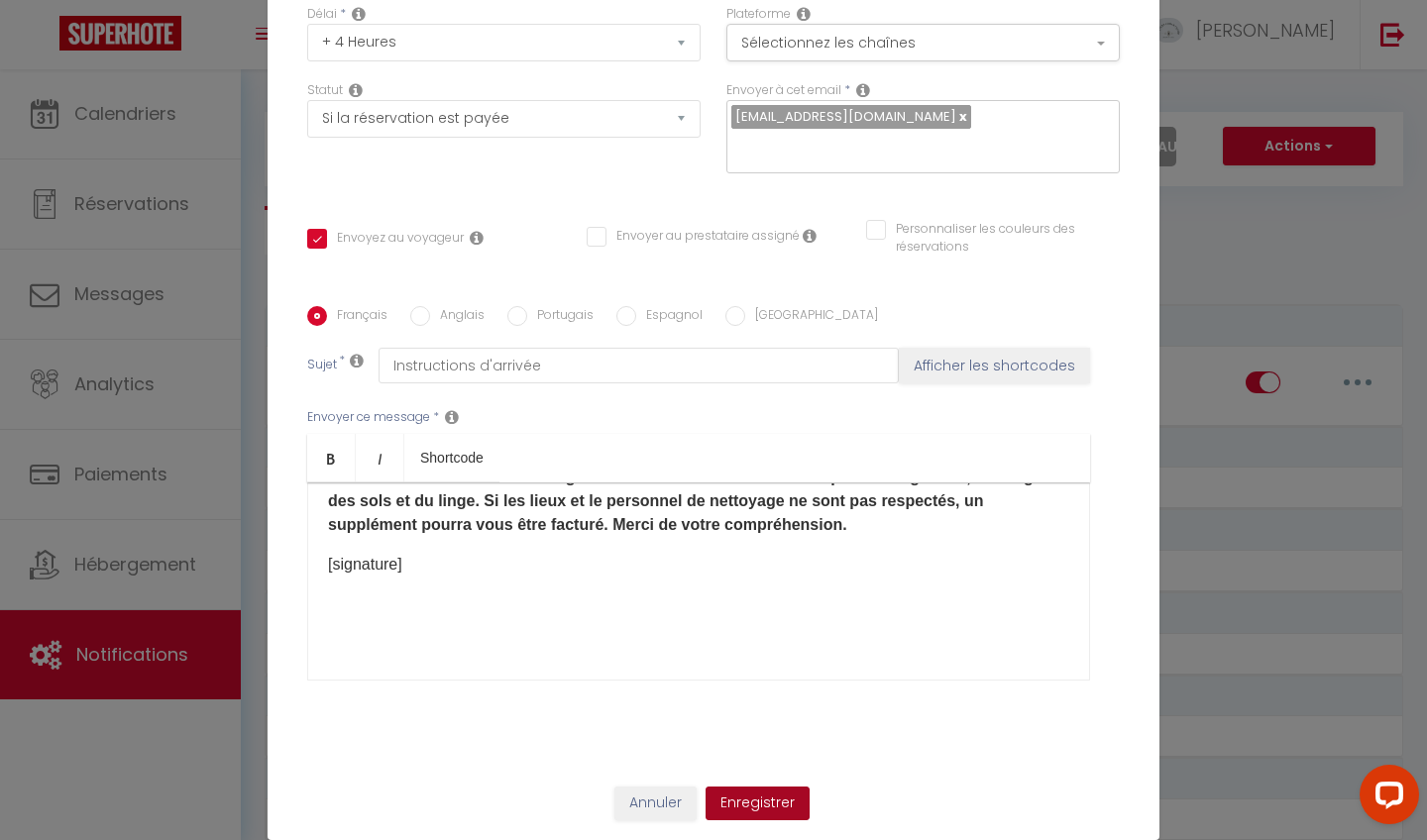 click on "Enregistrer" at bounding box center (757, 803) 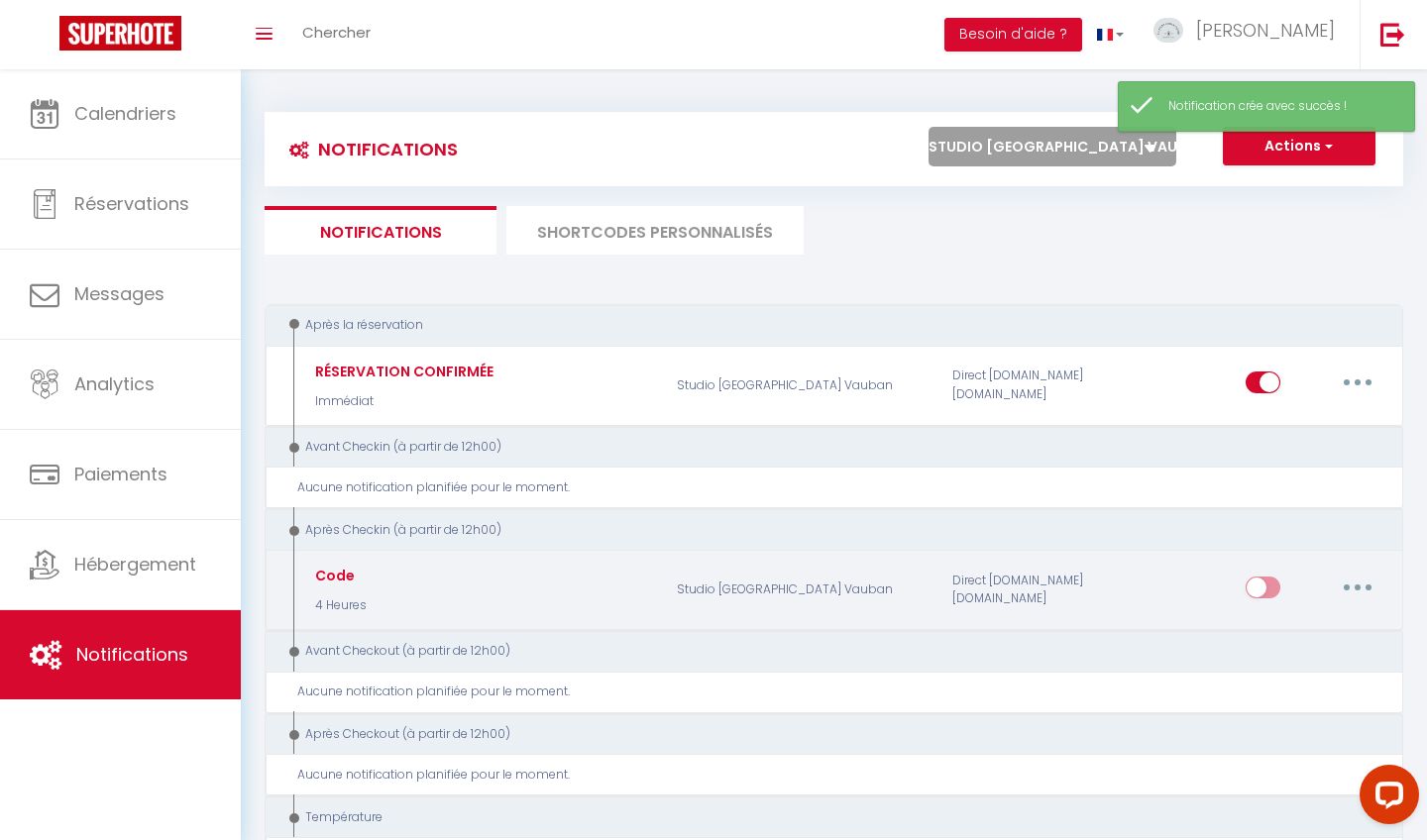 click at bounding box center [1262, 591] 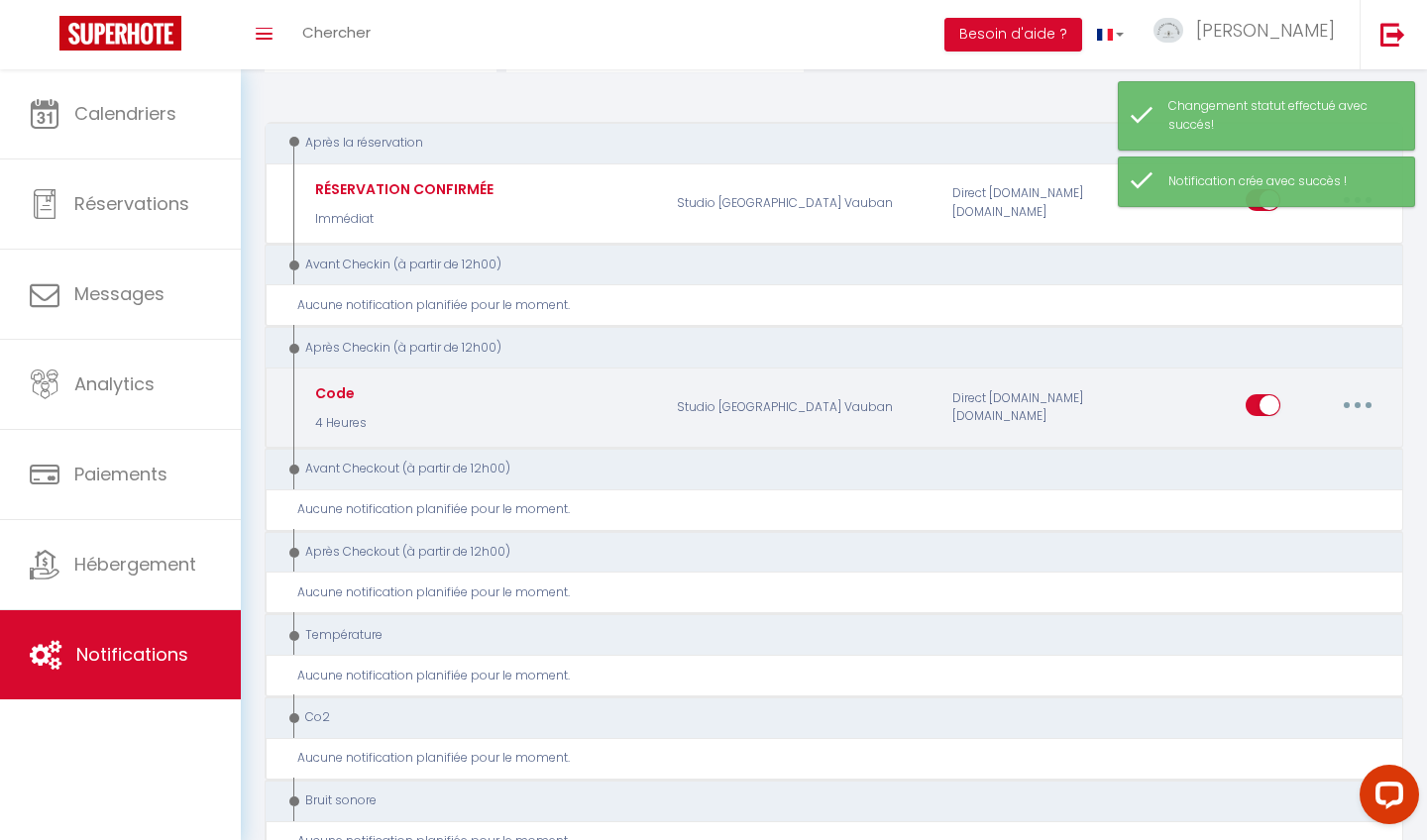 scroll, scrollTop: 186, scrollLeft: 0, axis: vertical 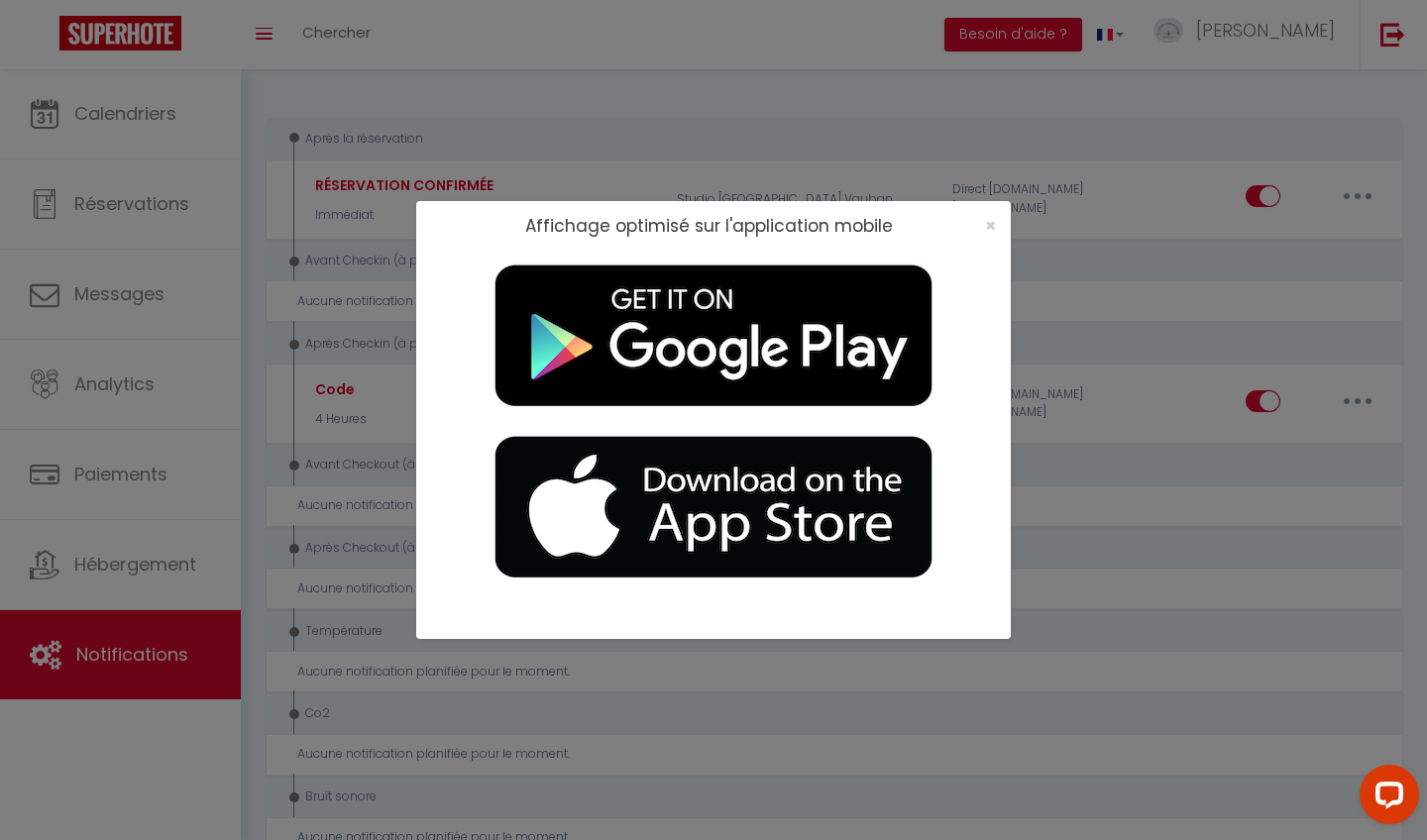 click on "×" at bounding box center [984, 226] 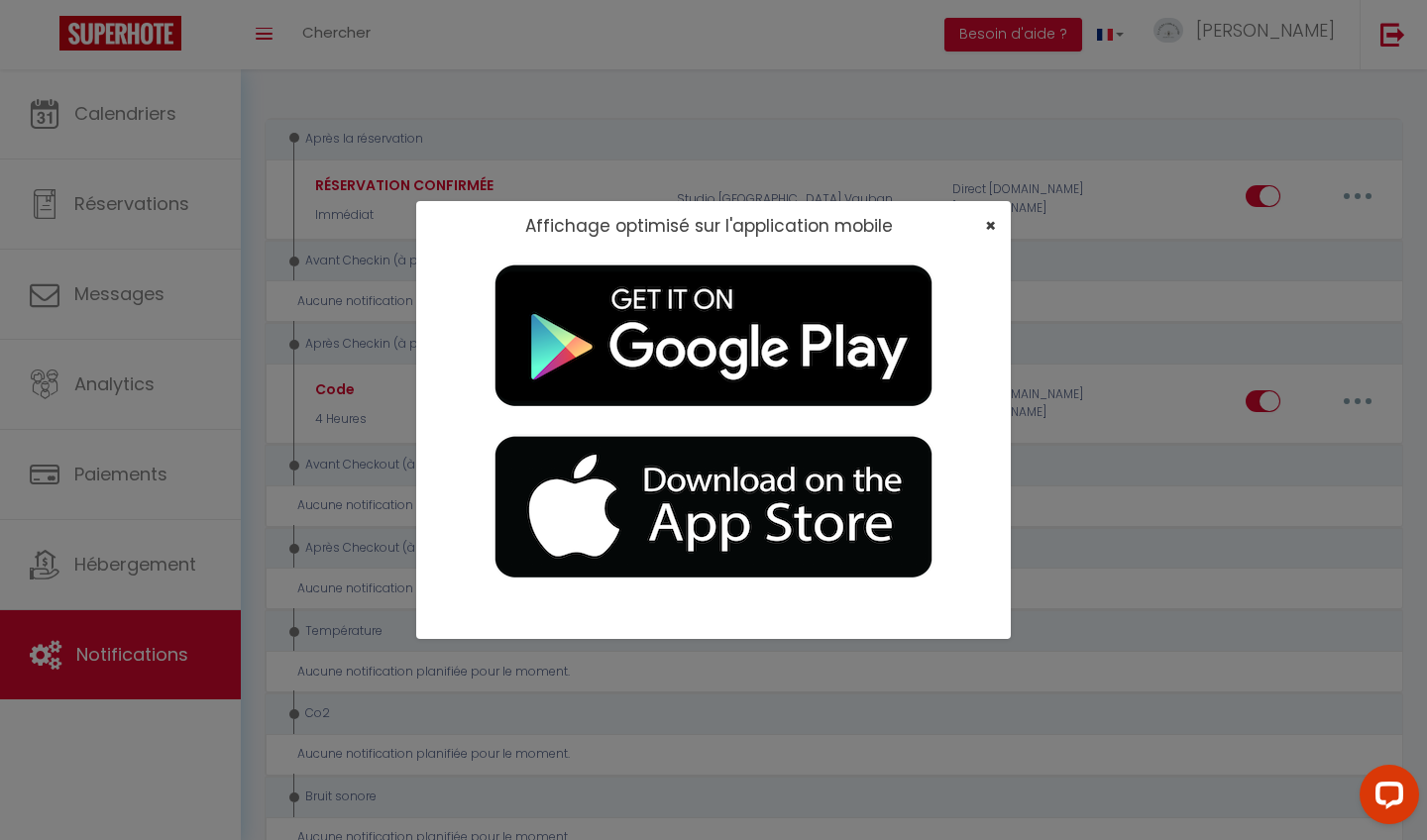 click on "×" at bounding box center (990, 225) 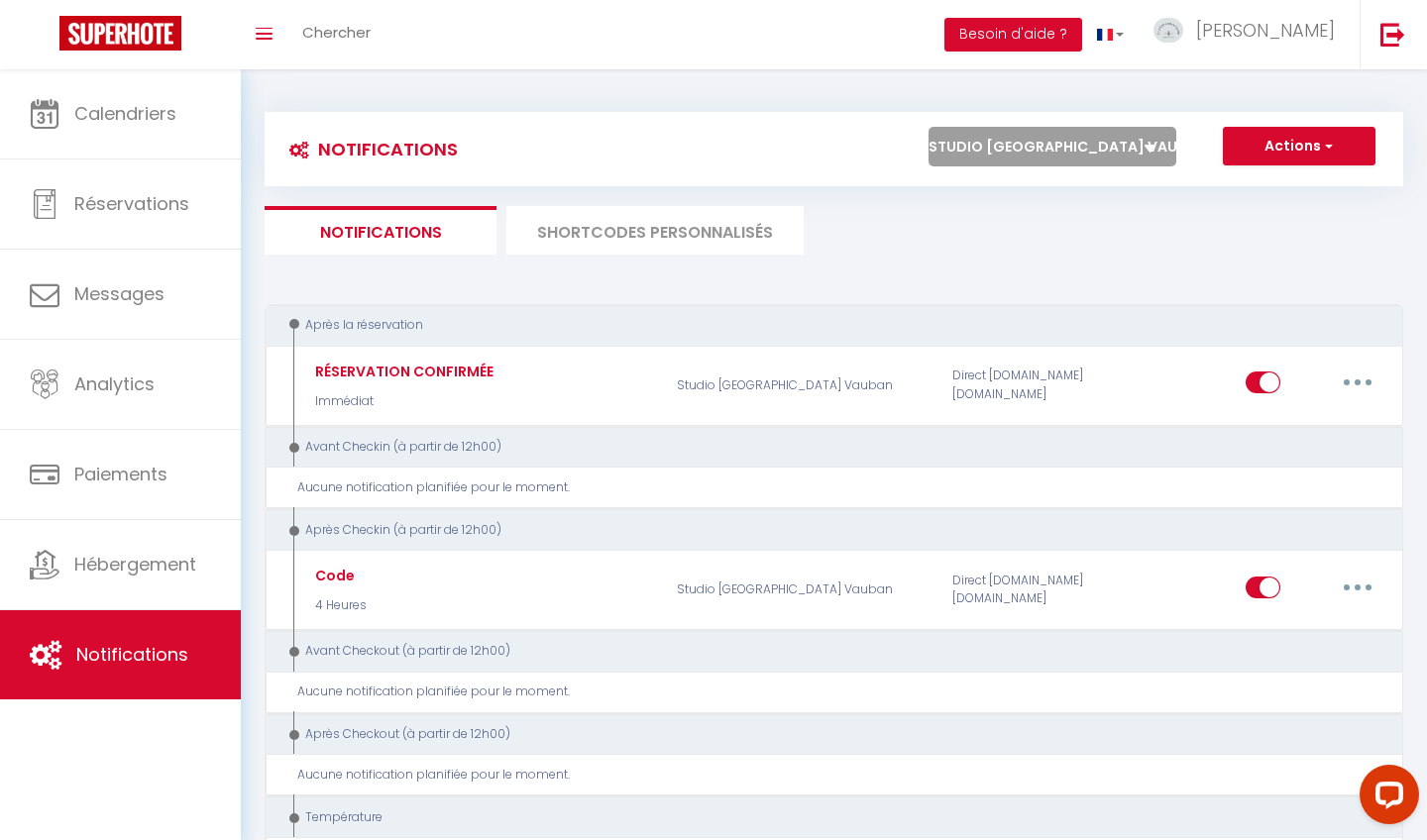 scroll, scrollTop: 0, scrollLeft: 0, axis: both 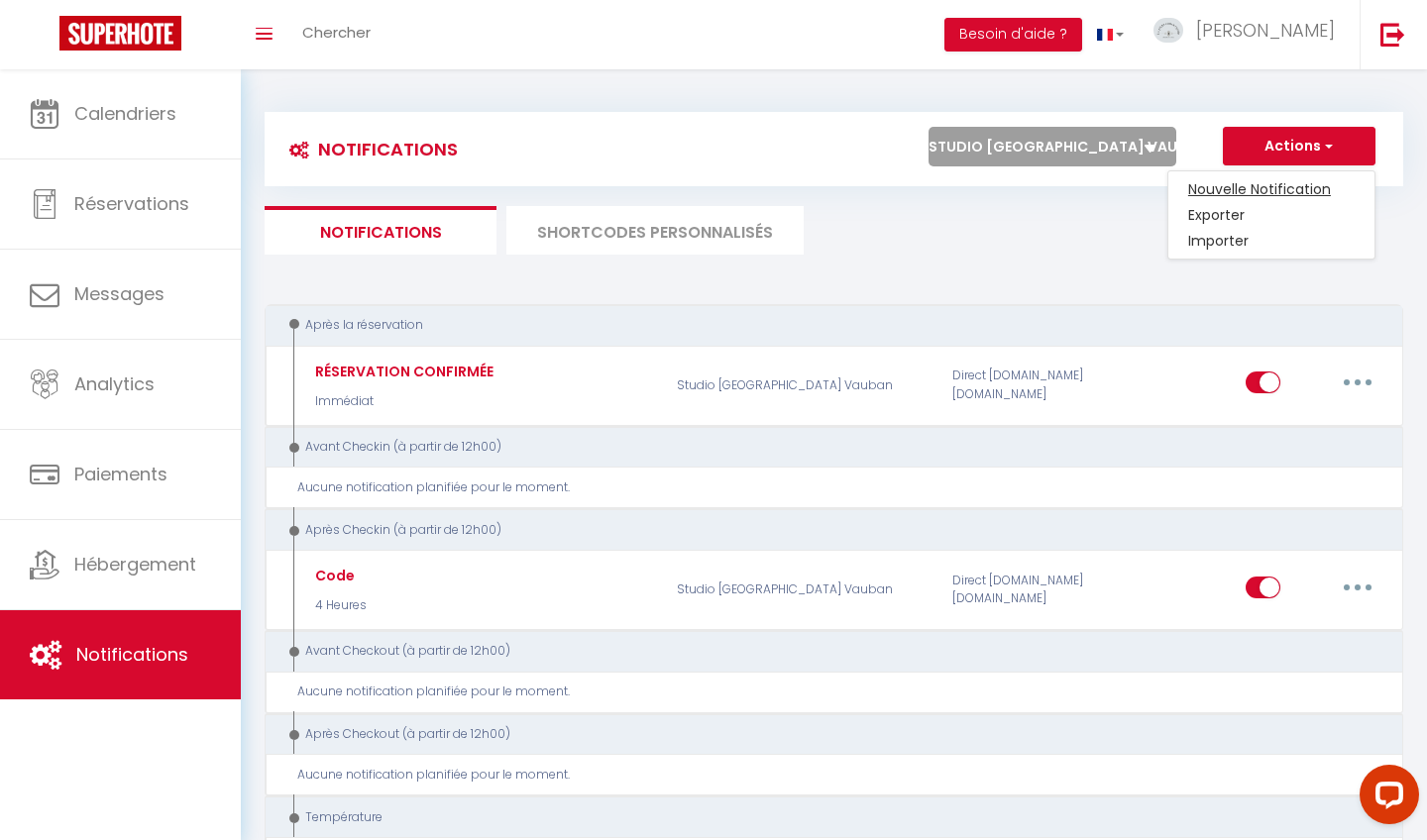 click on "Nouvelle Notification" at bounding box center (1271, 189) 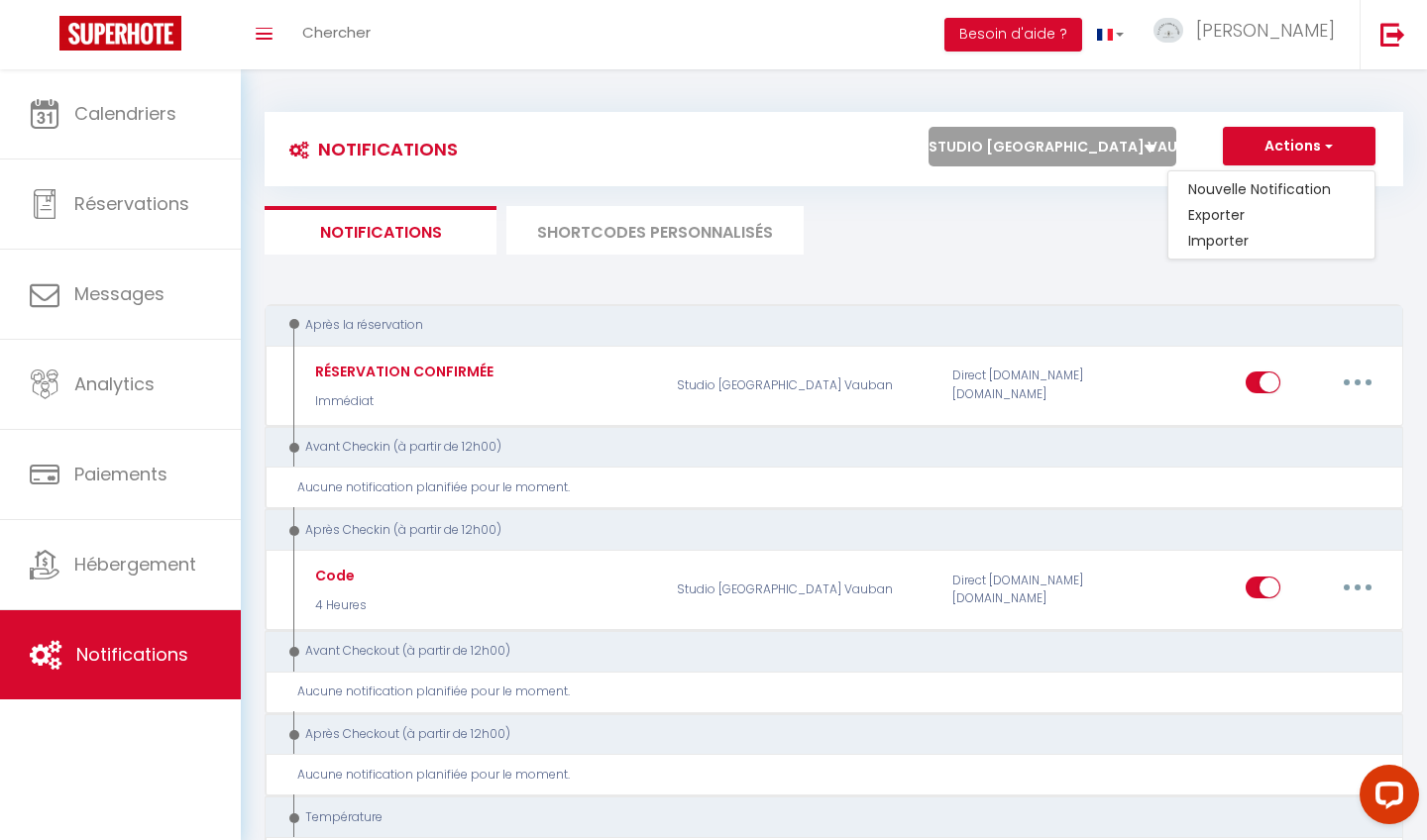 scroll, scrollTop: 0, scrollLeft: 0, axis: both 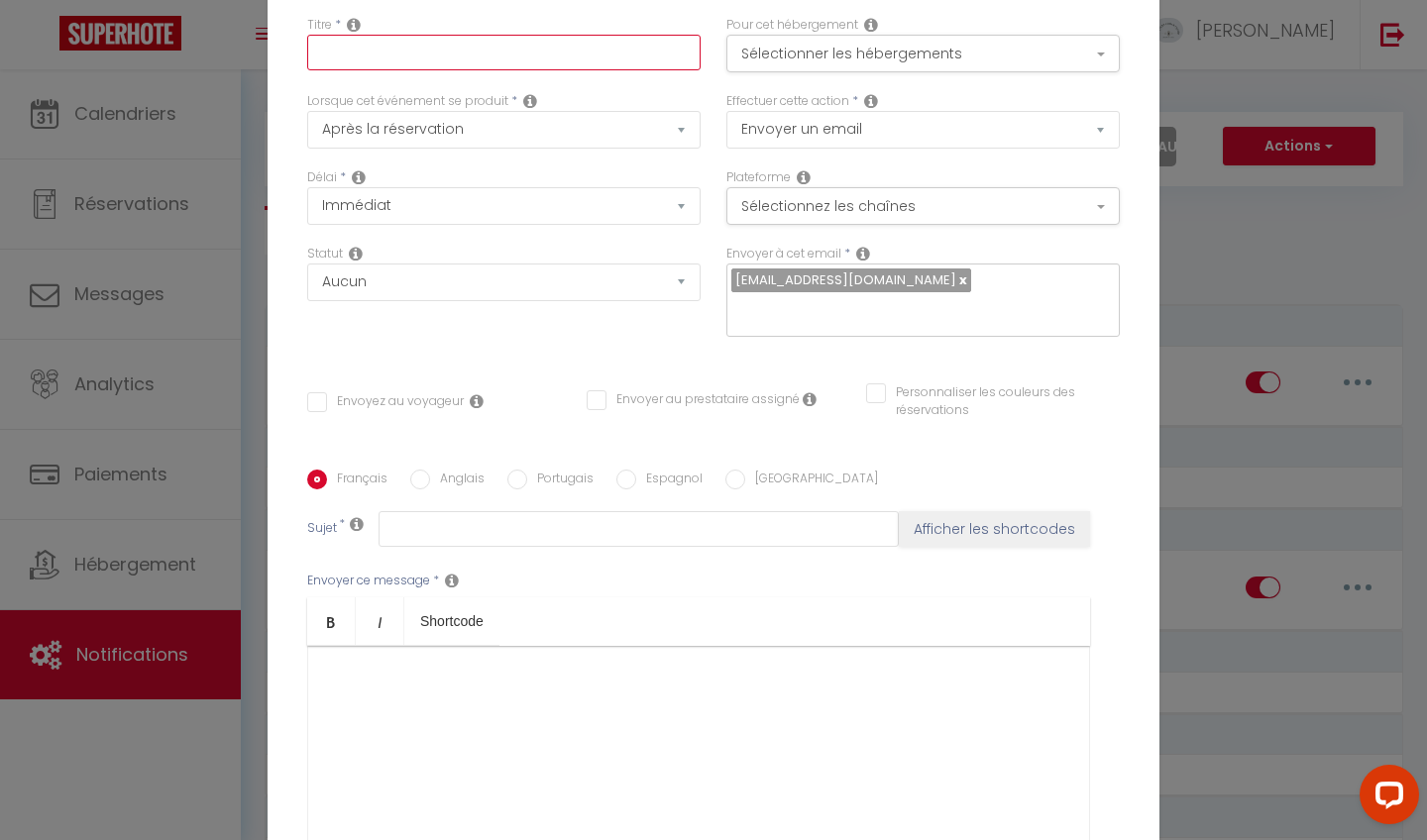 click at bounding box center (503, 52) 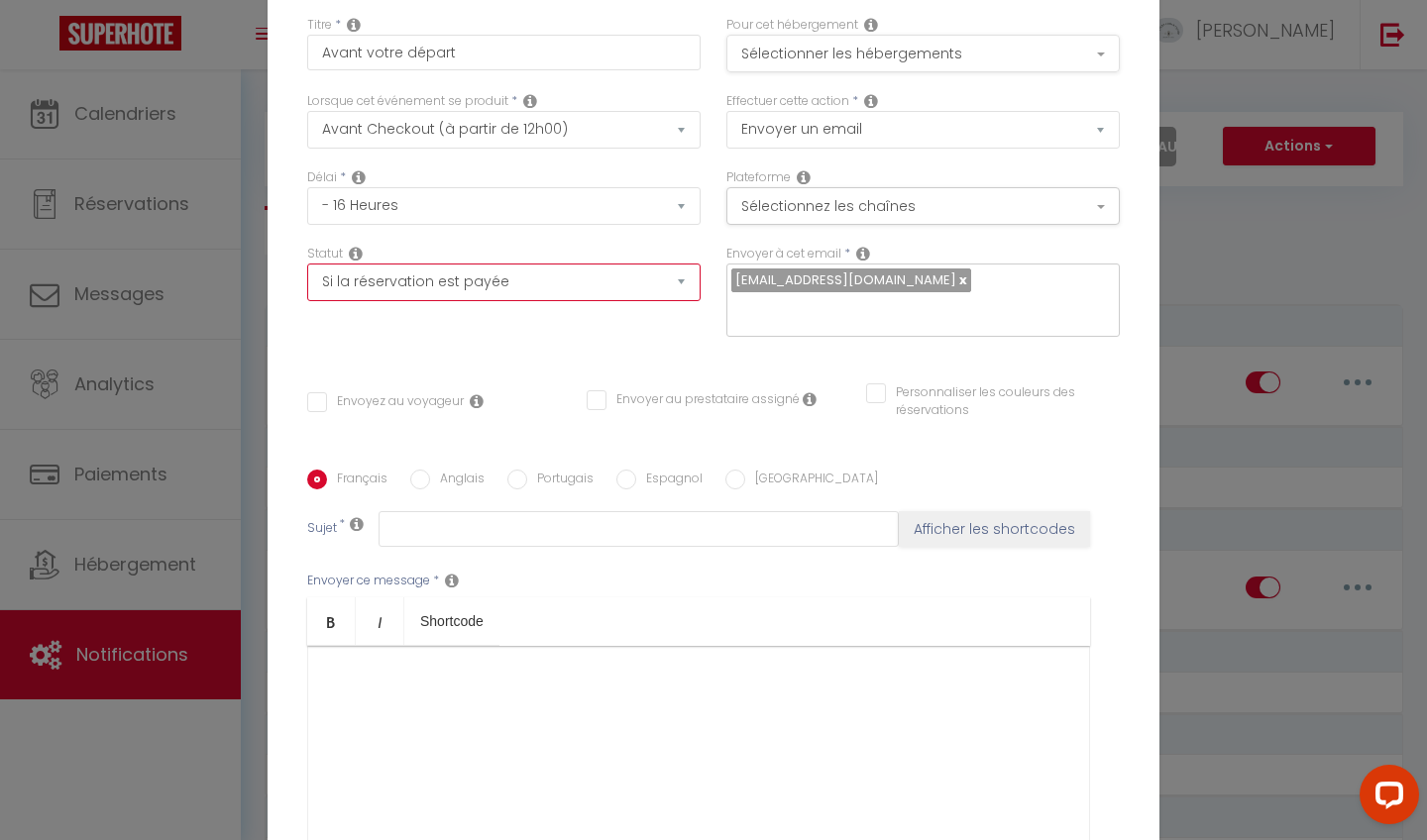 click on "Sélectionner les hébergements" at bounding box center [923, 53] 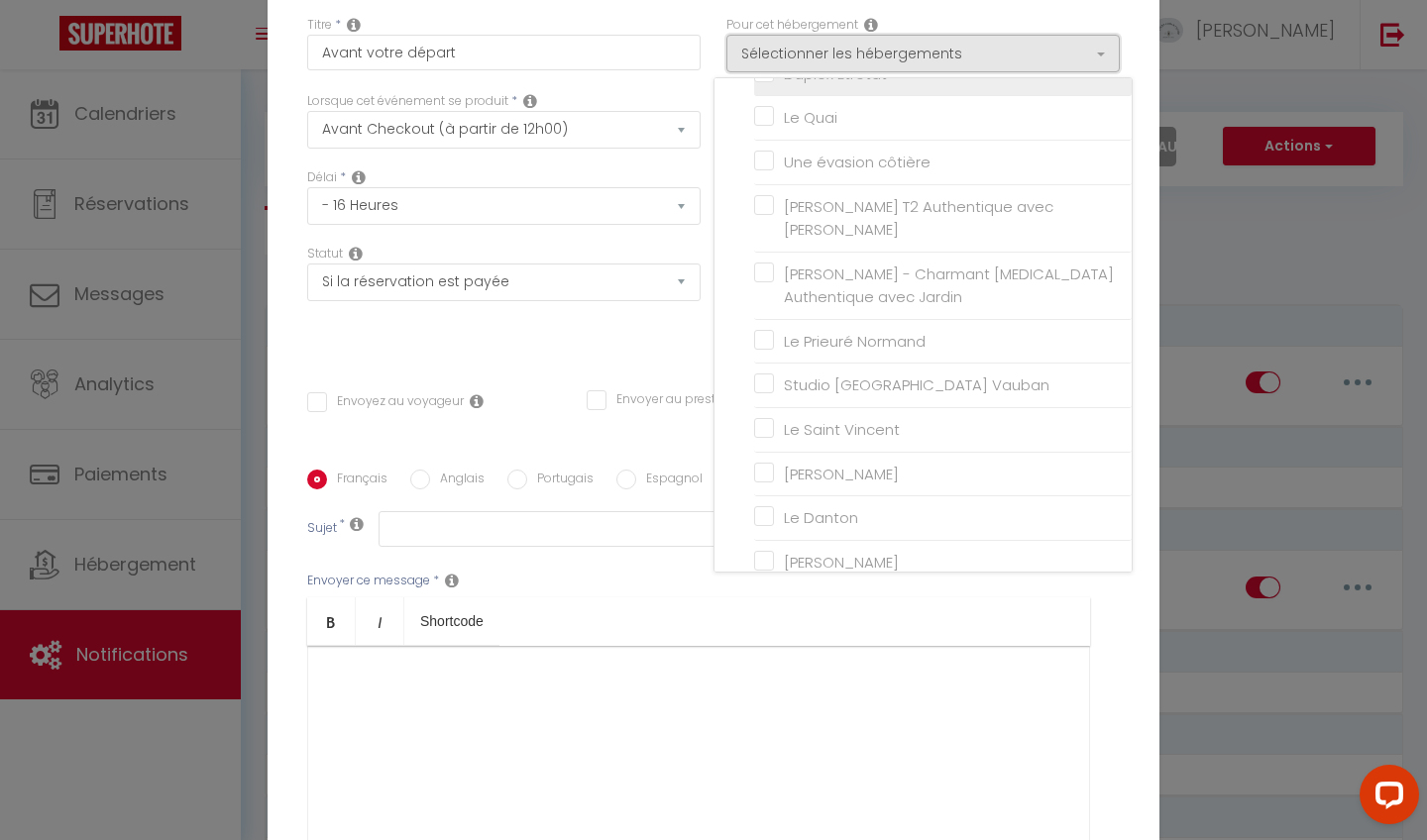 scroll, scrollTop: 986, scrollLeft: 0, axis: vertical 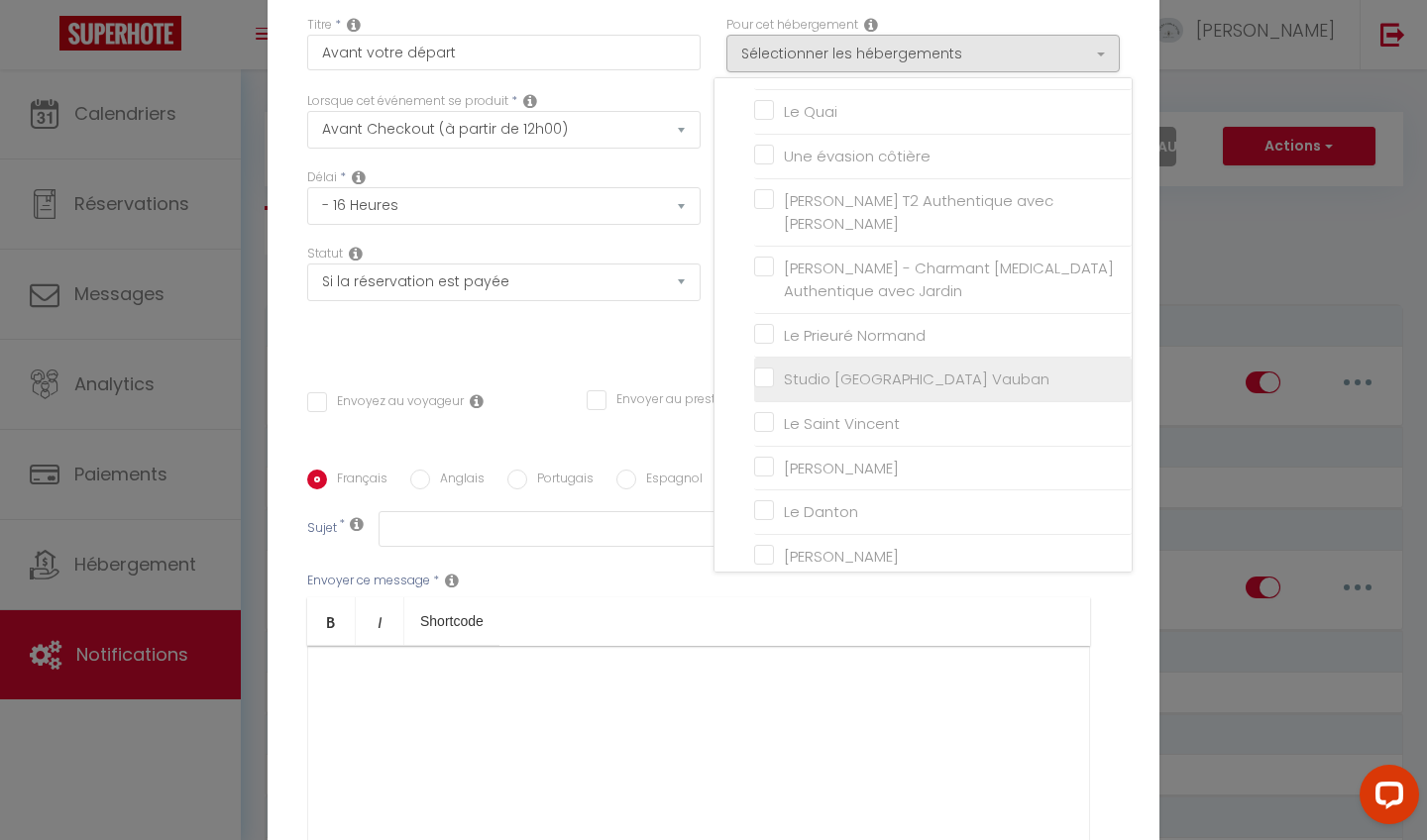 click on "Studio [GEOGRAPHIC_DATA] Vauban" at bounding box center [942, 379] 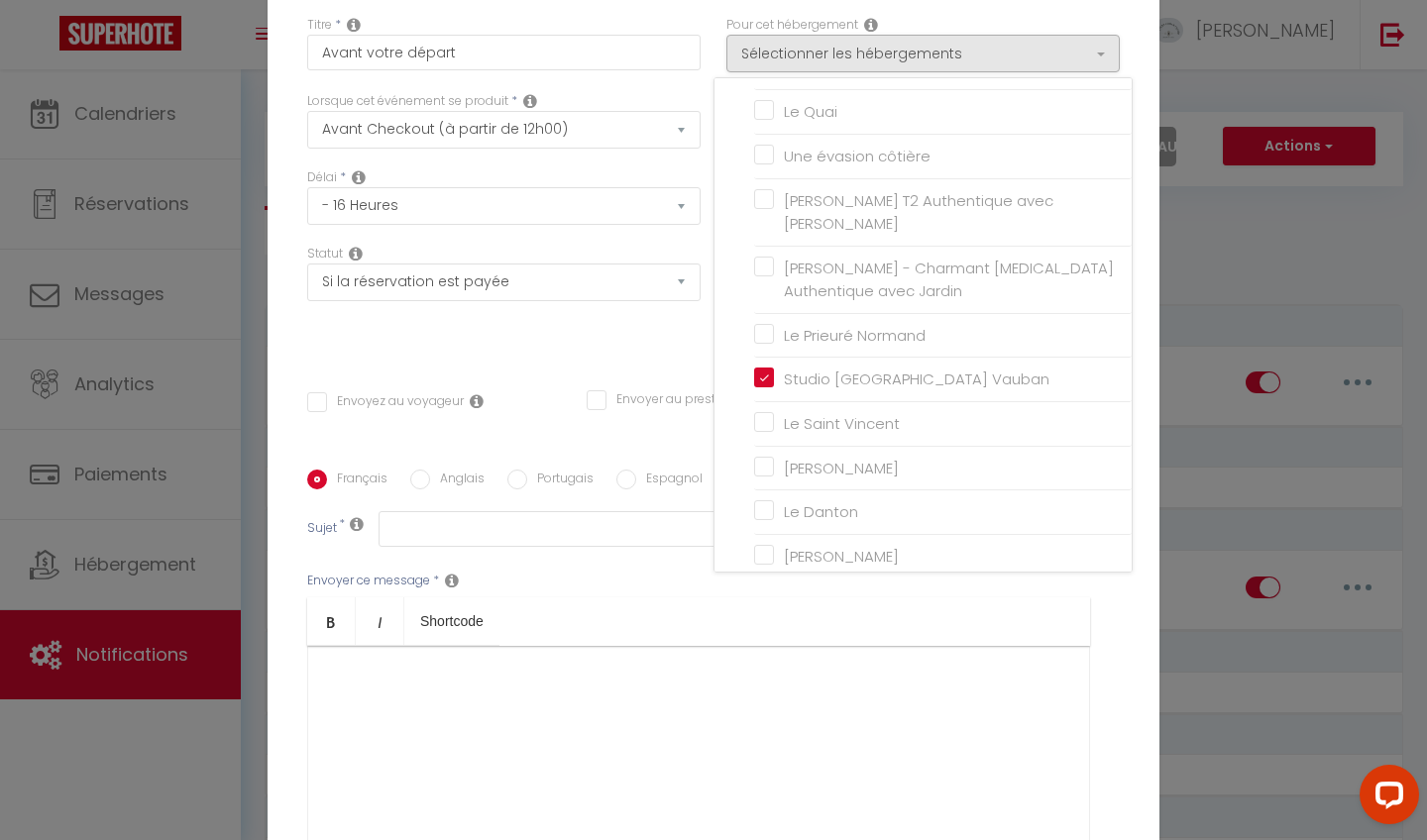click on "Statut     Aucun   Si la réservation est payée   Si réservation non payée   Si la caution a été prise   Si caution non payée" at bounding box center (503, 300) 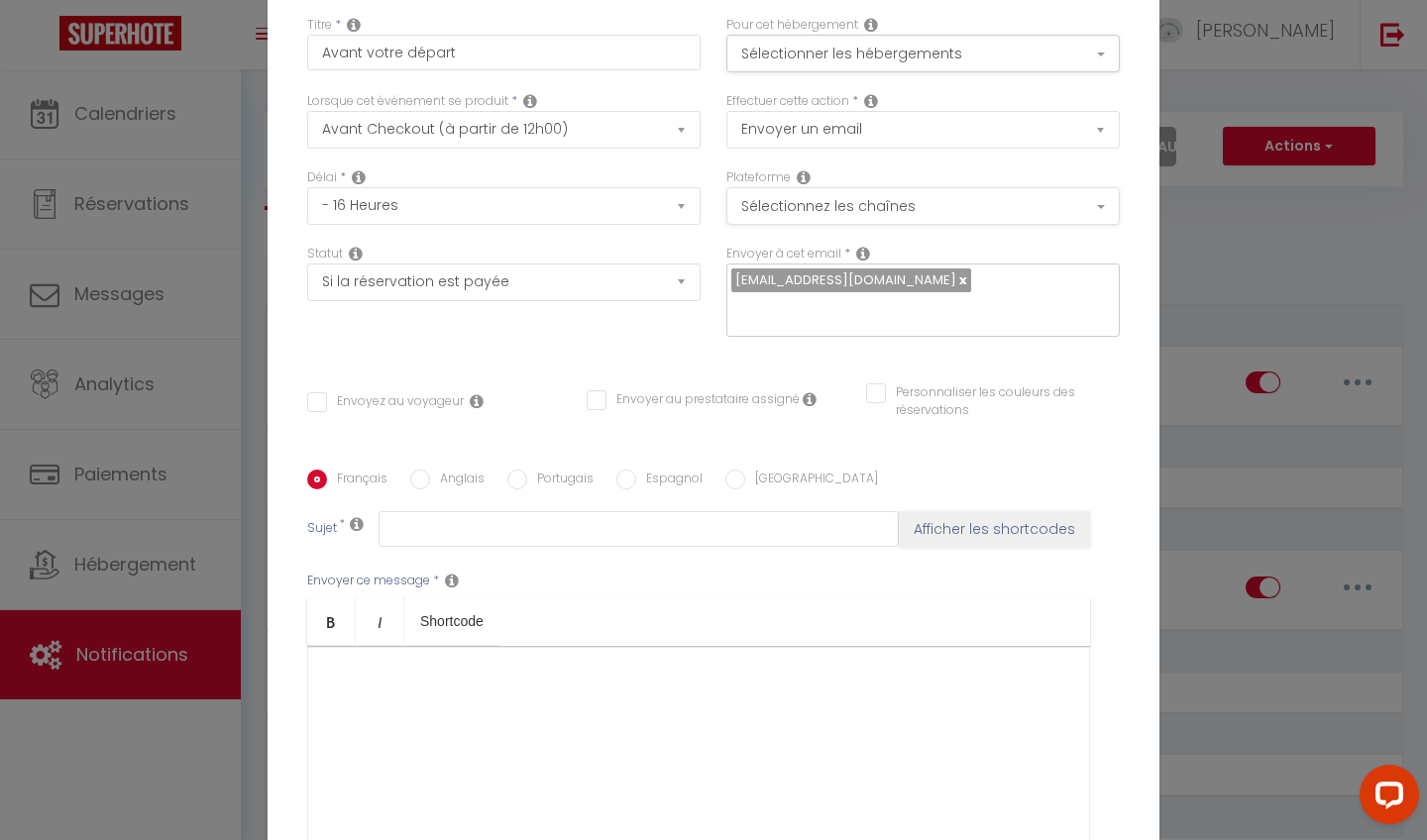 click on "Sélectionnez les chaînes" at bounding box center [923, 206] 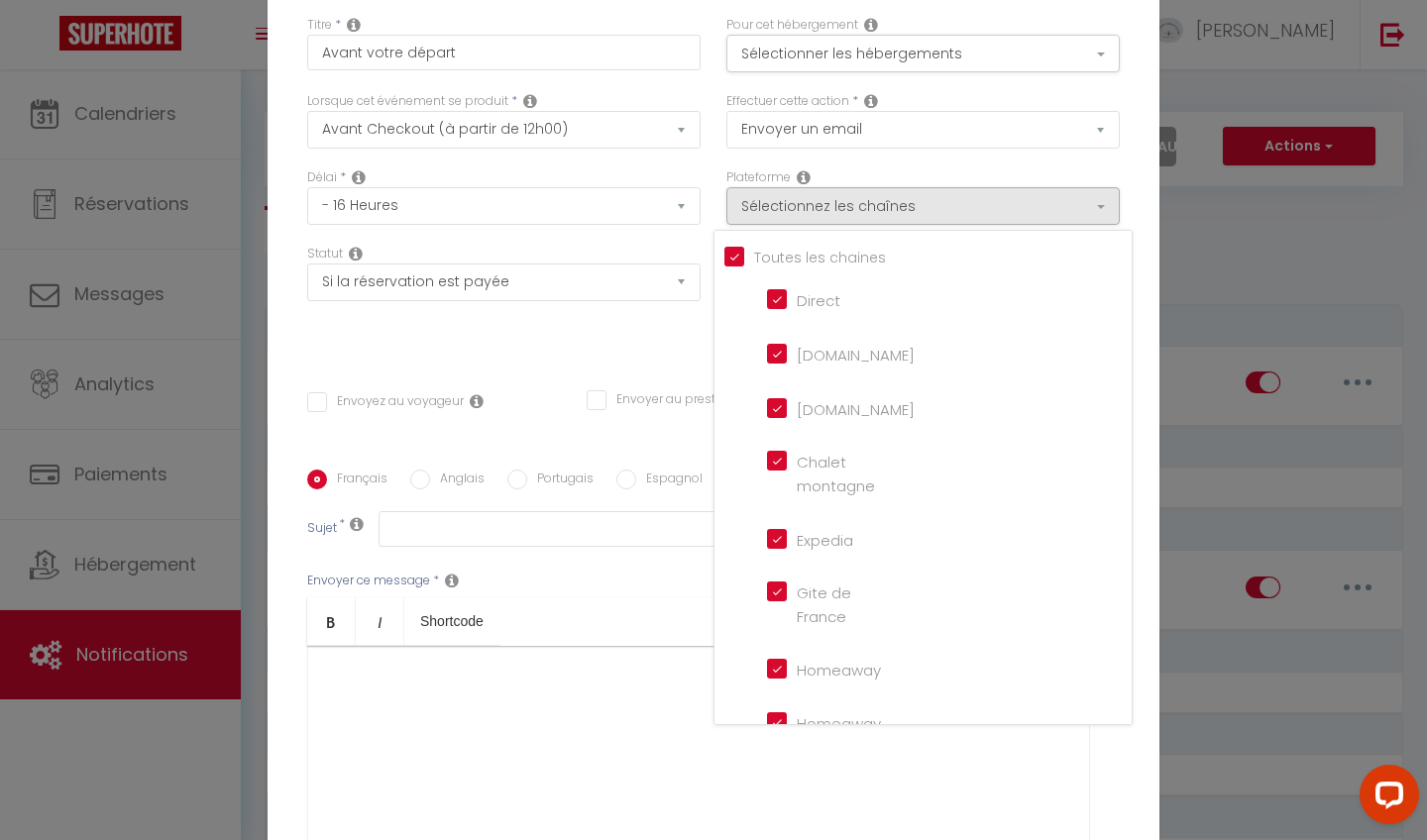 click on "Tous les apparts" at bounding box center (928, 256) 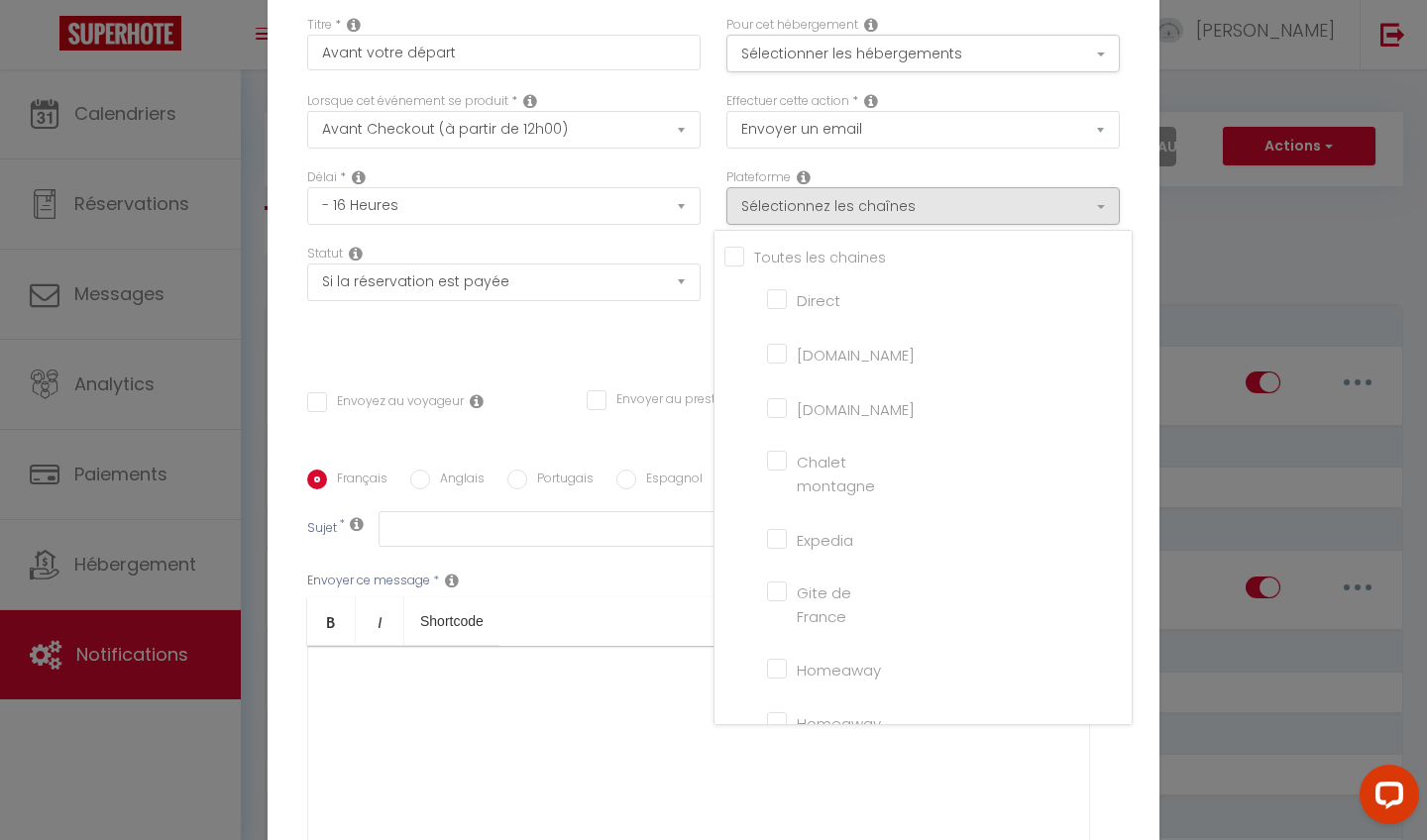 click on "Direct" at bounding box center [823, 298] 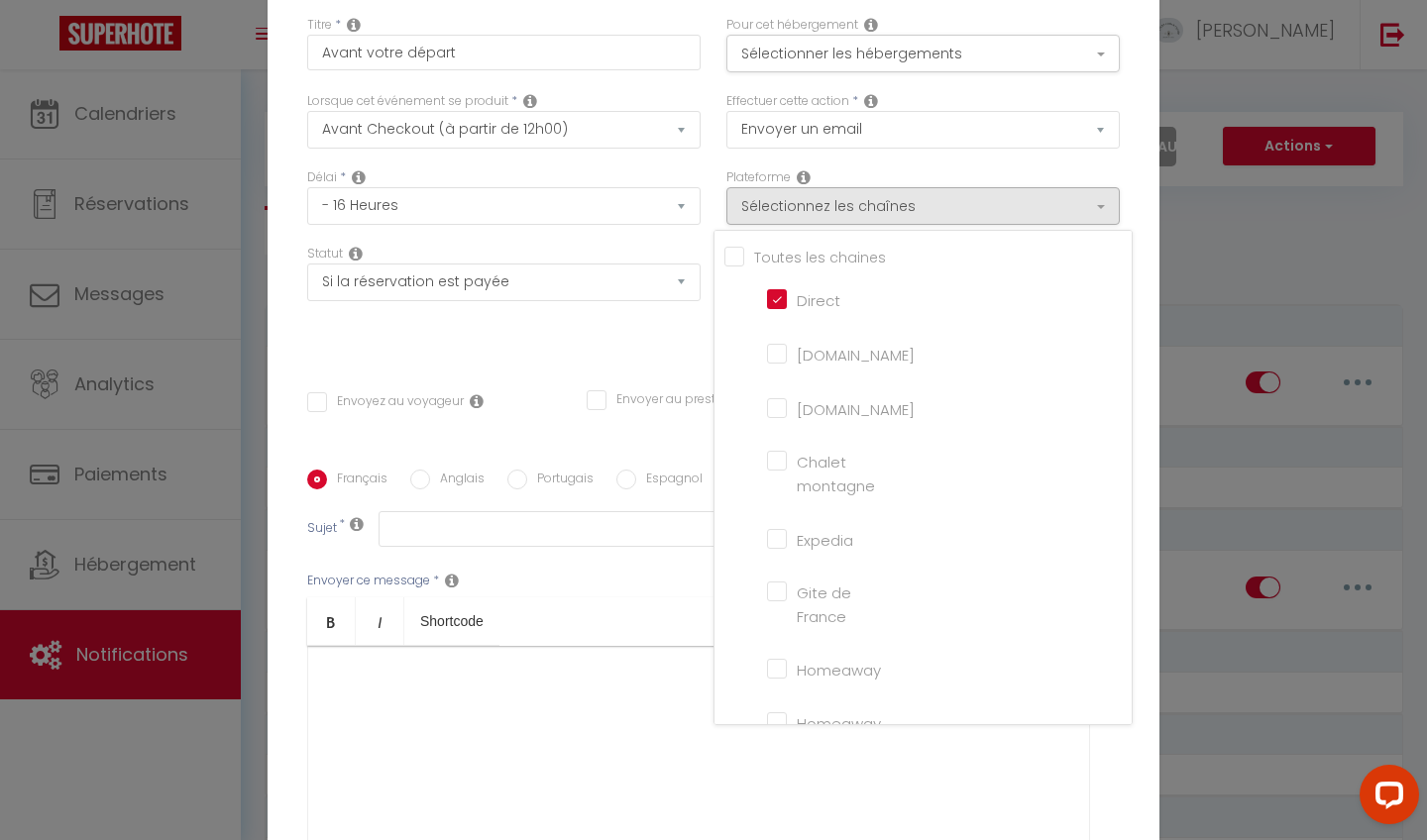 click on "Airbnb.com" at bounding box center [823, 353] 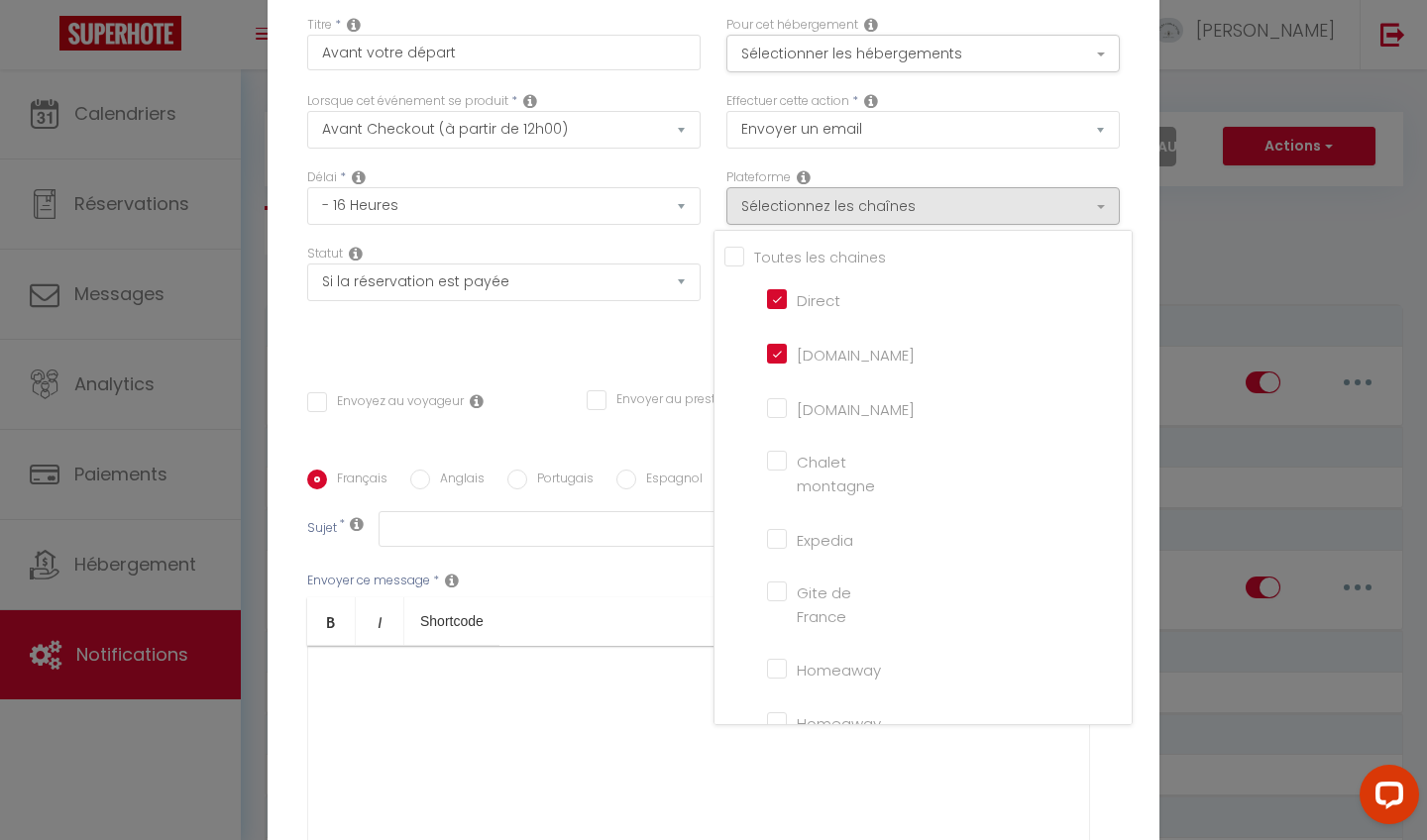 click on "Booking.com" at bounding box center [823, 407] 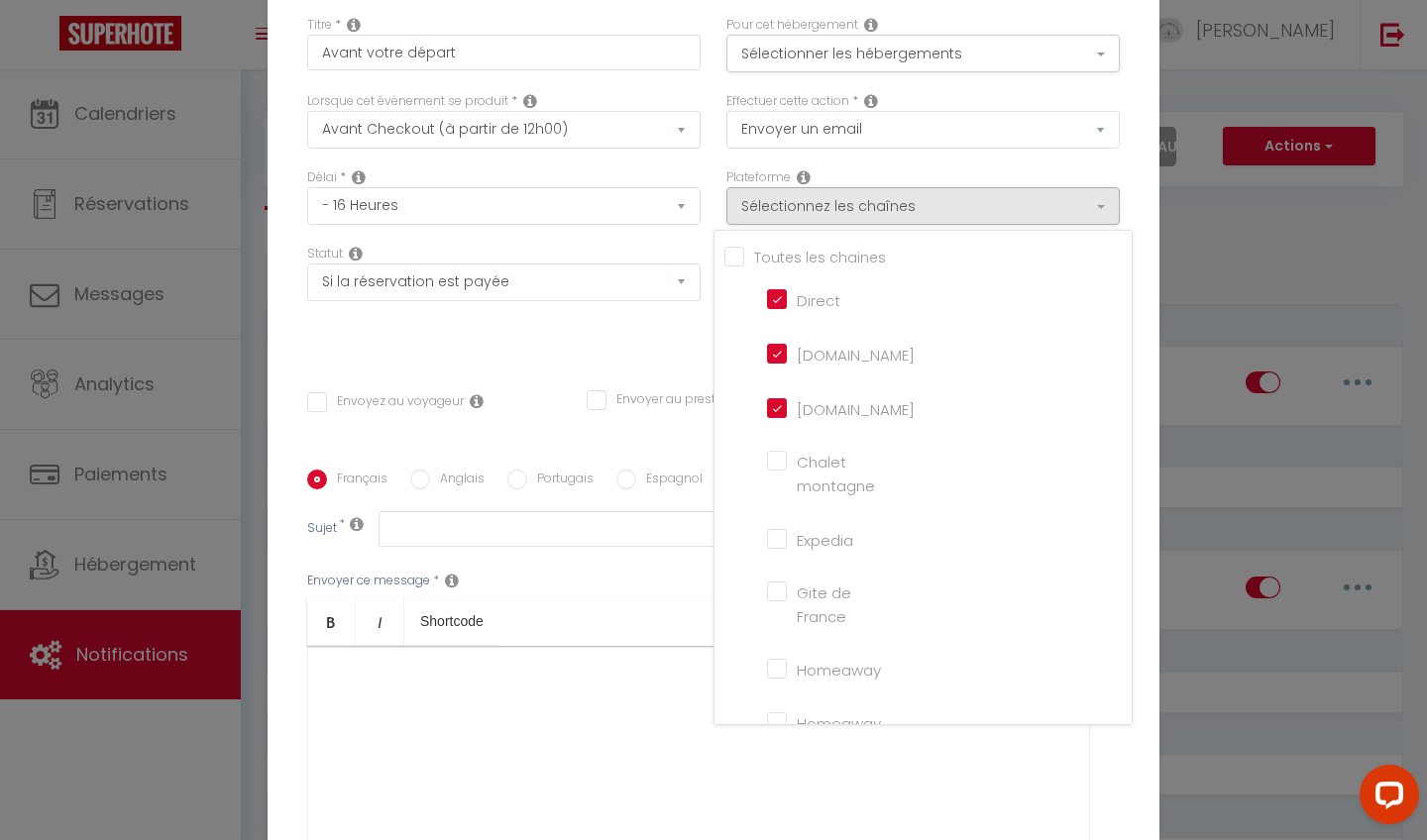 click on "Statut     Aucun   Si la réservation est payée   Si réservation non payée   Si la caution a été prise   Si caution non payée" at bounding box center (503, 300) 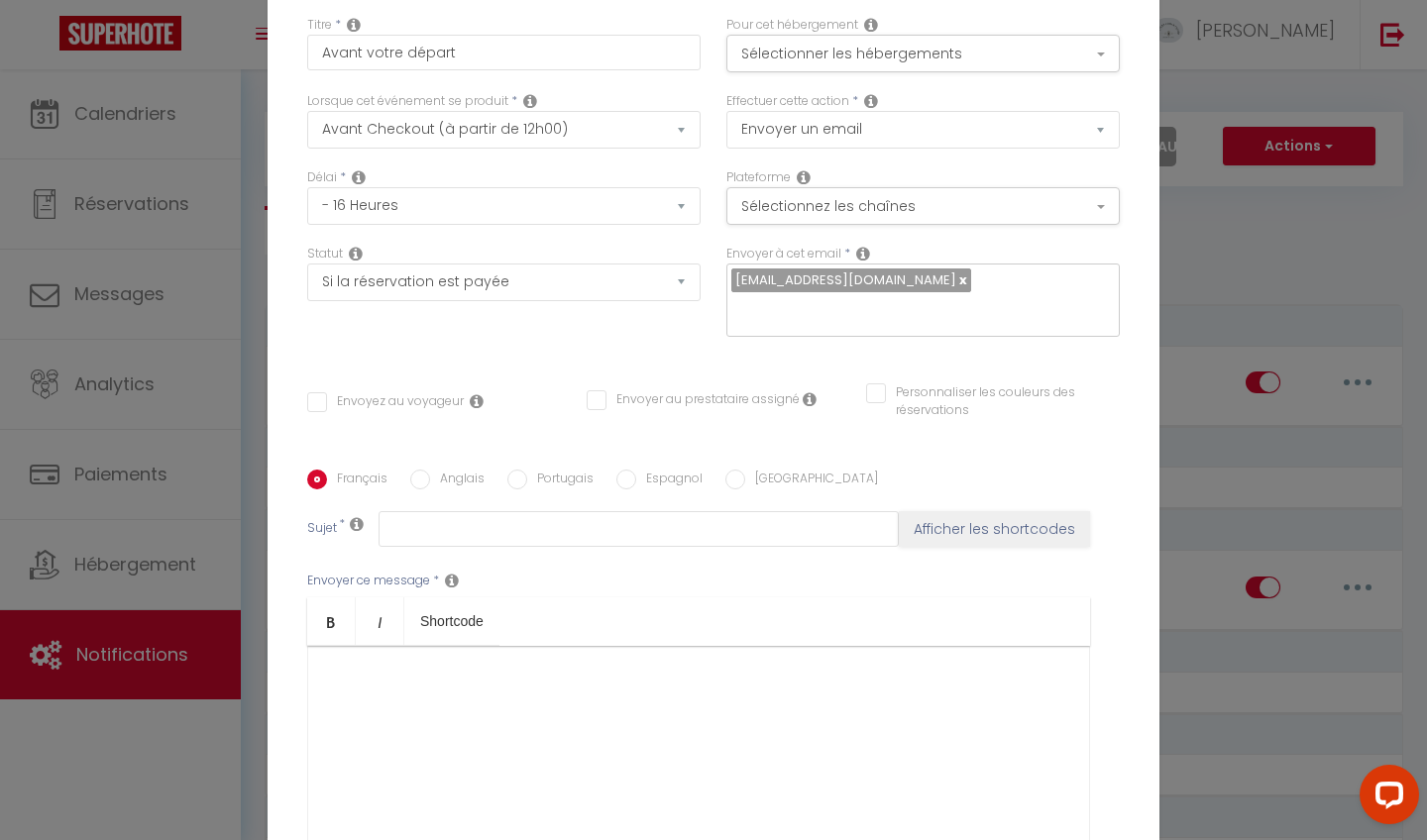 click on "Envoyez au voyageur" at bounding box center (385, 402) 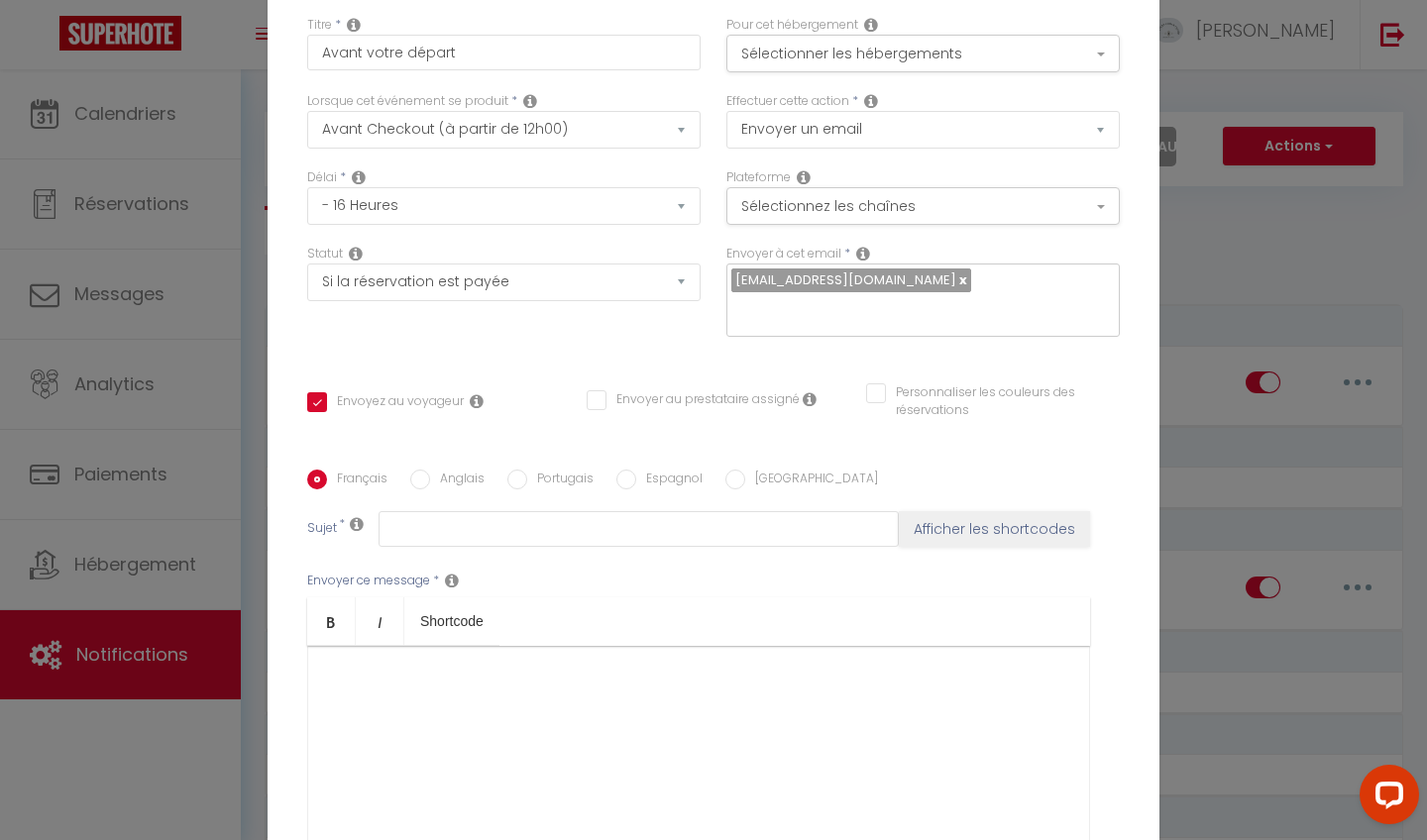 click on "Français     Anglais     Portugais     Espagnol     Italien   Sujet   *       Afficher les shortcodes   Envoyer ce message   *     Bold Italic Shortcode Rich text editor <p><b>Bonjour [GUEST:FIRST_NAME]&nbsp;, voici les instructions pour votre arrivée d’aujourd’hui : &nbsp;</b></p><p><b>Une boîte à clés blanche est située à la porte de l’immeuble, le code est 1983.</b></p>
<p><b>Votre logement se trouve au 2<sup>ème</sup>&nbsp;étage, porte de droite.</b></p><p><b>Nous vous souhaitons un agréable séjour !&nbsp;</b>
</p>
<p><b>
ATTENTION : Les frais de ménage contiennent la désinfection complète du logement, le lavage des sols et du linge. Si les lieux et le personnel de nettoyage ne sont pas respectés, un supplément pourra vous être facturé. Merci de votre compréhension.&nbsp;</b></p><p>[signature]</p>
<p>&nbsp;
</p>   Envoyer ce message   *     Afficher les shortcodes" at bounding box center (714, 669) 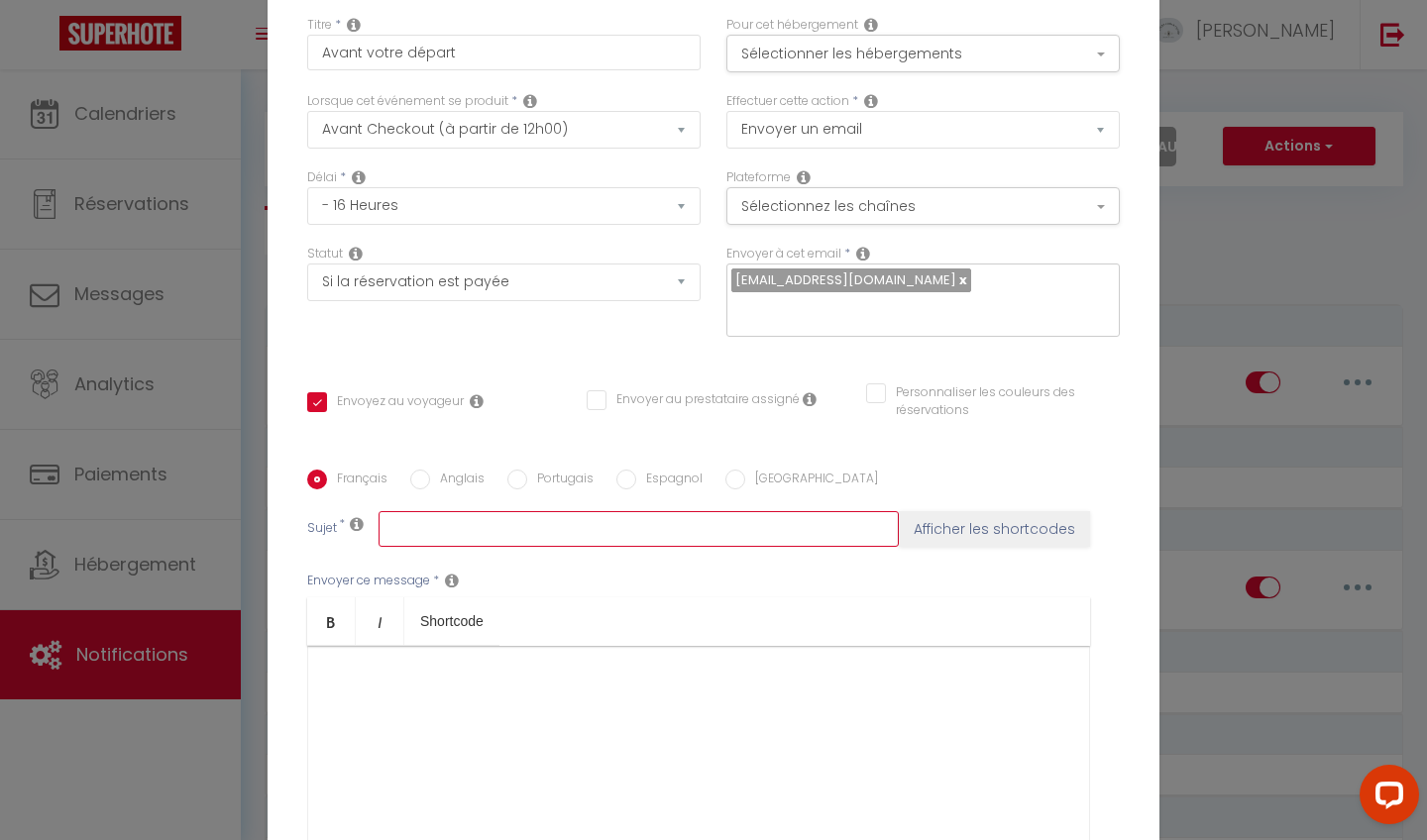 click at bounding box center (638, 529) 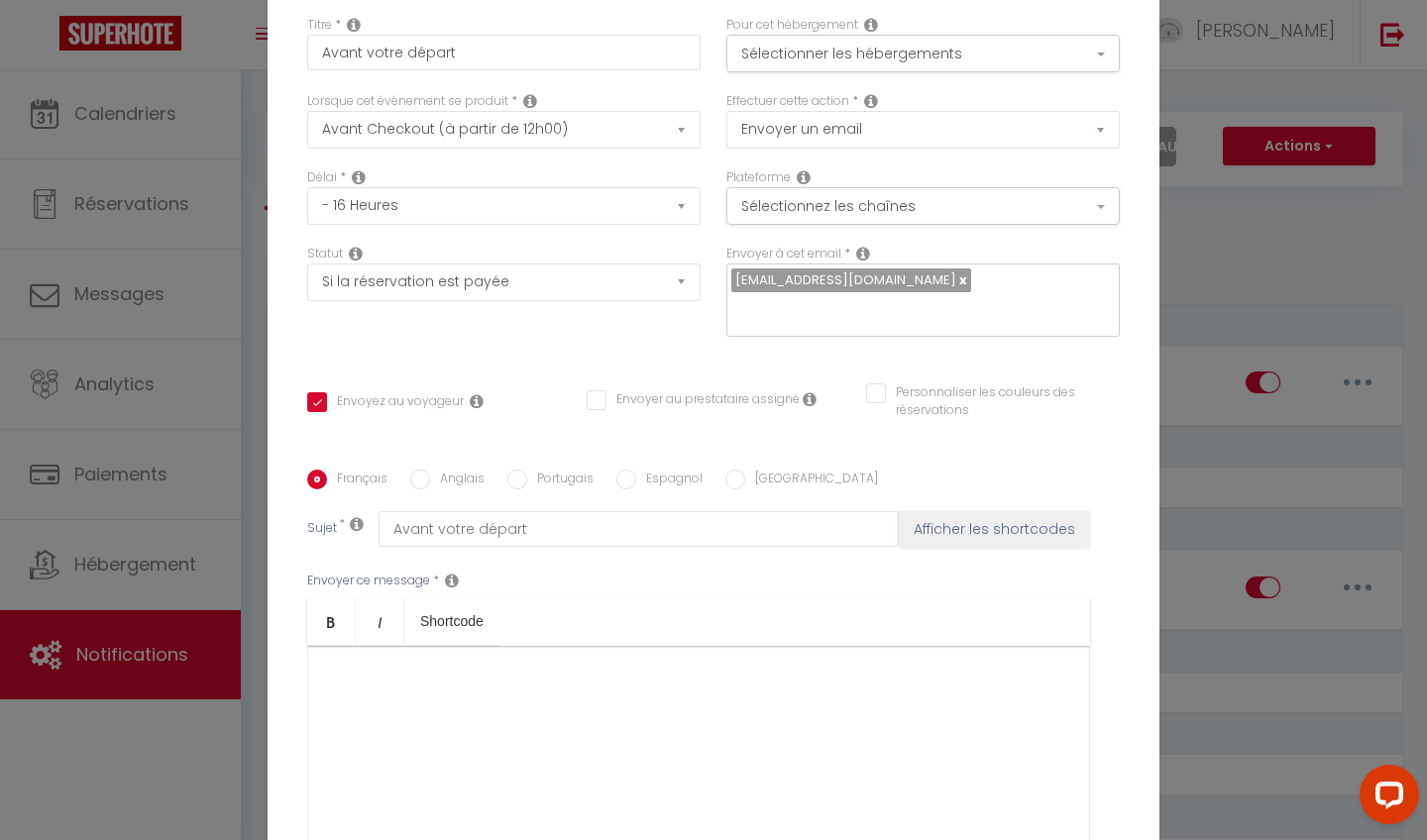 click at bounding box center [699, 745] 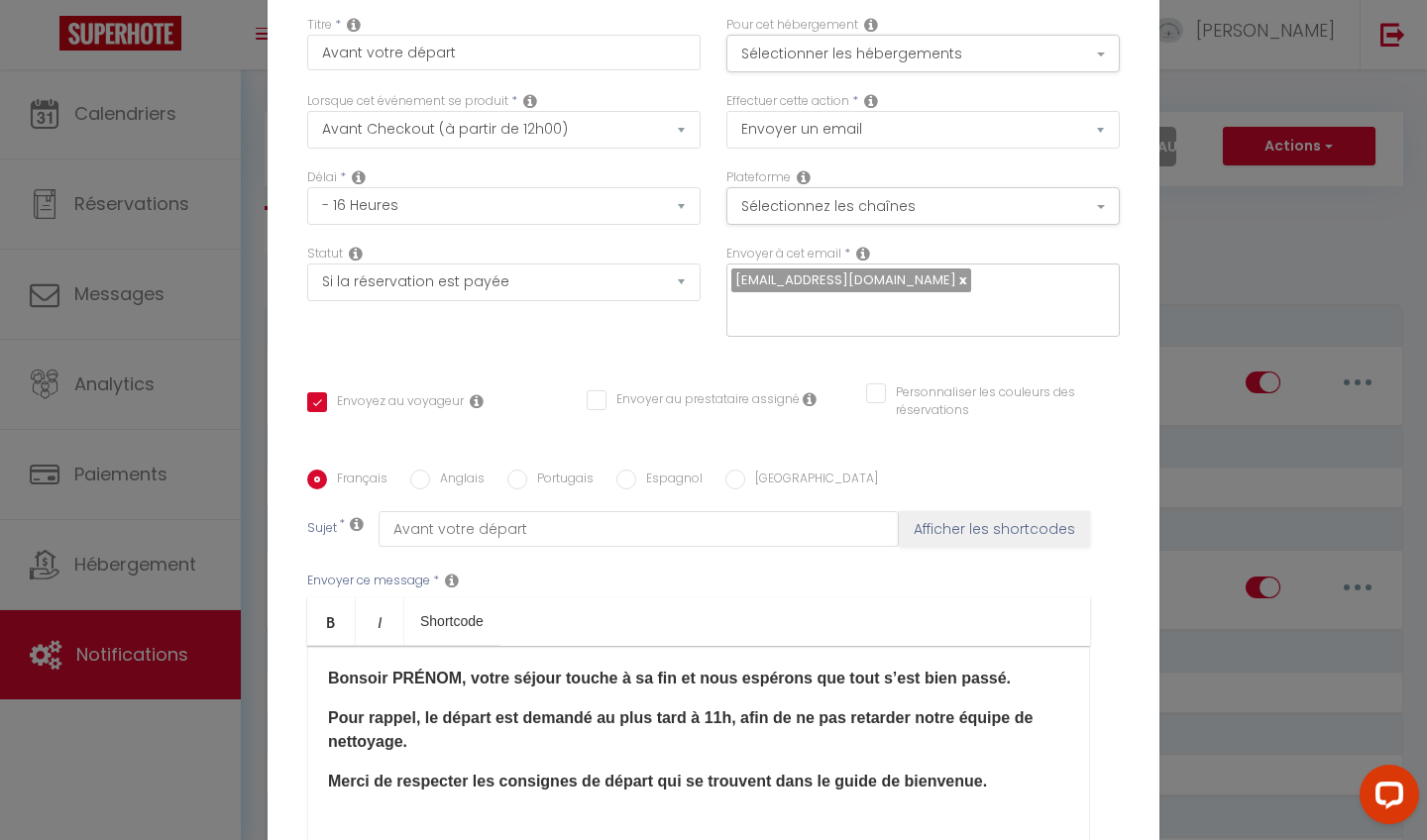 click on "Bonsoir PRÉNOM, votre séjour touche à sa fin et nous espérons que tout s’est bien passé." at bounding box center [669, 678] 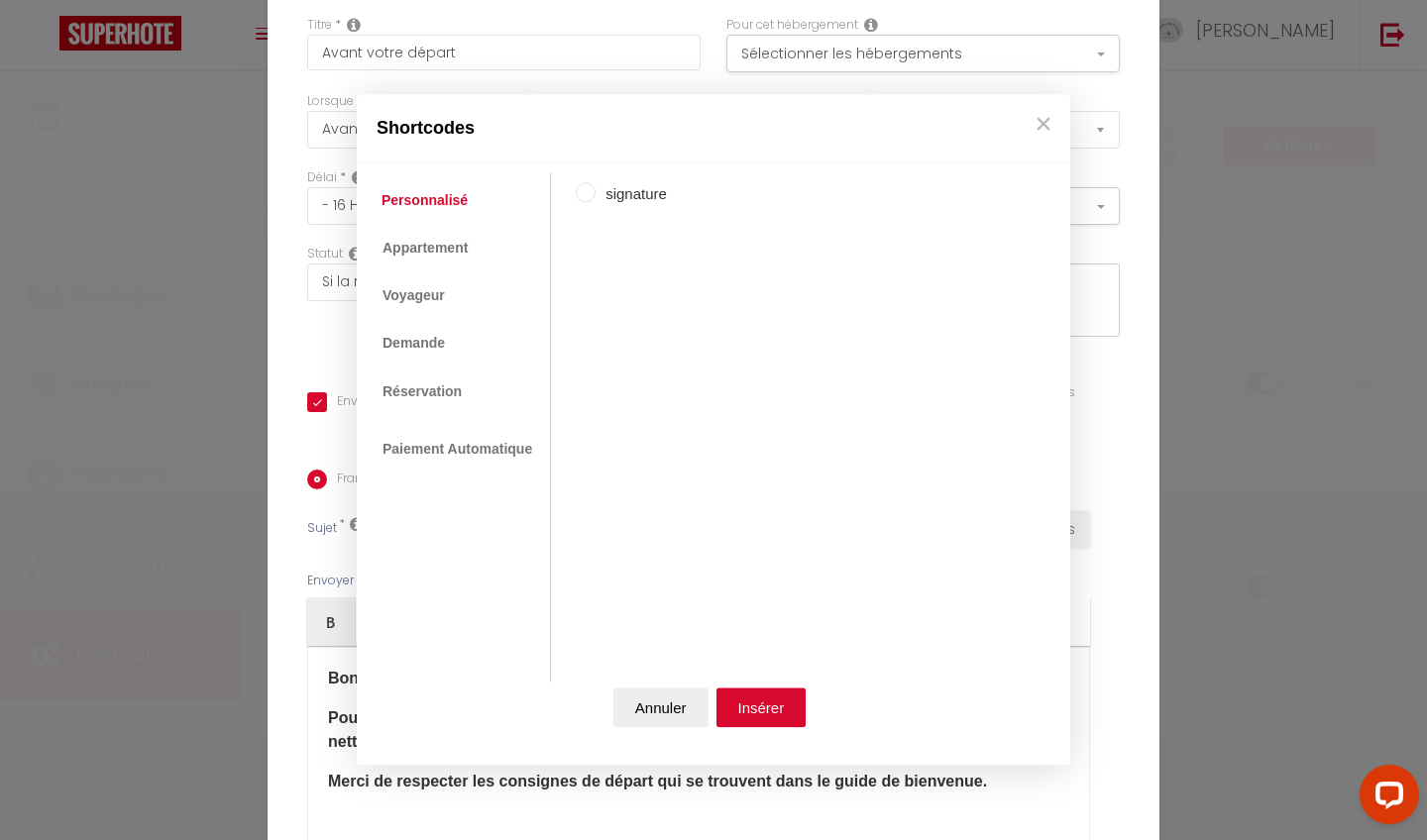 click on "Coaching SuperHote ce soir à 18h00, pour participer:  https://us02web.zoom.us/j/4667554618?pwd=QUhUTnBqenhNTG1HazhBOFJXWjRYUT09   ×     Toggle navigation       Toggle Search     Toggle menubar     Chercher   BUTTON
Besoin d'aide ?
Céline   Paramètres        Équipe     Résultat de la recherche   Aucun résultat     Calendriers     Réservations     Messages     Analytics      Paiements     Hébergement     Notifications                 Résultat de la recherche   Id   Appart   Voyageur    Checkin   Checkout   Nuits   Pers.   Plateforme   Statut     Résultat de la recherche   Aucun résultat          Notifications
Actions
Nouvelle Notification    Exporter    Importer    Tous les apparts    Maison familiale 8 personnes Natura Room Renan Havre de paix T2 Coty Le p'tit Foch L'escapade Le Perroquet Côté Mer Duplex 2 chambres Le Cosy L'Amiral La Colombe Cocon Le Lamblardie La maison bohème" at bounding box center (714, 1273) 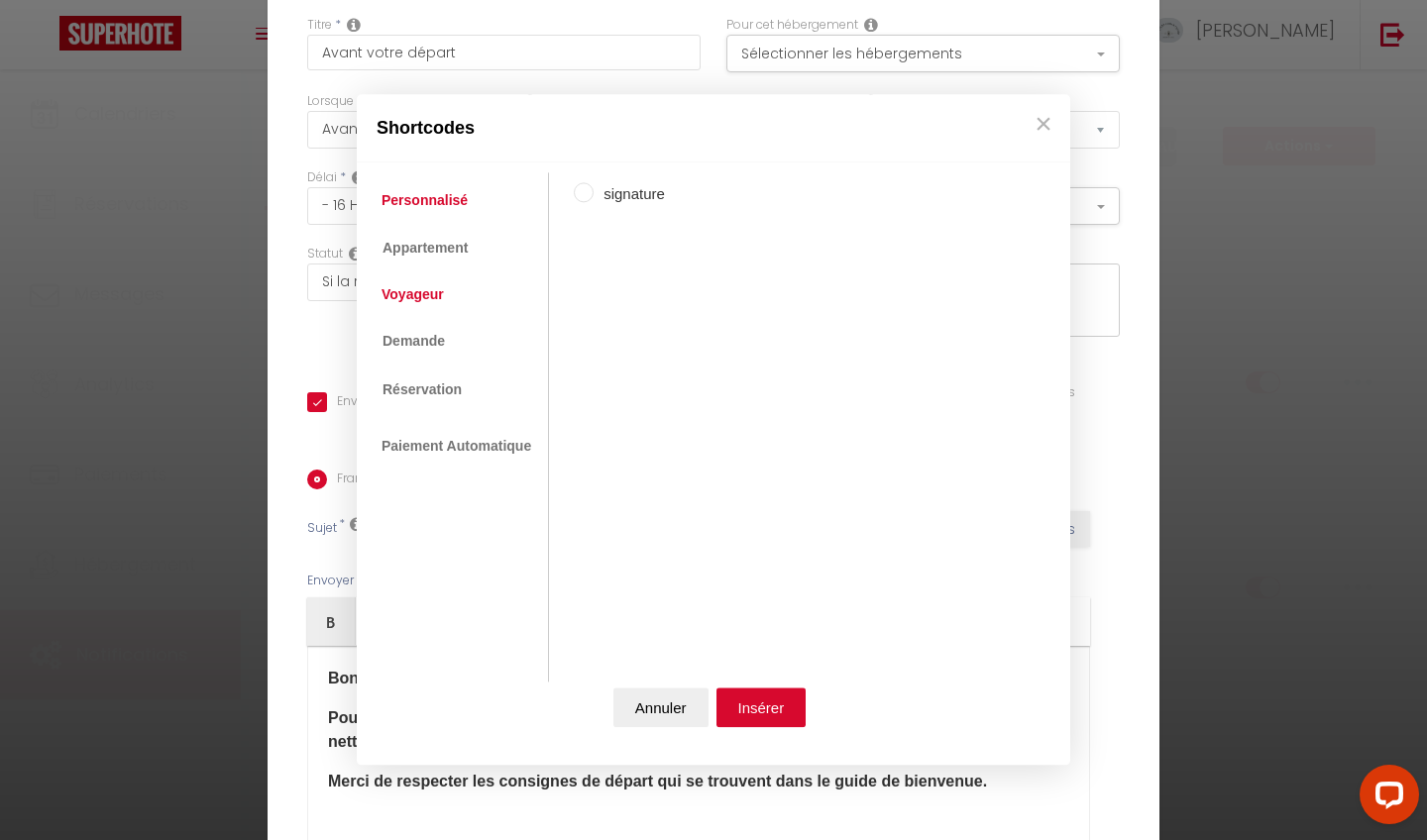 click on "Voyageur" at bounding box center (412, 294) 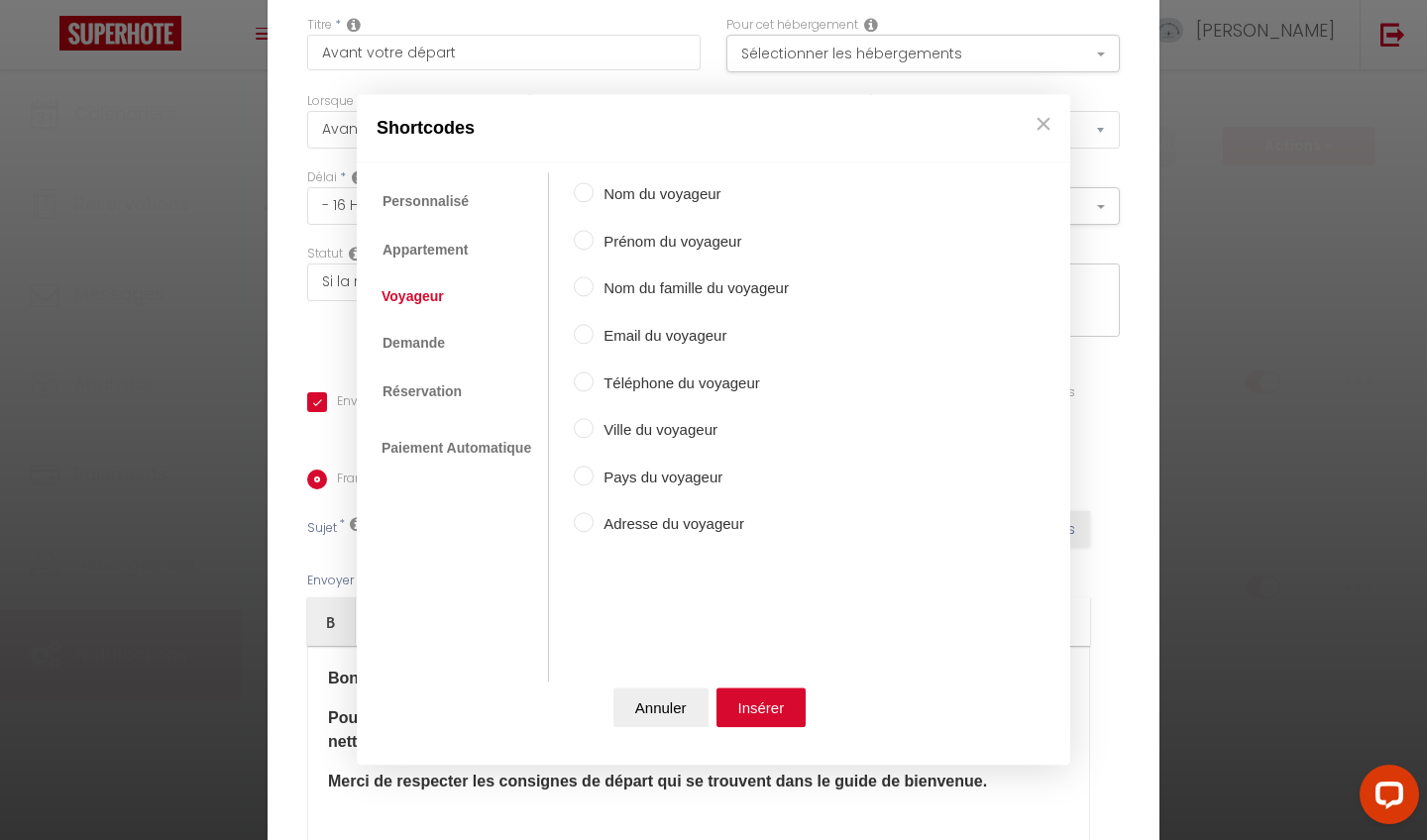 click on "Prénom du voyageur" at bounding box center [584, 240] 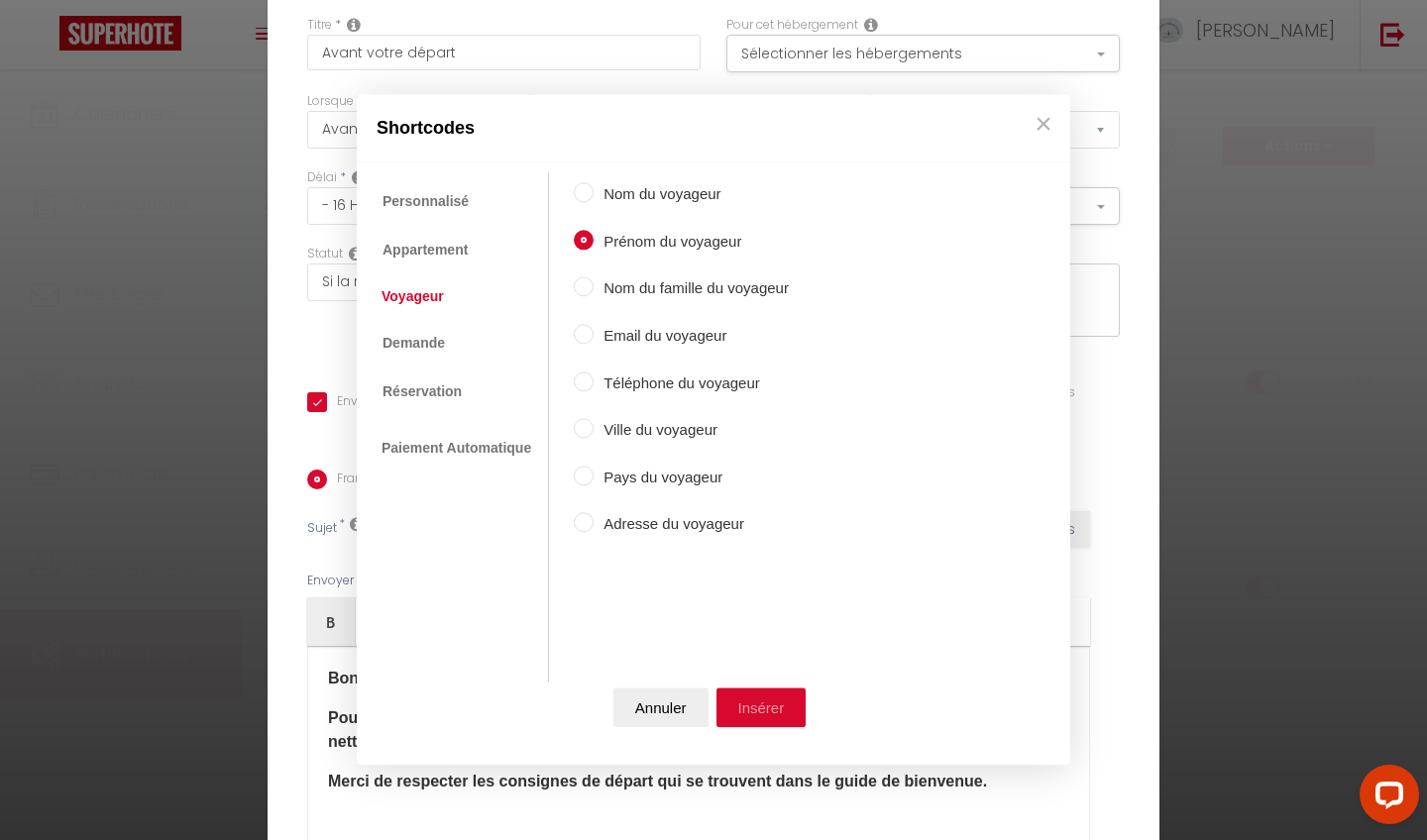 click on "Insérer" at bounding box center (761, 708) 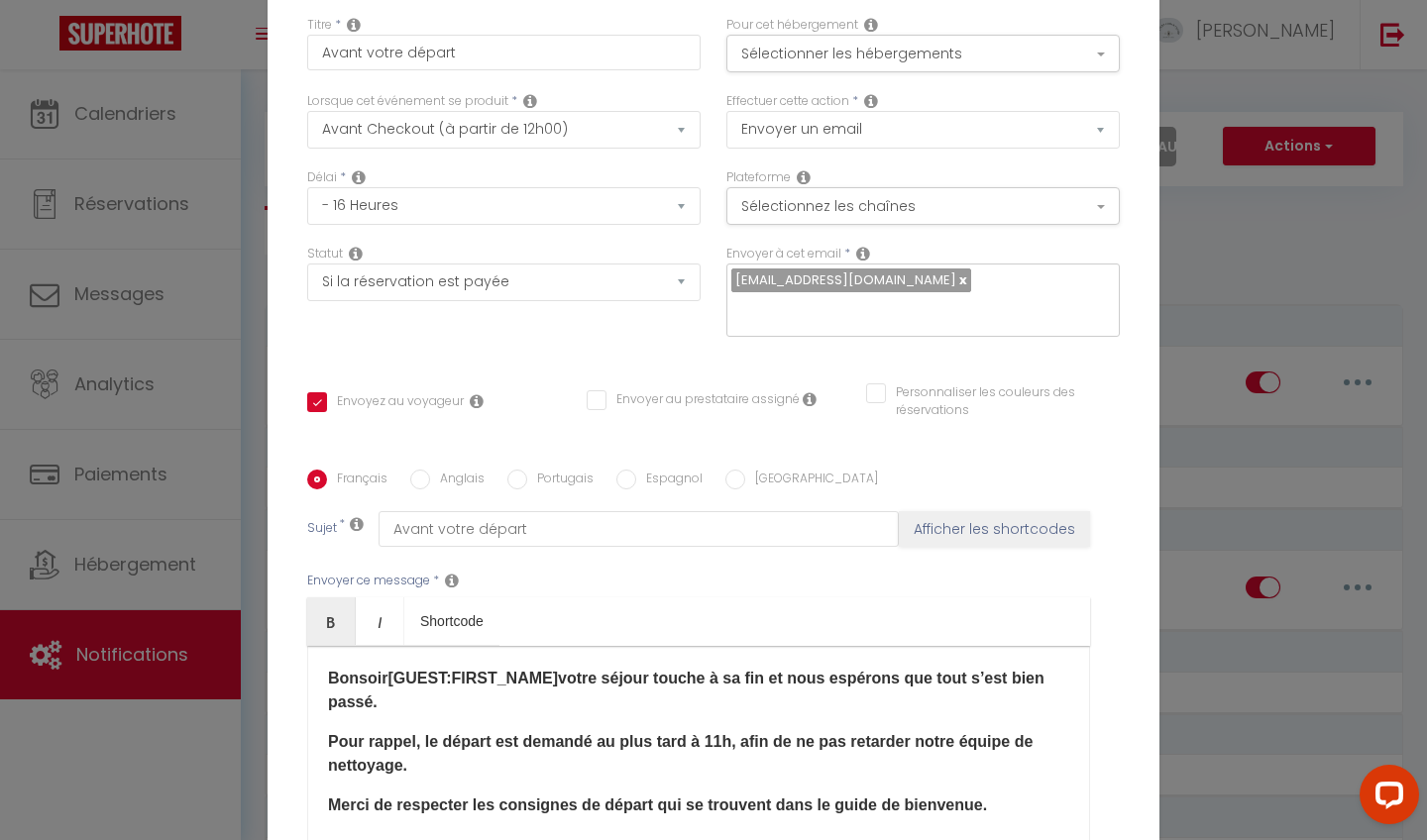 click on "Bonsoir  [GUEST:FIRST_NAME] ​  votre séjour touche à sa fin et nous espérons que tout s’est bien passé." at bounding box center [686, 689] 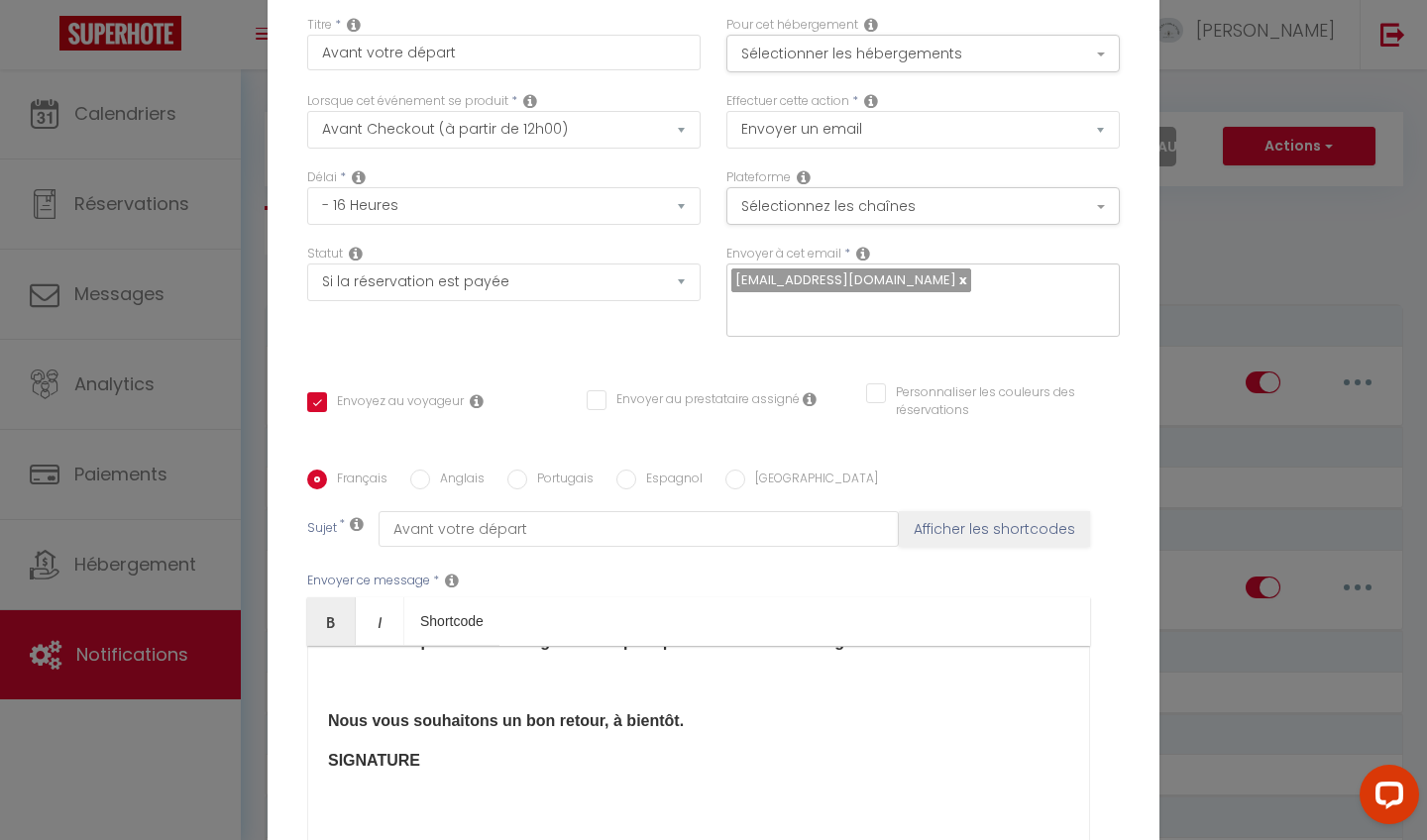 scroll, scrollTop: 172, scrollLeft: 0, axis: vertical 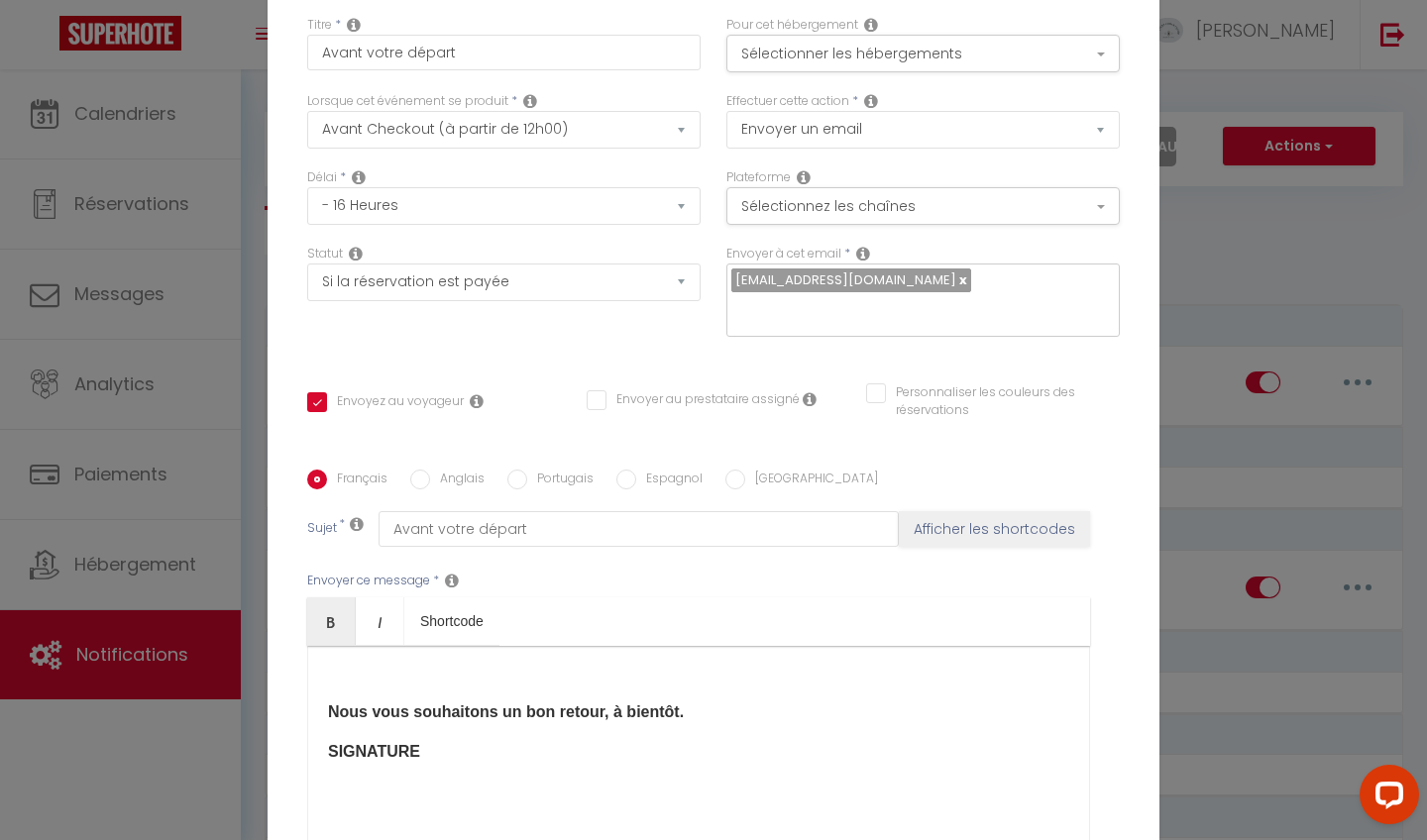 click on "SIGNATURE" at bounding box center (699, 752) 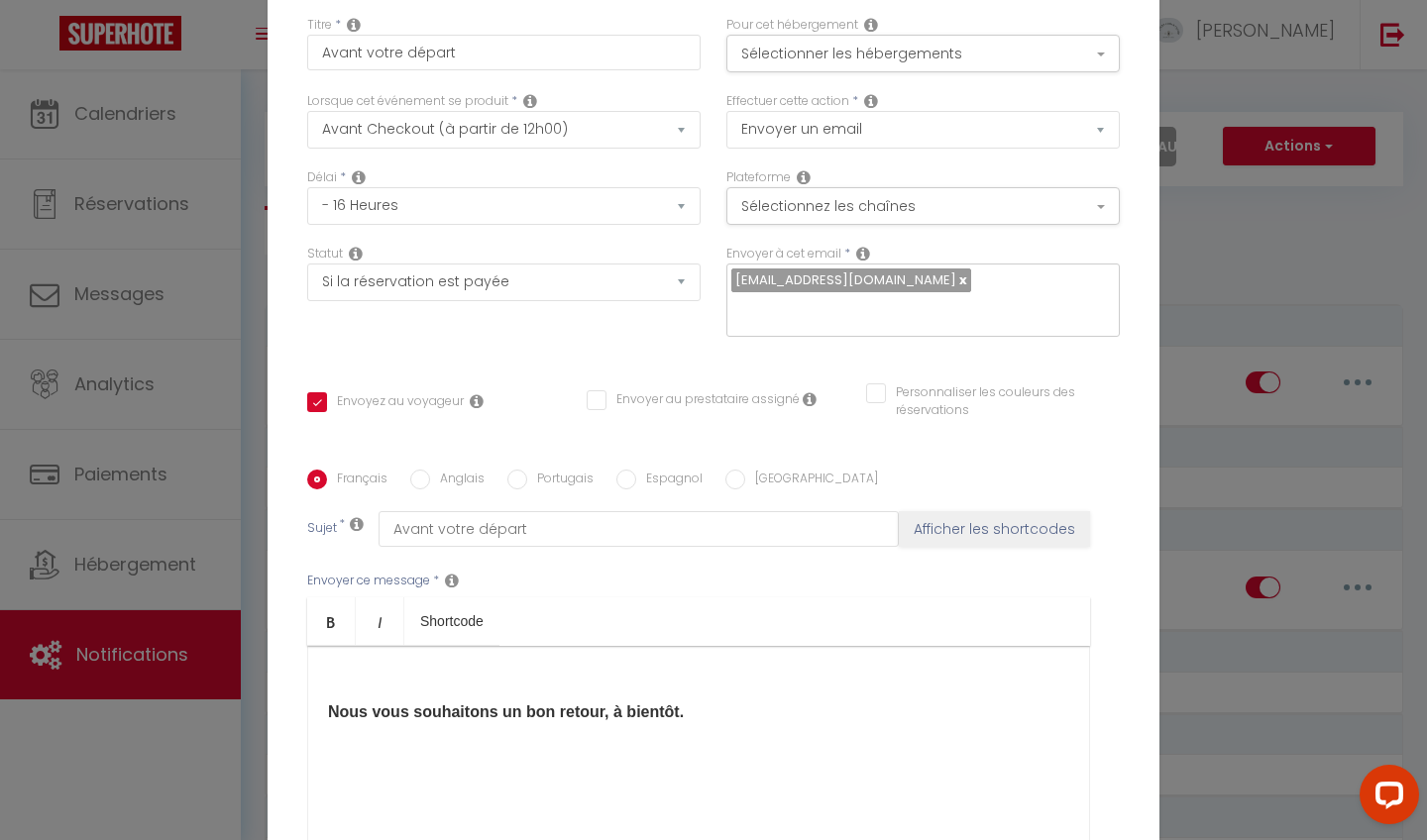 click on "Nous vous souhaitons un bon retour, à bientôt." at bounding box center (505, 711) 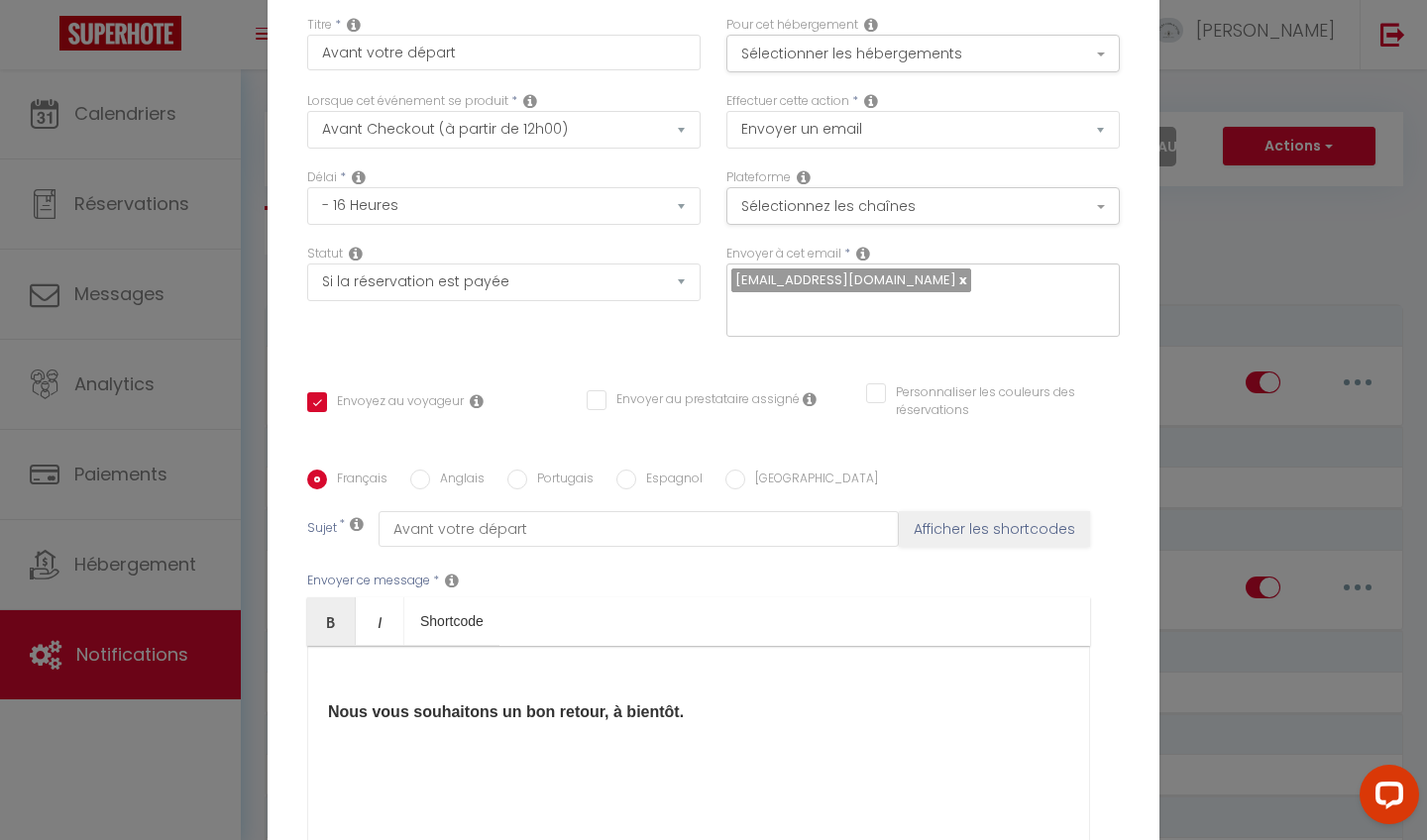 scroll, scrollTop: 157, scrollLeft: 0, axis: vertical 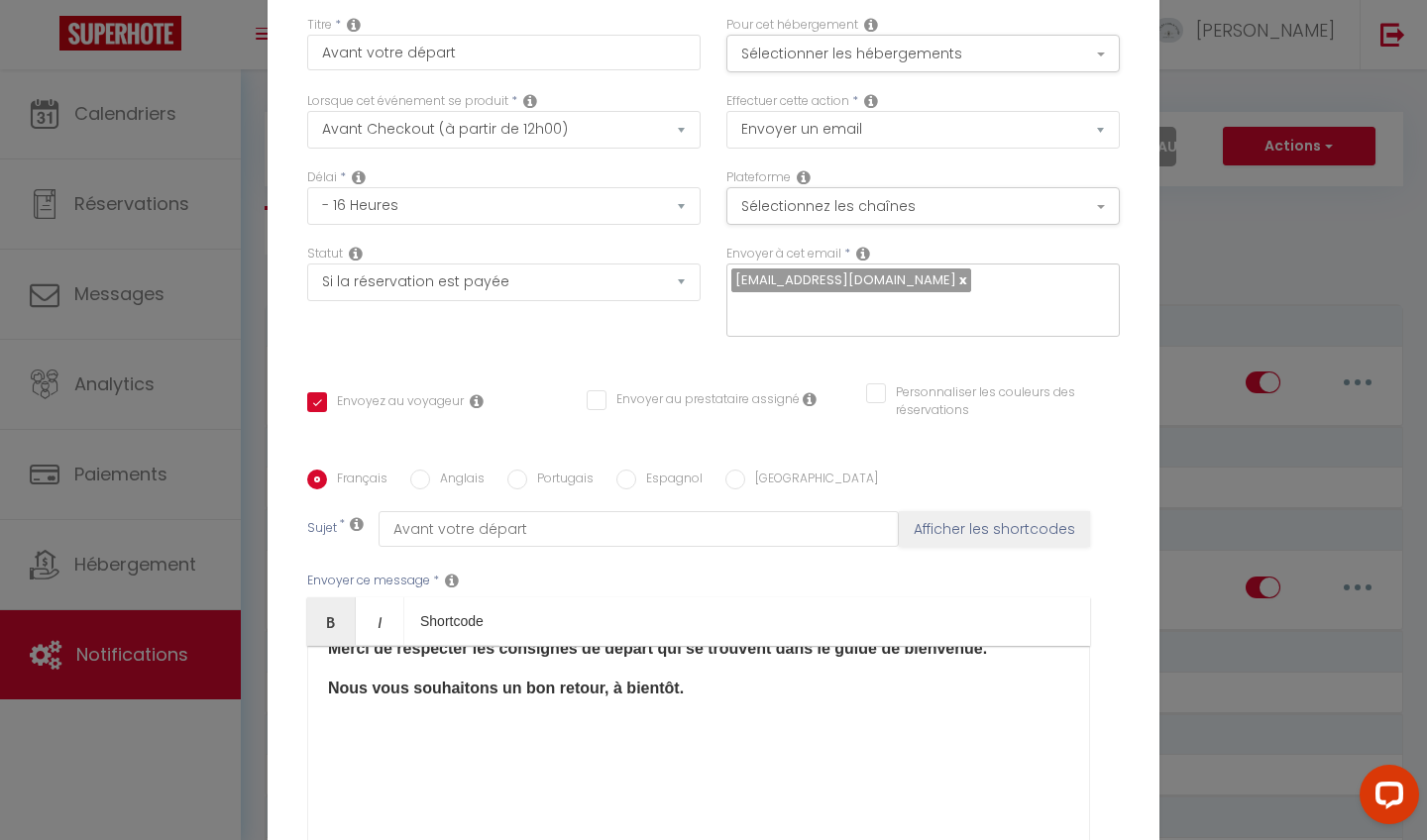 click on "Bonsoir  [GUEST:FIRST_NAME], ​  votre séjour touche à sa fin et nous espérons que tout s’est bien passé.
Pour rappel, le départ est demandé au plus tard à 11h, afin de ne pas retarder notre équipe de nettoyage.
Merci de respecter les consignes de départ qui se trouvent dans le guide de bienvenue.
Nous vous souhaitons un bon retour, à bientôt.
​" at bounding box center [699, 745] 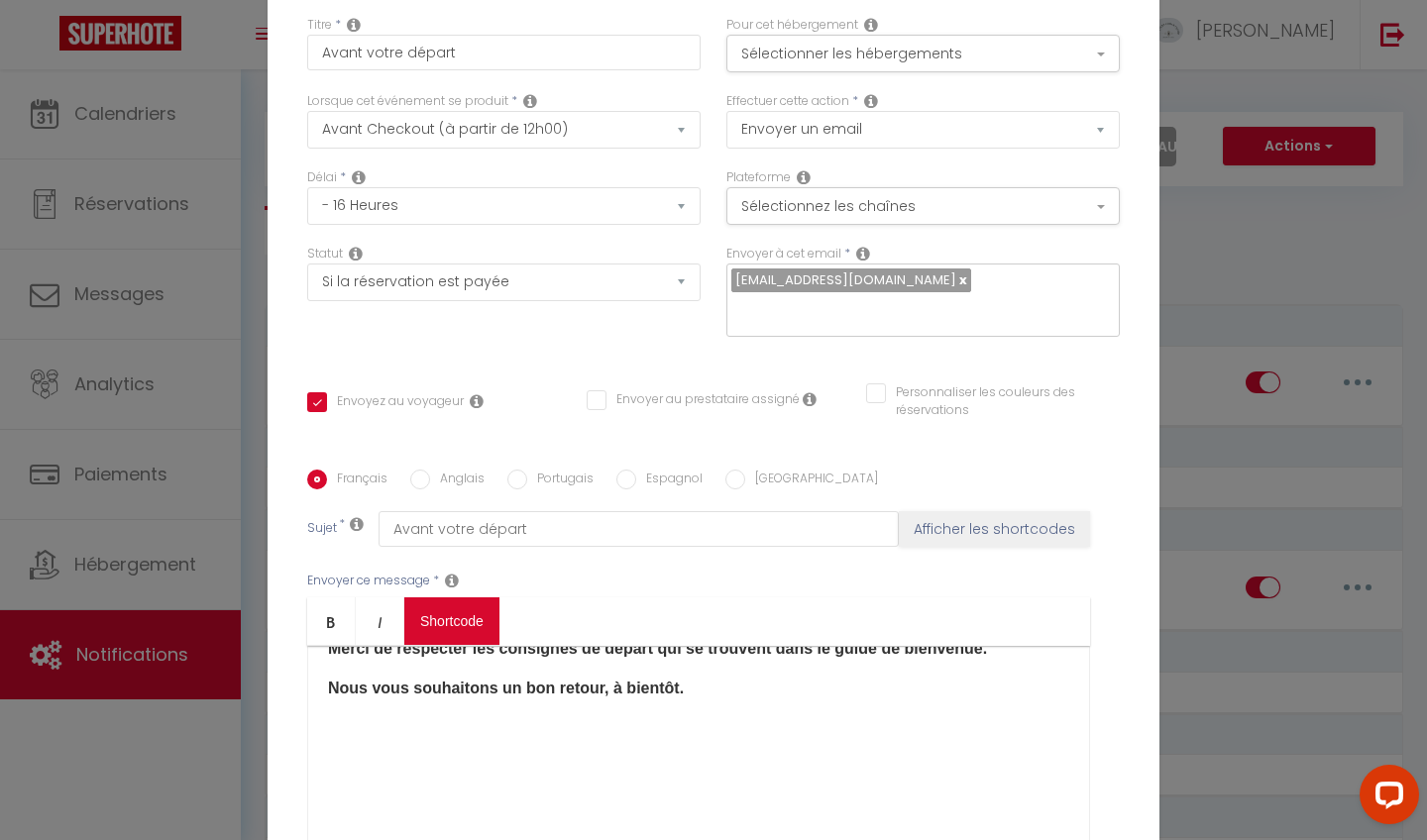 click on "Coaching SuperHote ce soir à 18h00, pour participer:  https://us02web.zoom.us/j/4667554618?pwd=QUhUTnBqenhNTG1HazhBOFJXWjRYUT09   ×     Toggle navigation       Toggle Search     Toggle menubar     Chercher   BUTTON
Besoin d'aide ?
Céline   Paramètres        Équipe     Résultat de la recherche   Aucun résultat     Calendriers     Réservations     Messages     Analytics      Paiements     Hébergement     Notifications                 Résultat de la recherche   Id   Appart   Voyageur    Checkin   Checkout   Nuits   Pers.   Plateforme   Statut     Résultat de la recherche   Aucun résultat          Notifications
Actions
Nouvelle Notification    Exporter    Importer    Tous les apparts    Maison familiale 8 personnes Natura Room Renan Havre de paix T2 Coty Le p'tit Foch L'escapade Le Perroquet Côté Mer Duplex 2 chambres Le Cosy L'Amiral La Colombe Cocon Le Lamblardie La maison bohème" at bounding box center (714, 1273) 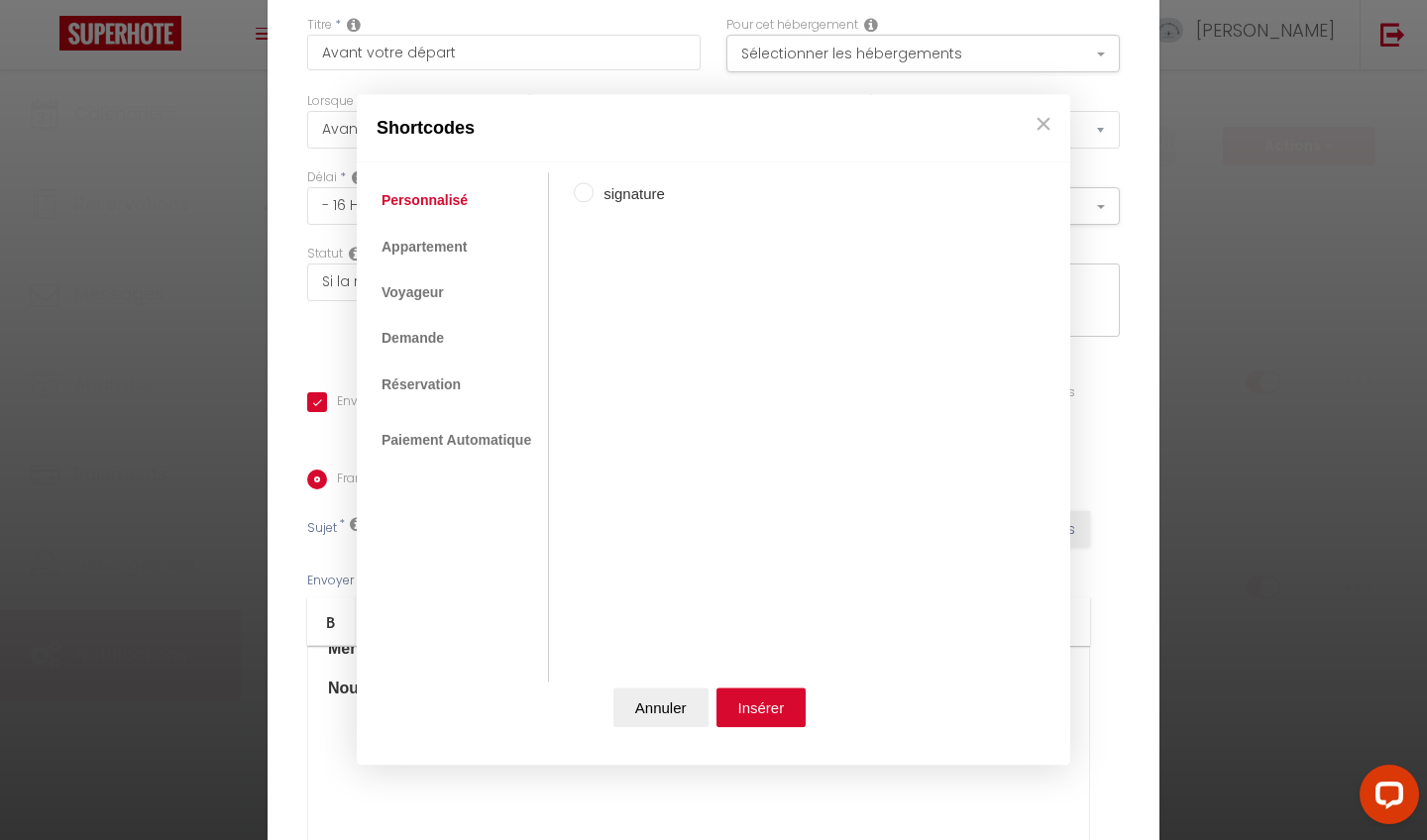 click on "signature" at bounding box center (584, 193) 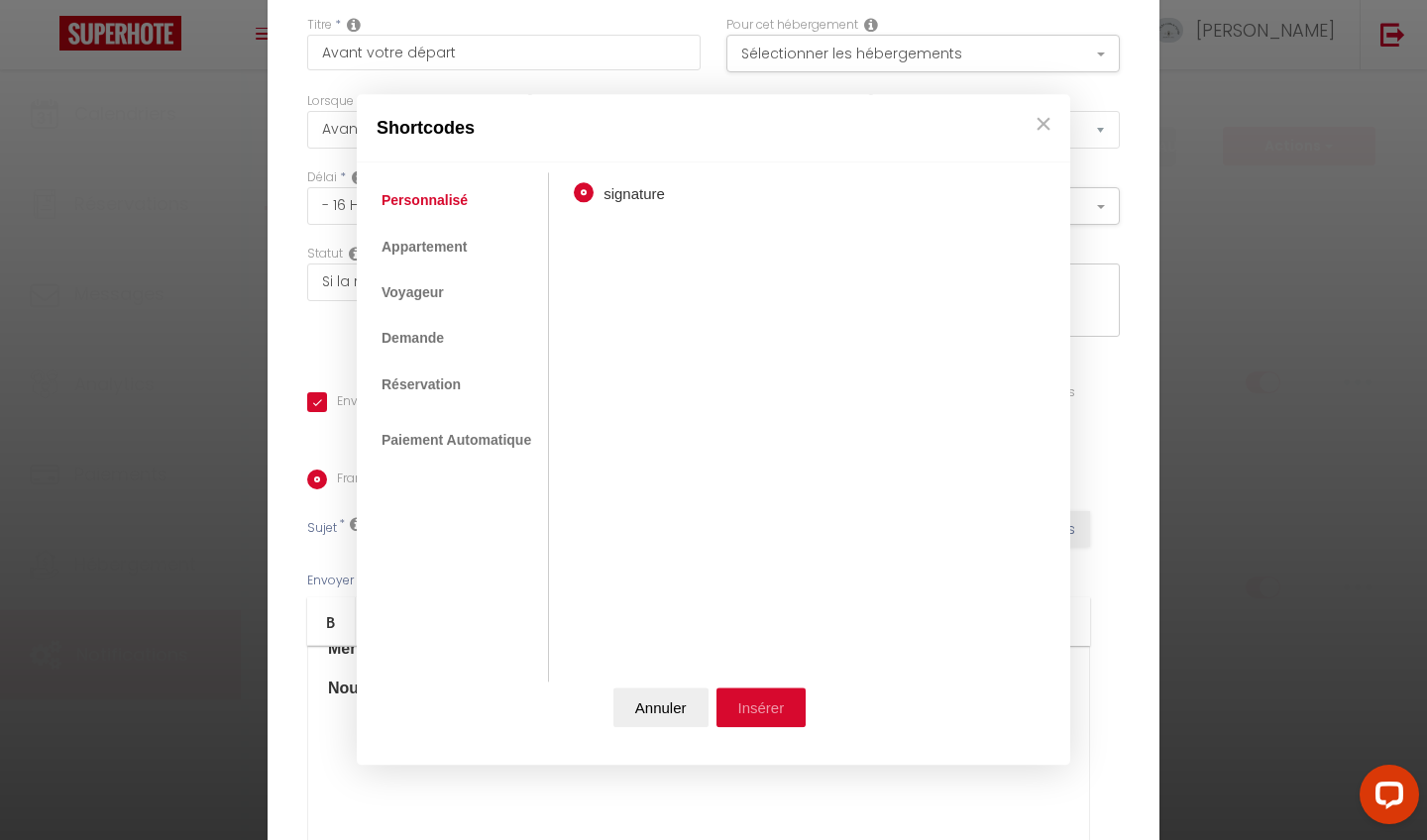 click on "Insérer" at bounding box center [761, 708] 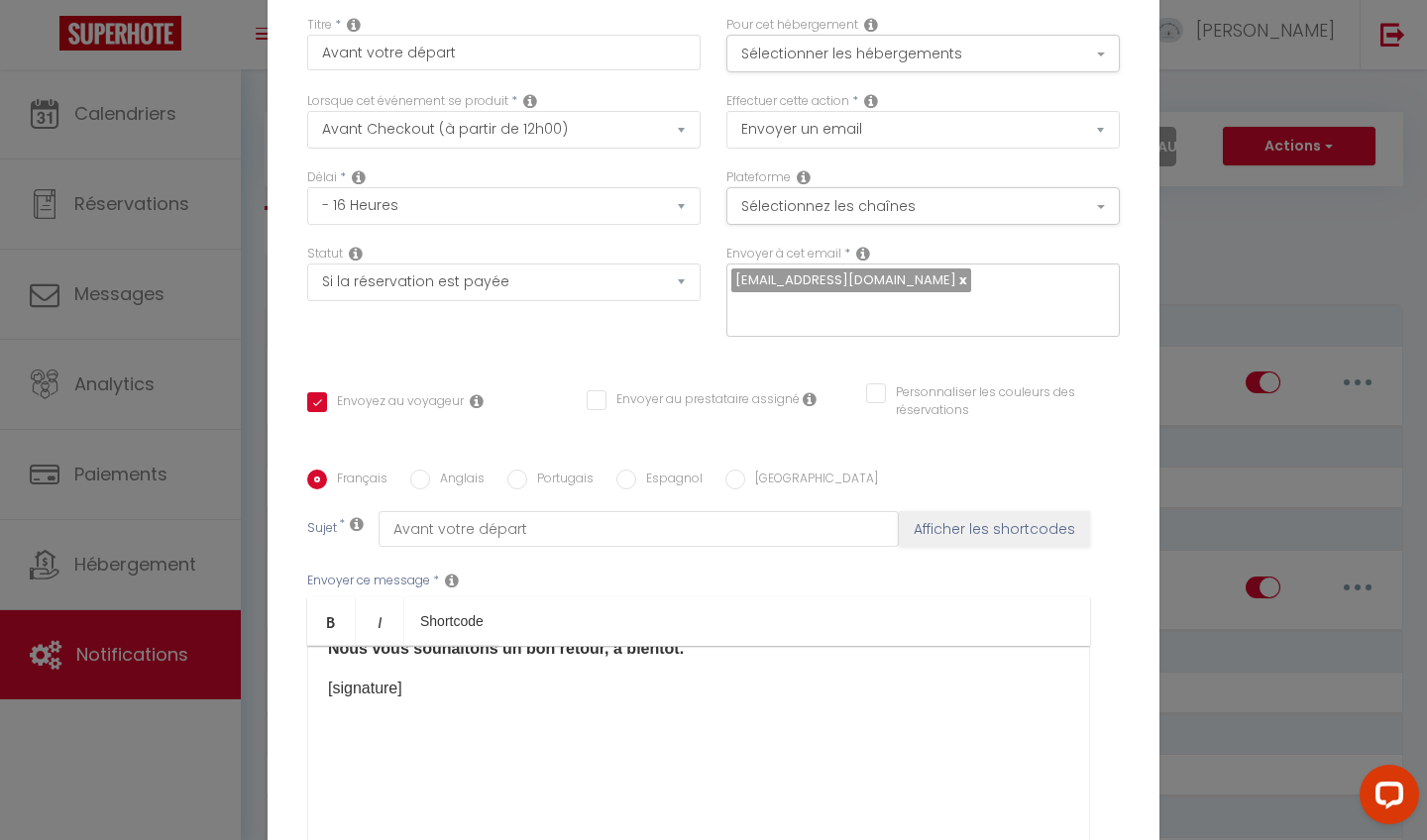 scroll, scrollTop: 196, scrollLeft: 0, axis: vertical 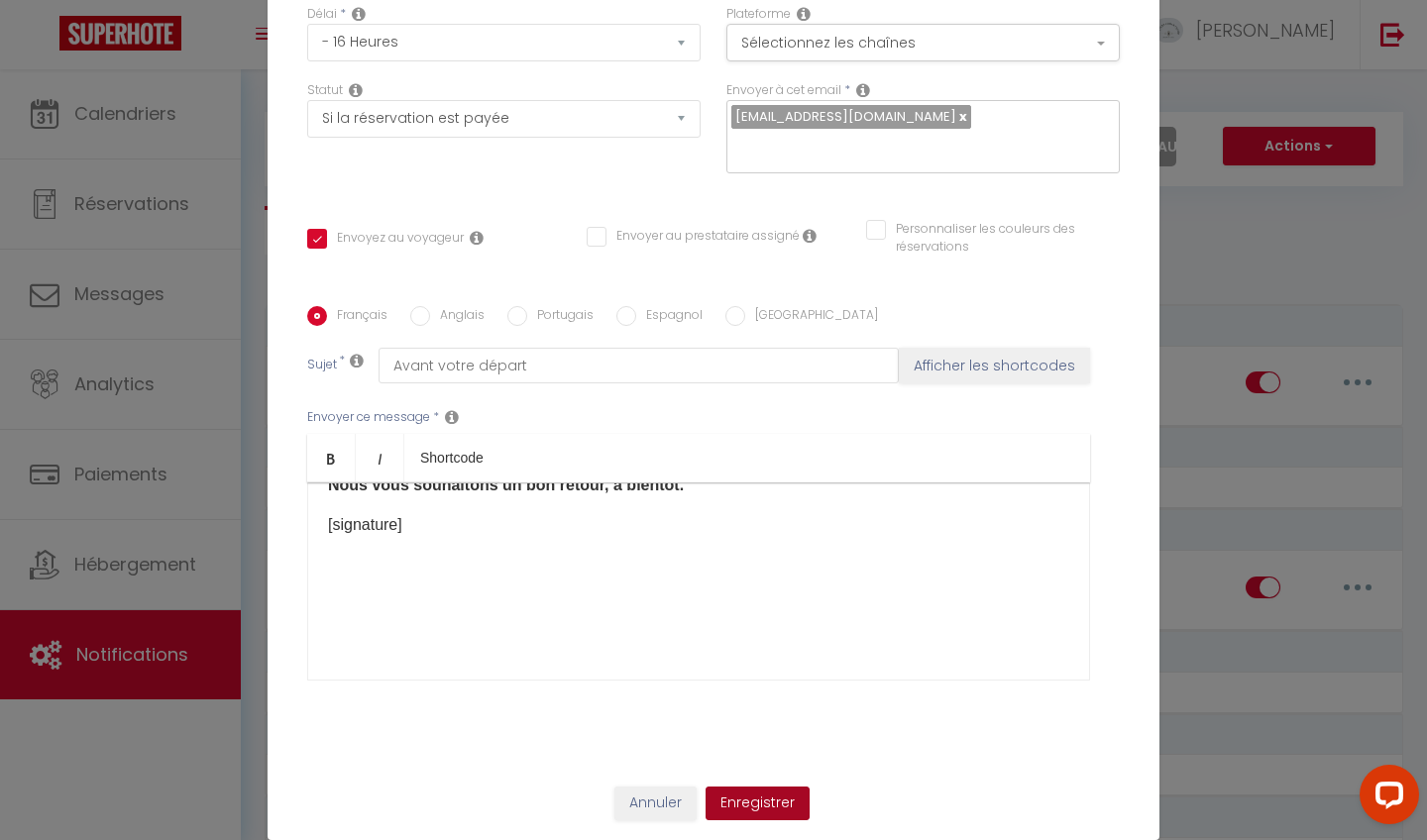 click on "Enregistrer" at bounding box center [757, 803] 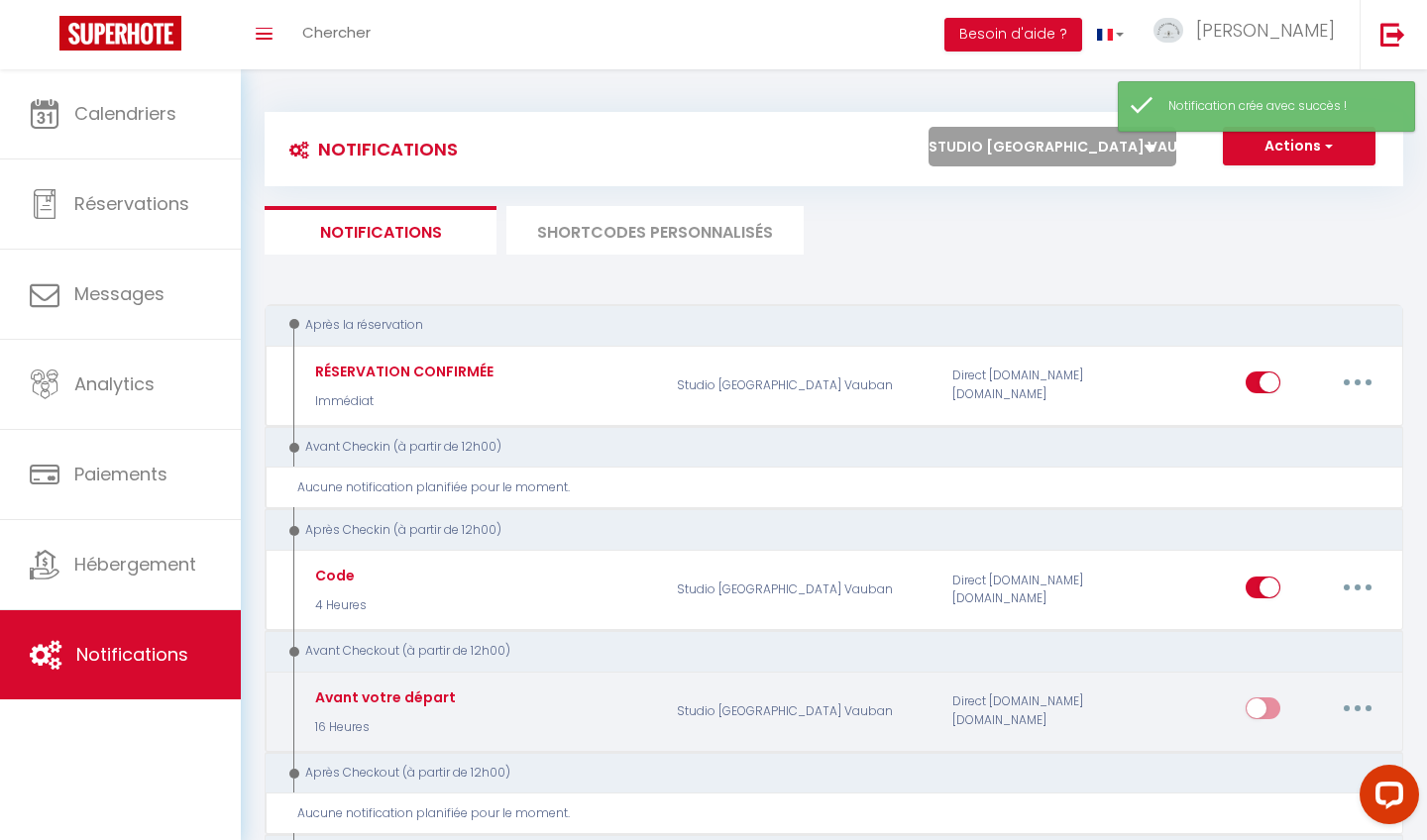 click at bounding box center (1262, 712) 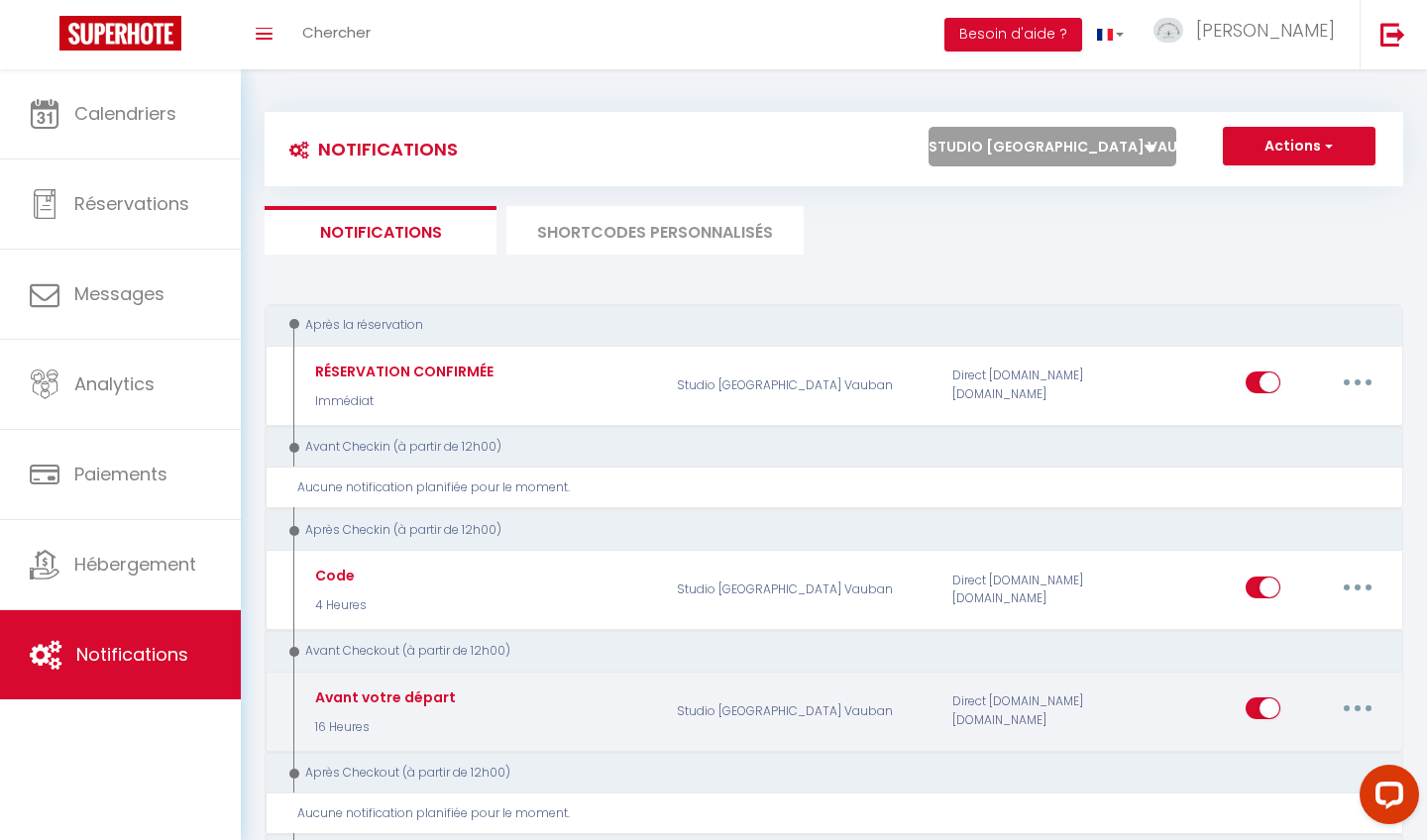 scroll, scrollTop: 0, scrollLeft: 0, axis: both 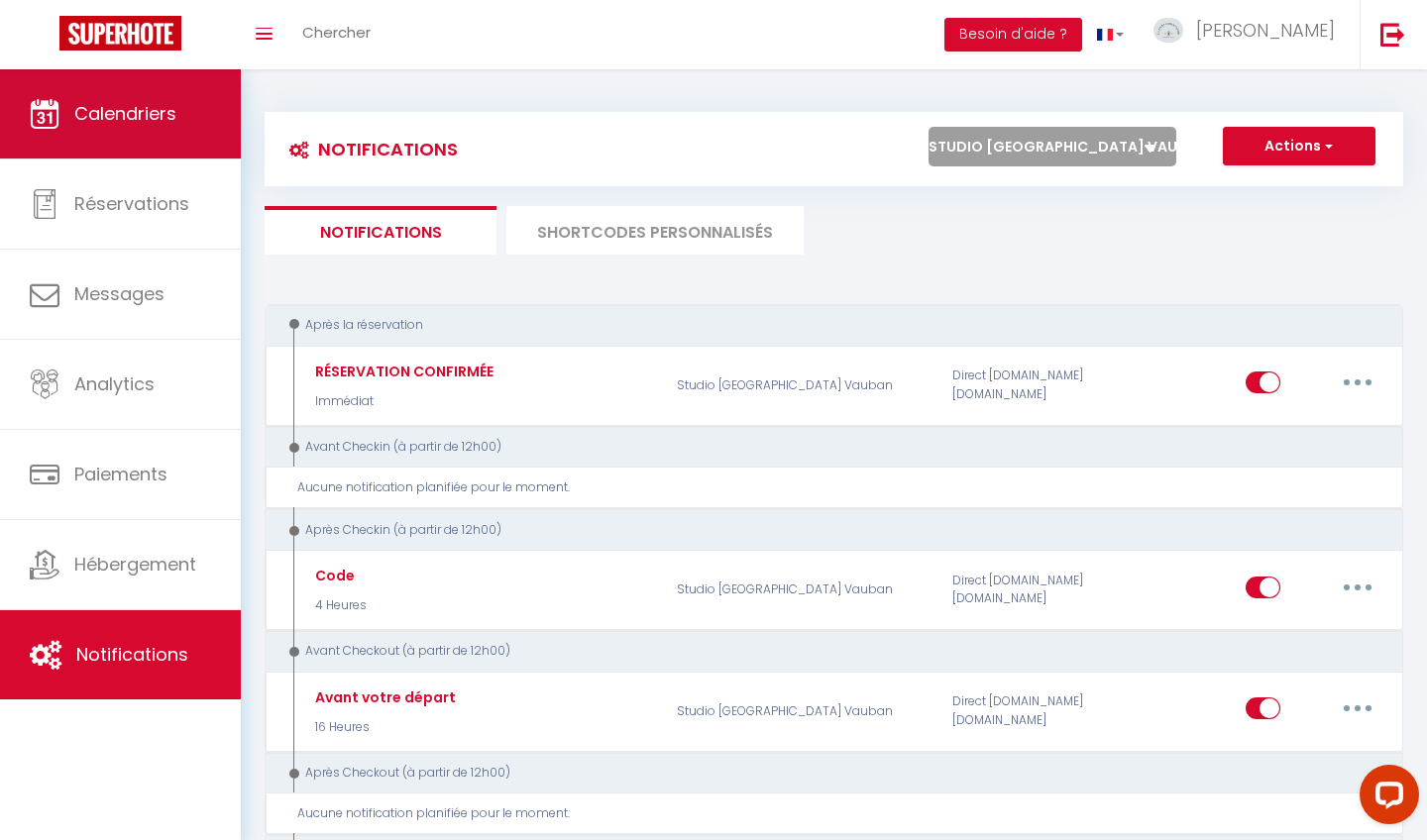 click on "Calendriers" at bounding box center [120, 114] 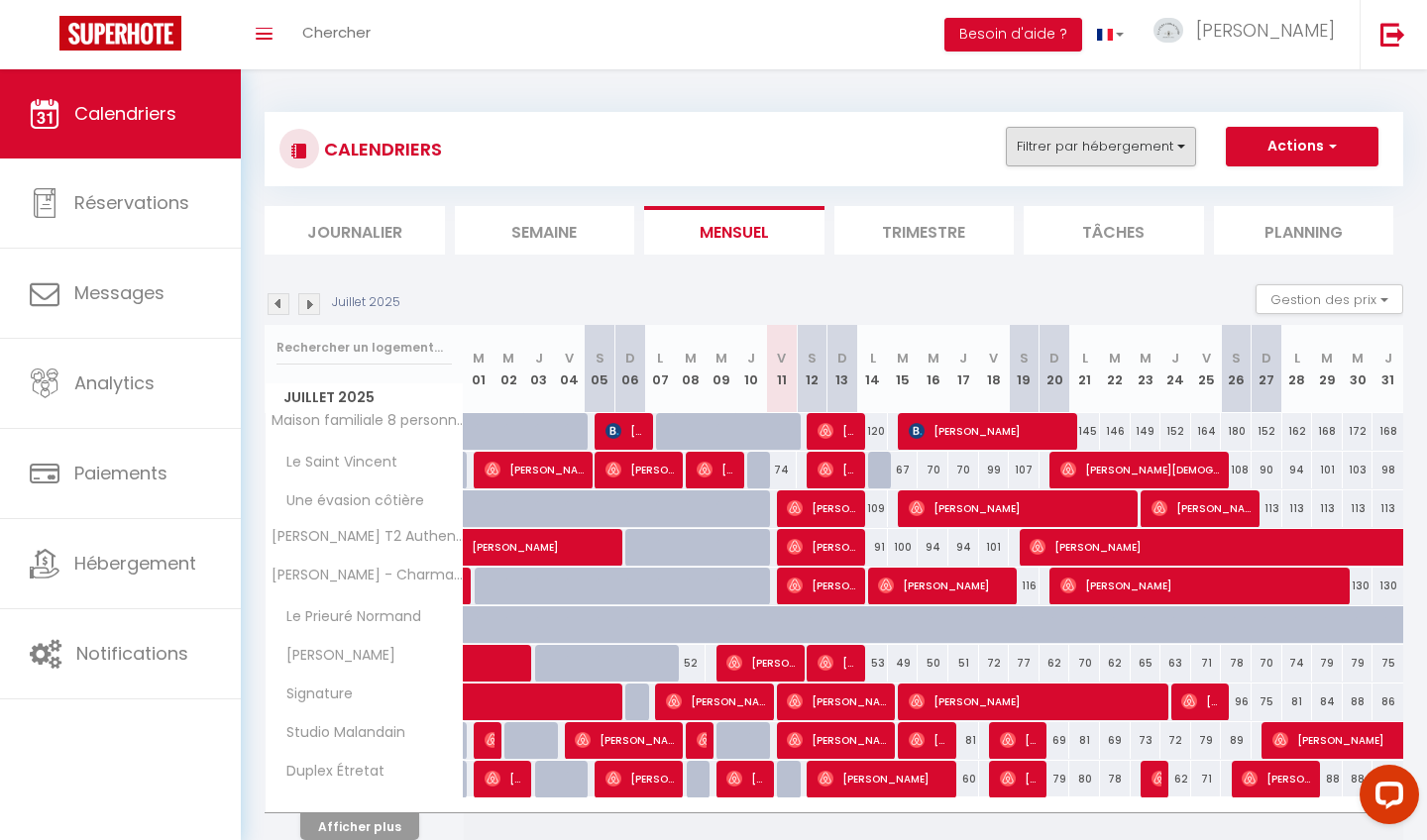 click on "Filtrer par hébergement" at bounding box center (1101, 147) 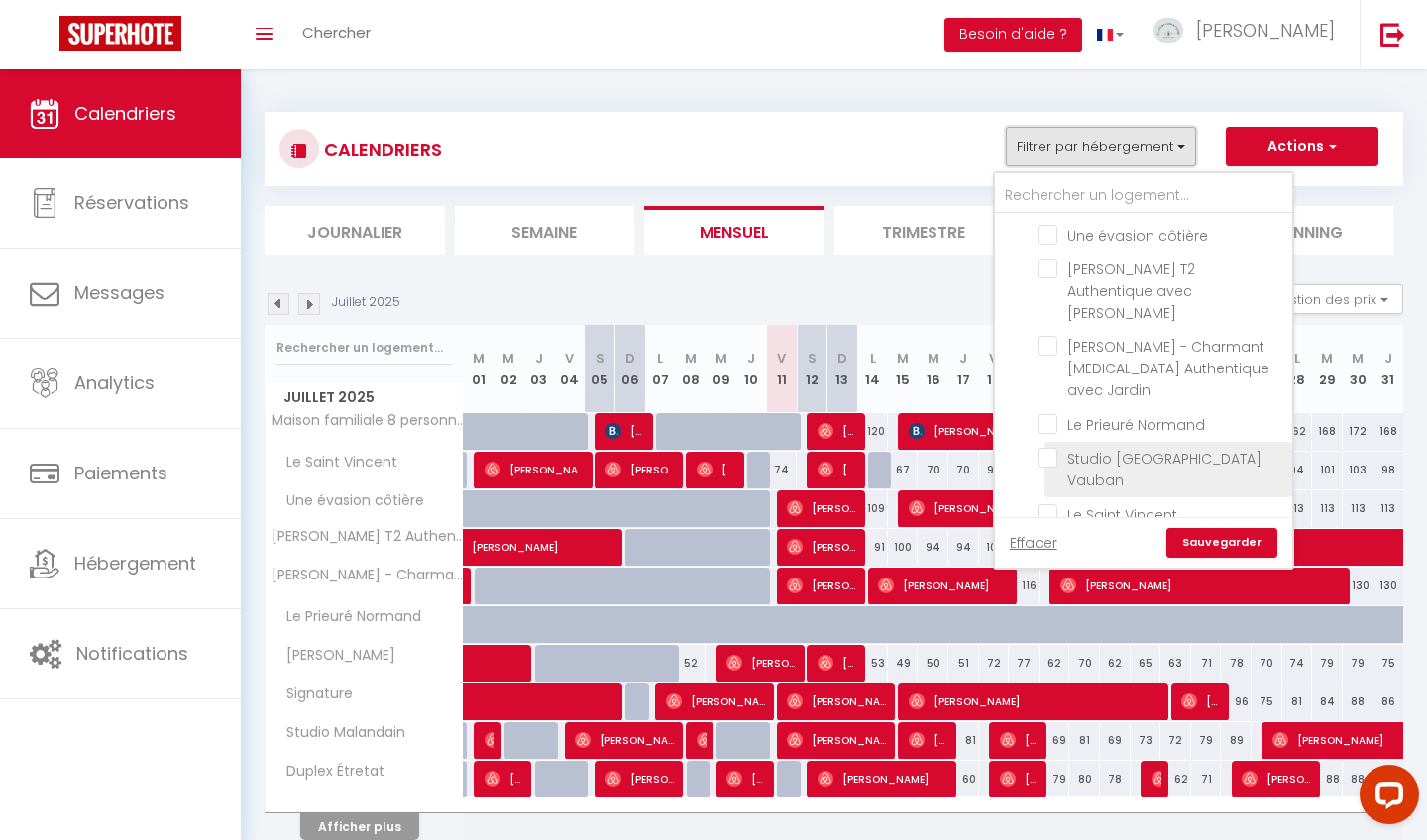scroll, scrollTop: 817, scrollLeft: 0, axis: vertical 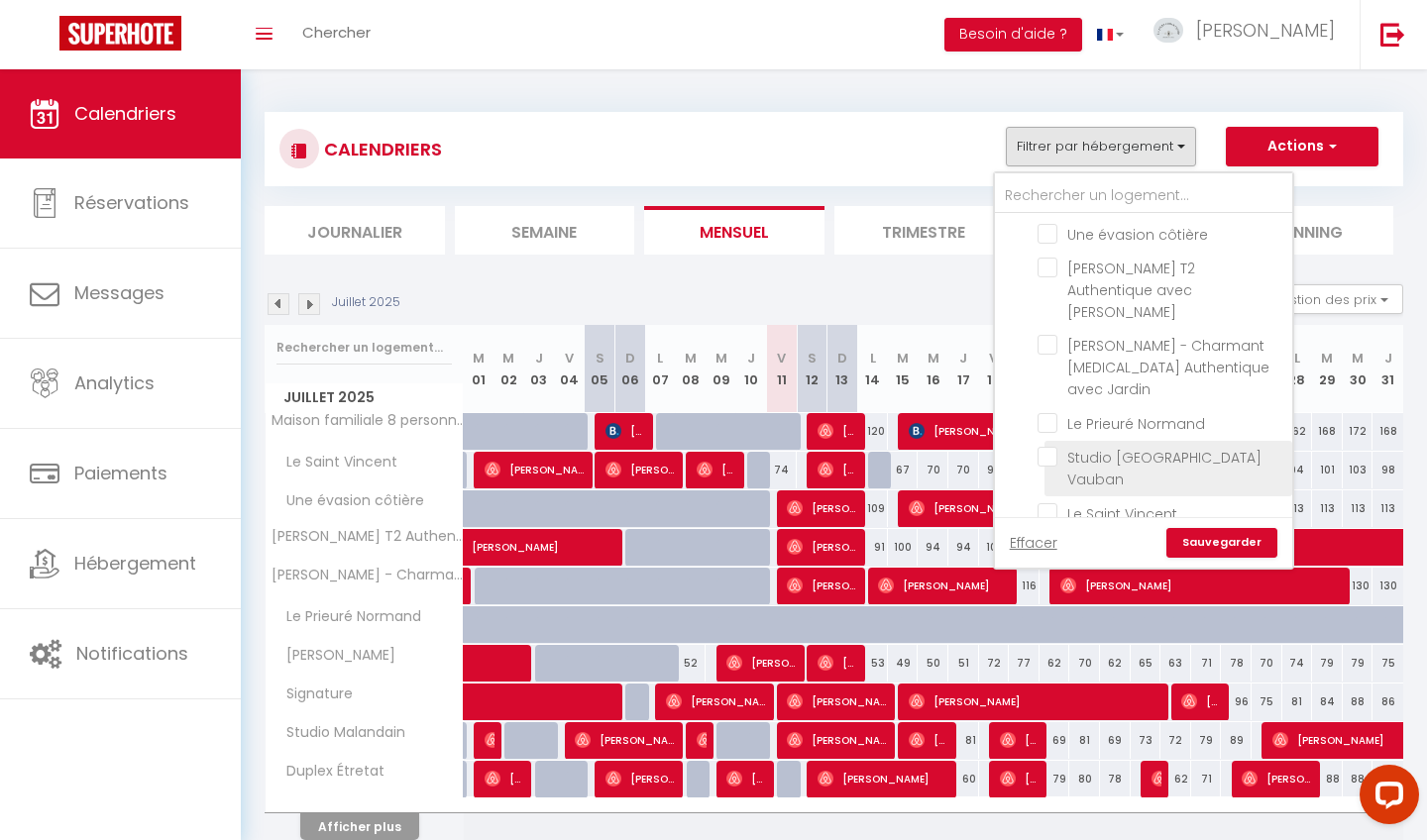 click on "Studio [GEOGRAPHIC_DATA] Vauban" at bounding box center (1161, 457) 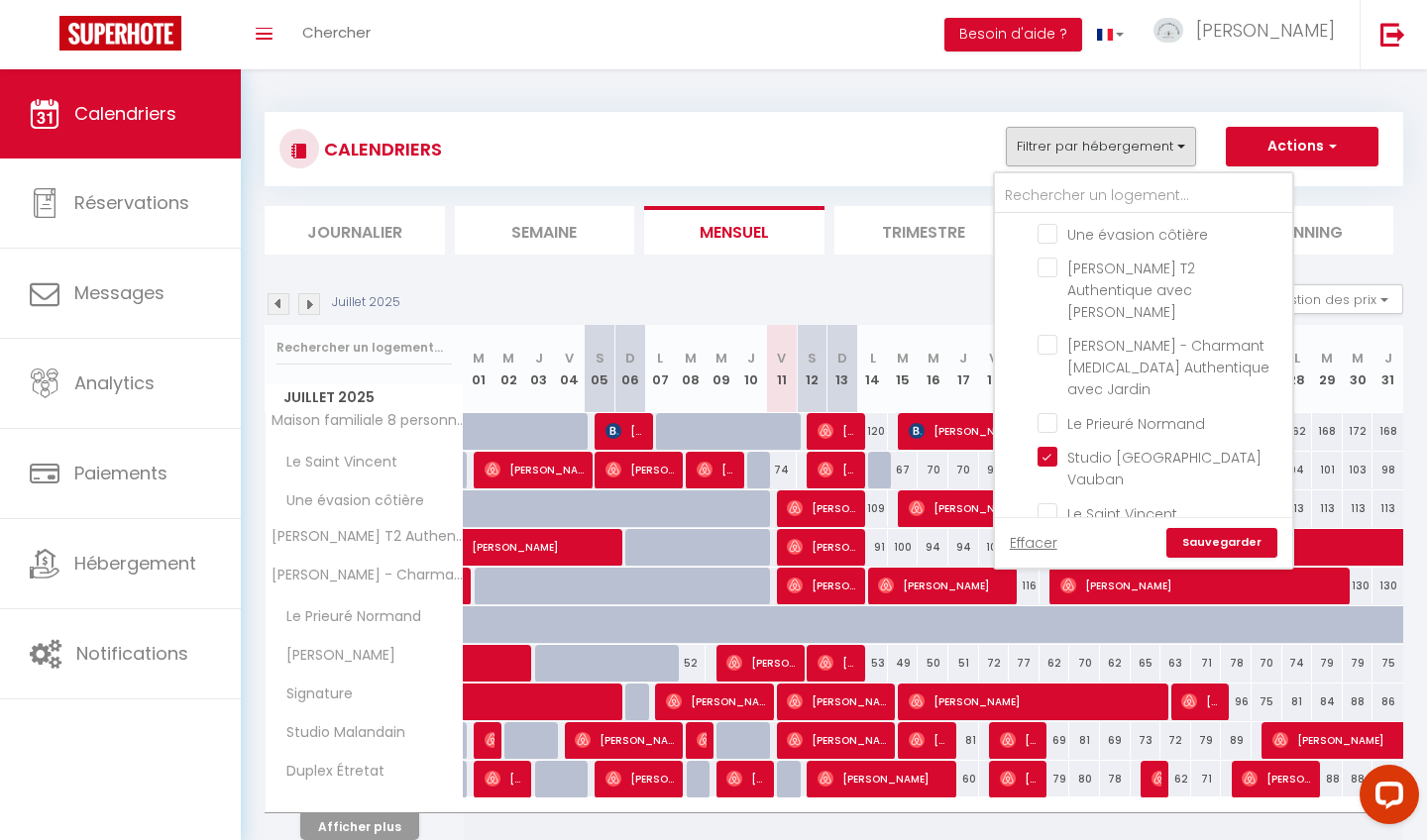 click on "Sauvegarder" at bounding box center (1222, 543) 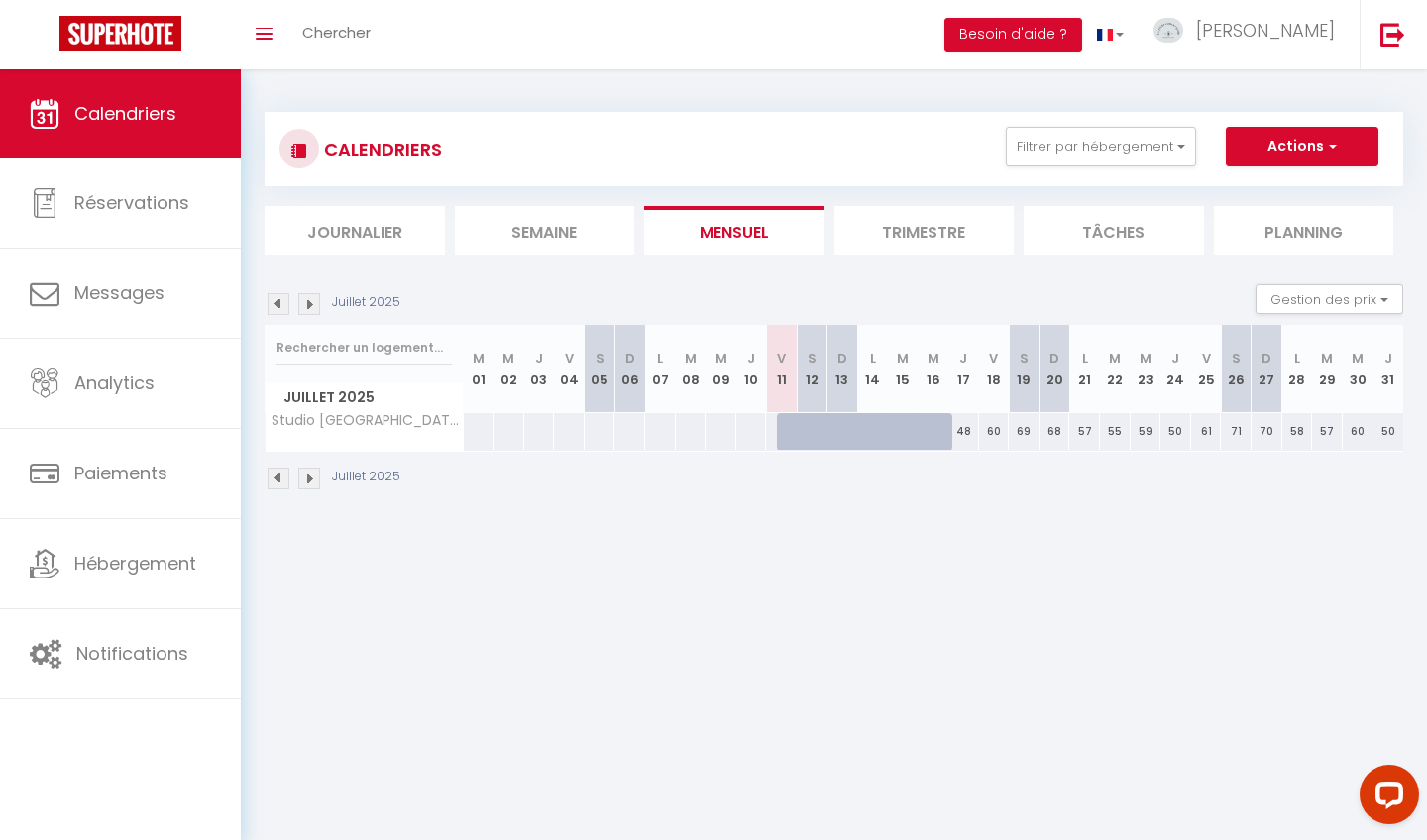 scroll, scrollTop: 0, scrollLeft: 0, axis: both 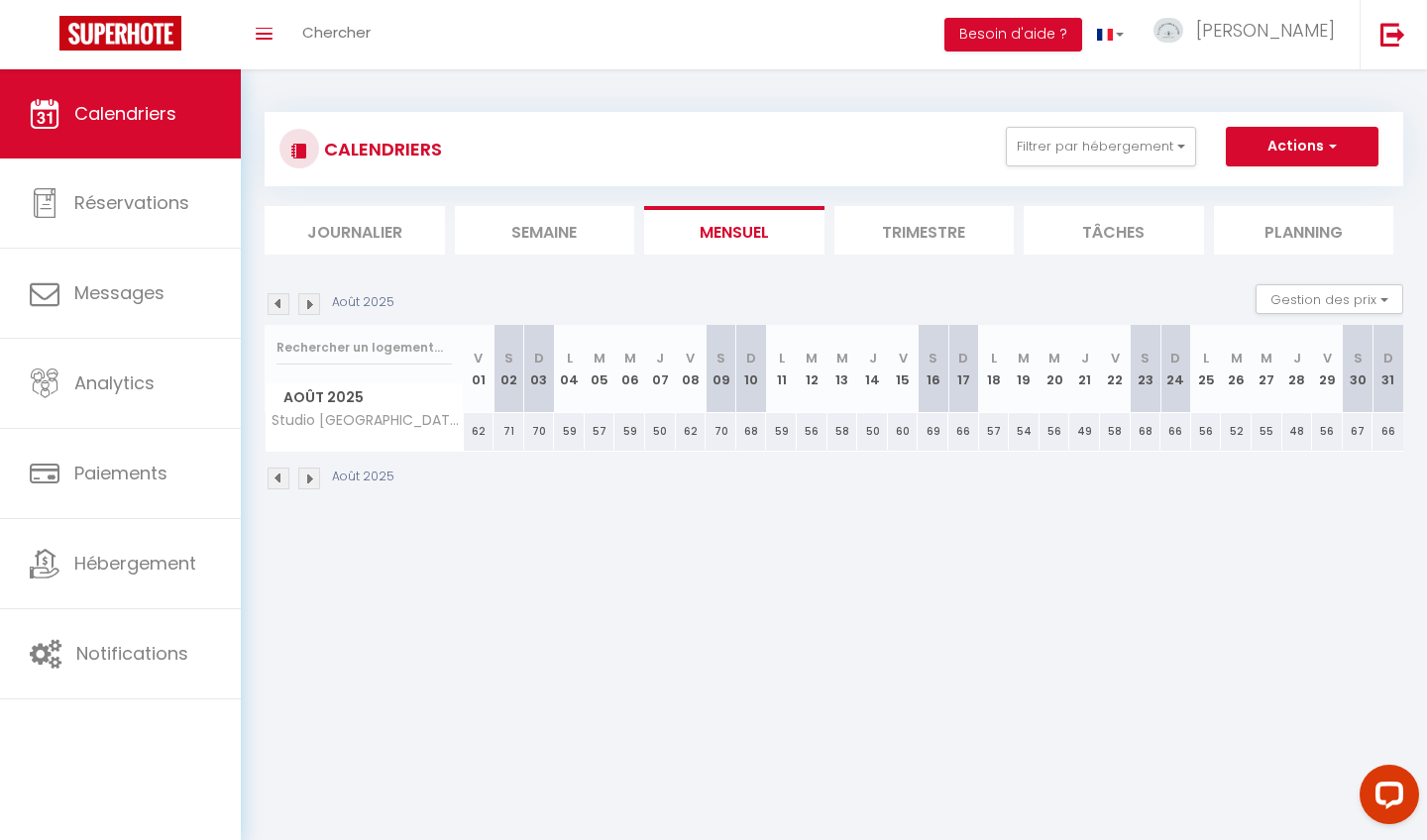 click at bounding box center (309, 304) 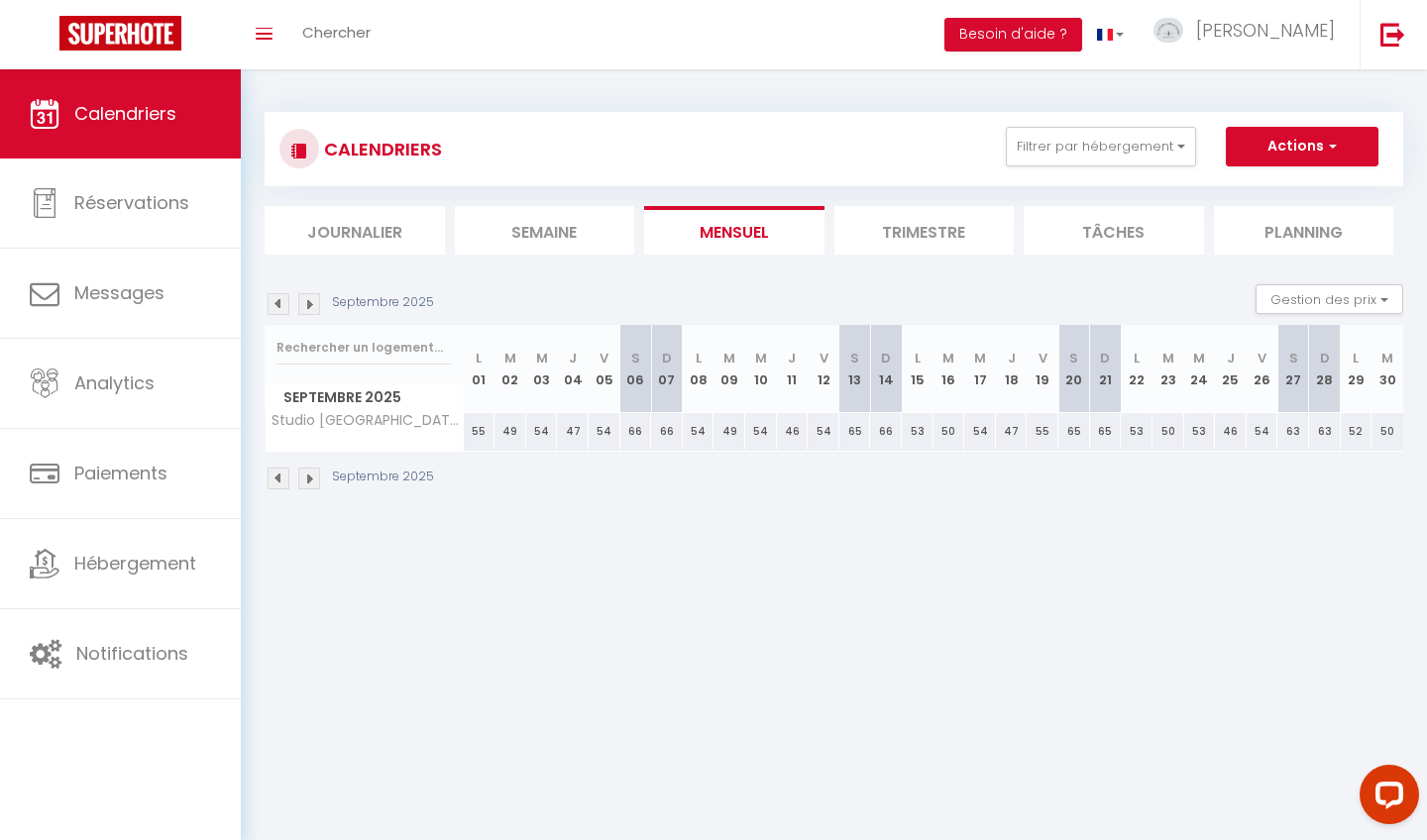 click at bounding box center [309, 304] 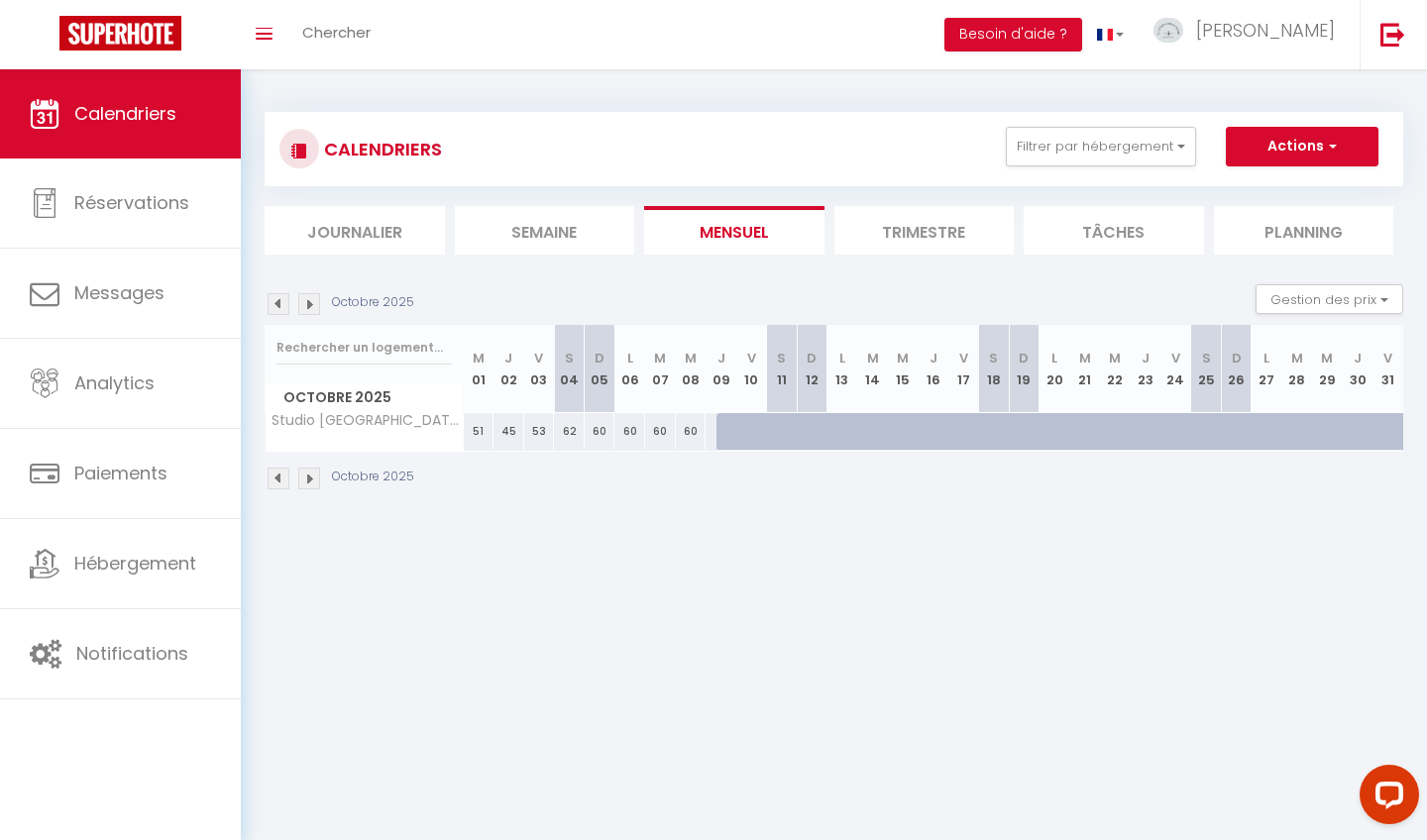 click at bounding box center (731, 432) 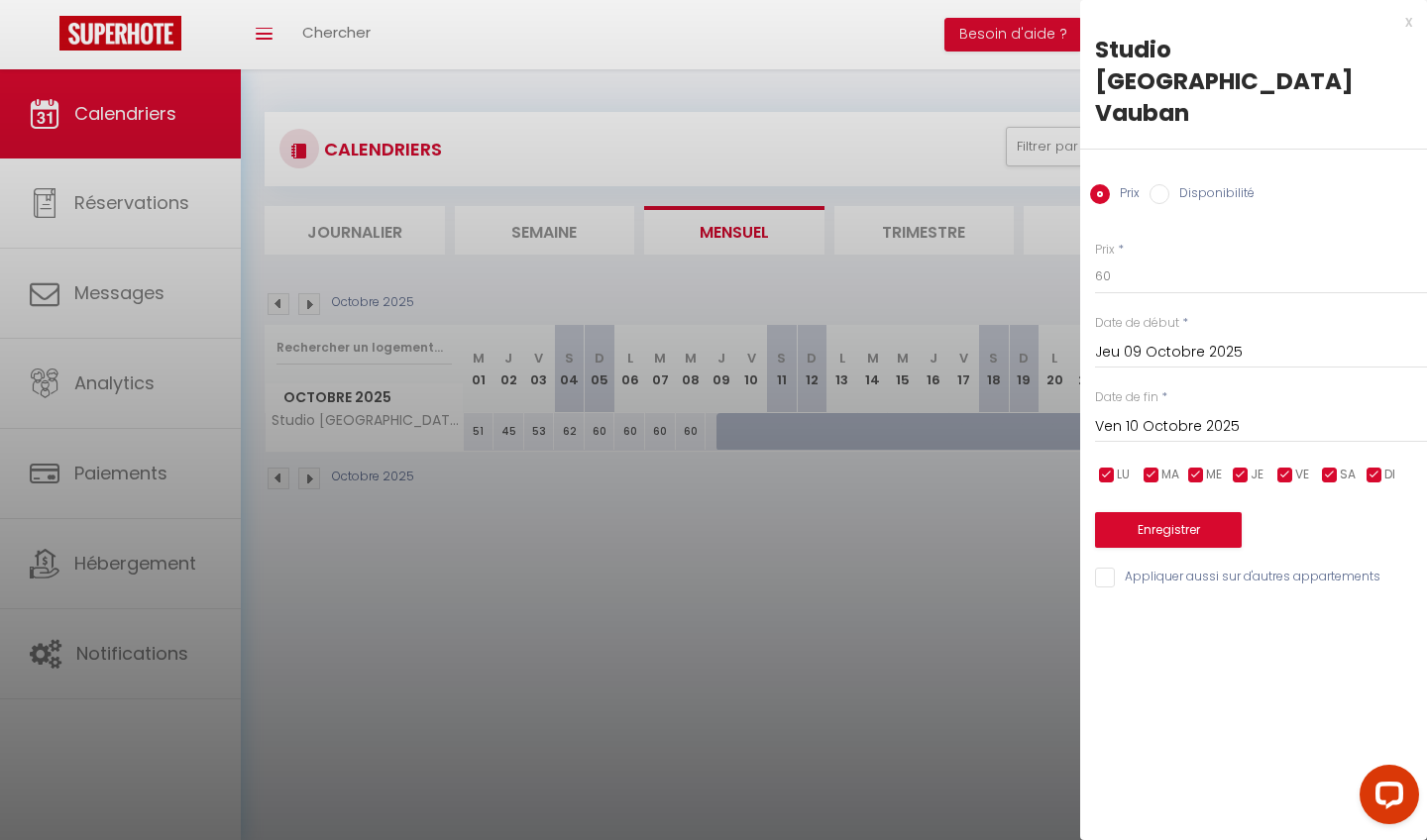 click on "Disponibilité" at bounding box center [1159, 194] 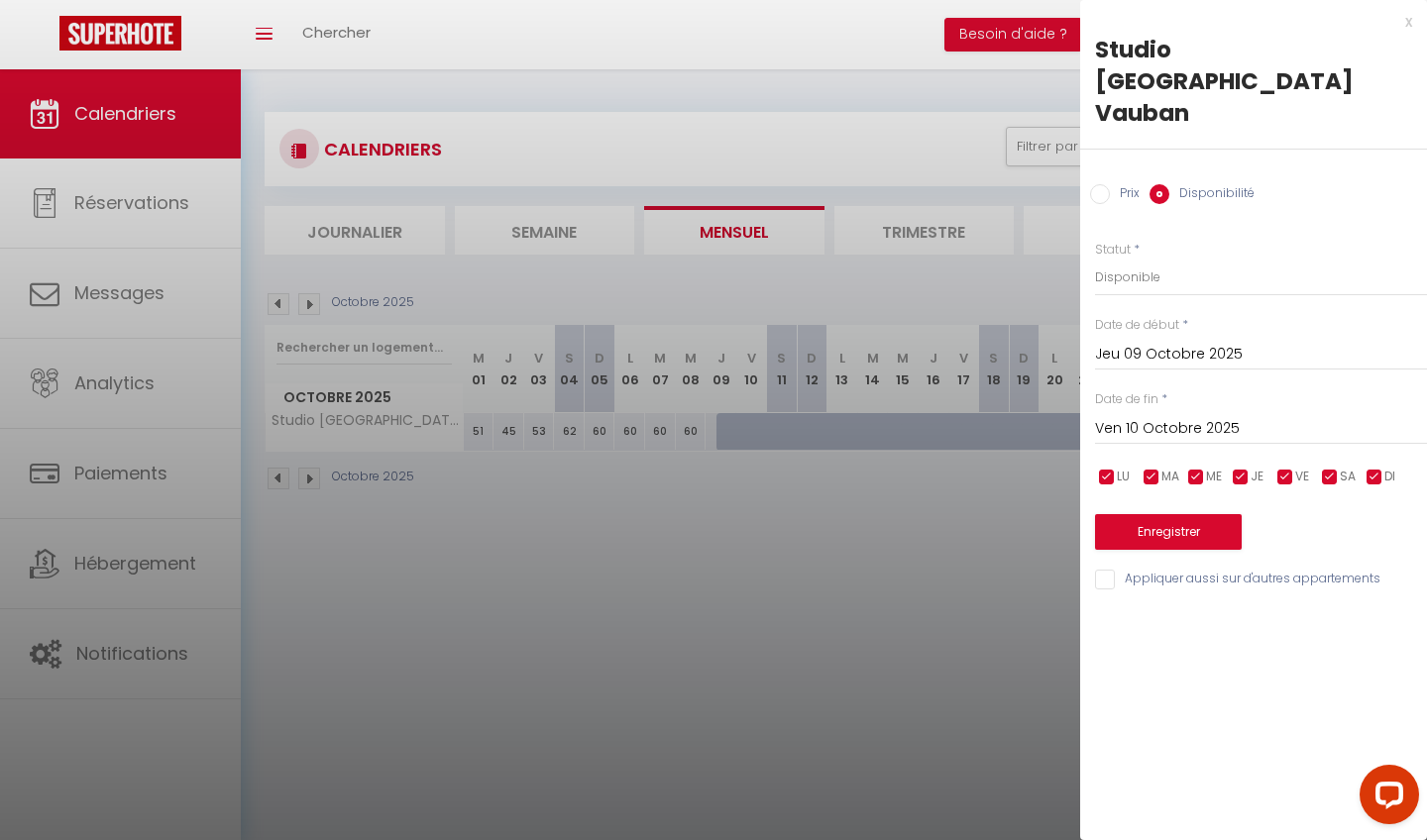 click on "Ven 10 Octobre 2025" at bounding box center [1261, 429] 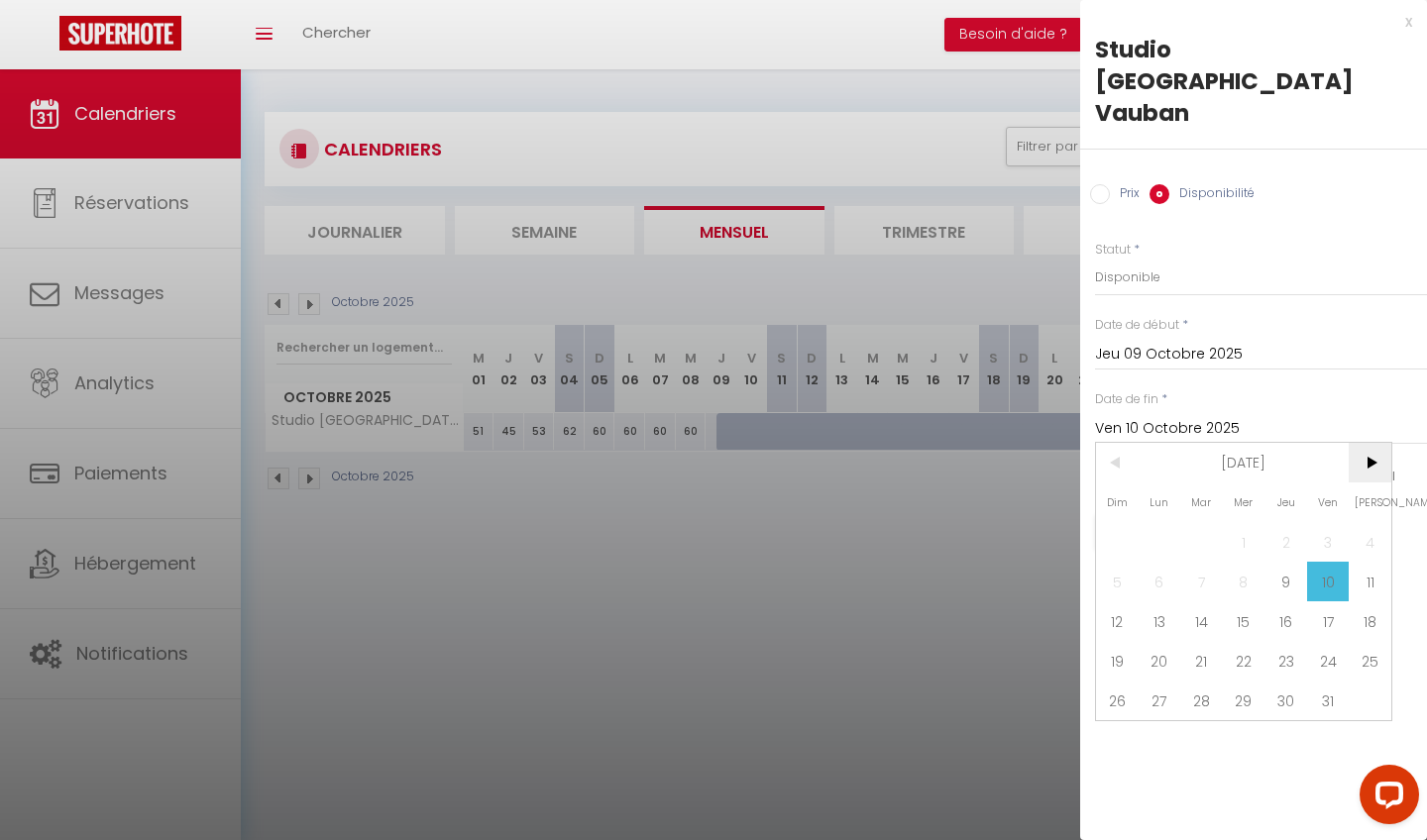 click on ">" at bounding box center [1370, 463] 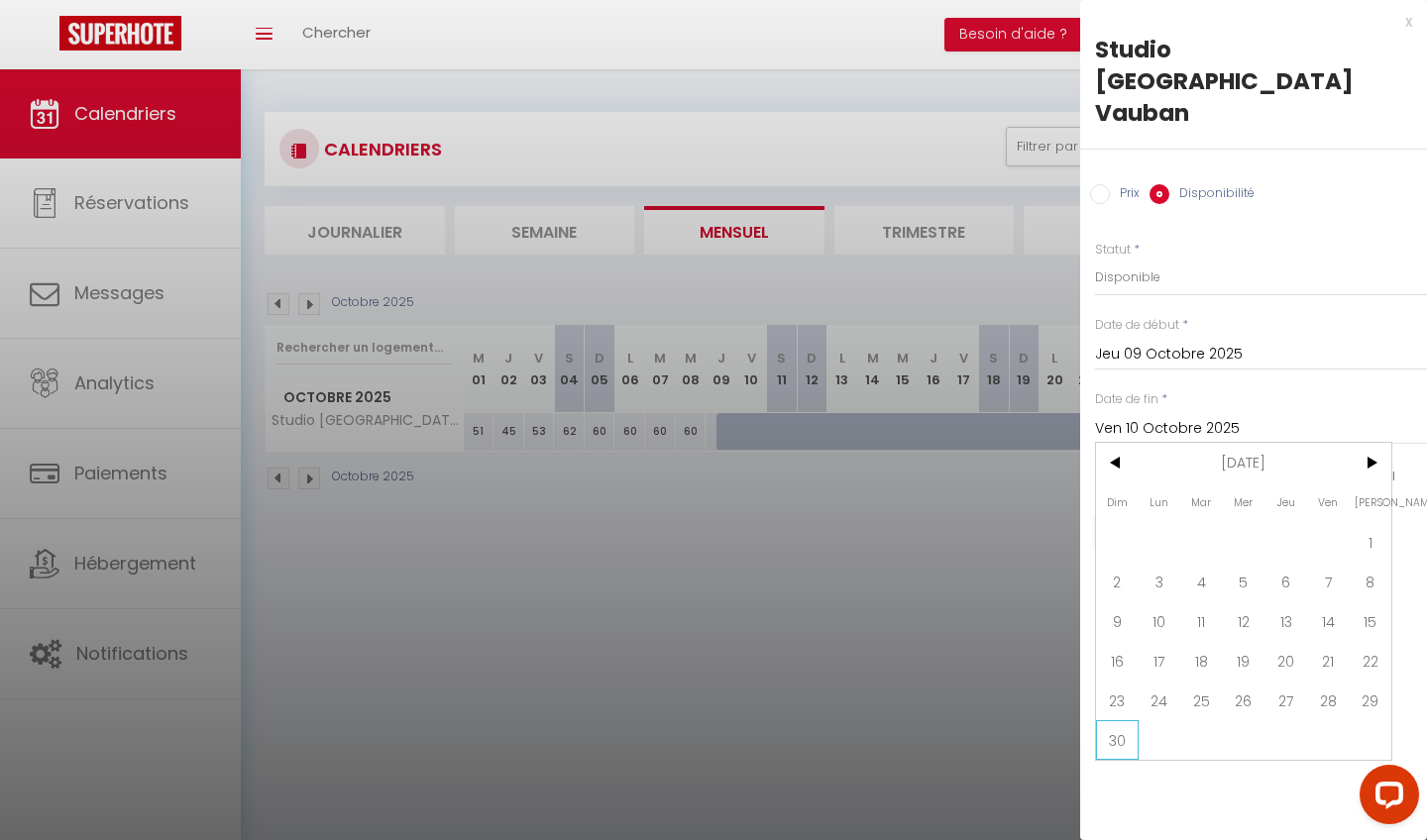 click on "30" at bounding box center (1117, 740) 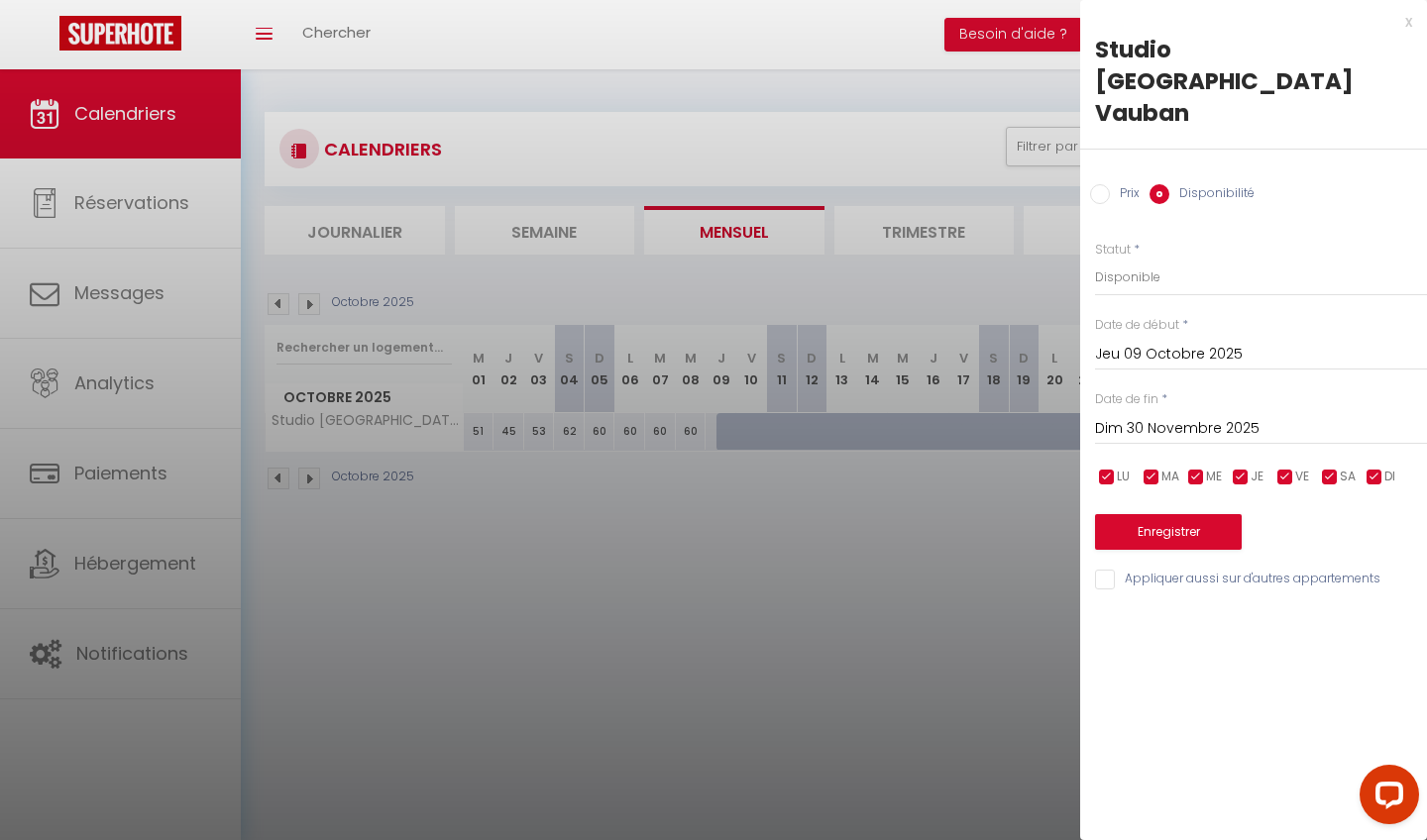click on "Enregistrer" at bounding box center [1168, 532] 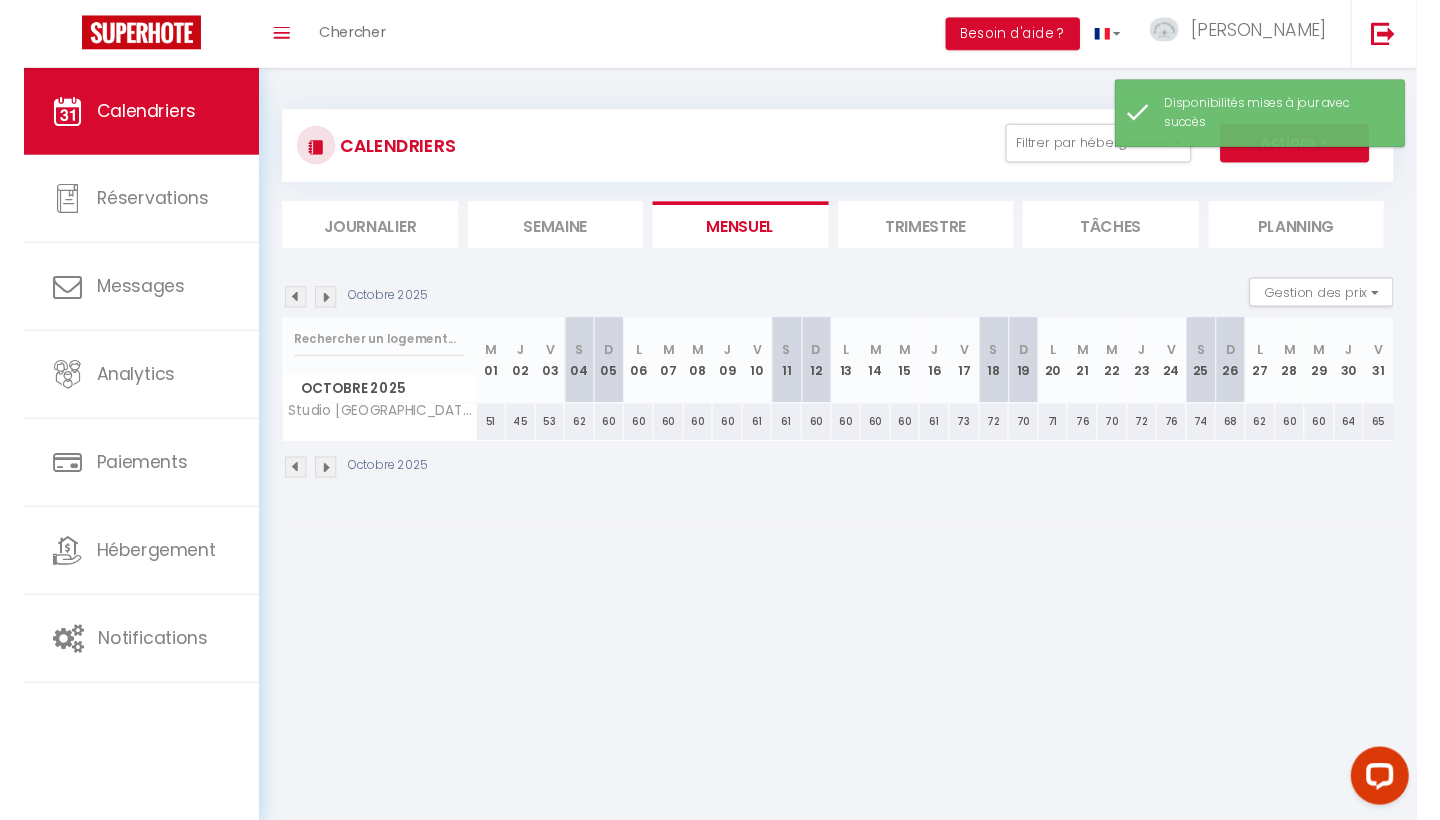 scroll, scrollTop: 0, scrollLeft: 0, axis: both 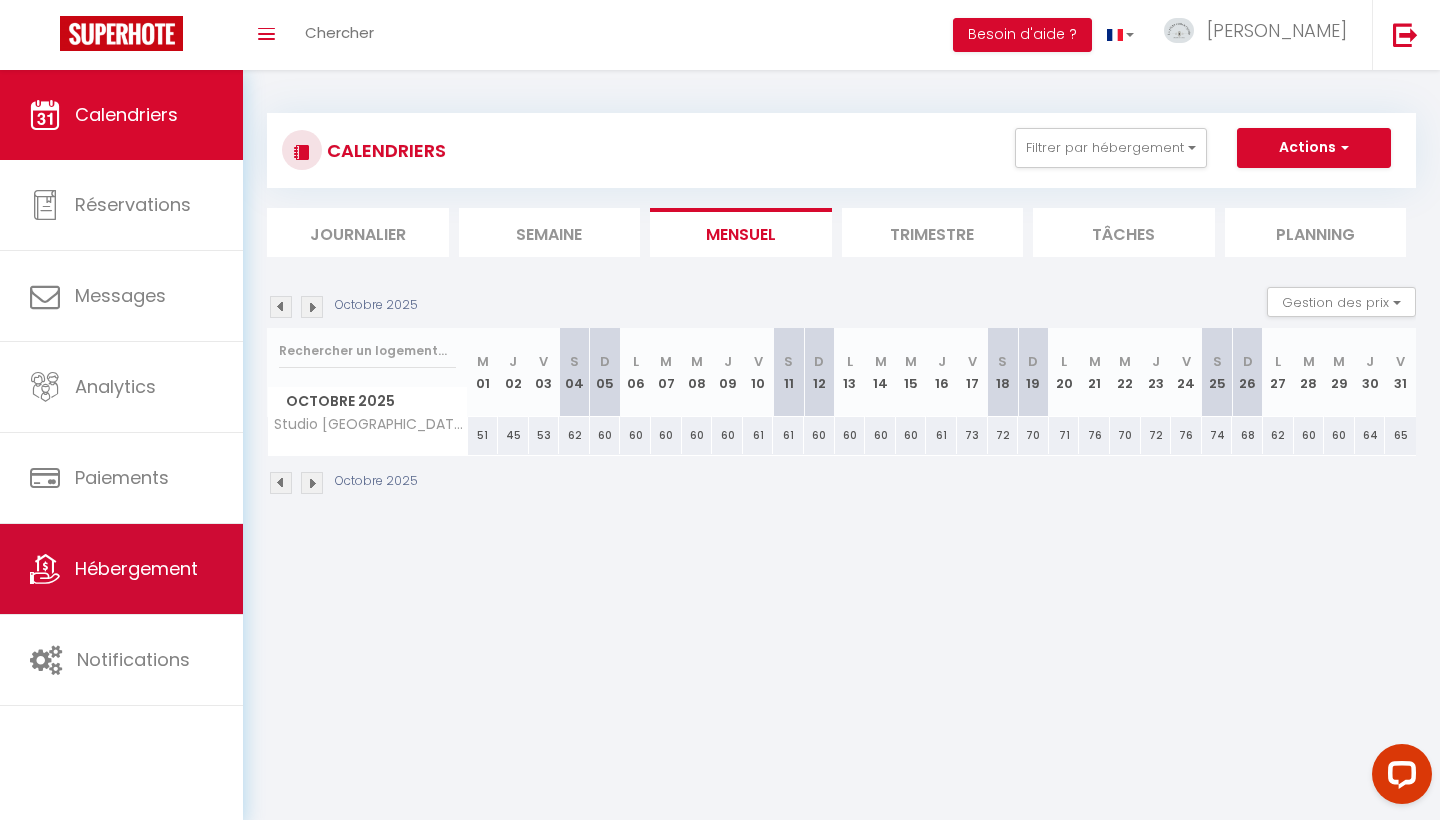 click on "Hébergement" at bounding box center [136, 568] 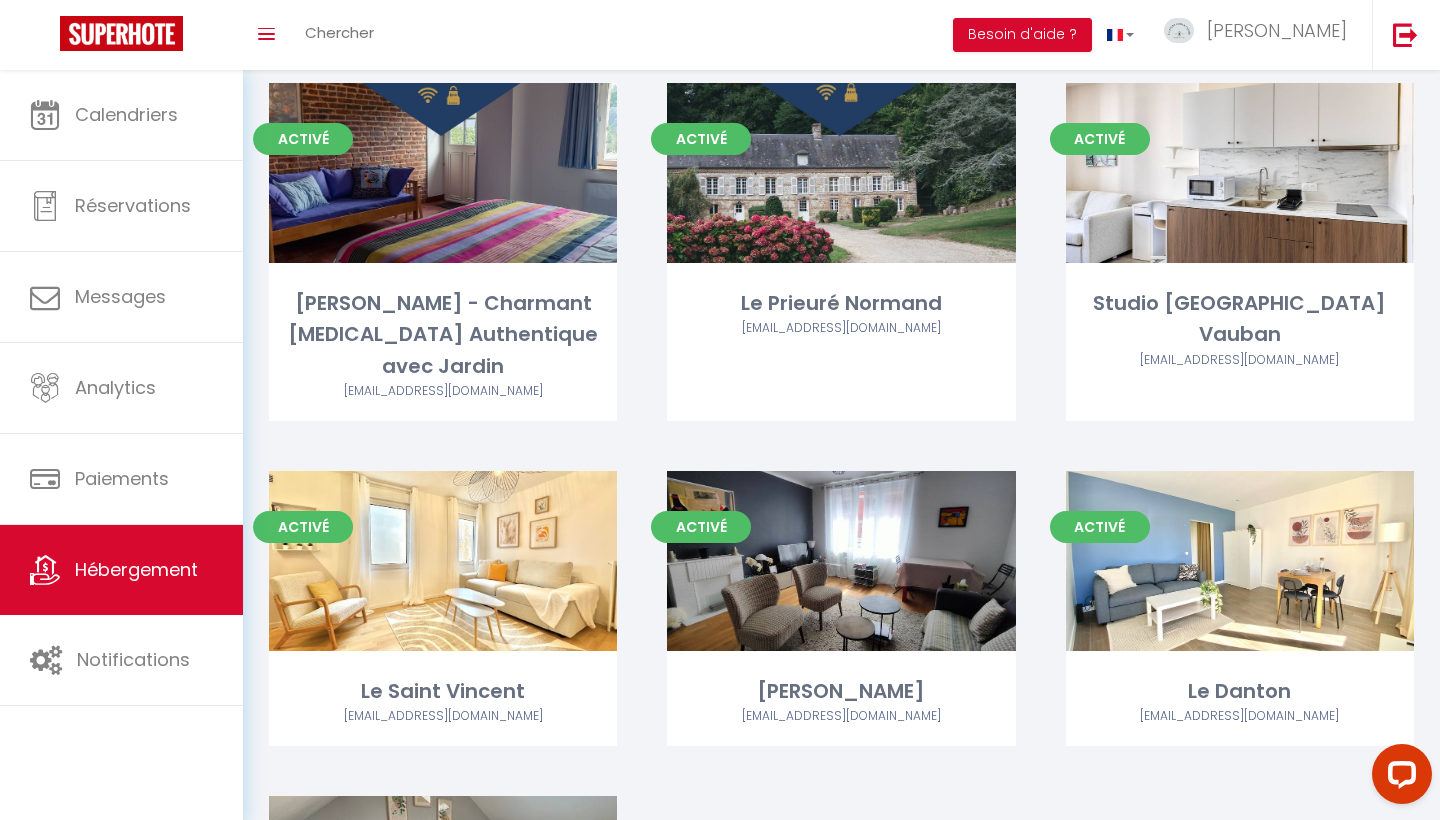scroll, scrollTop: 2679, scrollLeft: 0, axis: vertical 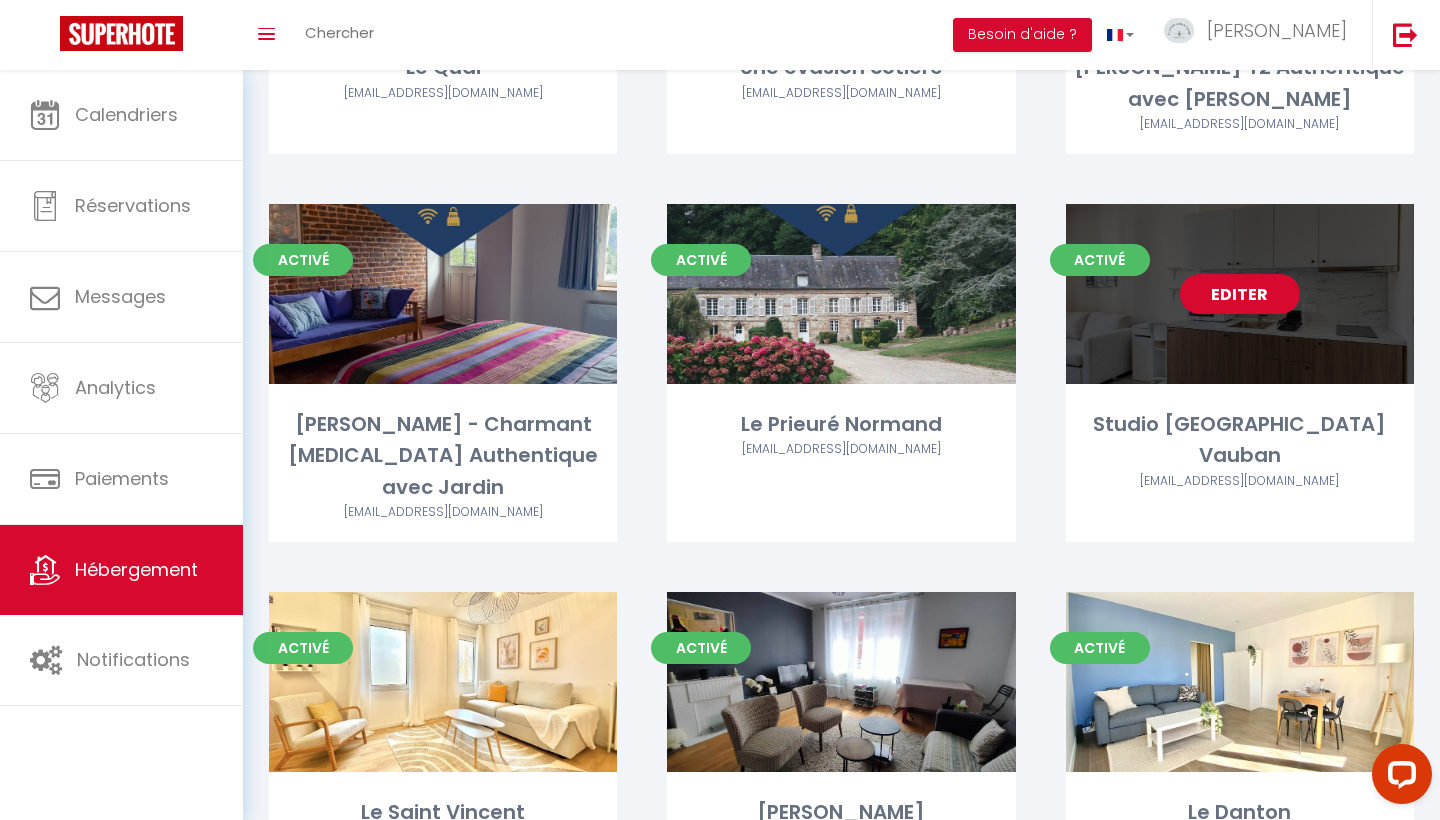 click on "Editer" at bounding box center (1240, 294) 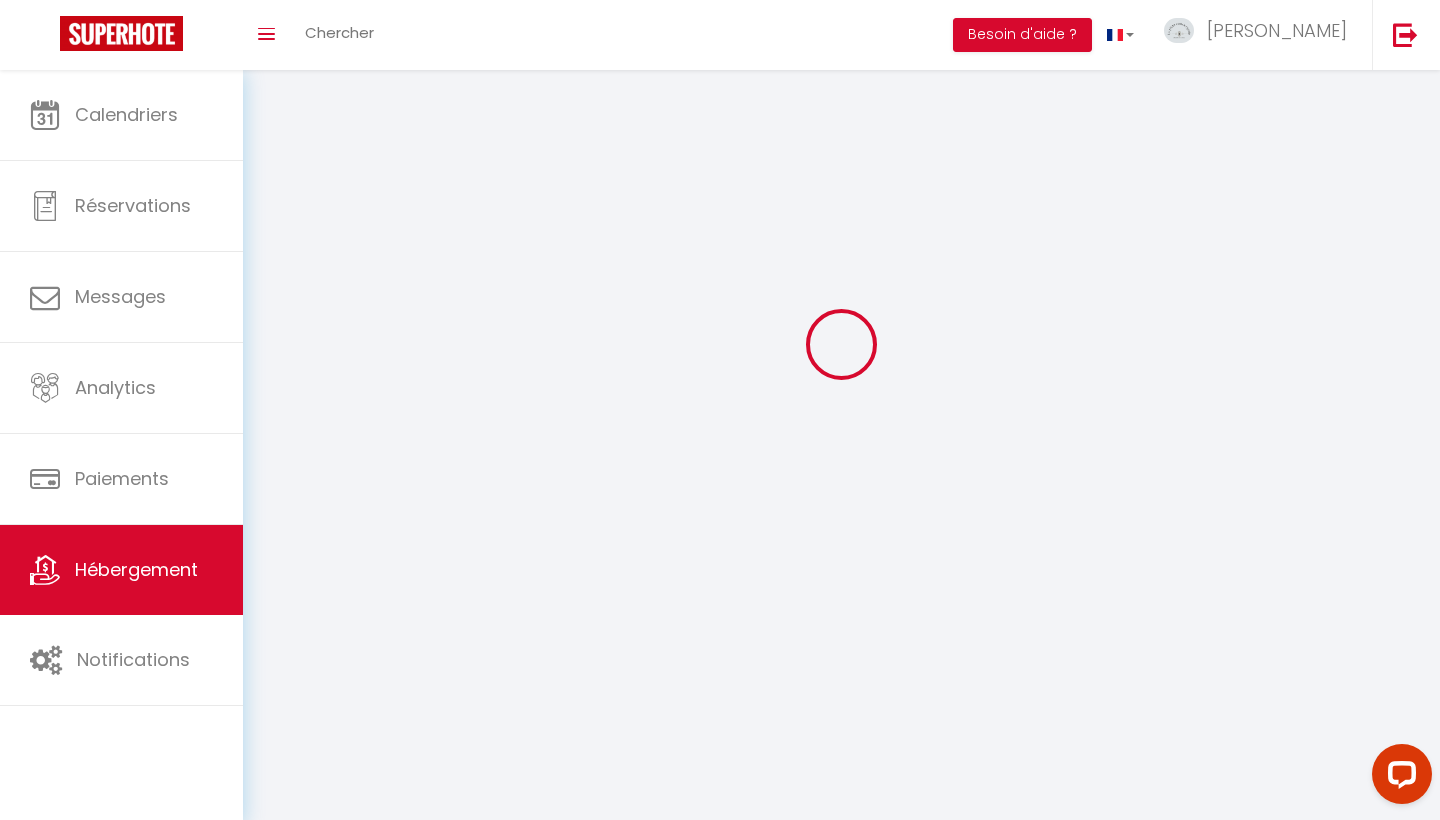 scroll, scrollTop: 0, scrollLeft: 0, axis: both 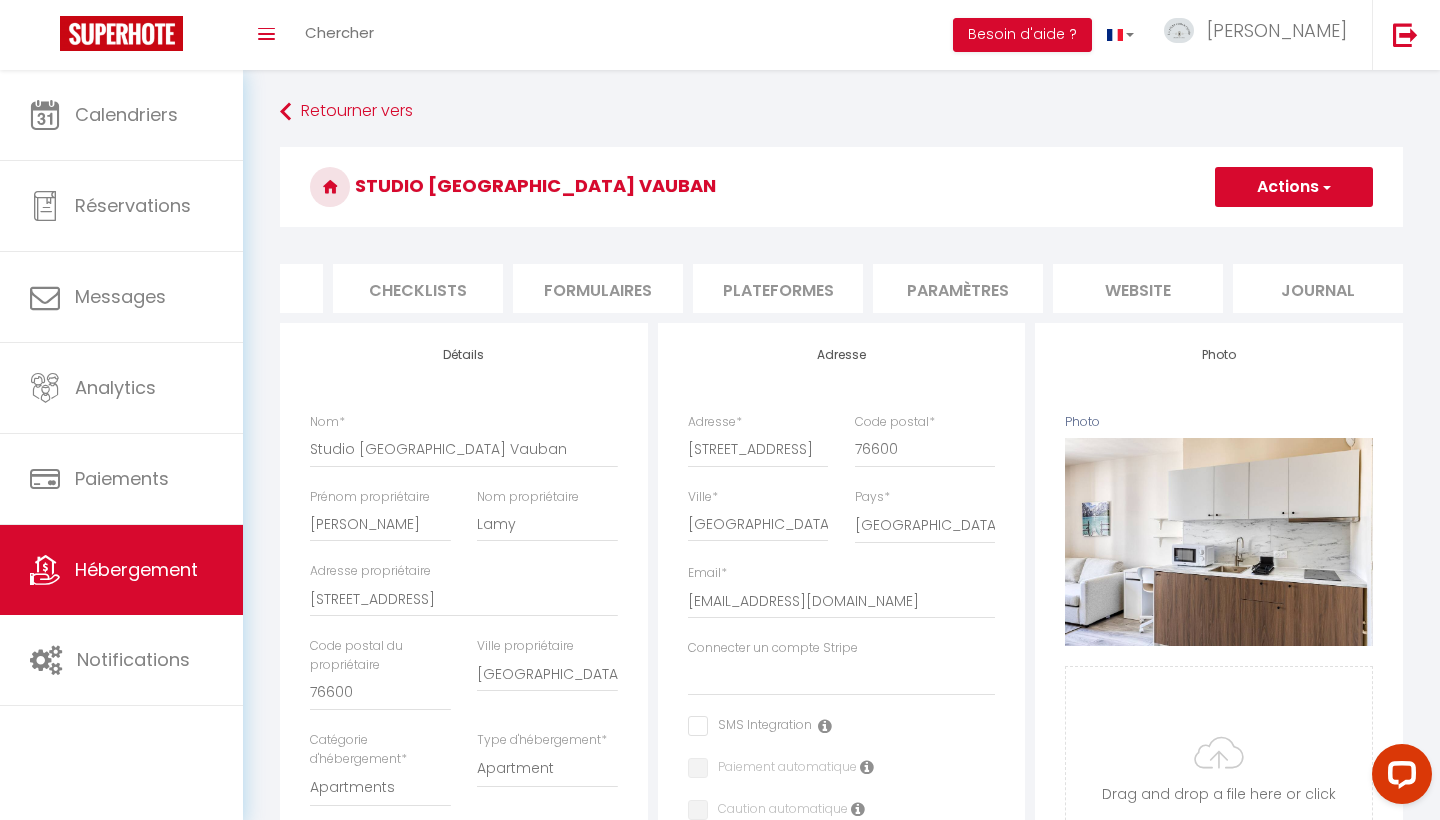 click on "website" at bounding box center (1138, 288) 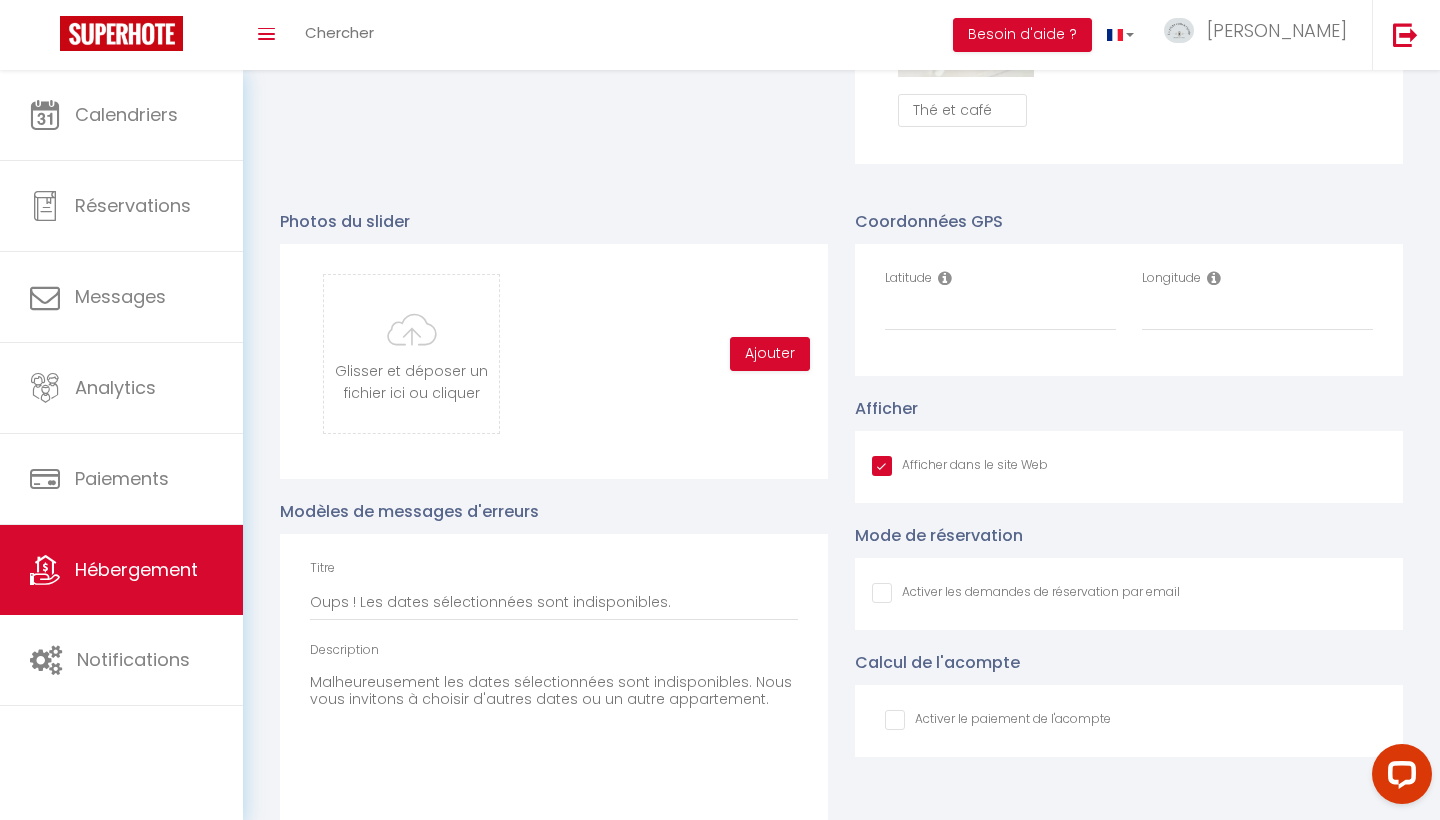 scroll, scrollTop: 1985, scrollLeft: 0, axis: vertical 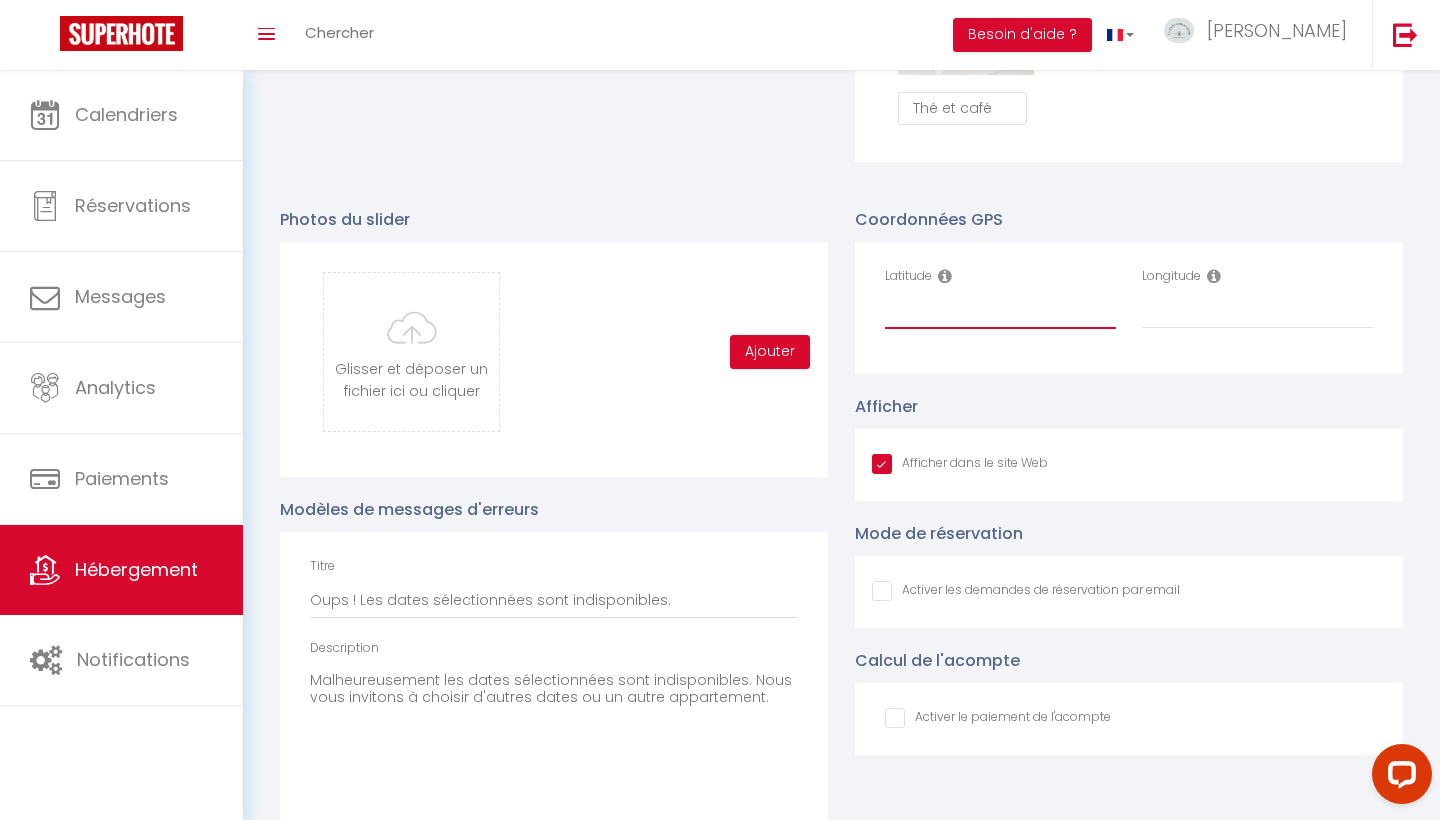 click on "Latitude" at bounding box center (1000, 311) 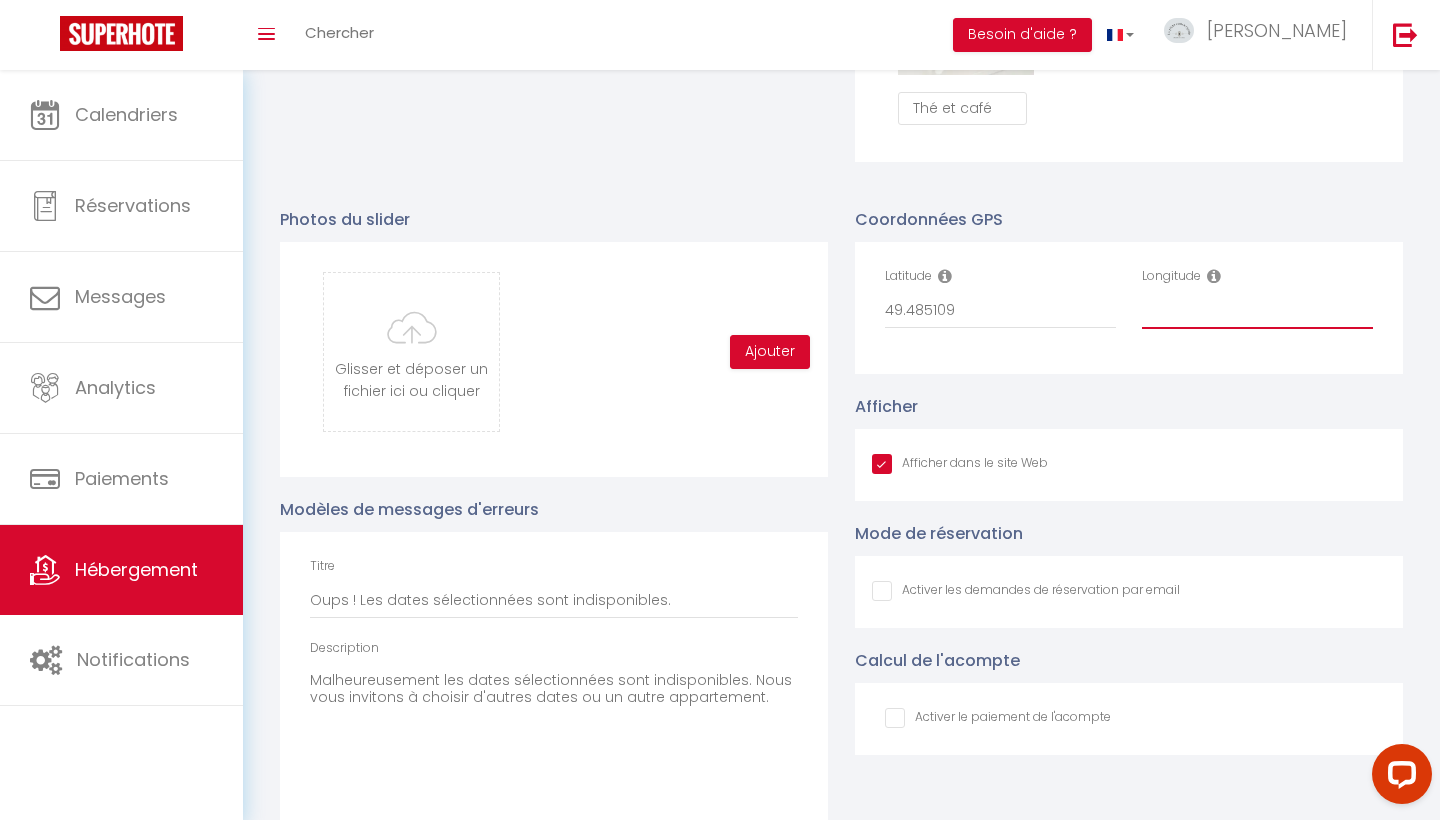 click on "Longitude" at bounding box center (1257, 311) 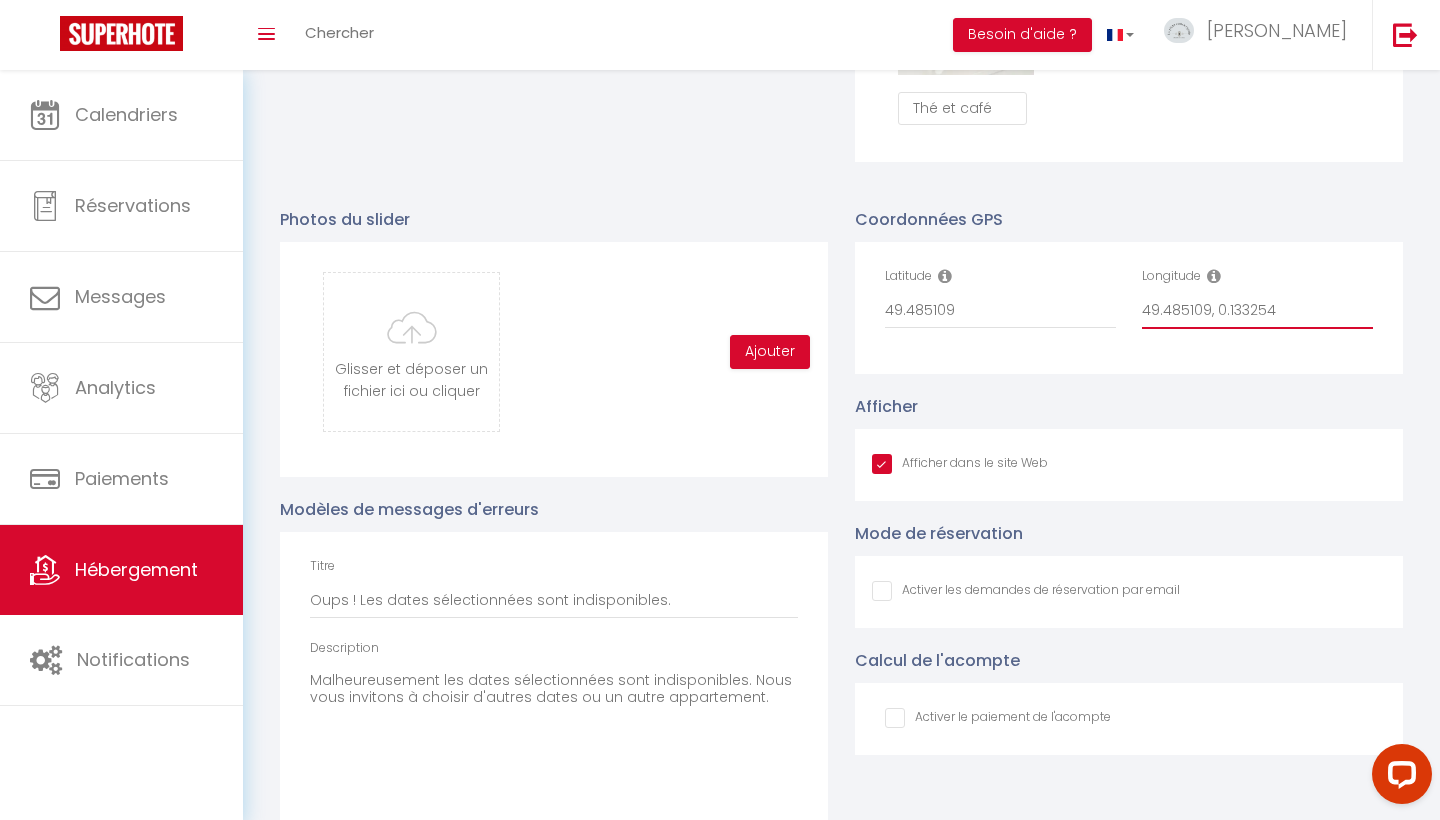 click on "49.485109, 0.133254" at bounding box center [1257, 311] 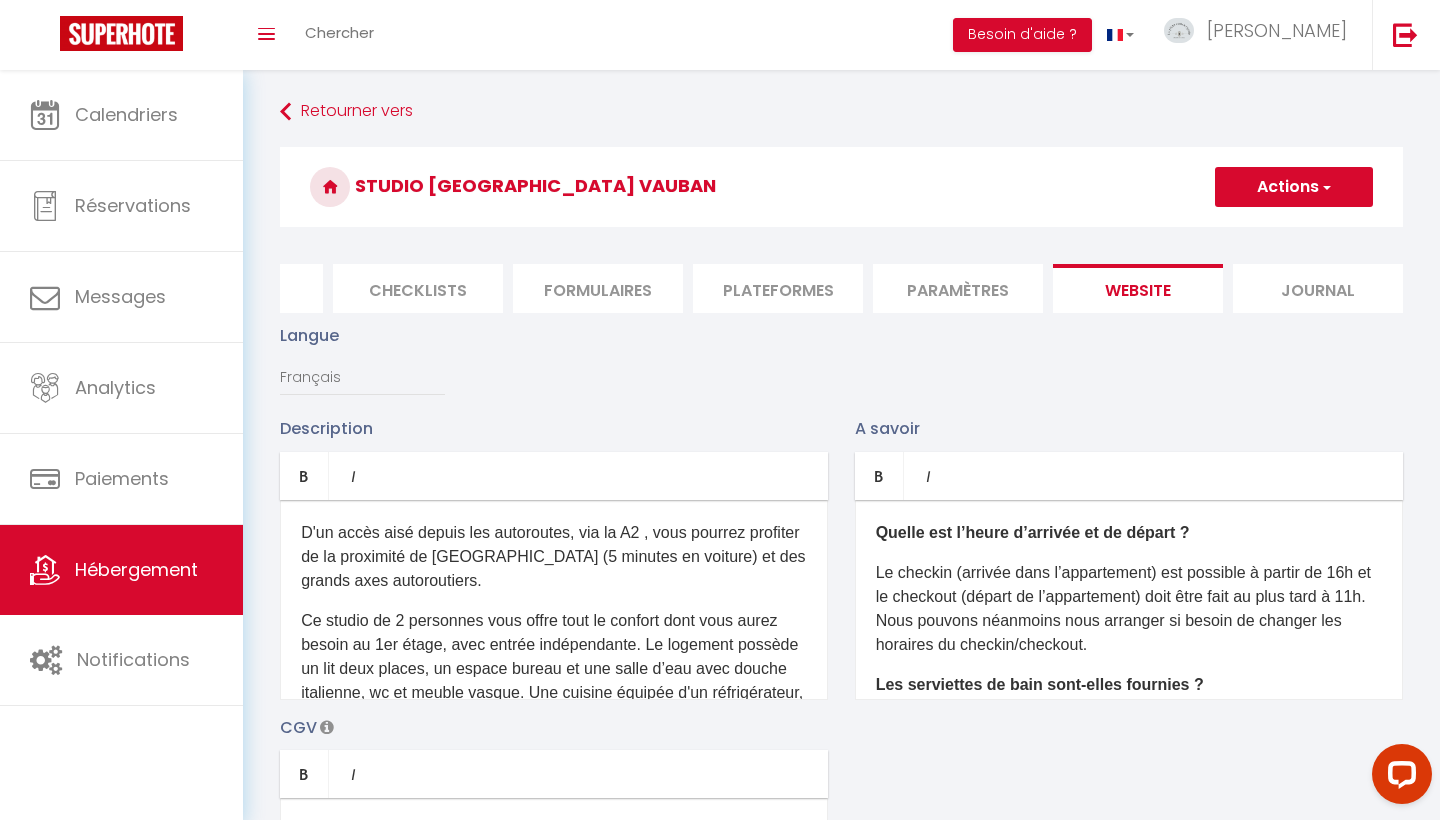 scroll, scrollTop: 0, scrollLeft: 0, axis: both 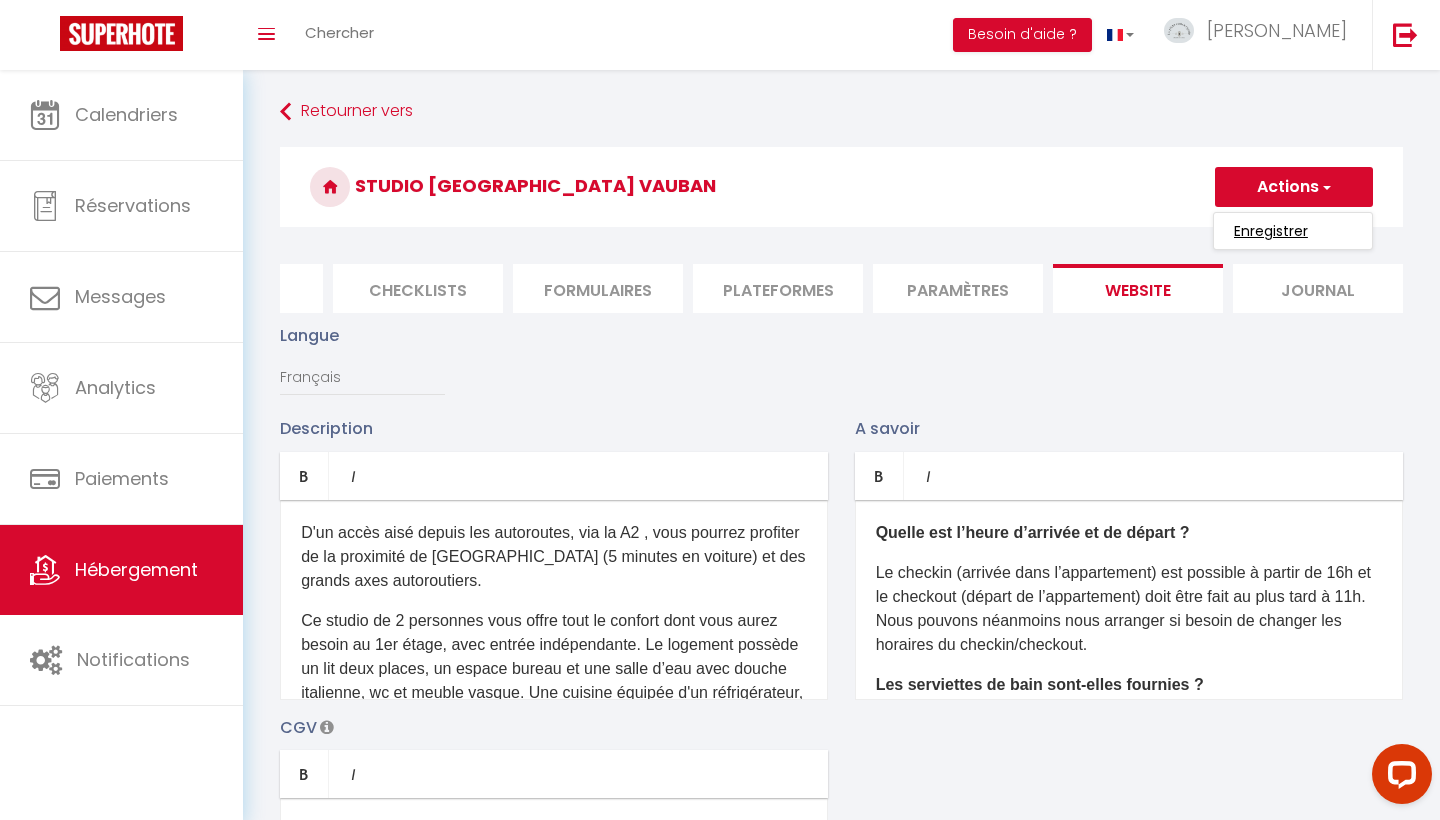 click on "Enregistrer" at bounding box center (1271, 231) 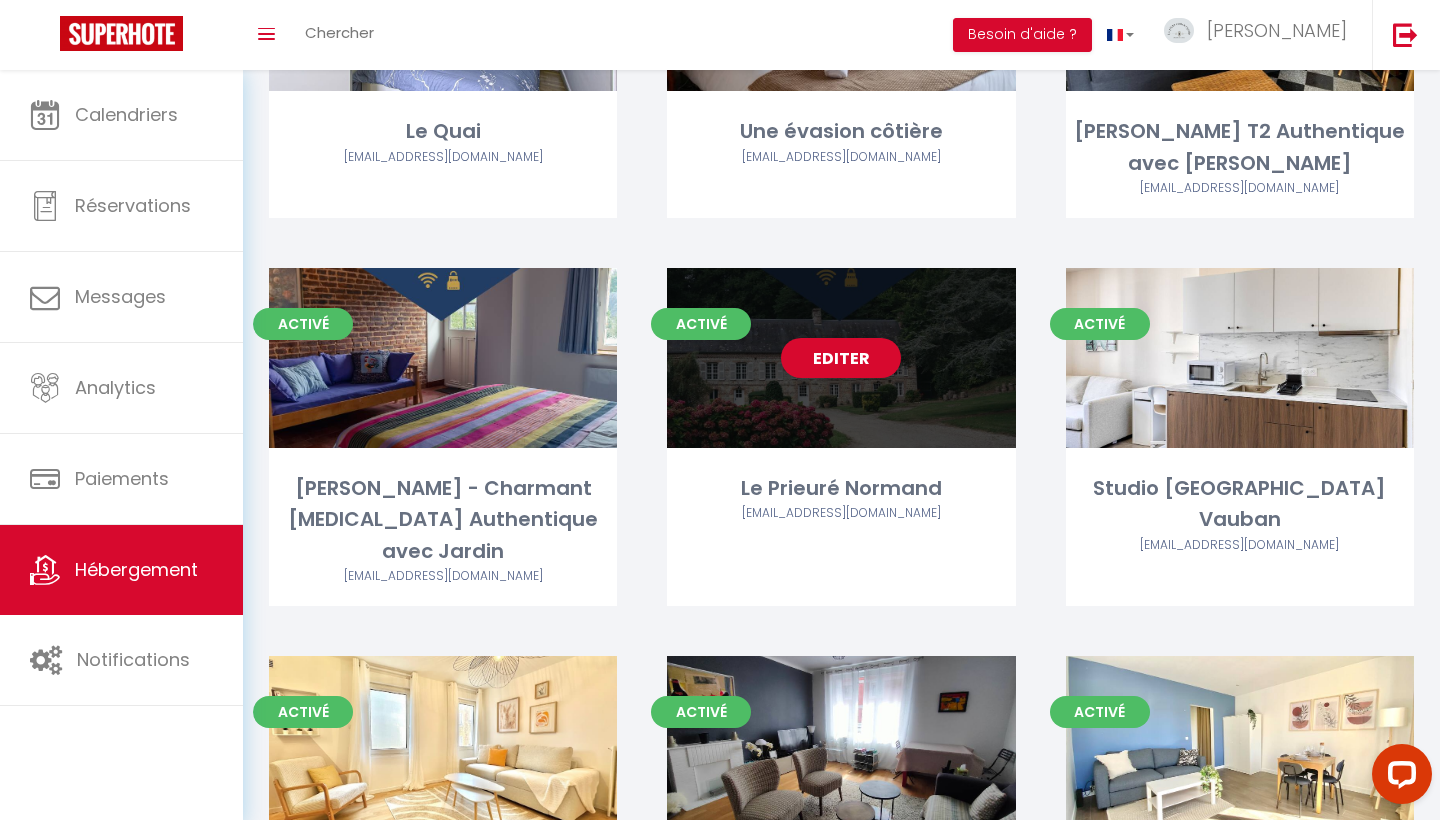 scroll, scrollTop: 2760, scrollLeft: 0, axis: vertical 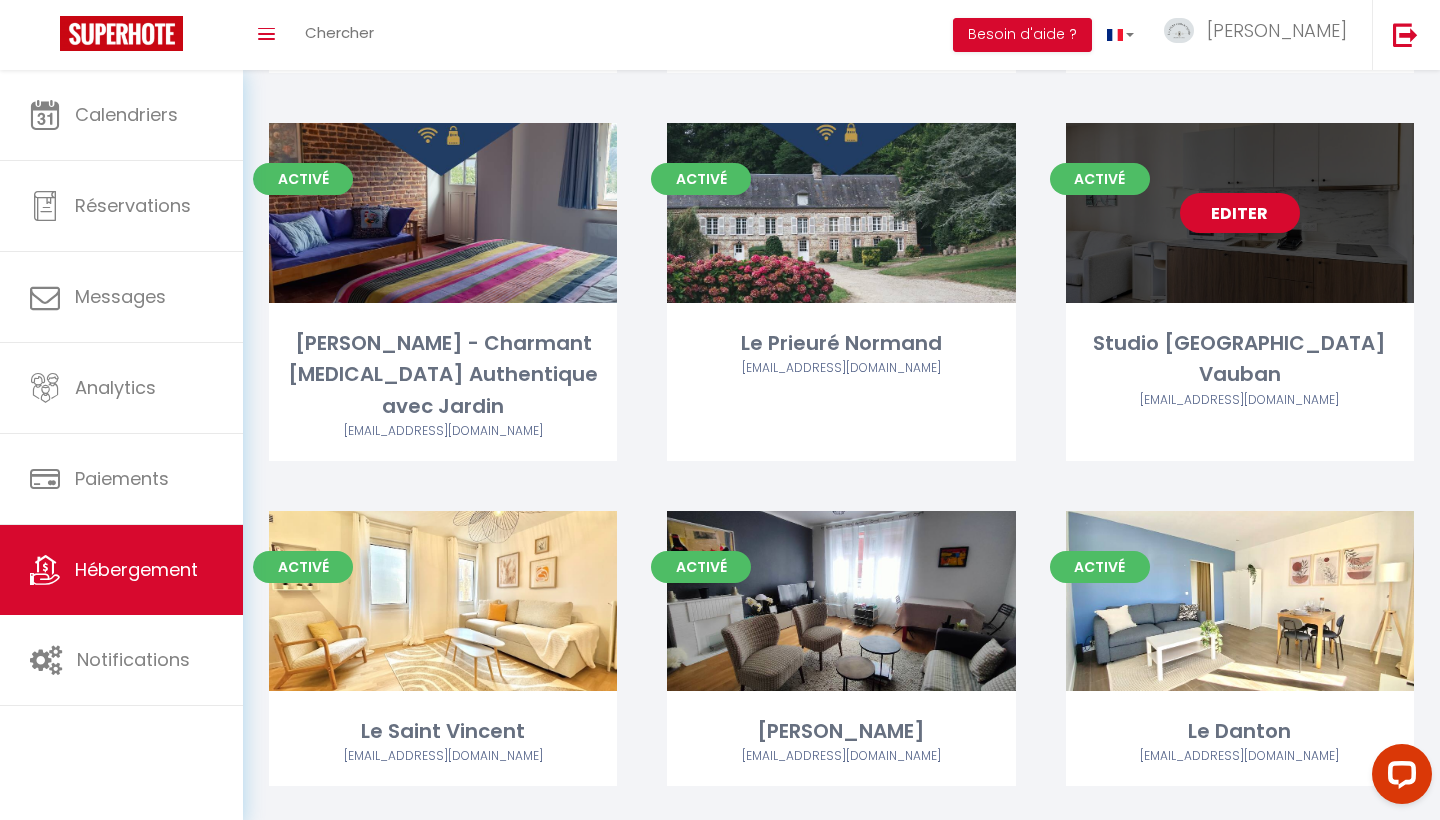 click on "Editer" at bounding box center [1240, 213] 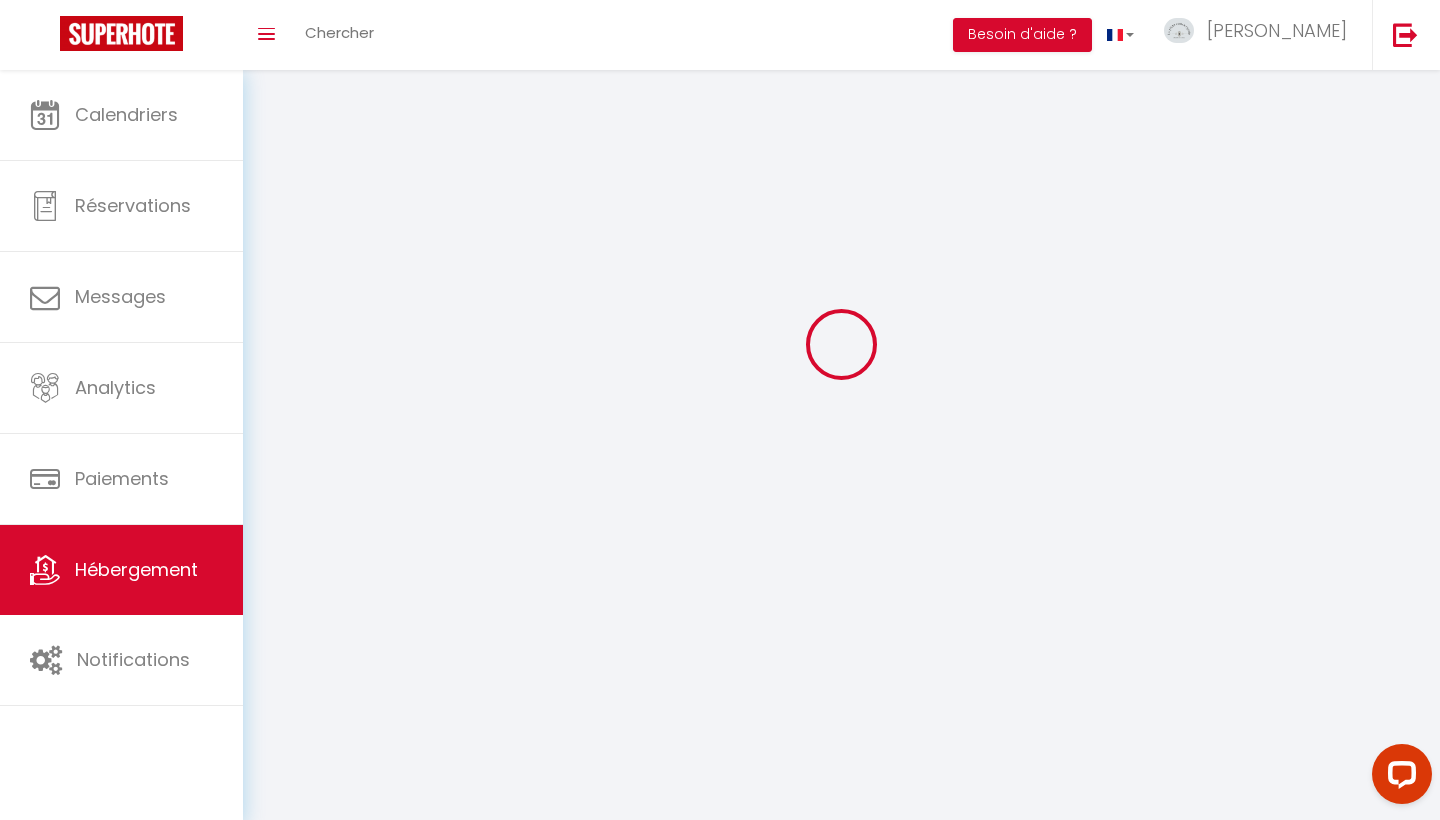 scroll, scrollTop: 0, scrollLeft: 0, axis: both 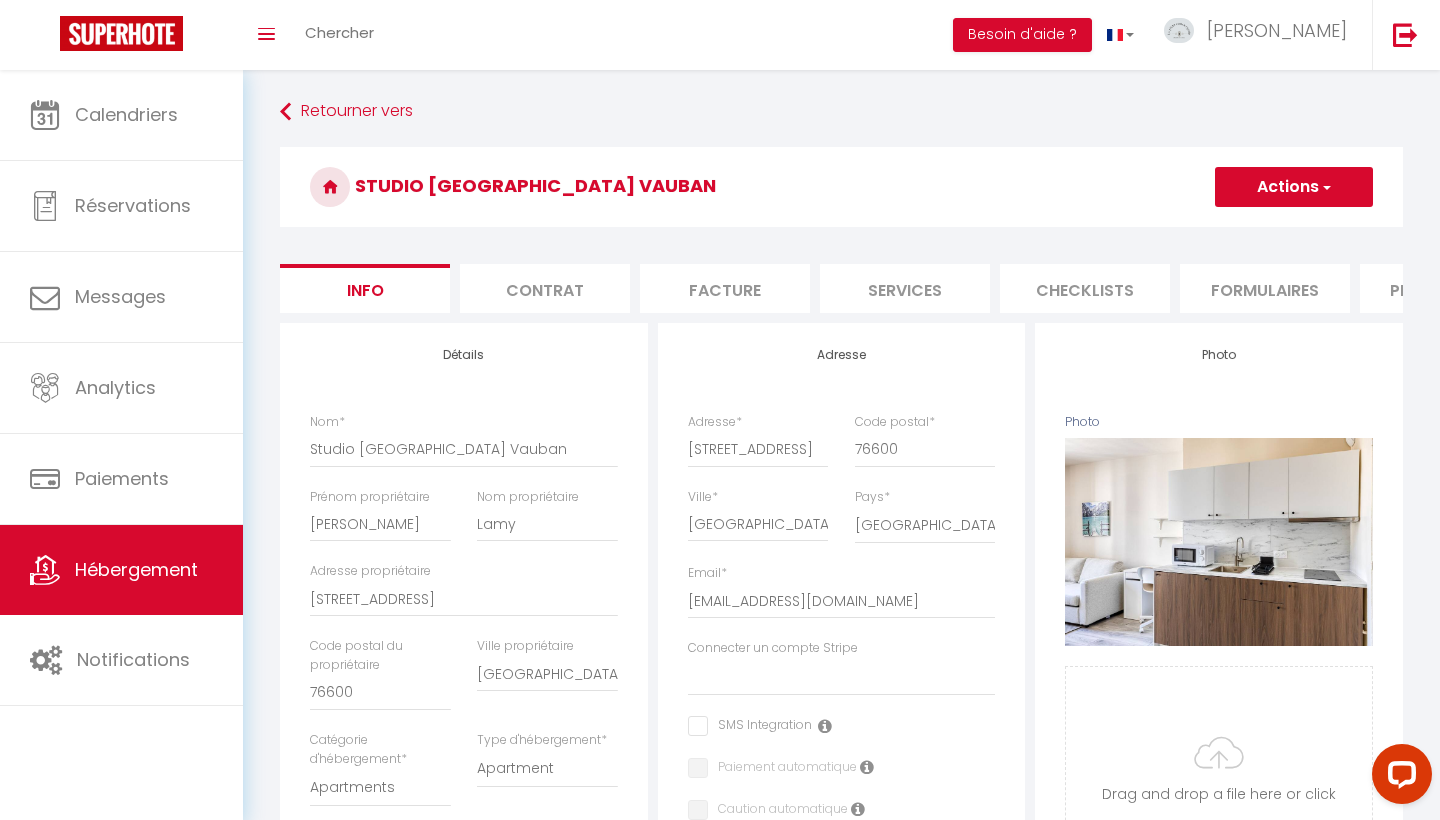 click on "Services" at bounding box center (905, 288) 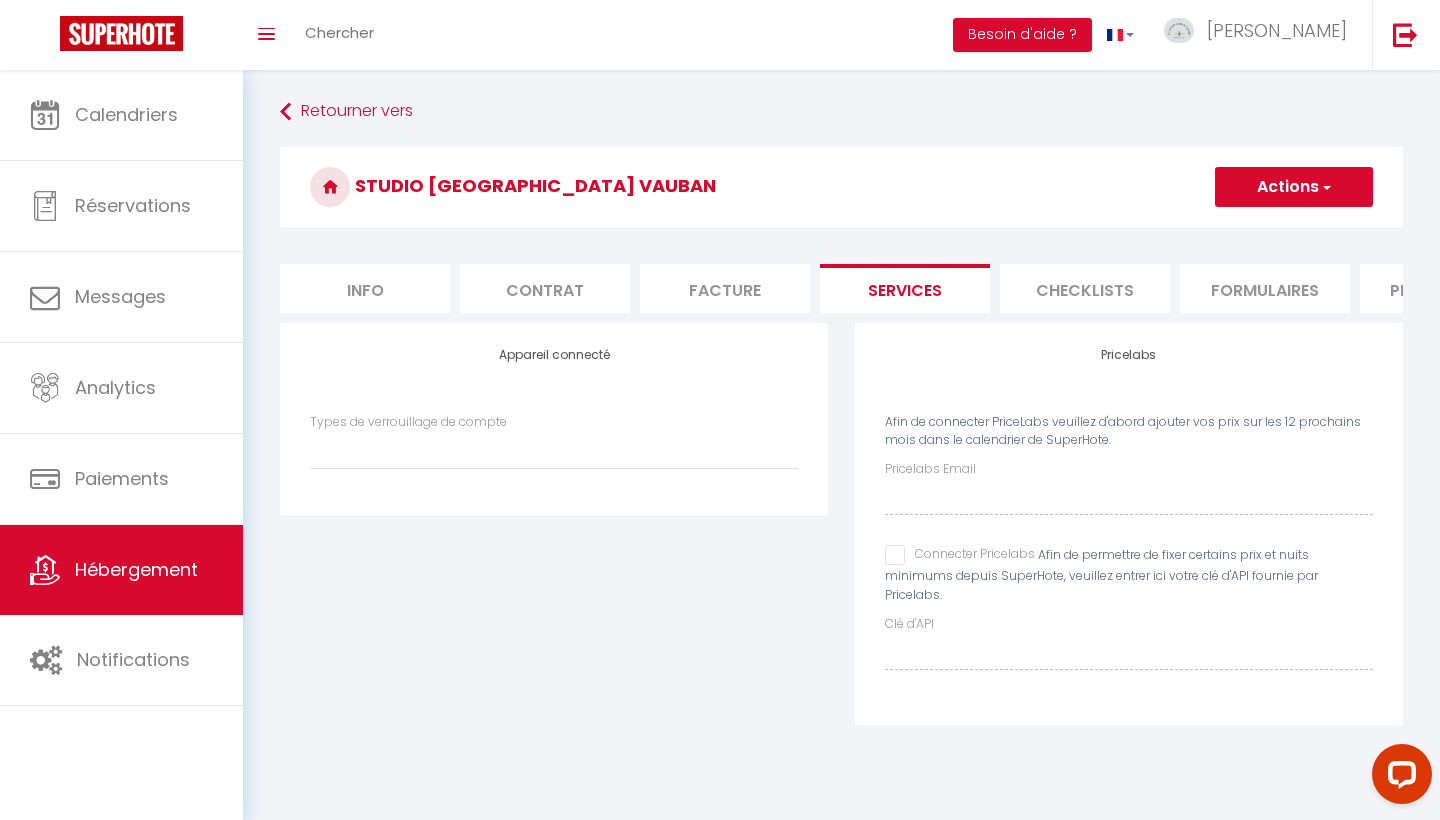 click on "Connecter Pricelabs" at bounding box center [960, 555] 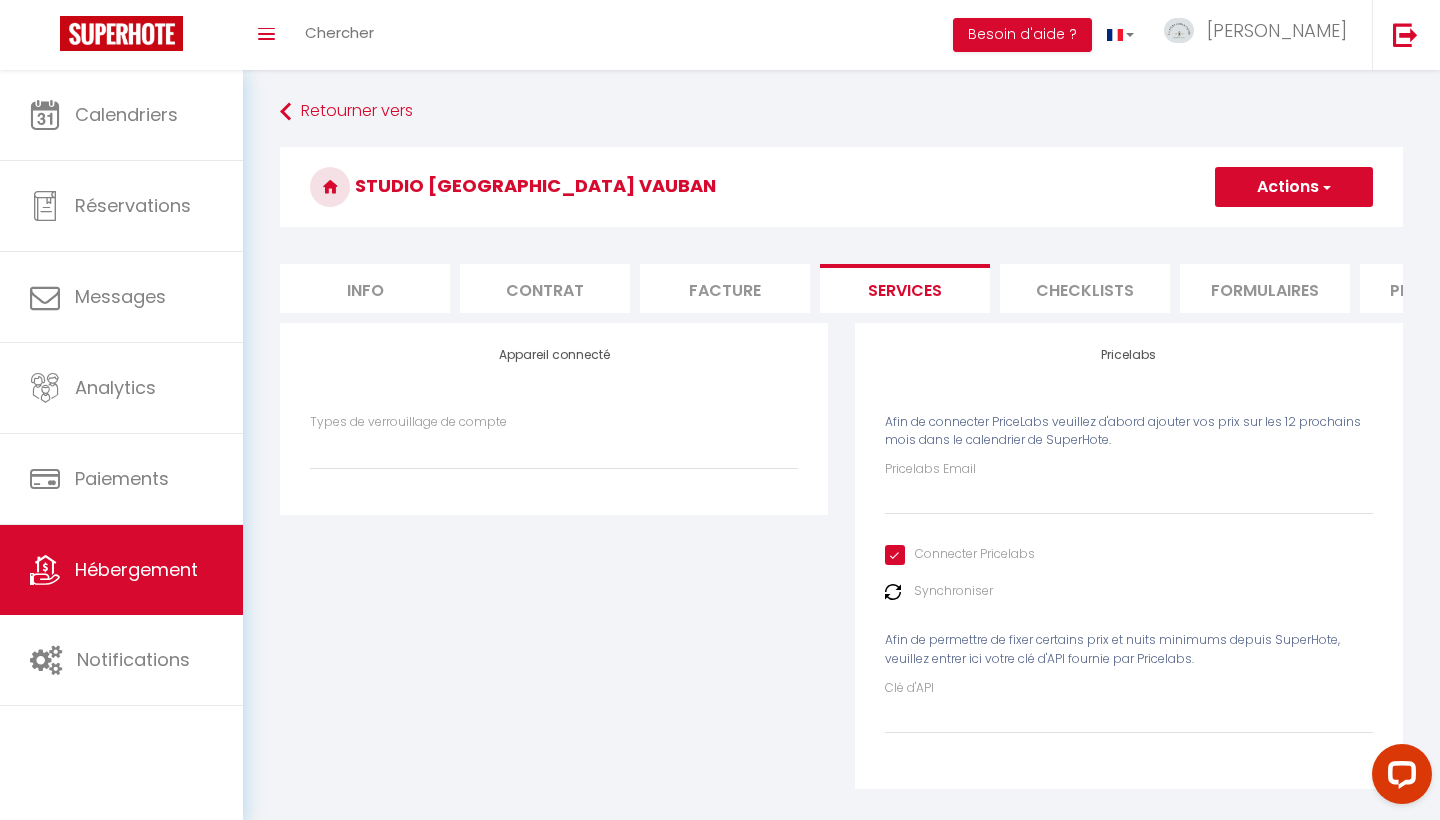 scroll, scrollTop: 2, scrollLeft: 0, axis: vertical 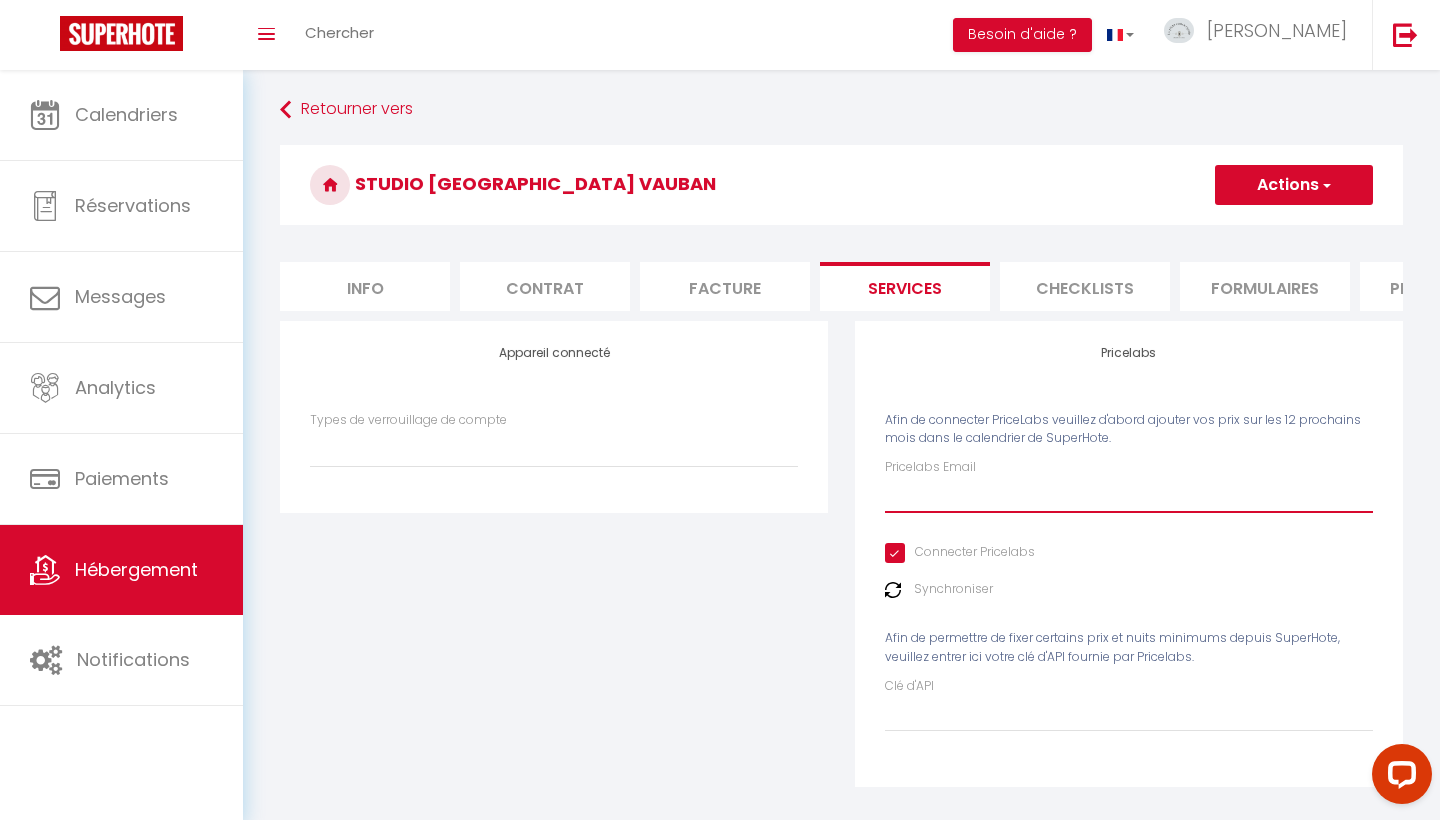 click on "Pricelabs Email" at bounding box center (1129, 495) 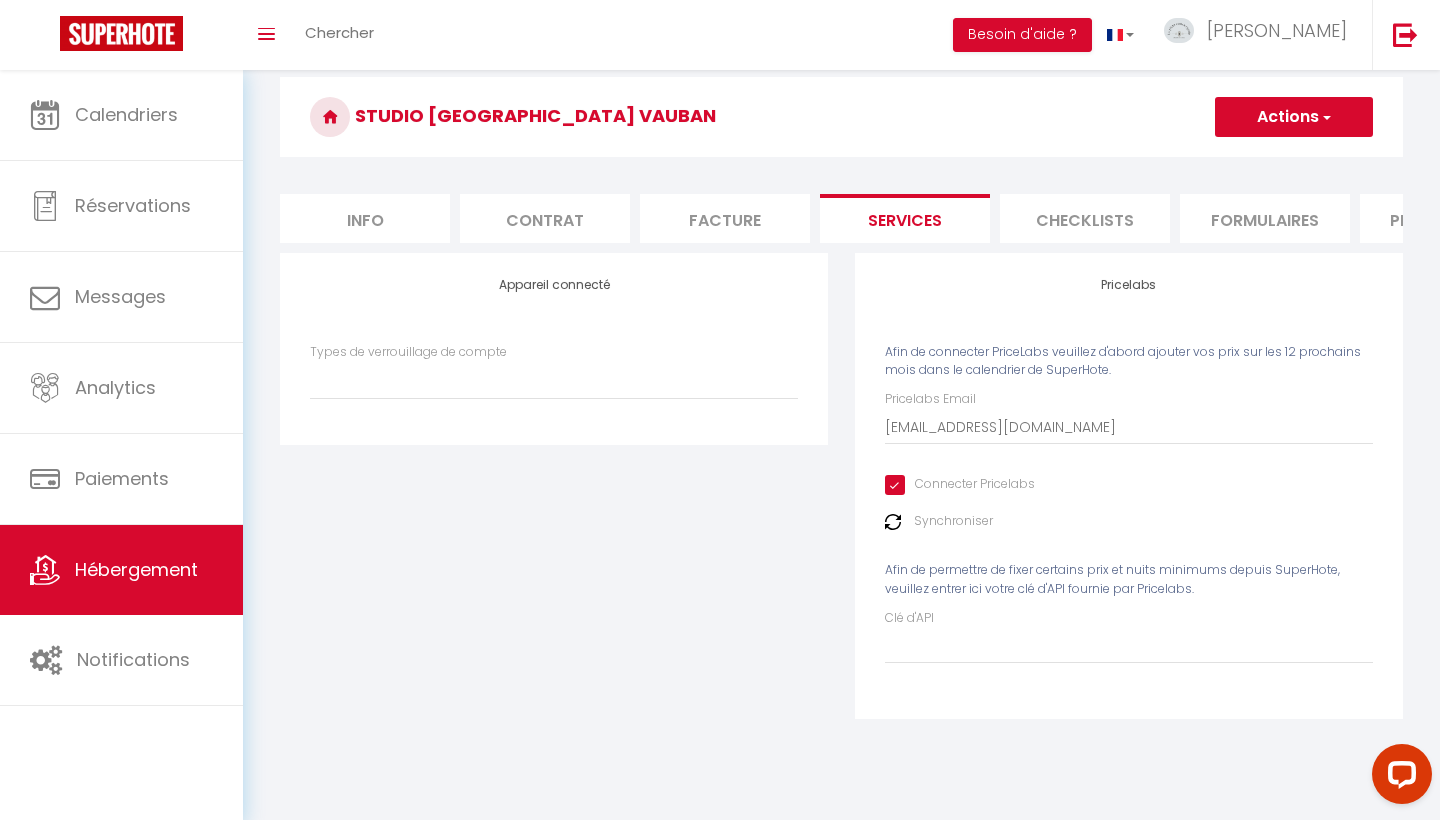 scroll, scrollTop: 70, scrollLeft: 0, axis: vertical 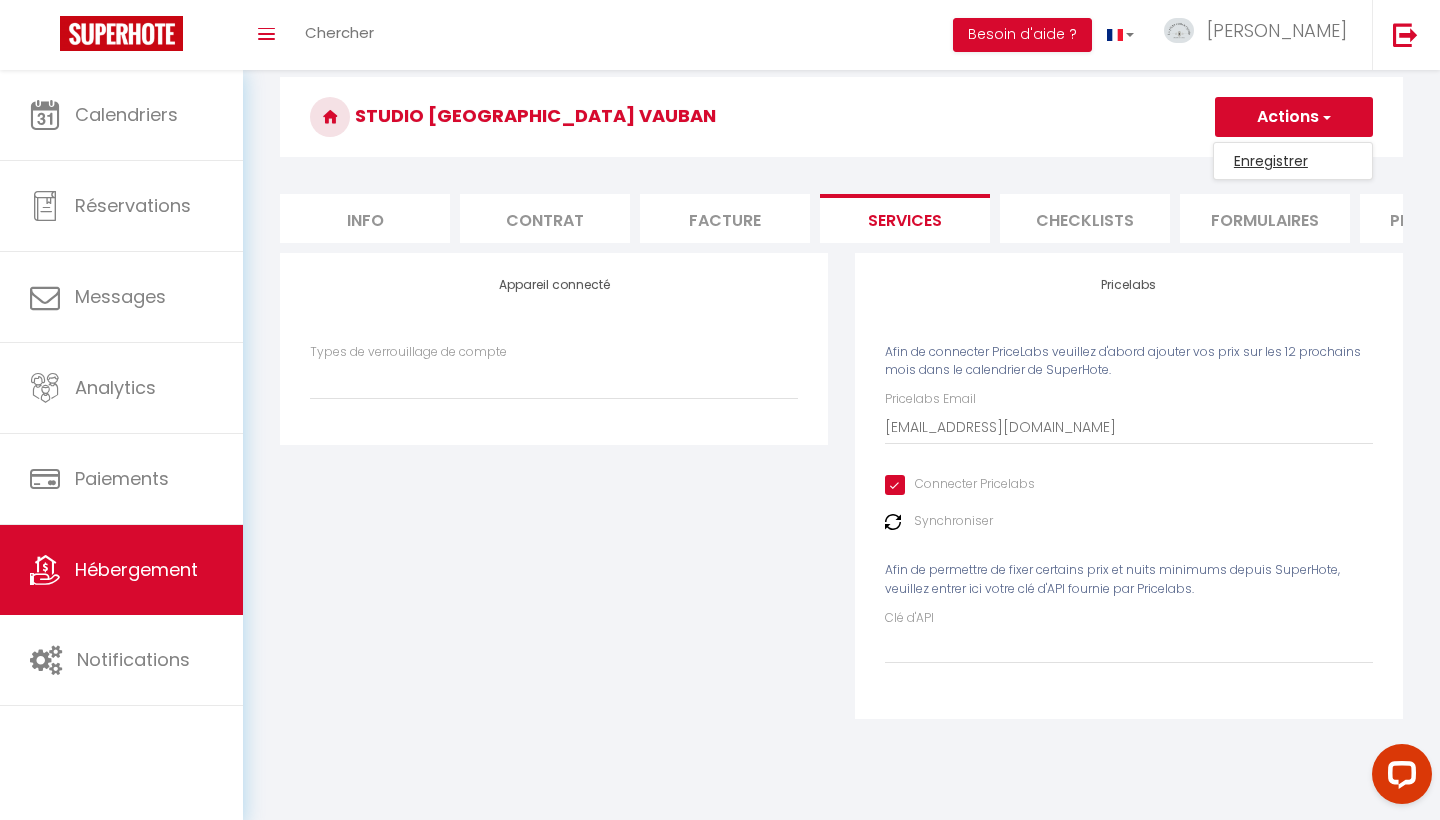 click on "Enregistrer" at bounding box center [1293, 161] 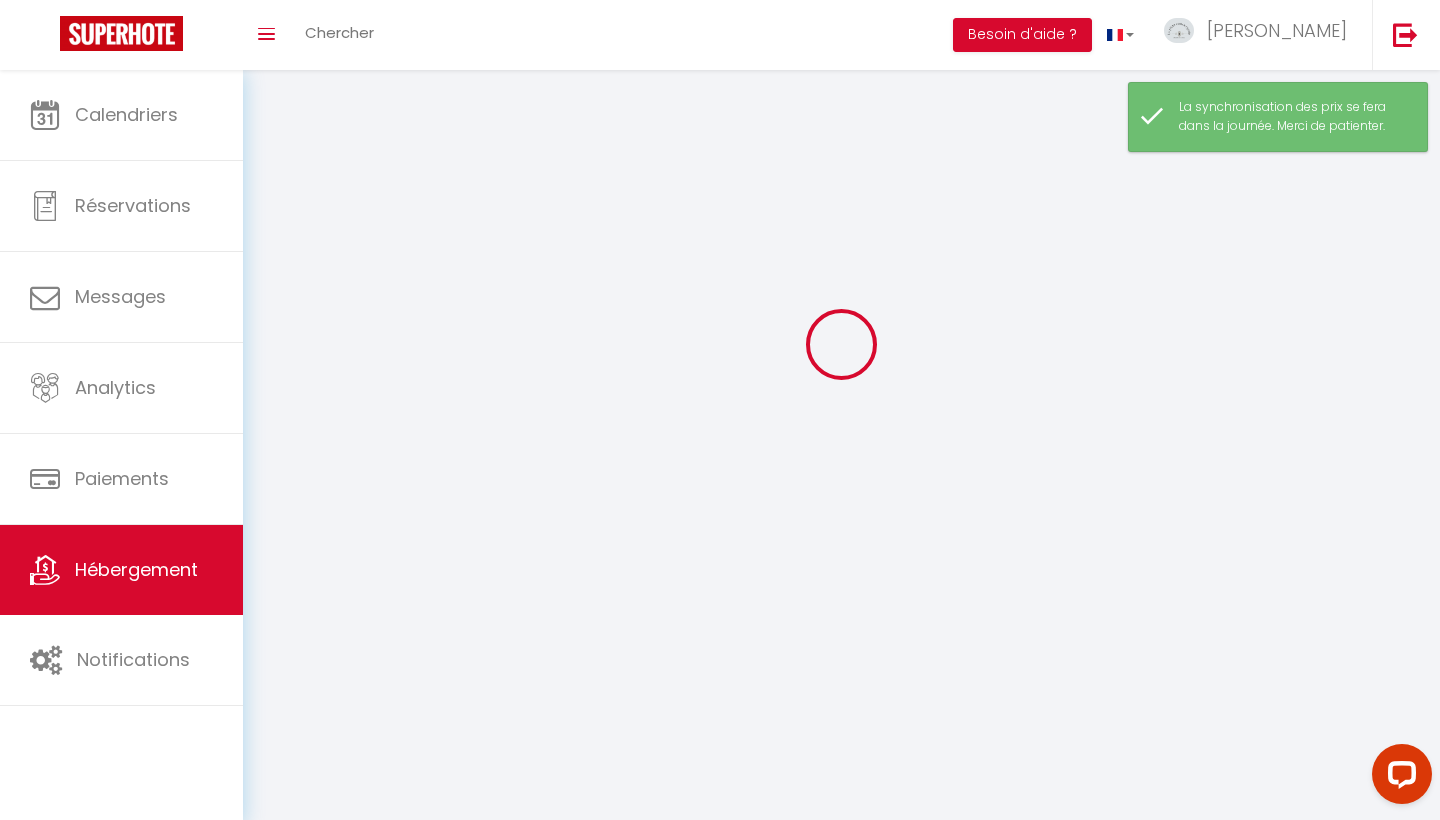 scroll, scrollTop: 0, scrollLeft: 0, axis: both 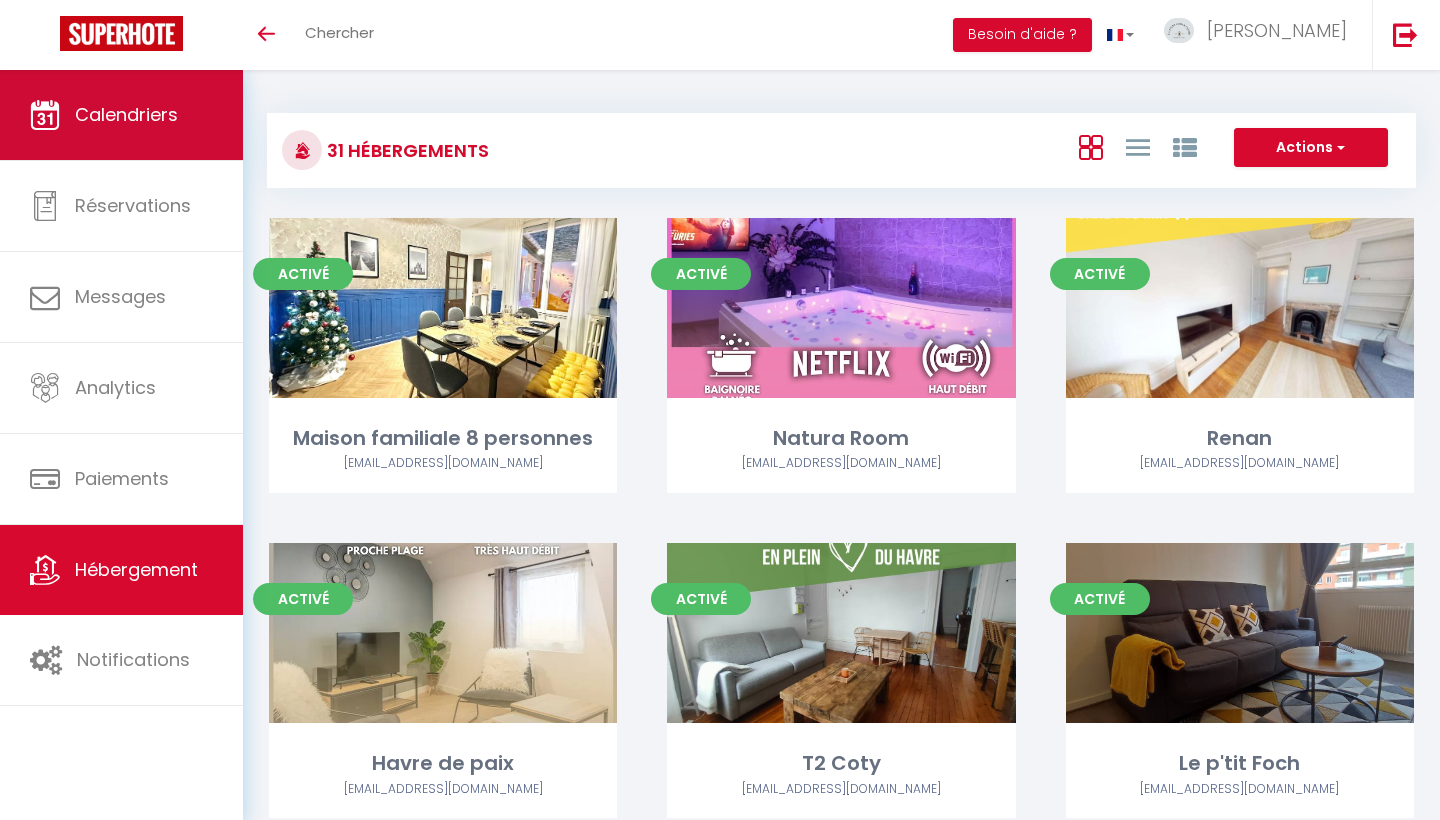 click on "Calendriers" at bounding box center [121, 115] 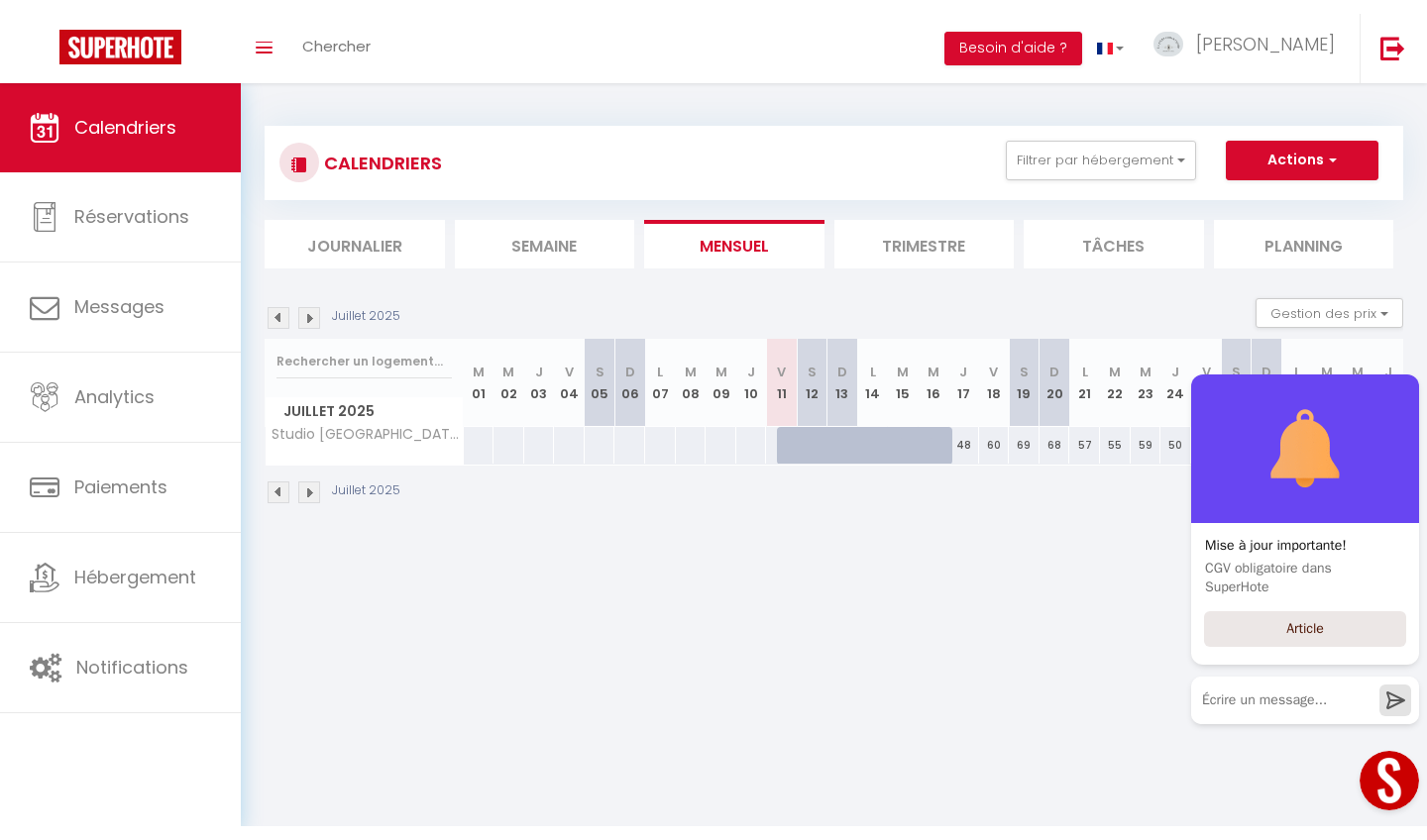 scroll, scrollTop: 0, scrollLeft: 0, axis: both 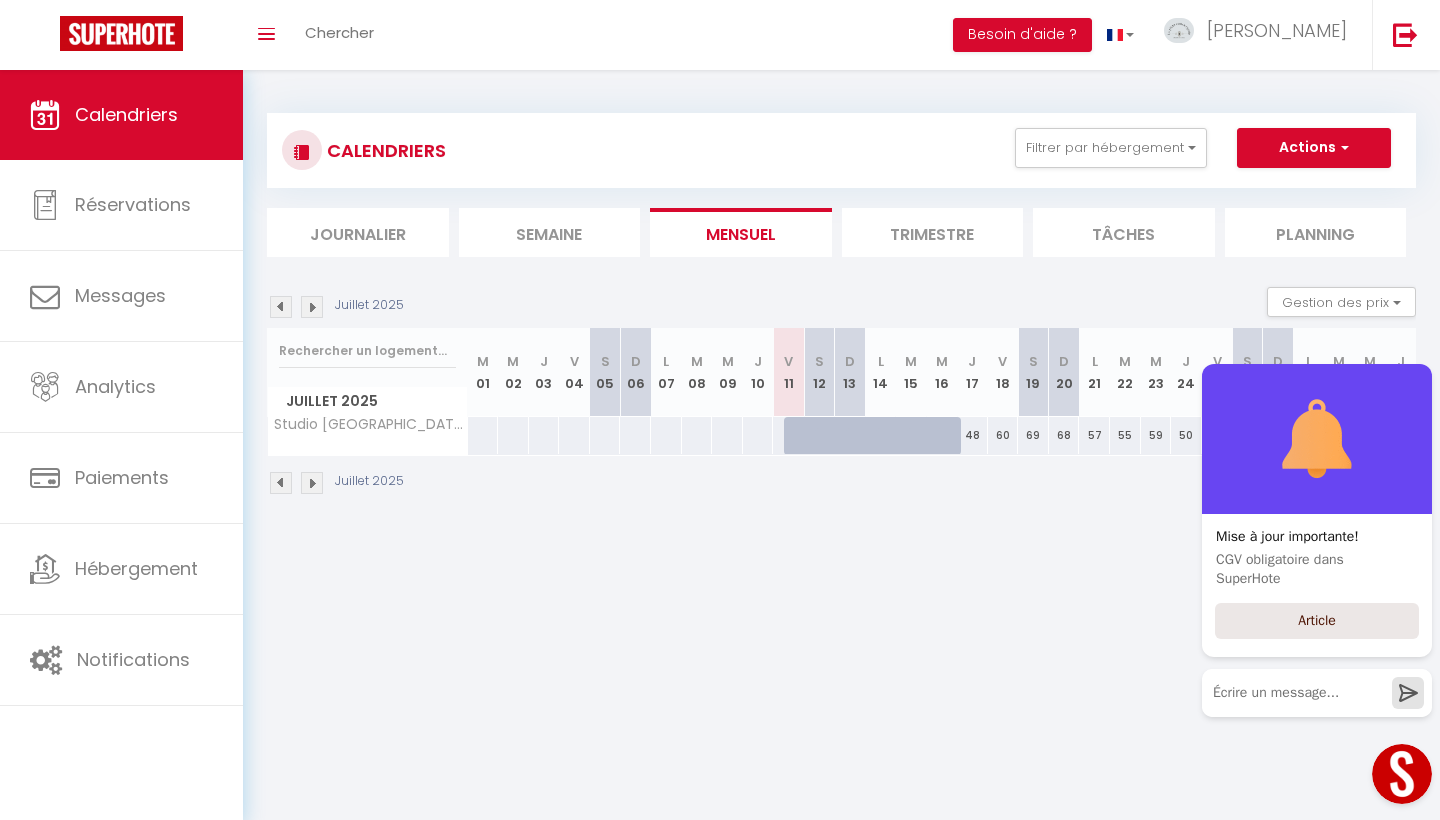 click at bounding box center [312, 307] 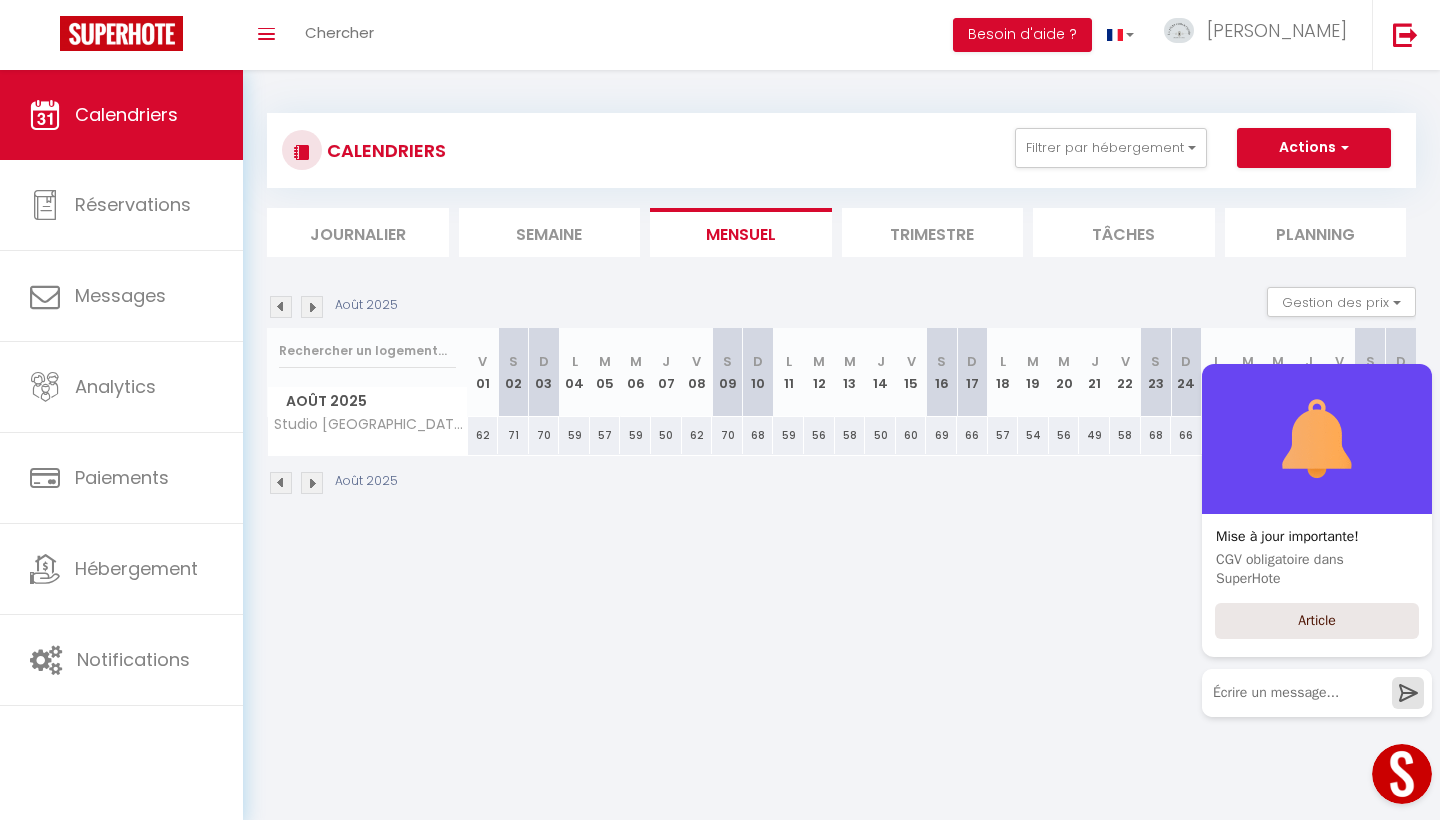 click at bounding box center [312, 307] 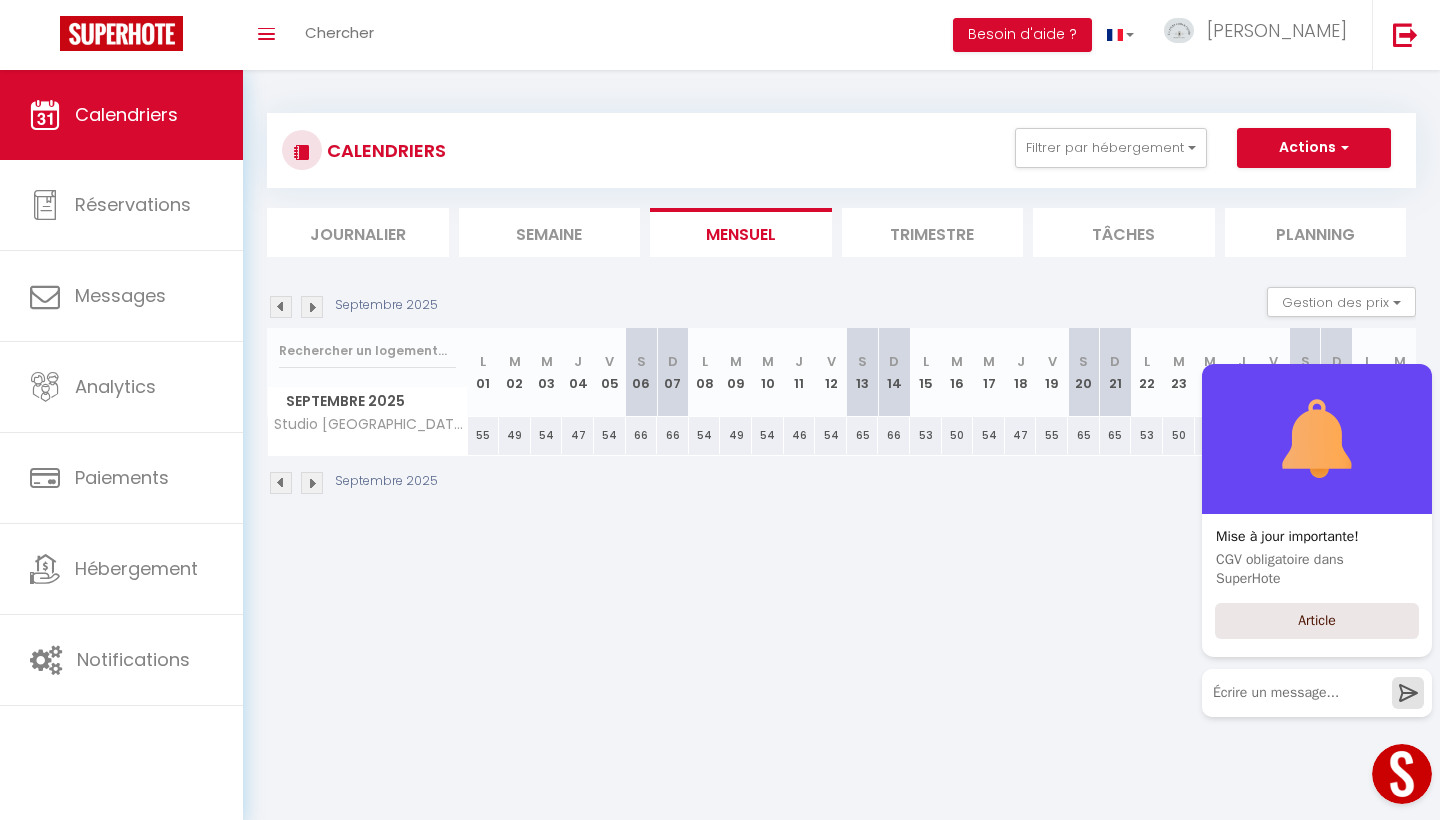 click at bounding box center [312, 307] 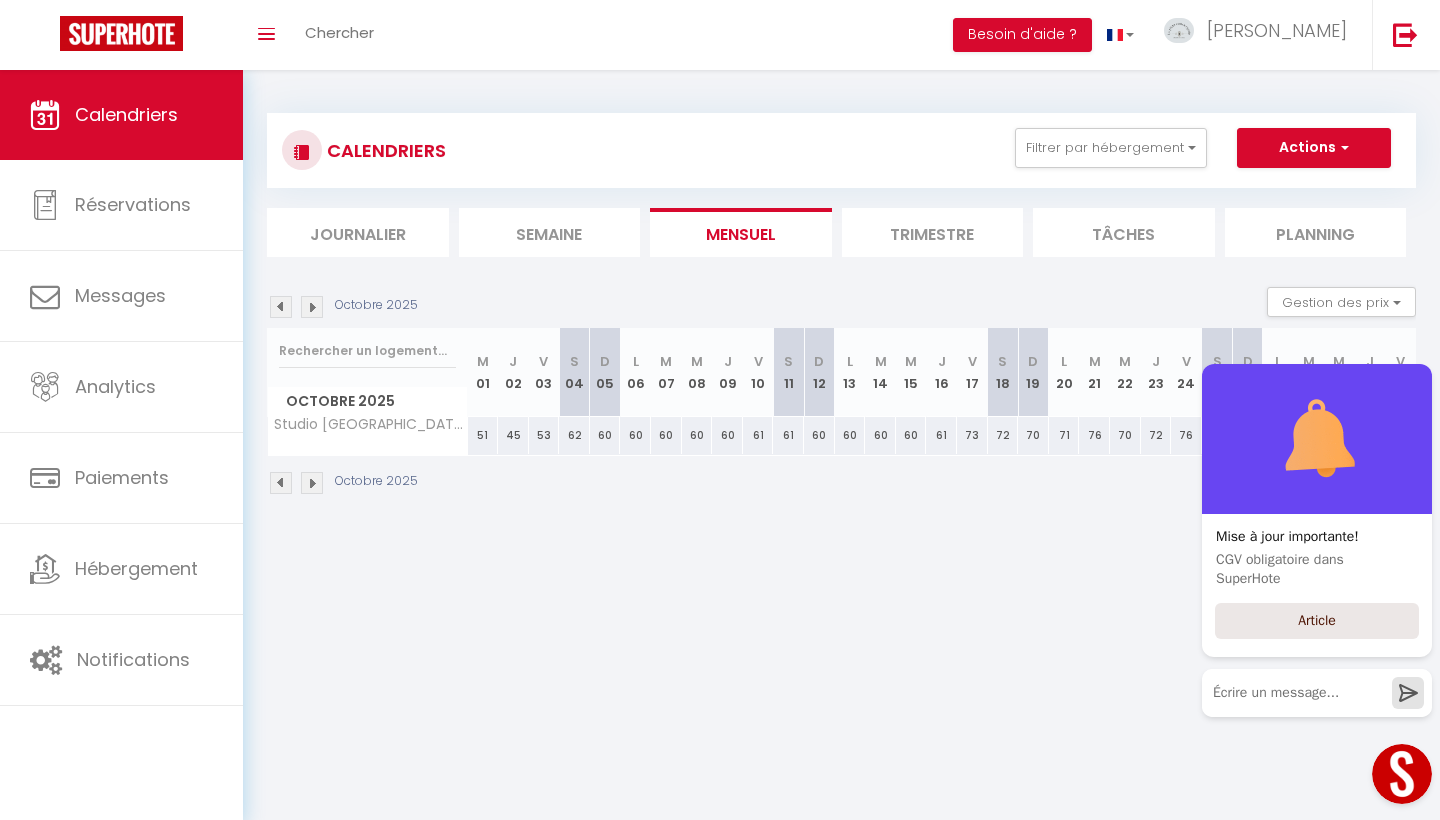 click at bounding box center [312, 307] 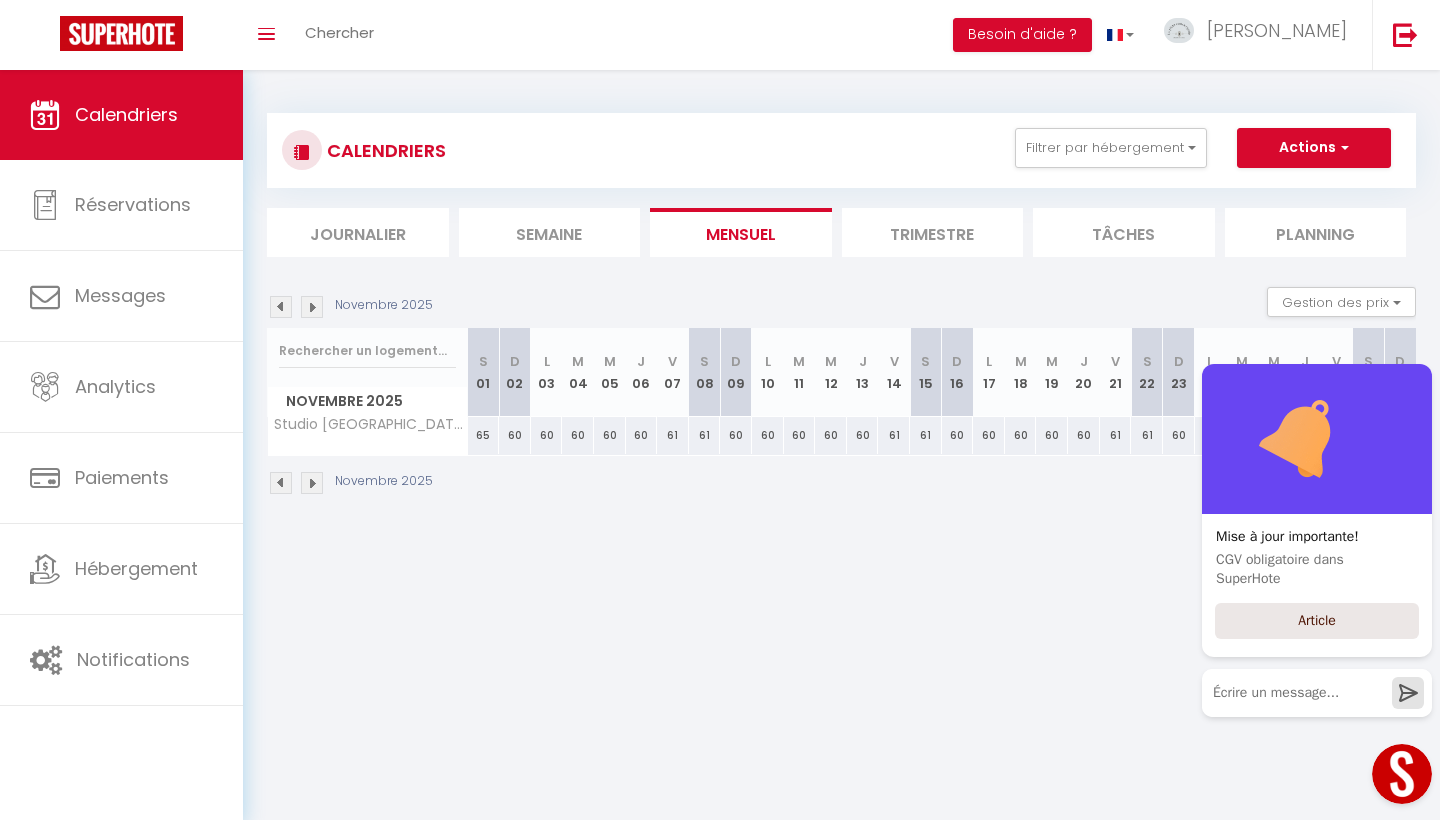 click at bounding box center [281, 307] 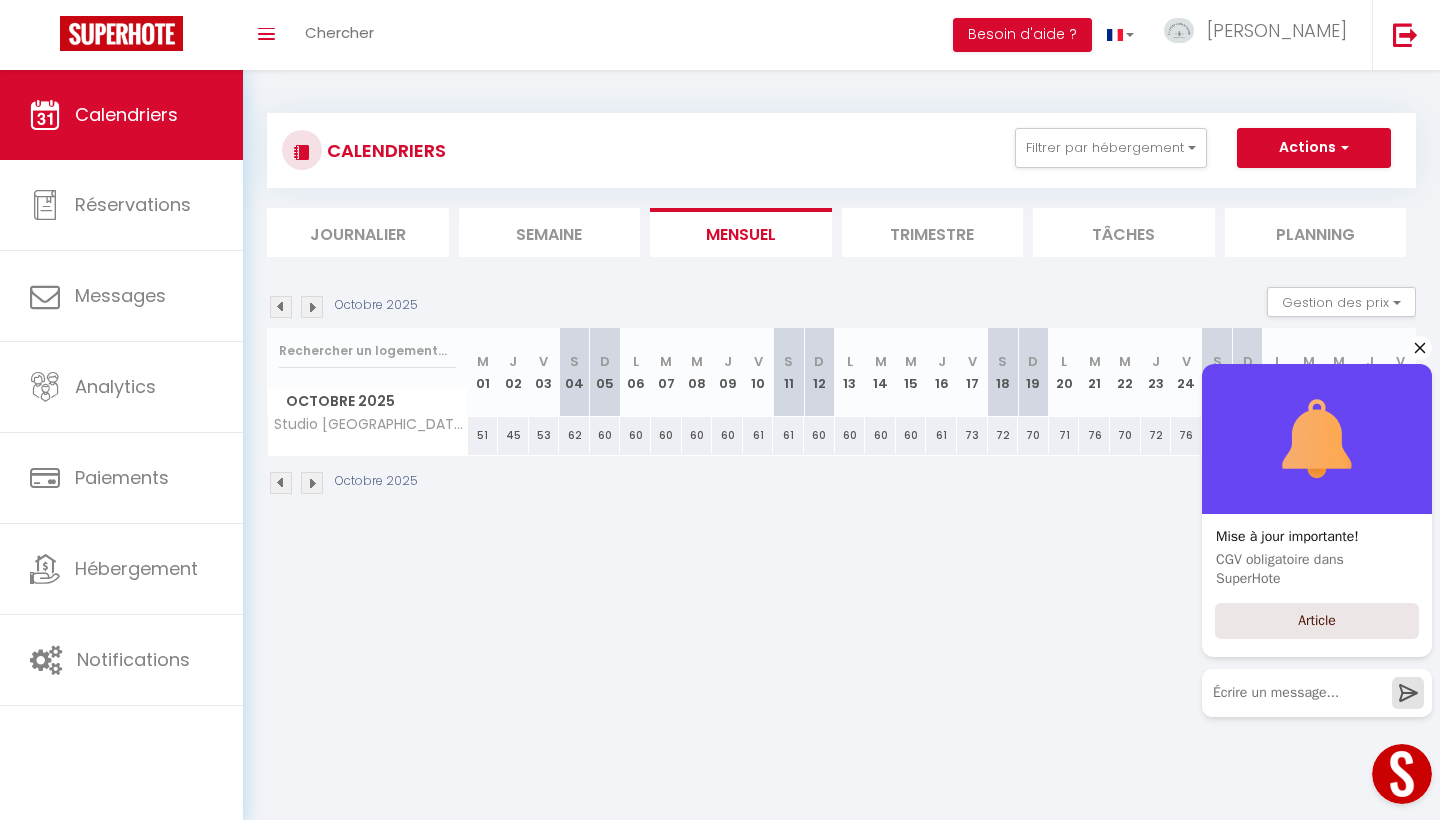 click 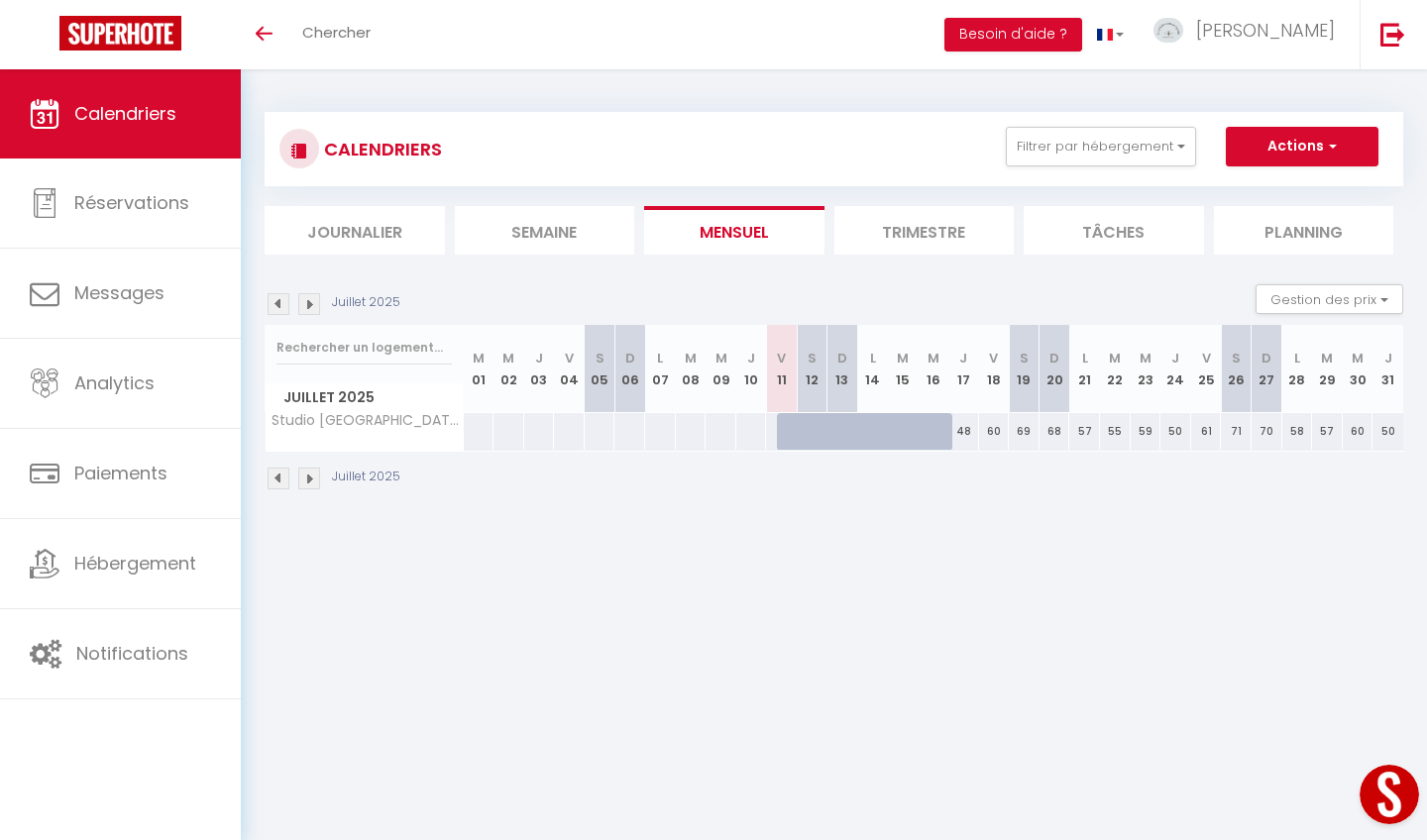scroll, scrollTop: 0, scrollLeft: 0, axis: both 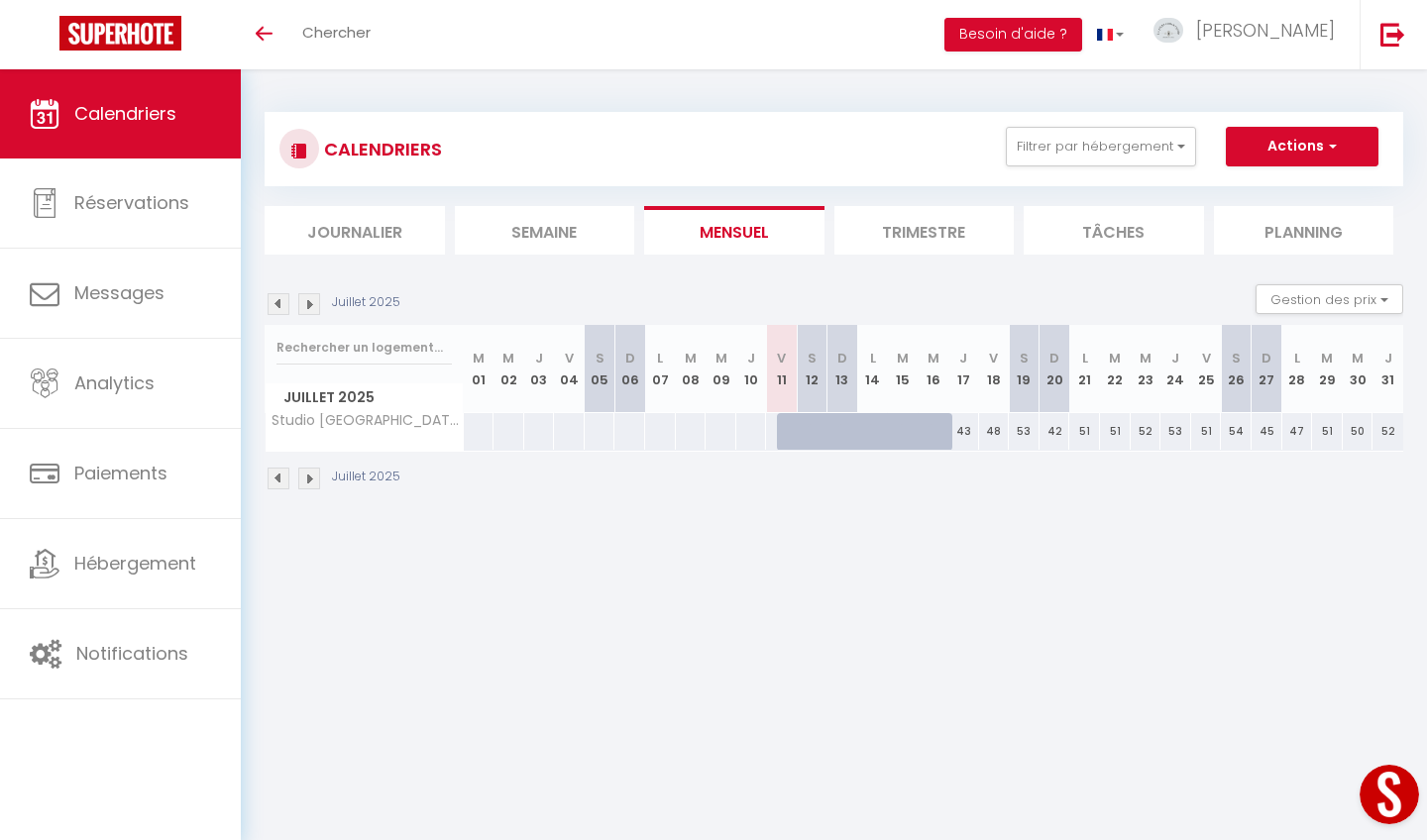 click at bounding box center (309, 304) 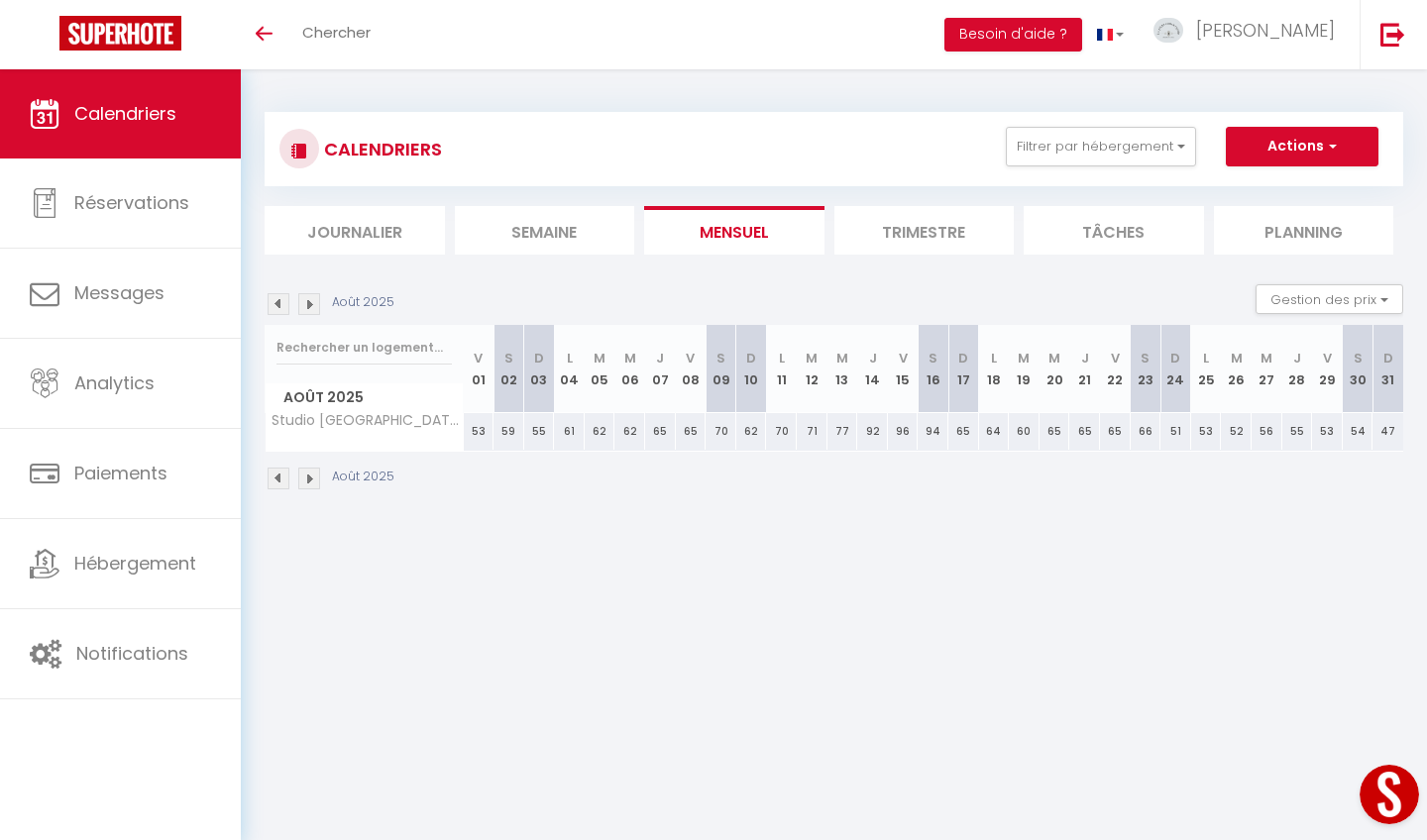 click at bounding box center [309, 304] 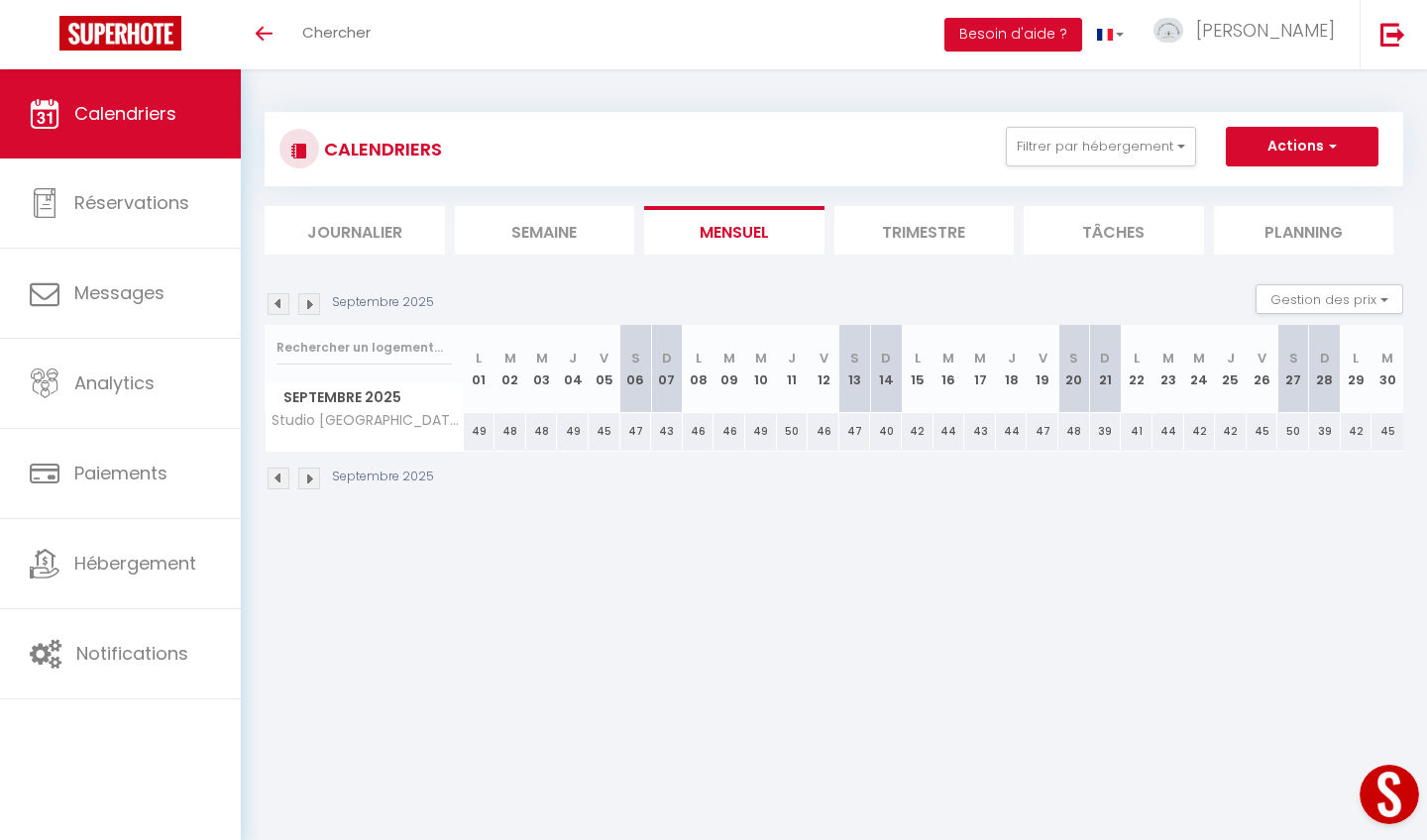 click at bounding box center (309, 304) 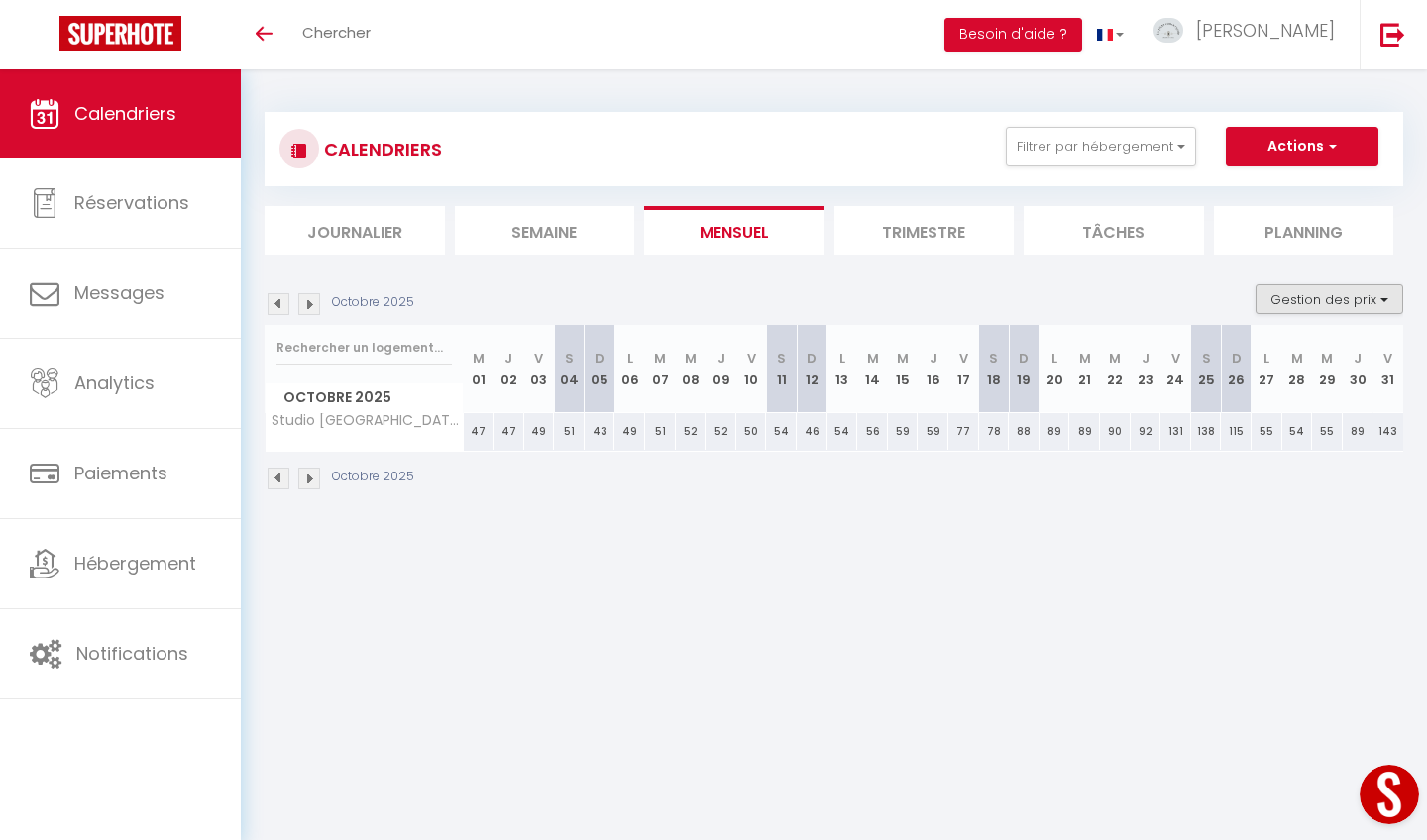 click on "Gestion des prix" at bounding box center [1329, 299] 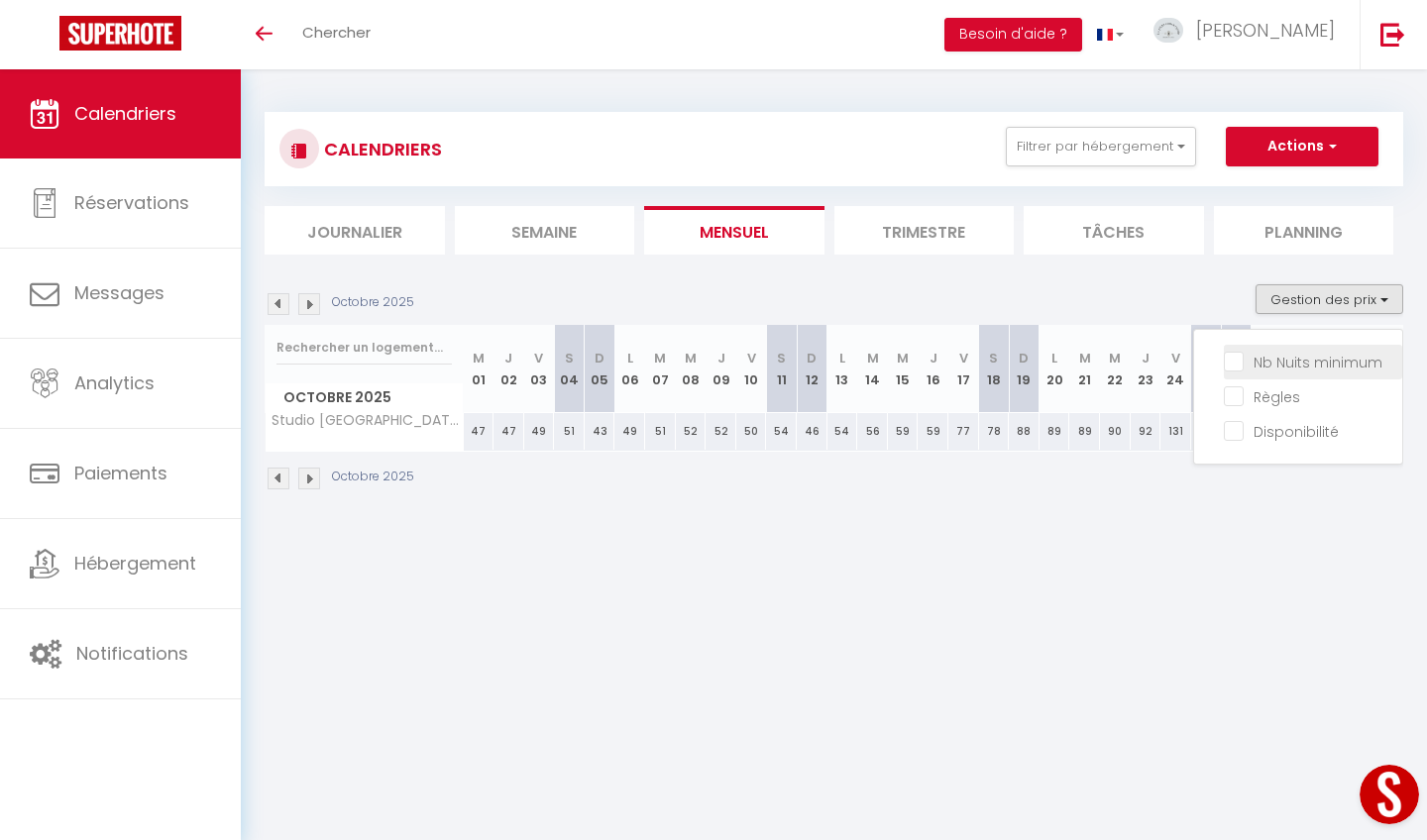 click on "Nb Nuits minimum" at bounding box center (1313, 361) 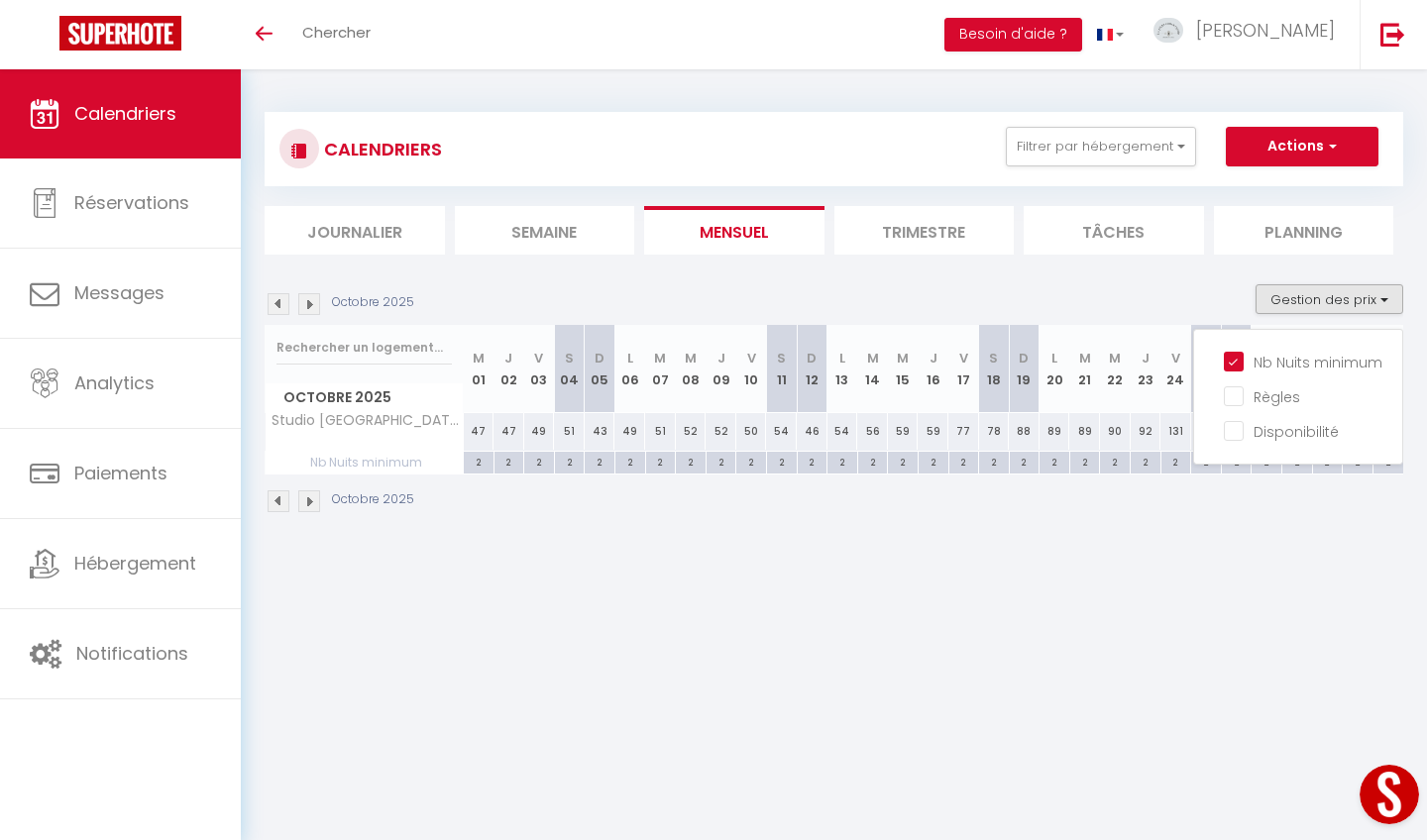 click on "Gestion des prix" at bounding box center [1329, 299] 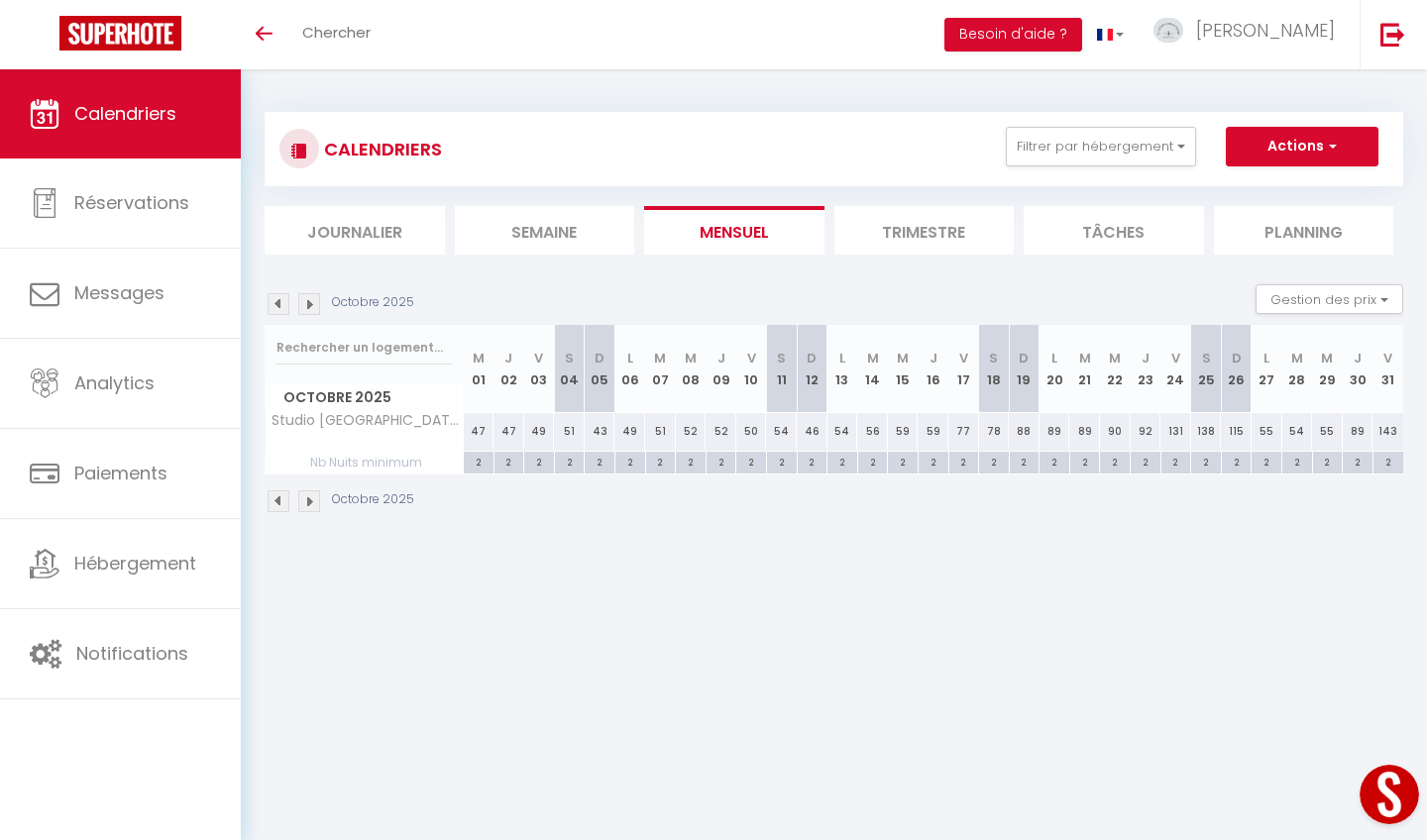 click at bounding box center (278, 304) 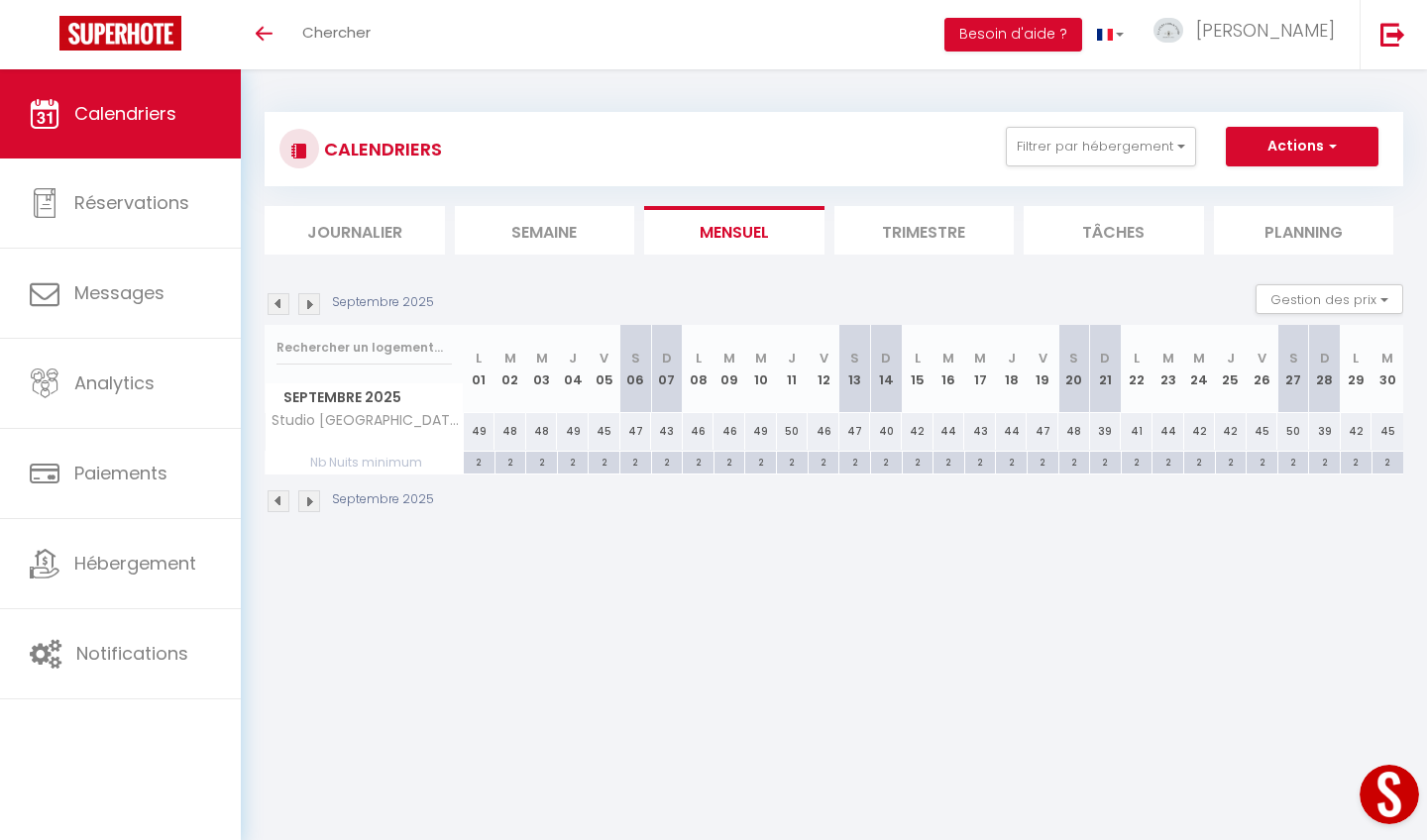 click at bounding box center [278, 304] 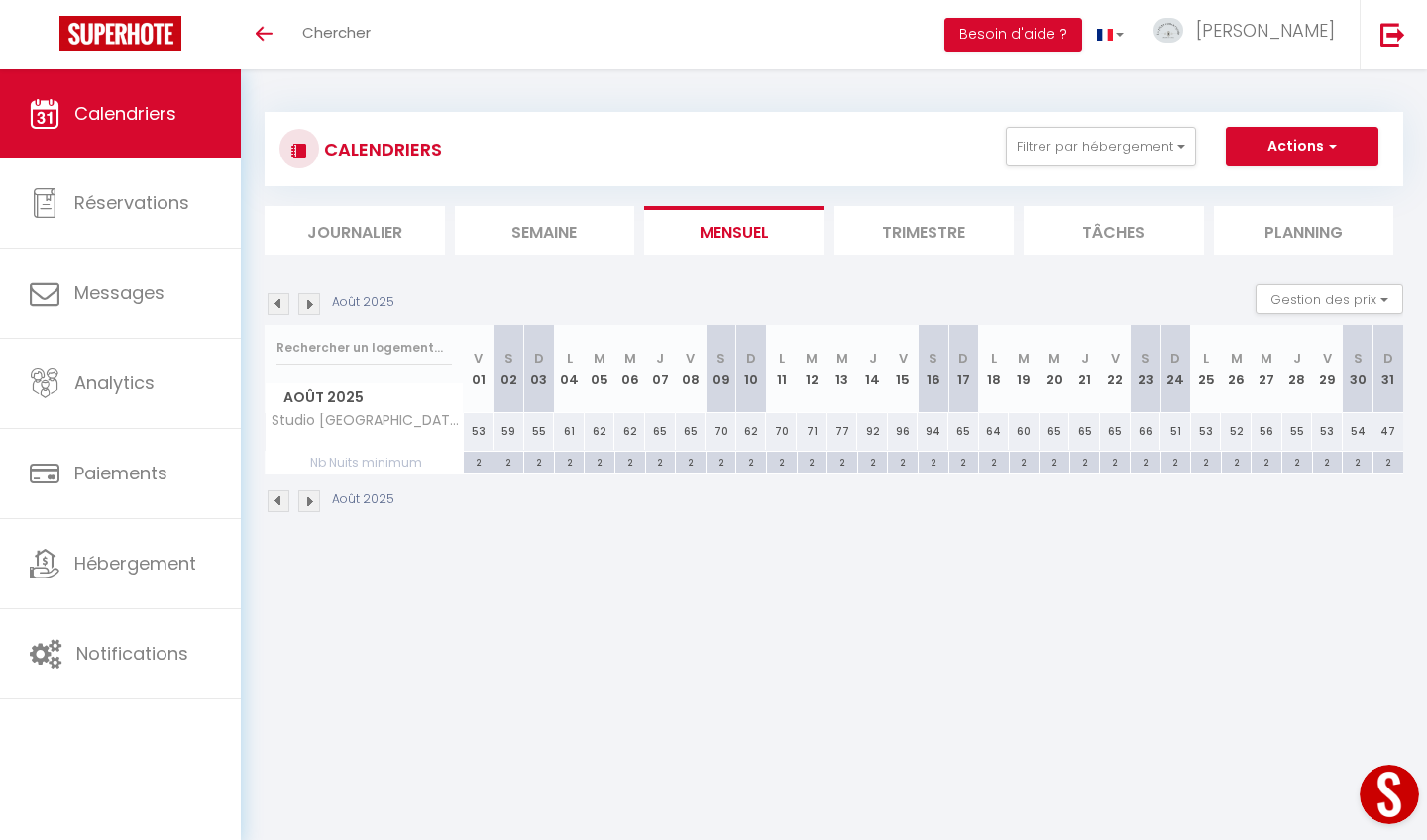 click at bounding box center (278, 304) 